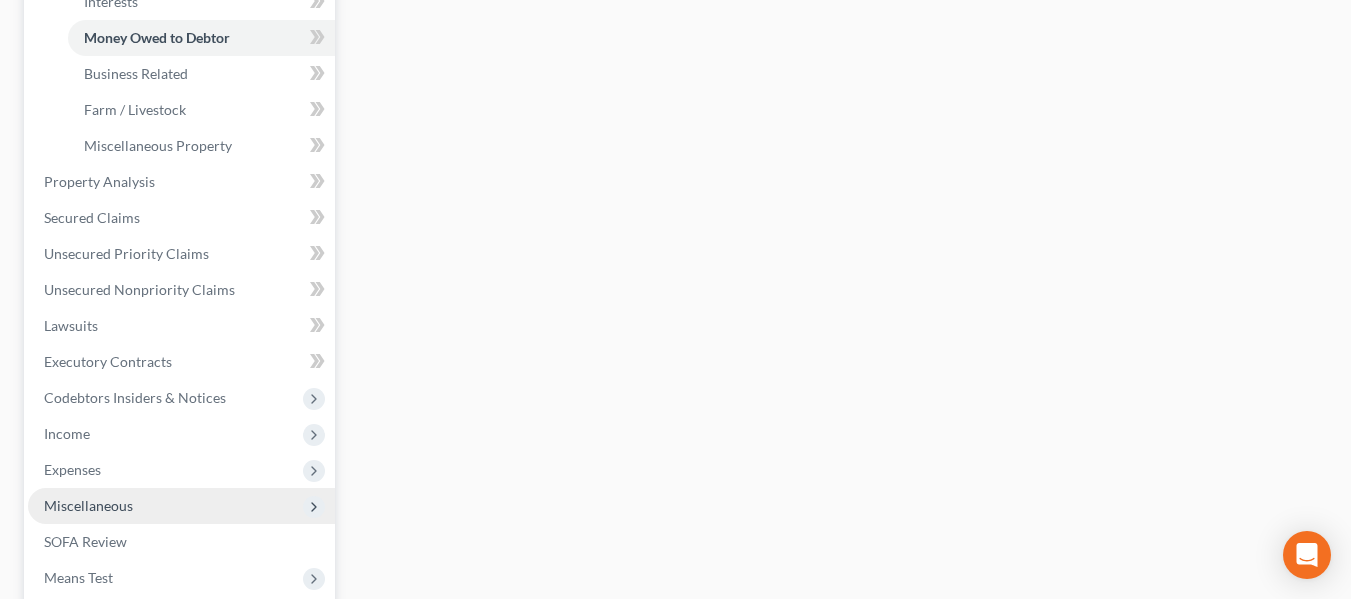 scroll, scrollTop: 582, scrollLeft: 0, axis: vertical 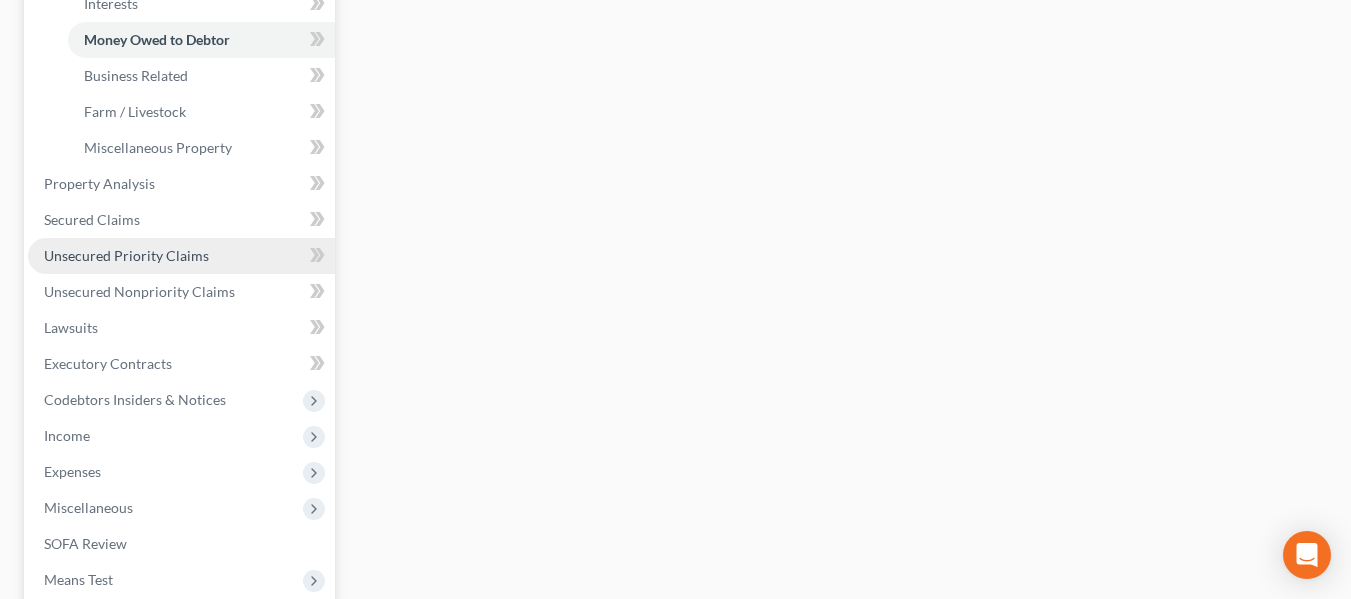 click on "Unsecured Priority Claims" at bounding box center (181, 256) 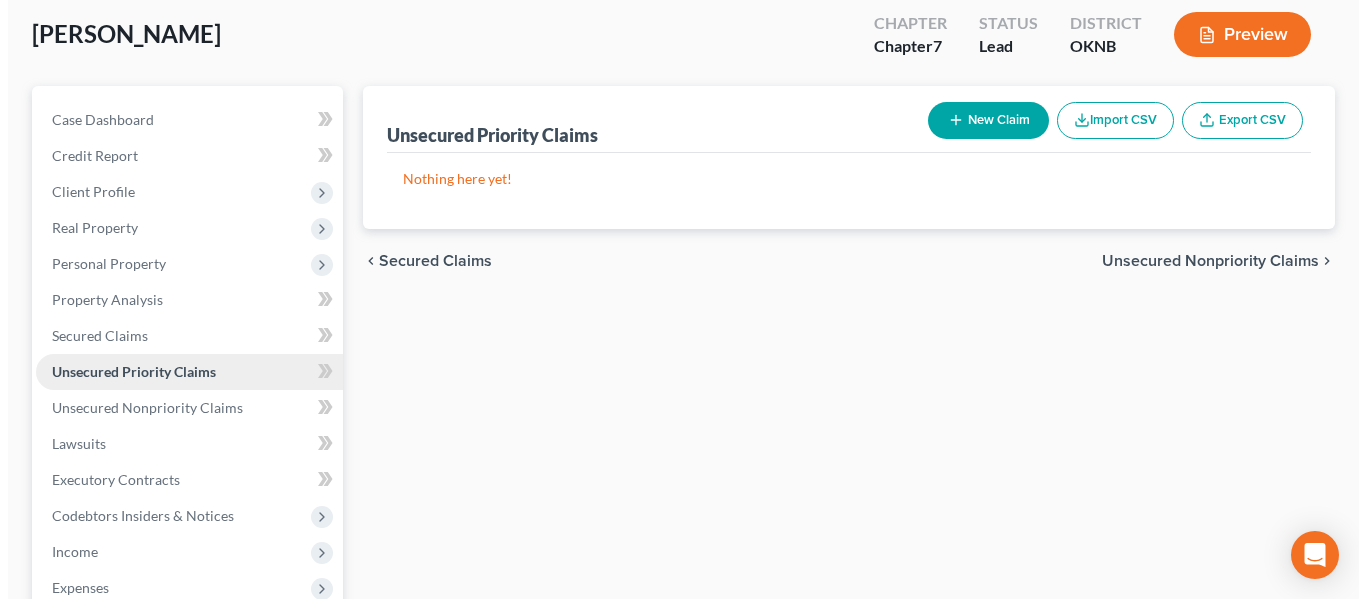 scroll, scrollTop: 0, scrollLeft: 0, axis: both 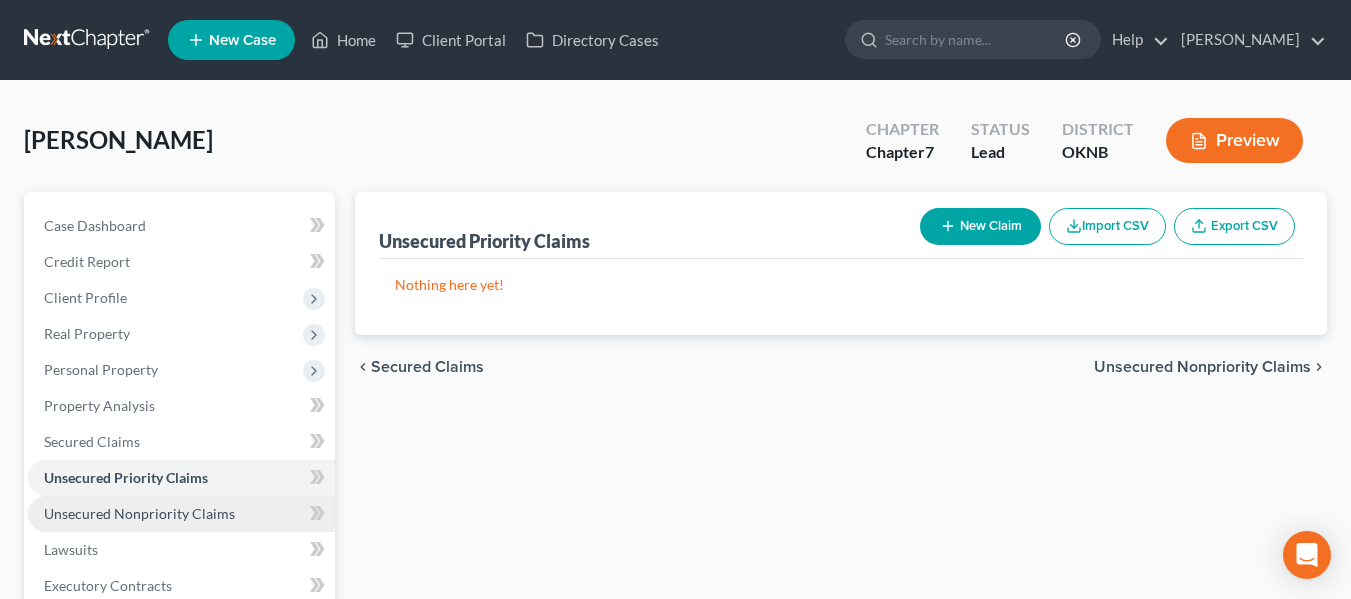 click on "Unsecured Nonpriority Claims" at bounding box center [181, 514] 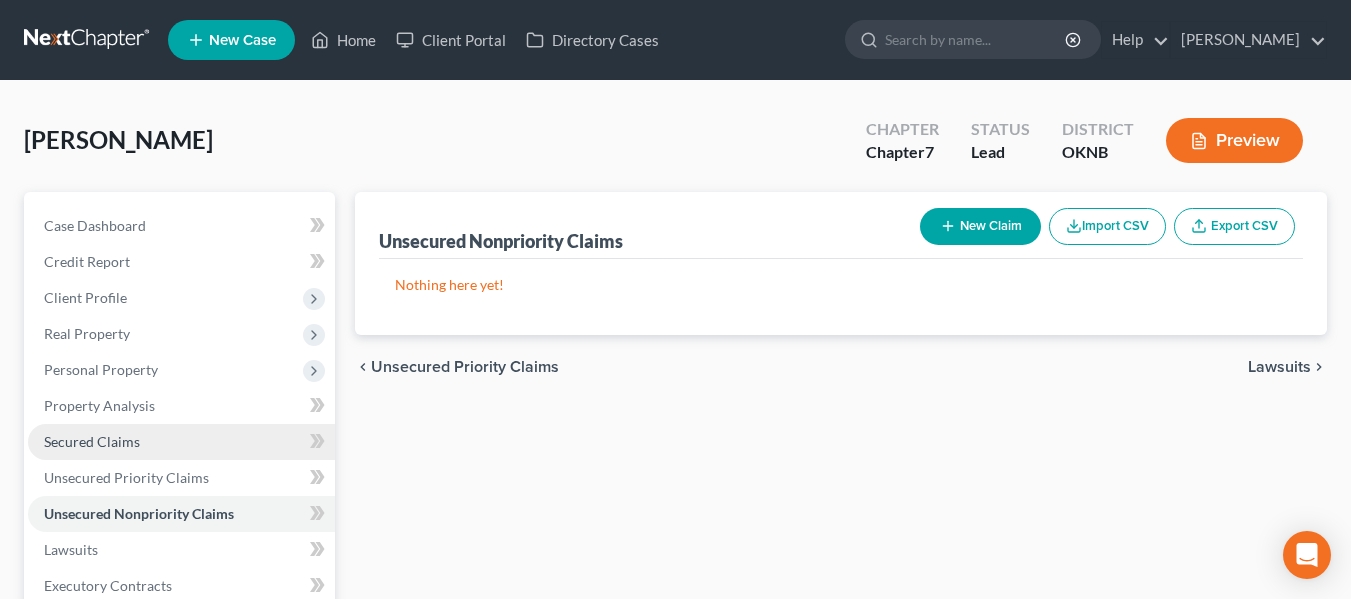 click on "Secured Claims" at bounding box center [181, 442] 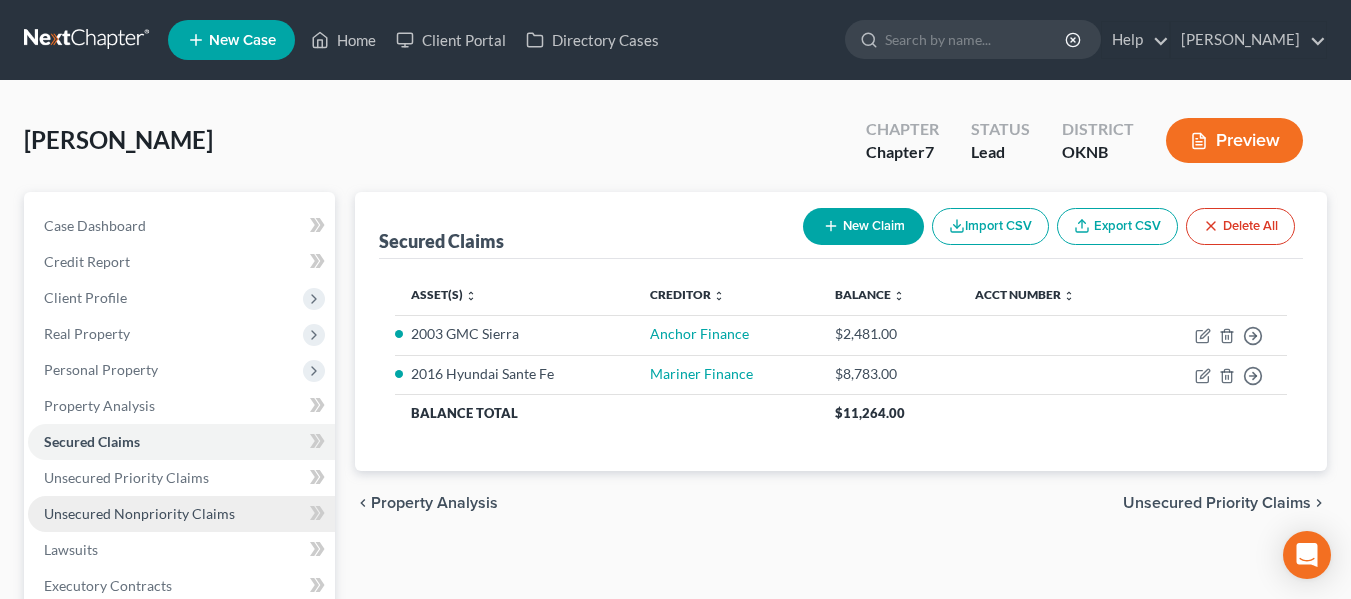 click on "Unsecured Nonpriority Claims" at bounding box center (181, 514) 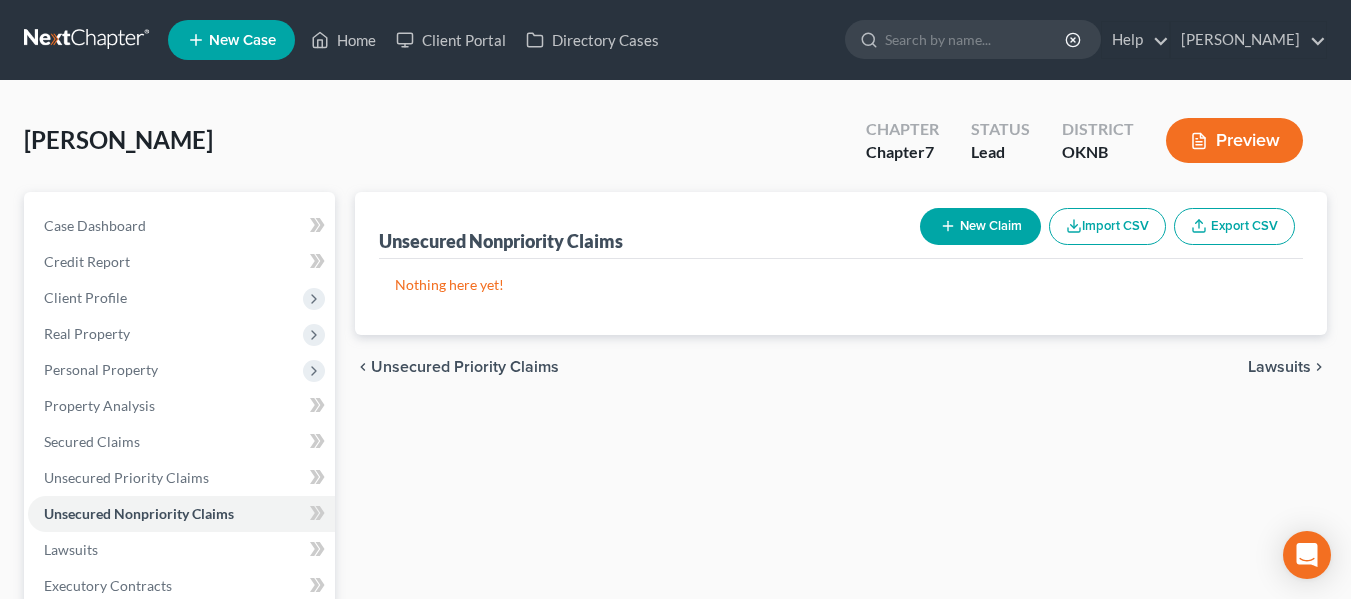 click on "New Claim" at bounding box center [980, 226] 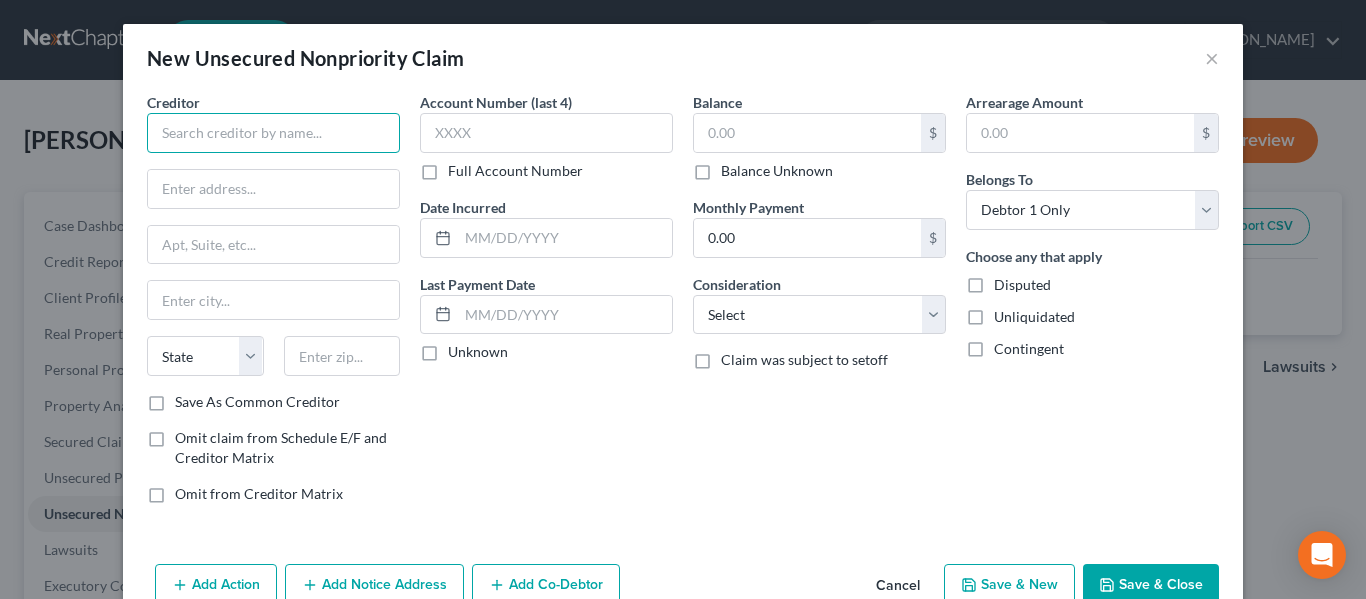 click at bounding box center (273, 133) 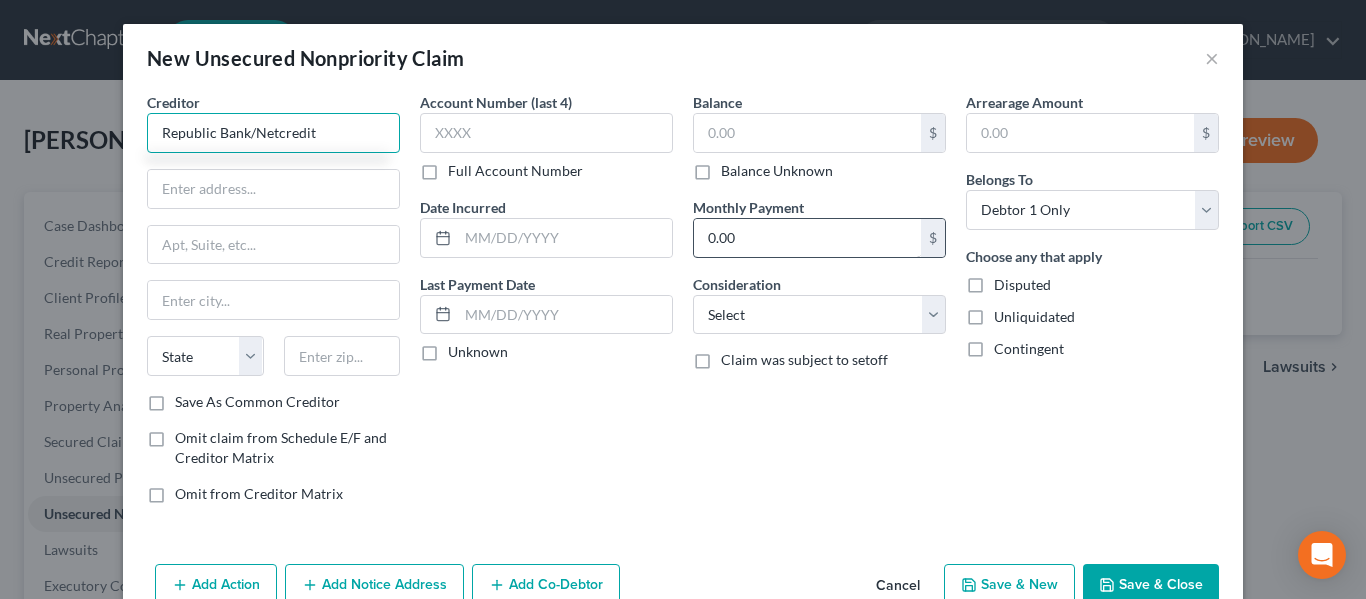 type on "Republic Bank/Netcredit" 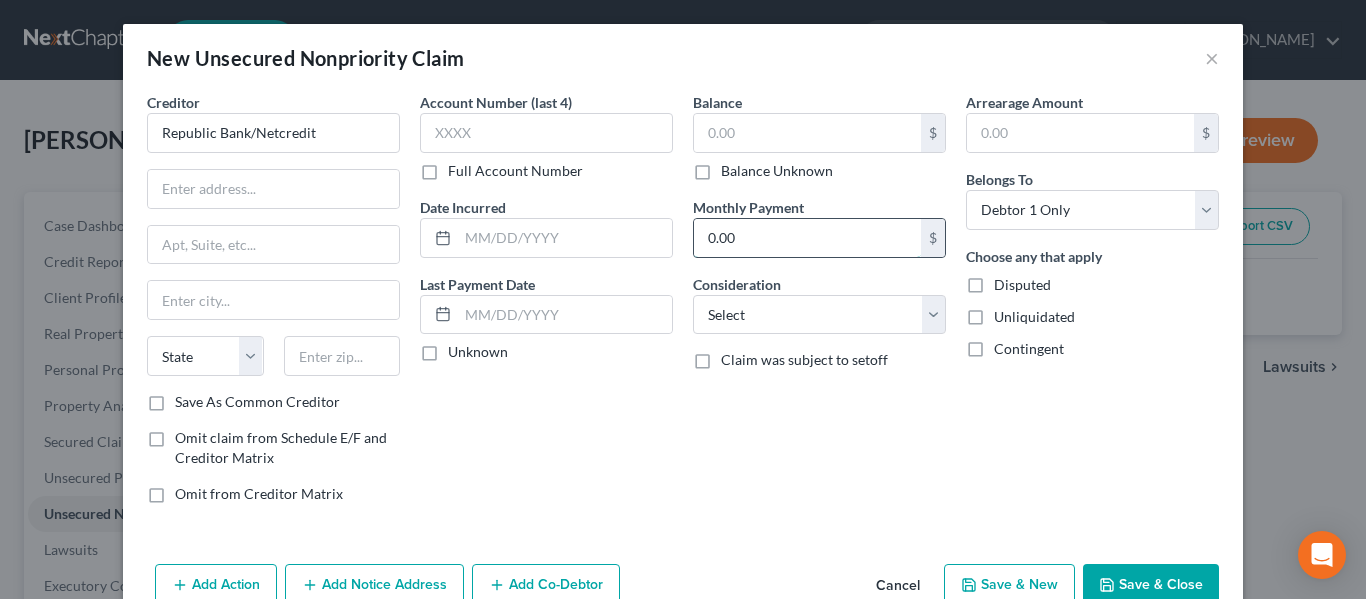 click on "0.00" at bounding box center [807, 238] 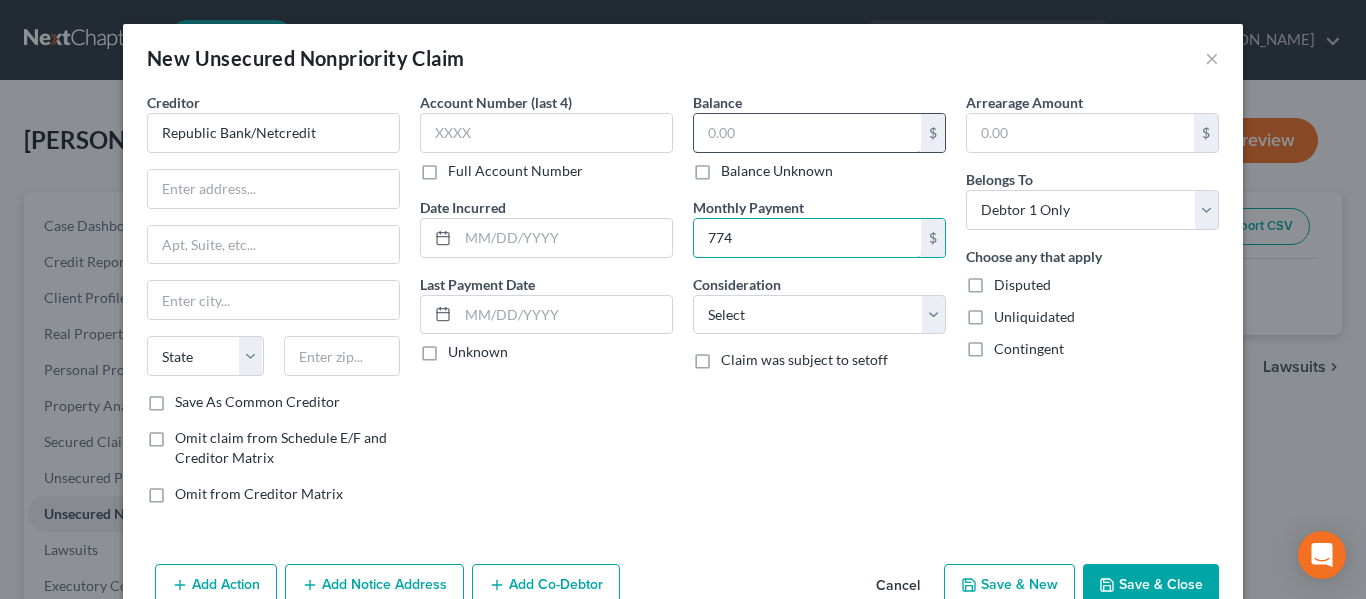 type on "774" 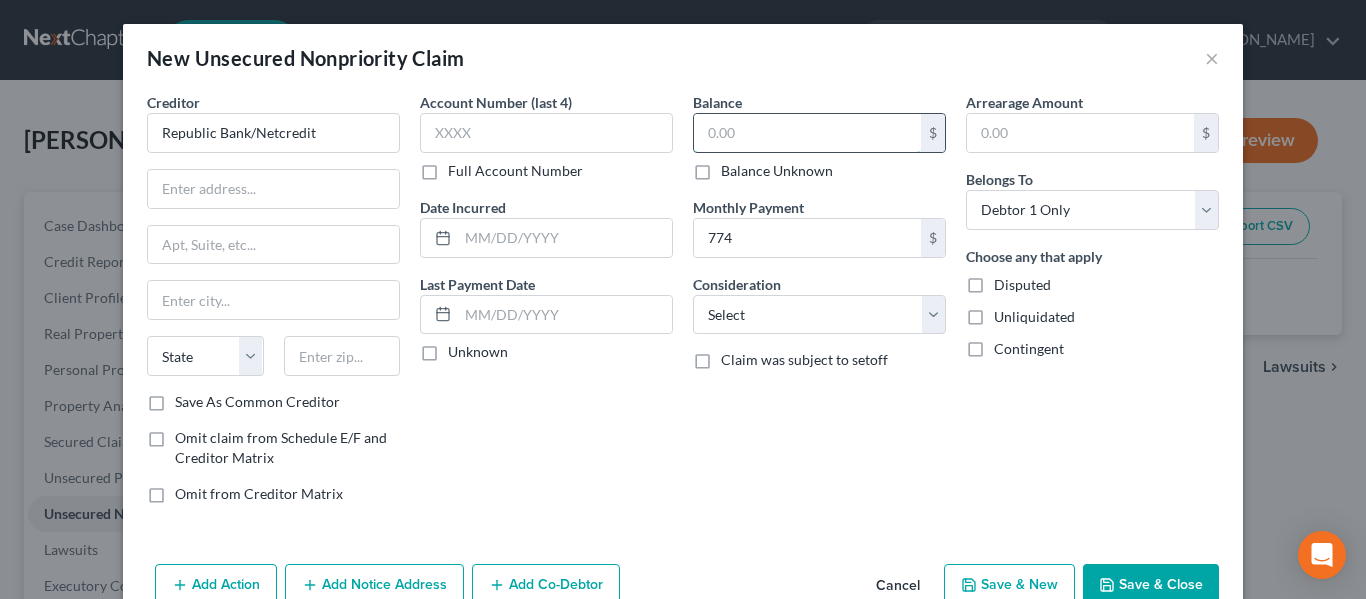 click at bounding box center [807, 133] 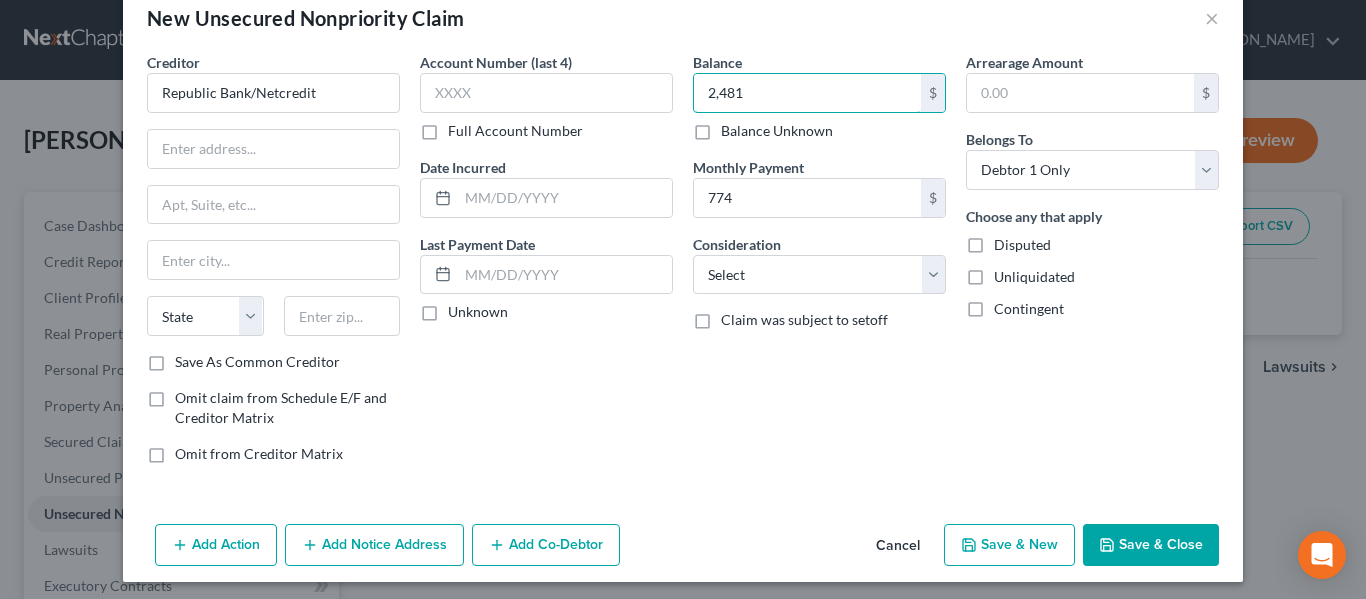 scroll, scrollTop: 47, scrollLeft: 0, axis: vertical 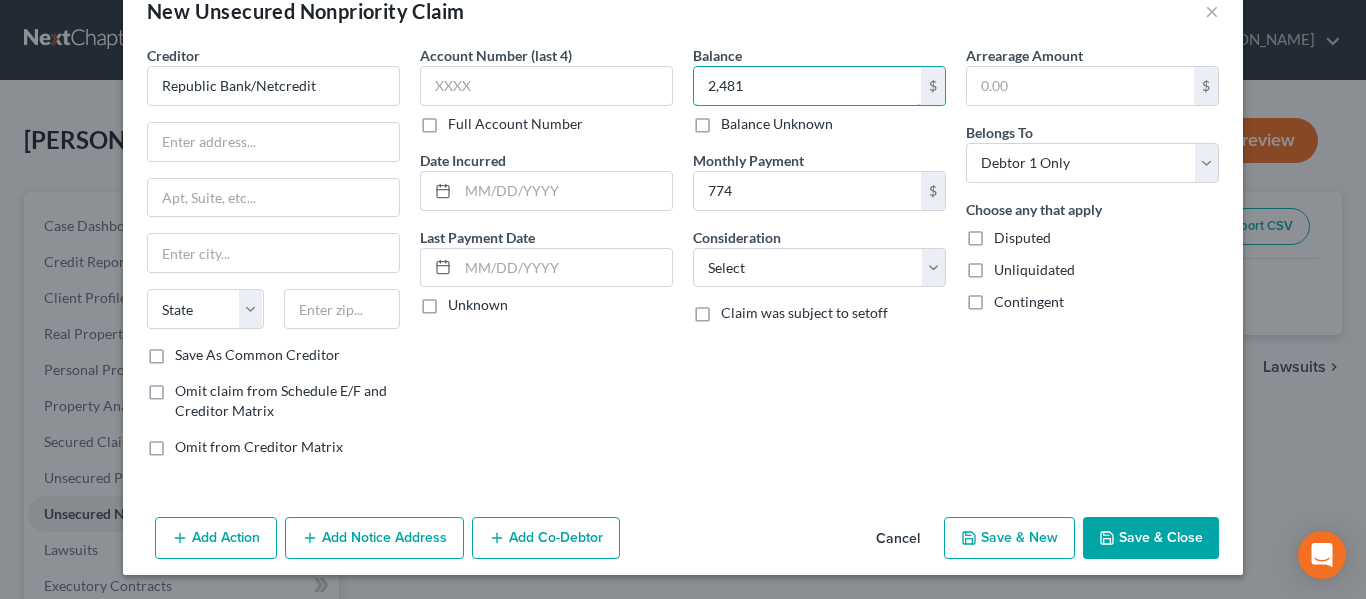 type on "2,481" 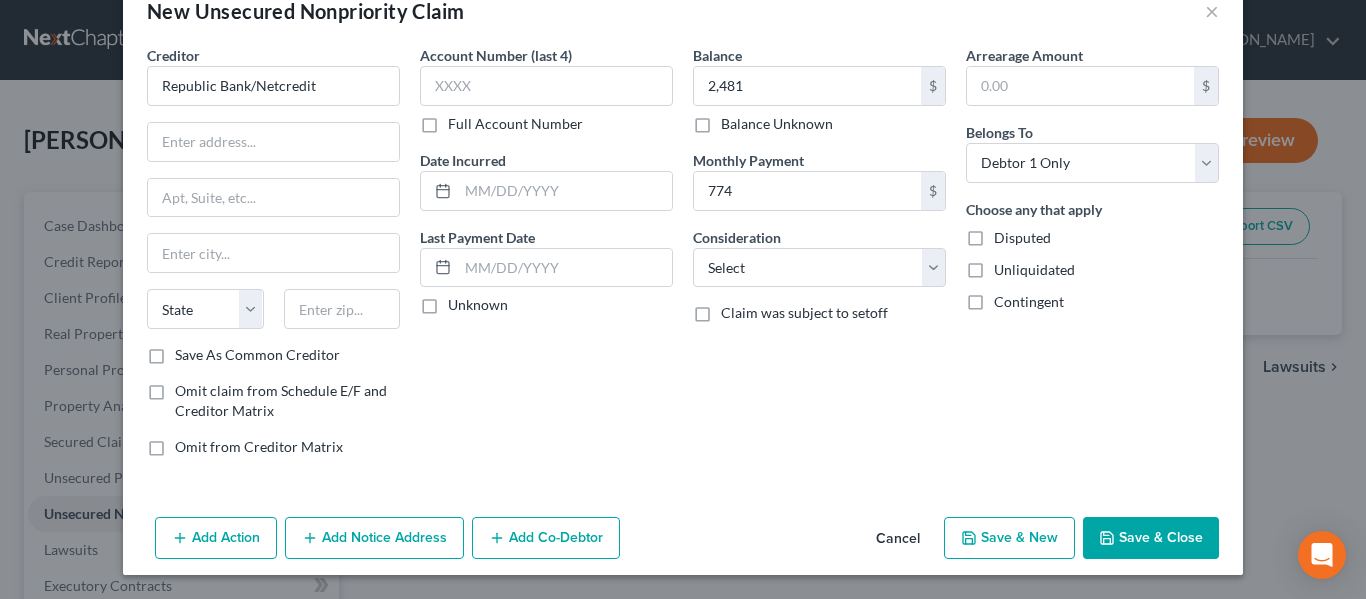 click on "Save & New" at bounding box center [1009, 538] 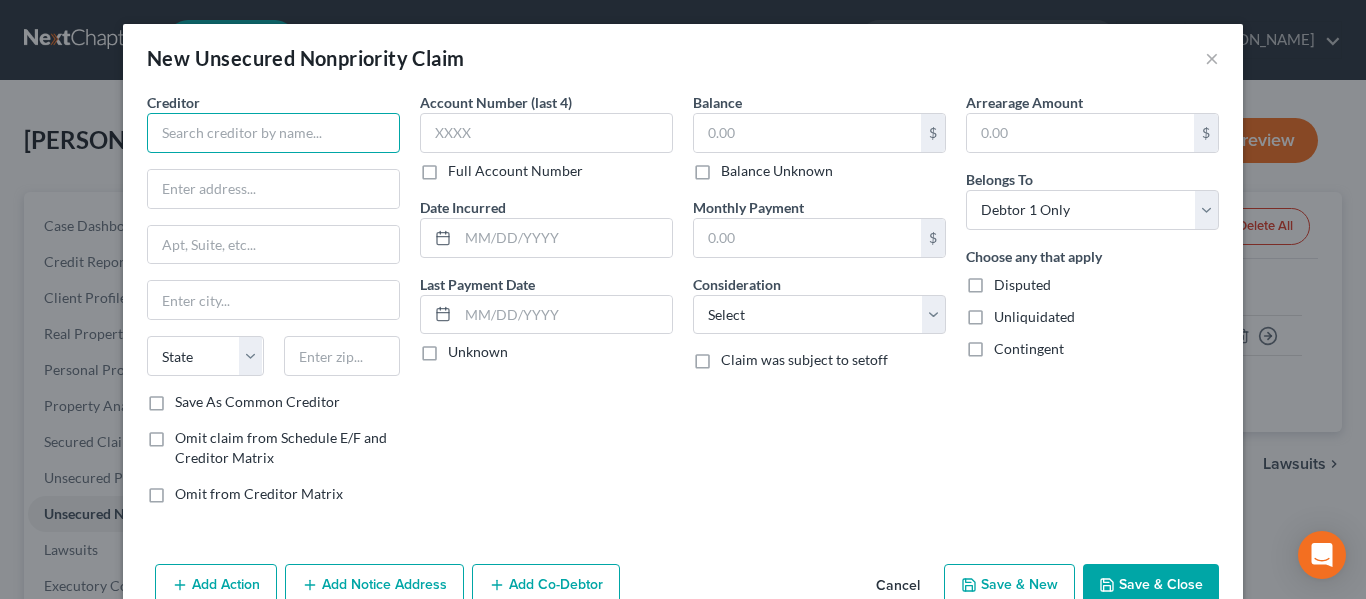 click at bounding box center (273, 133) 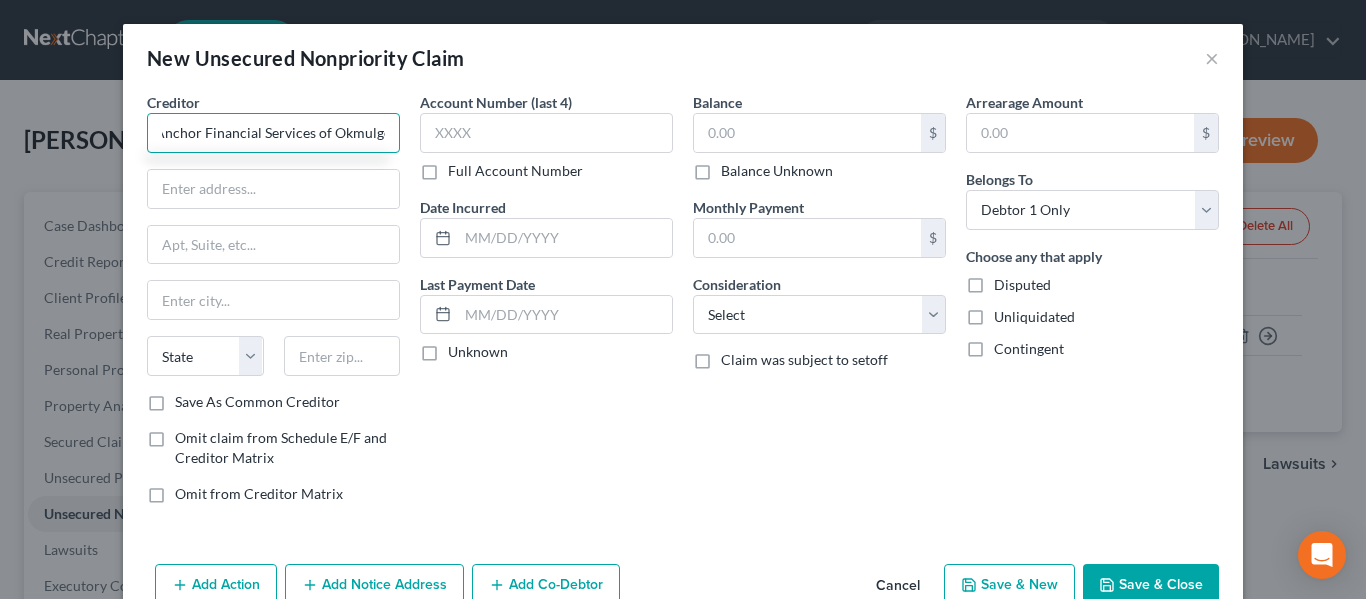 scroll, scrollTop: 0, scrollLeft: 15, axis: horizontal 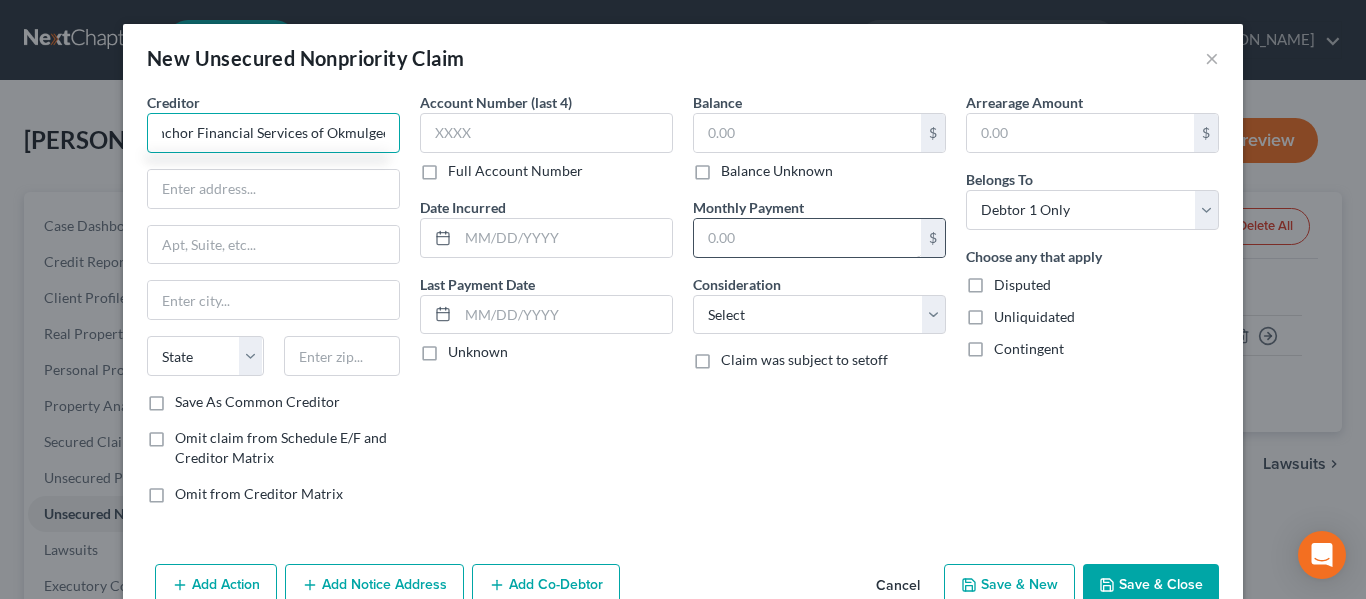 type on "Anchor Financial Services of Okmulgee" 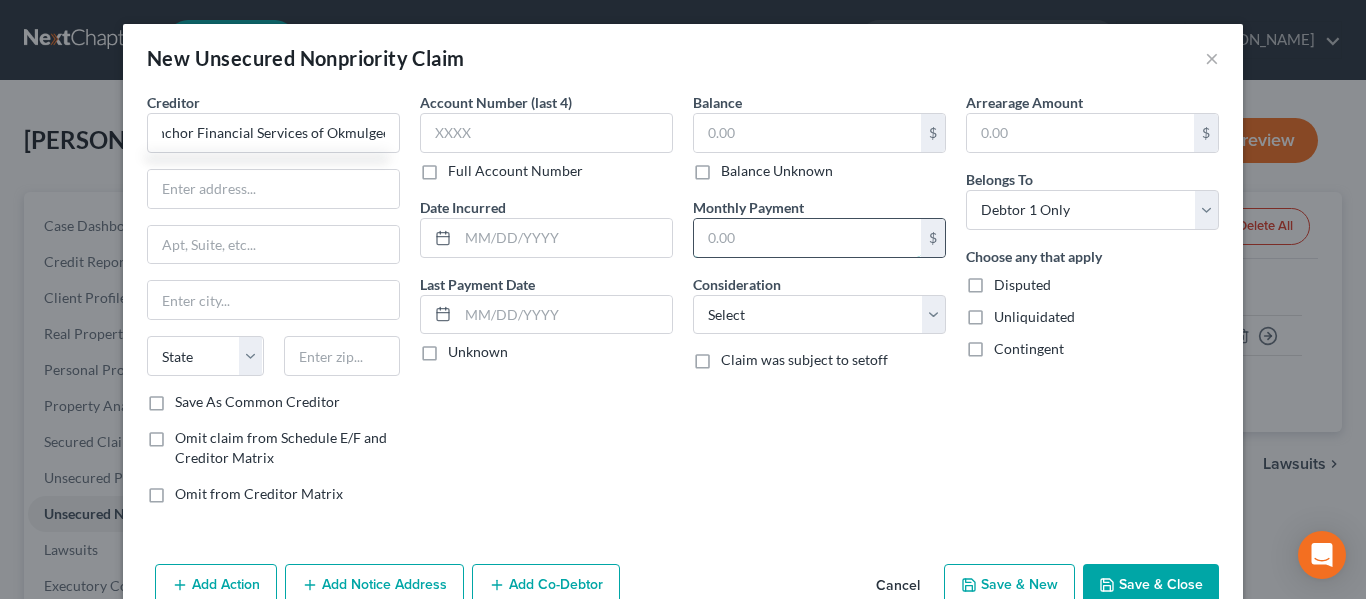 scroll, scrollTop: 0, scrollLeft: 0, axis: both 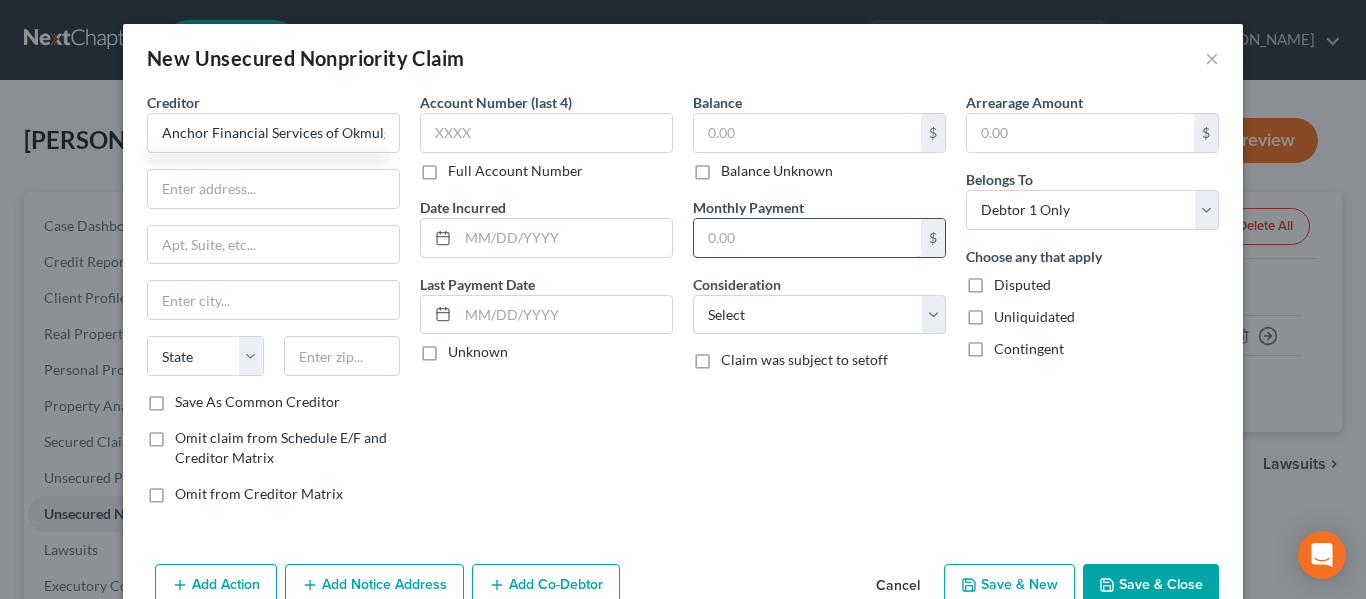 click at bounding box center (807, 238) 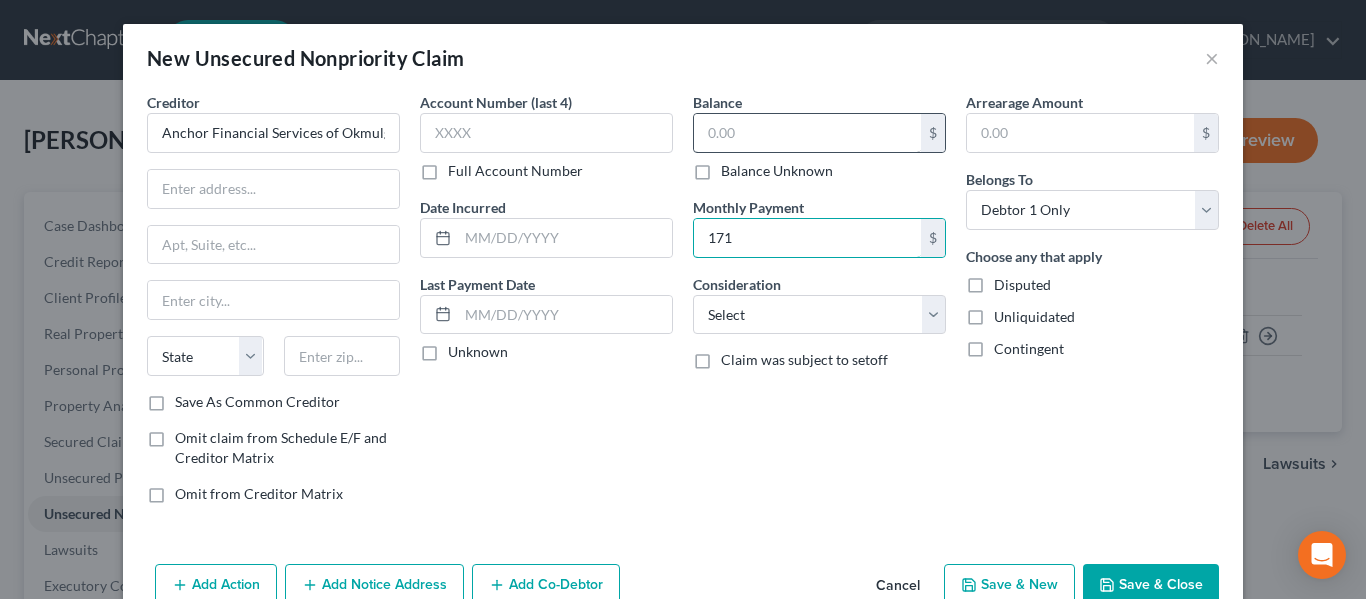 type on "171" 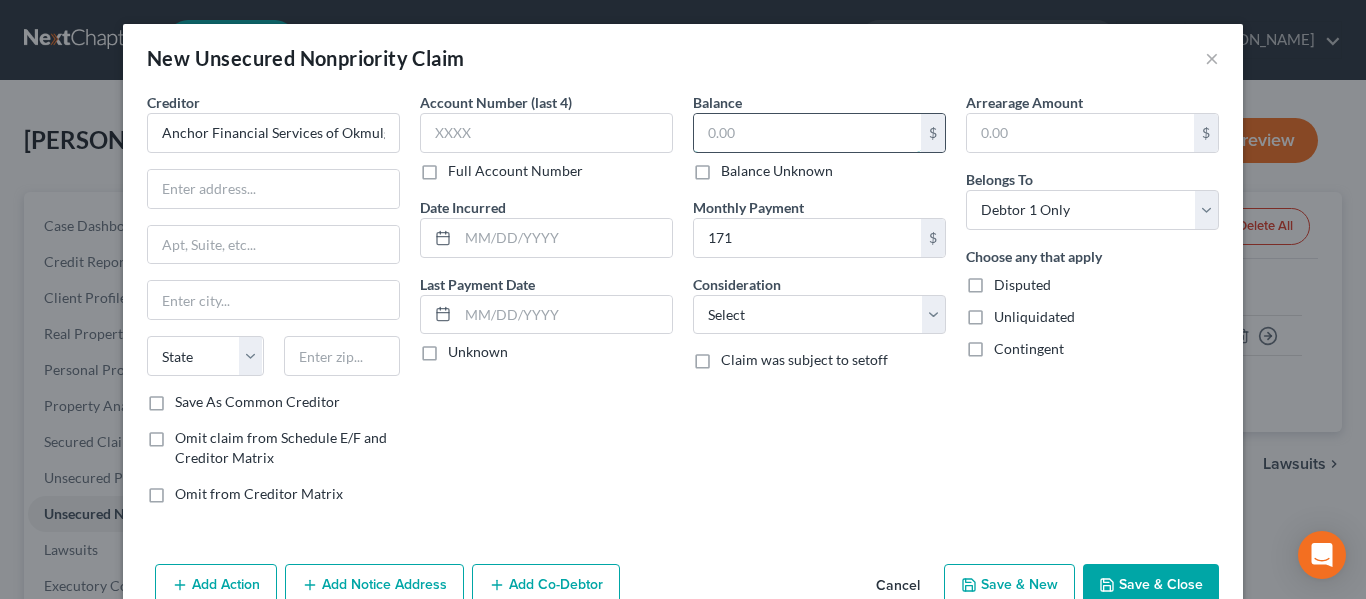 click at bounding box center [807, 133] 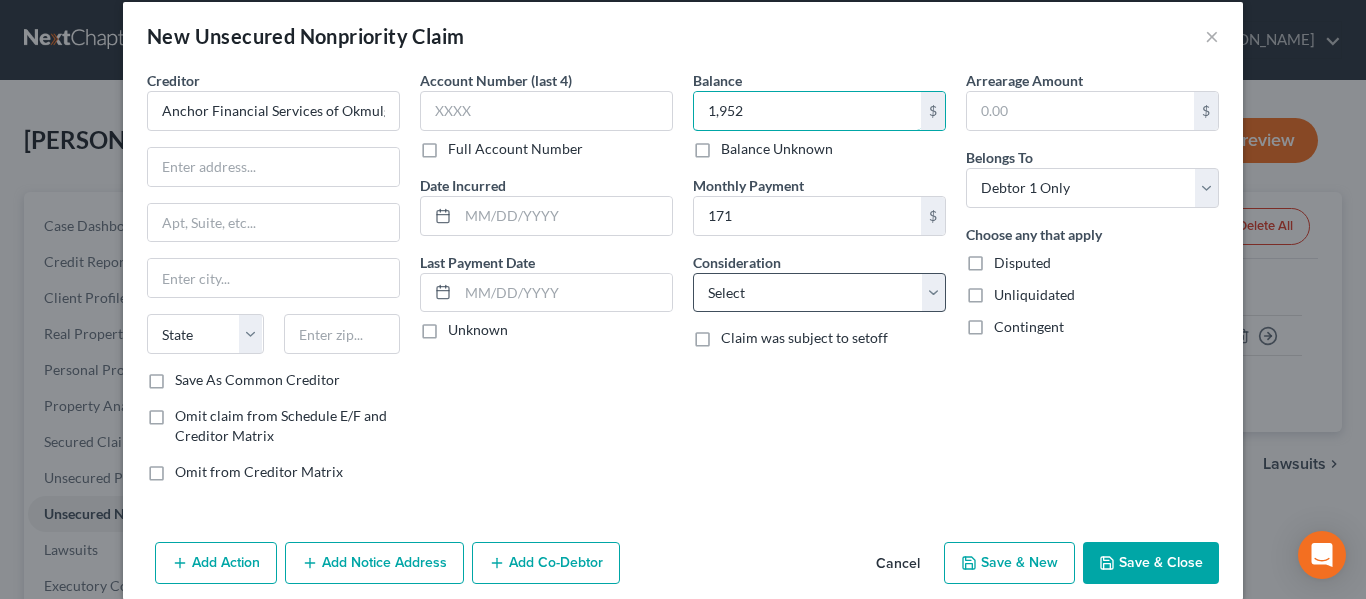 scroll, scrollTop: 47, scrollLeft: 0, axis: vertical 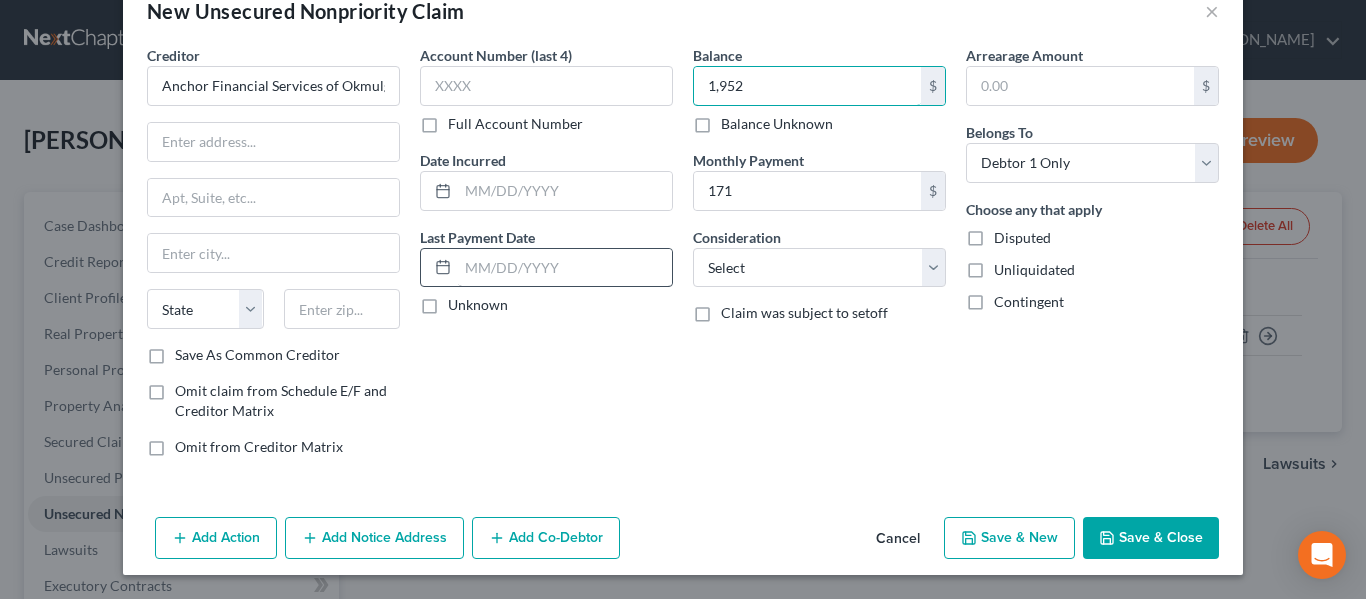 type on "1,952" 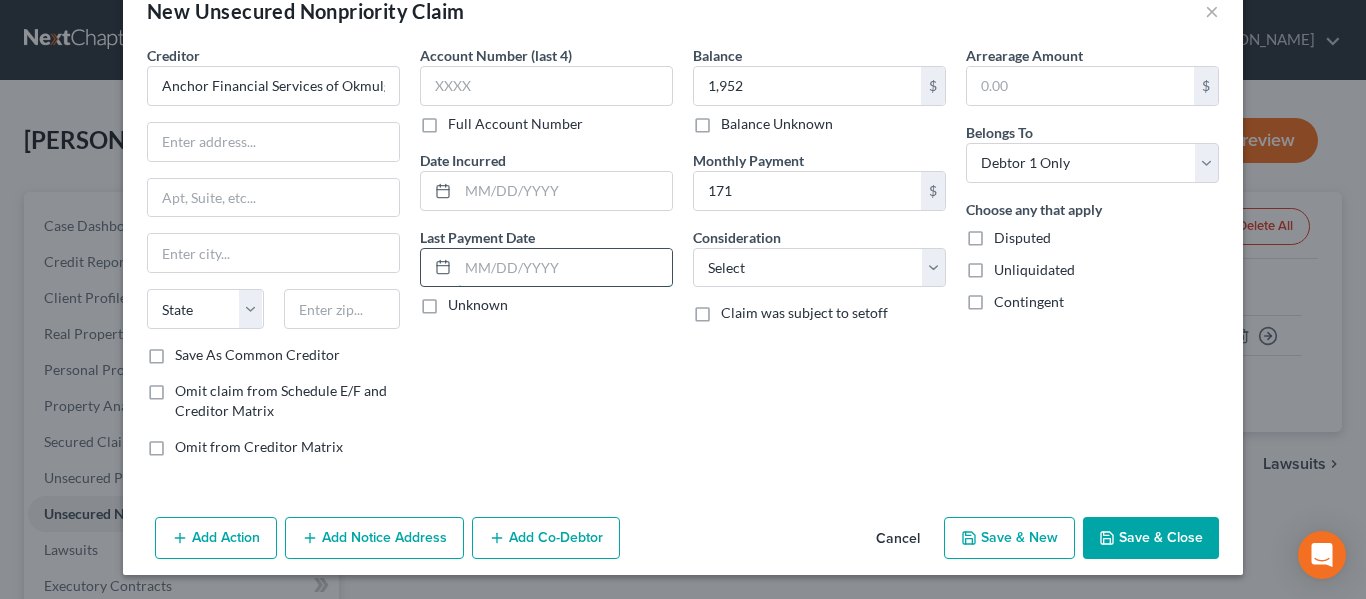 click at bounding box center (565, 268) 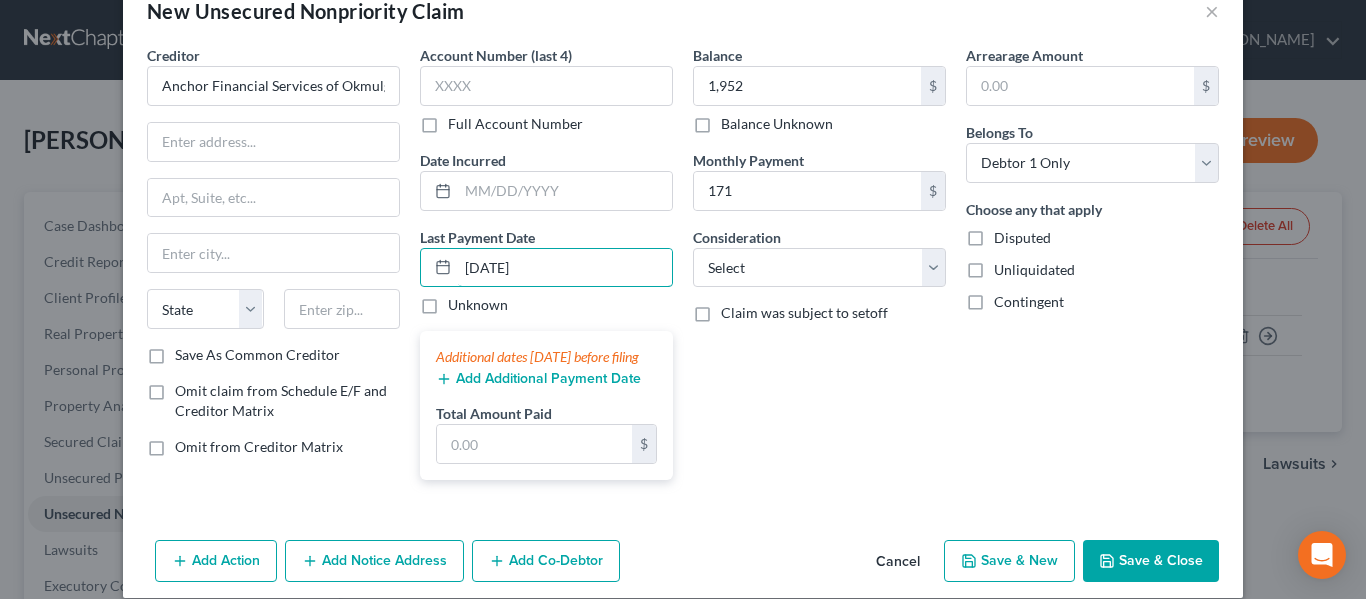 type on "[DATE]" 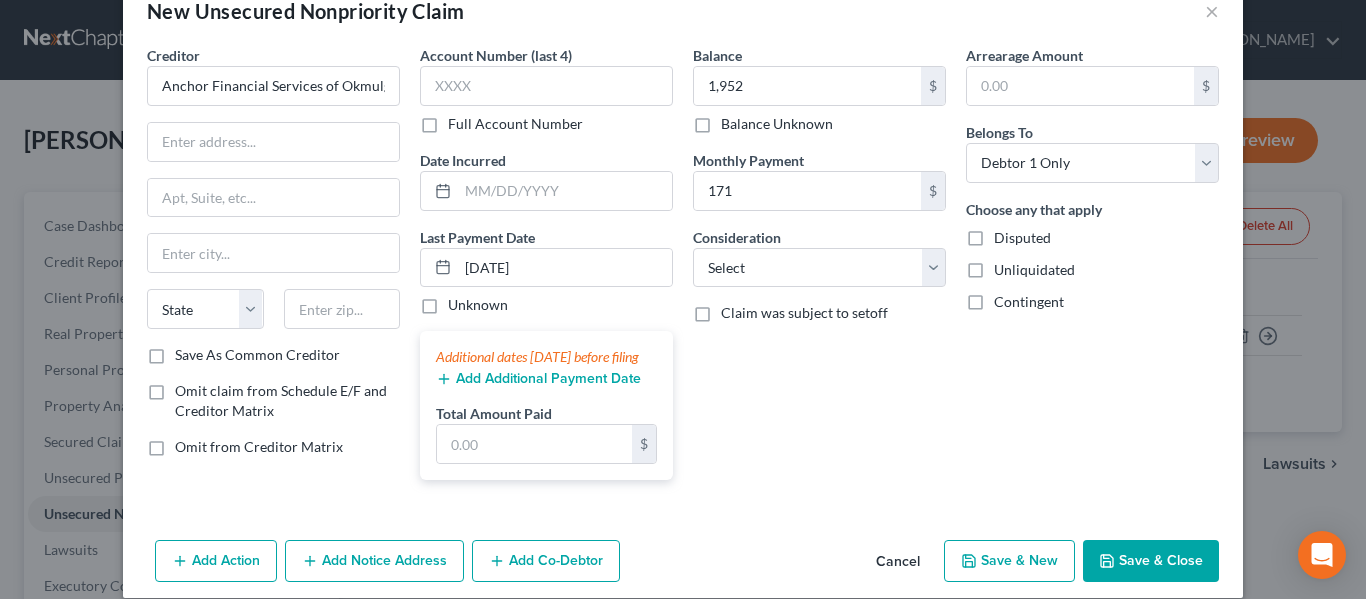 click on "Balance
1,952.00 $
Balance Unknown
Balance Undetermined
1,952 $
Balance Unknown
Monthly Payment 171 $ Consideration Select Cable / Satellite Services Collection Agency Credit Card Debt Debt Counseling / Attorneys Deficiency Balance Domestic Support Obligations Home / Car Repairs Income Taxes Judgment Liens Medical Services Monies Loaned / Advanced Mortgage Obligation From Divorce Or Separation Obligation To Pensions Other Overdrawn Bank Account Promised To Help Pay Creditors Student Loans Suppliers And Vendors Telephone / Internet Services Utility Services Claim was subject to setoff" at bounding box center [819, 270] 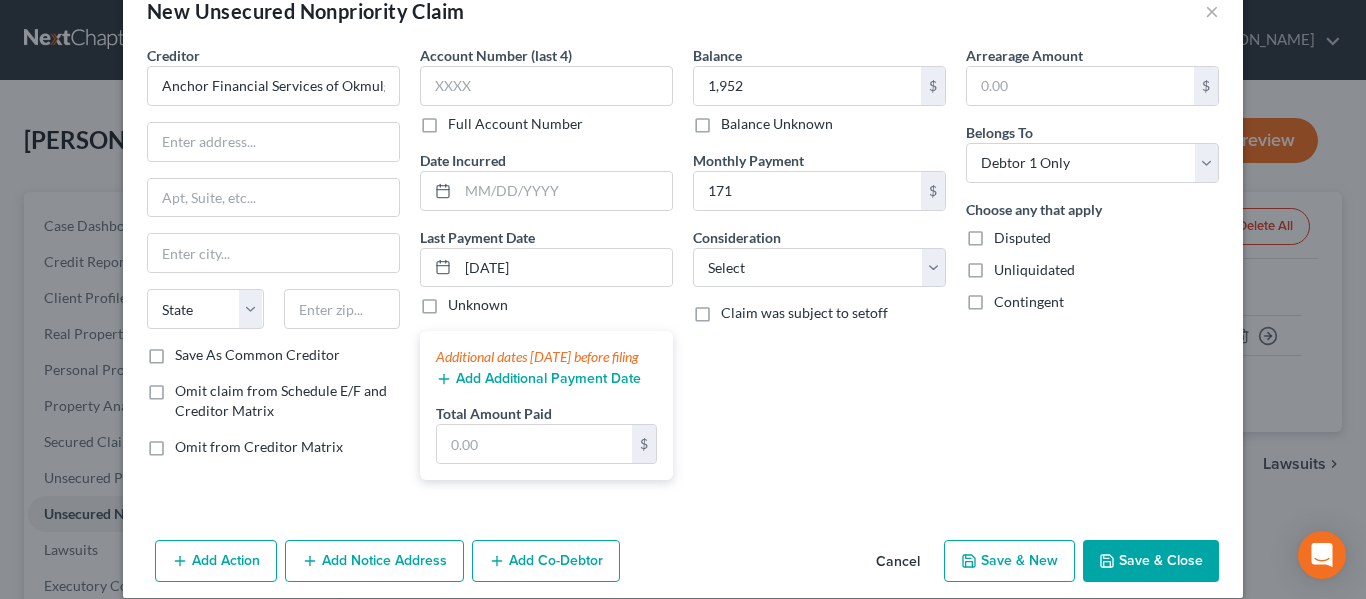 click on "Save & New" at bounding box center [1009, 561] 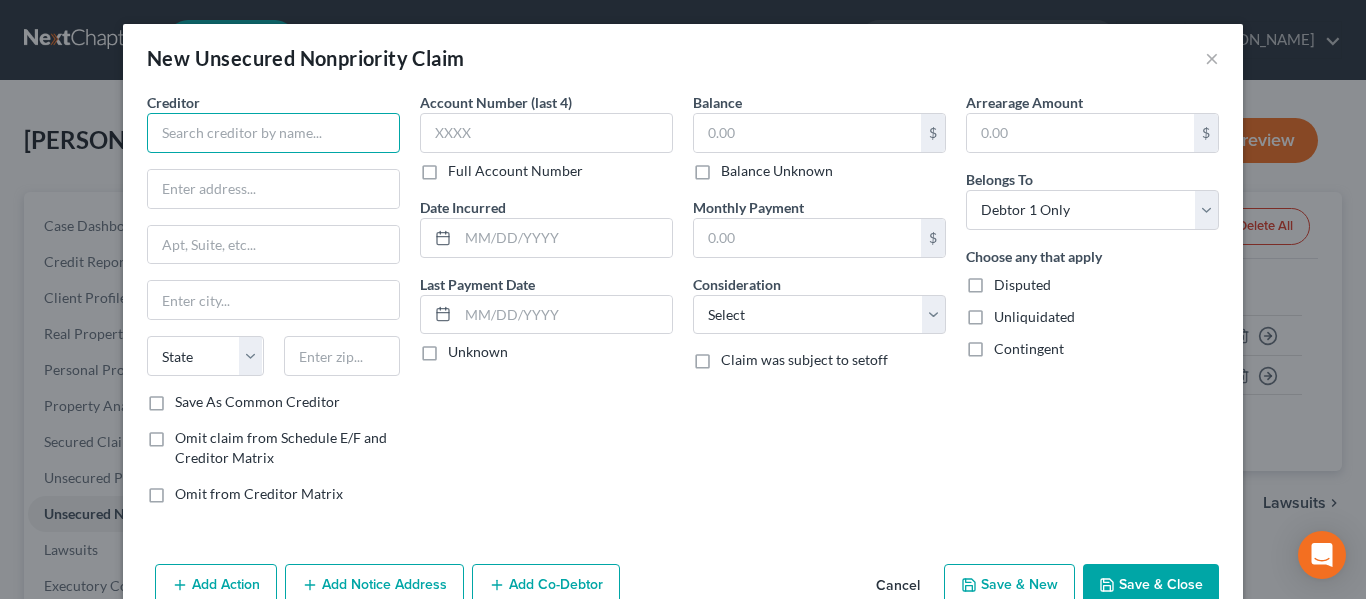 click at bounding box center (273, 133) 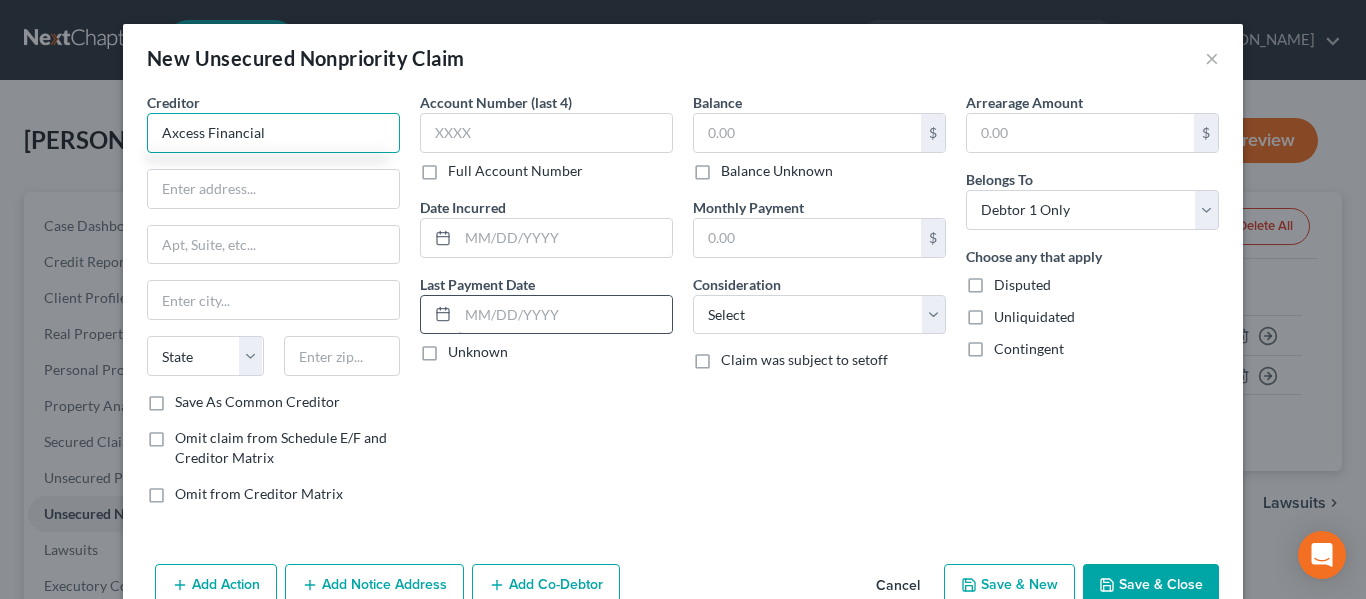 type on "Axcess Financial" 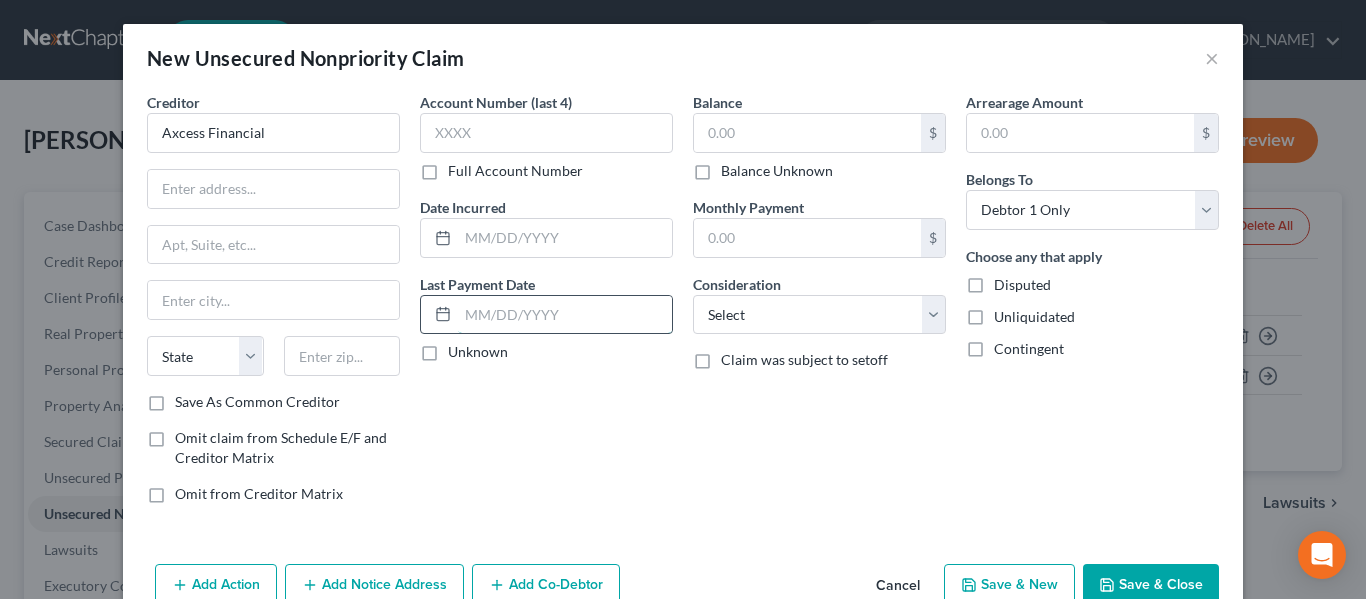 click at bounding box center (565, 315) 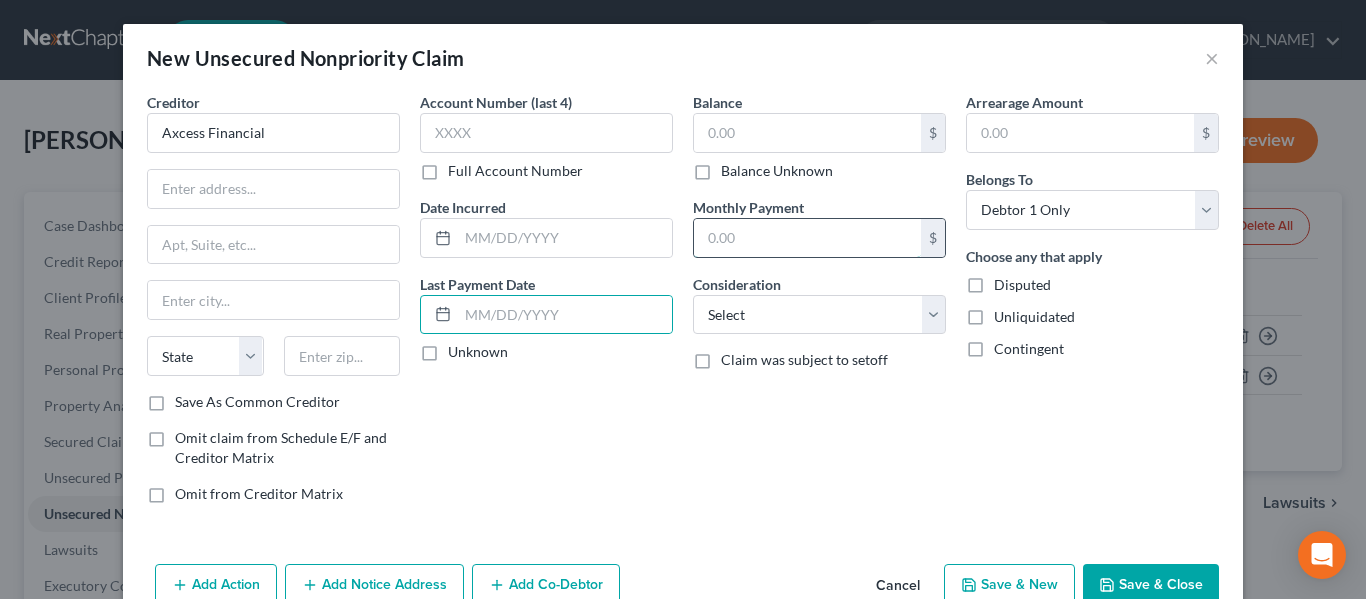 click at bounding box center (807, 238) 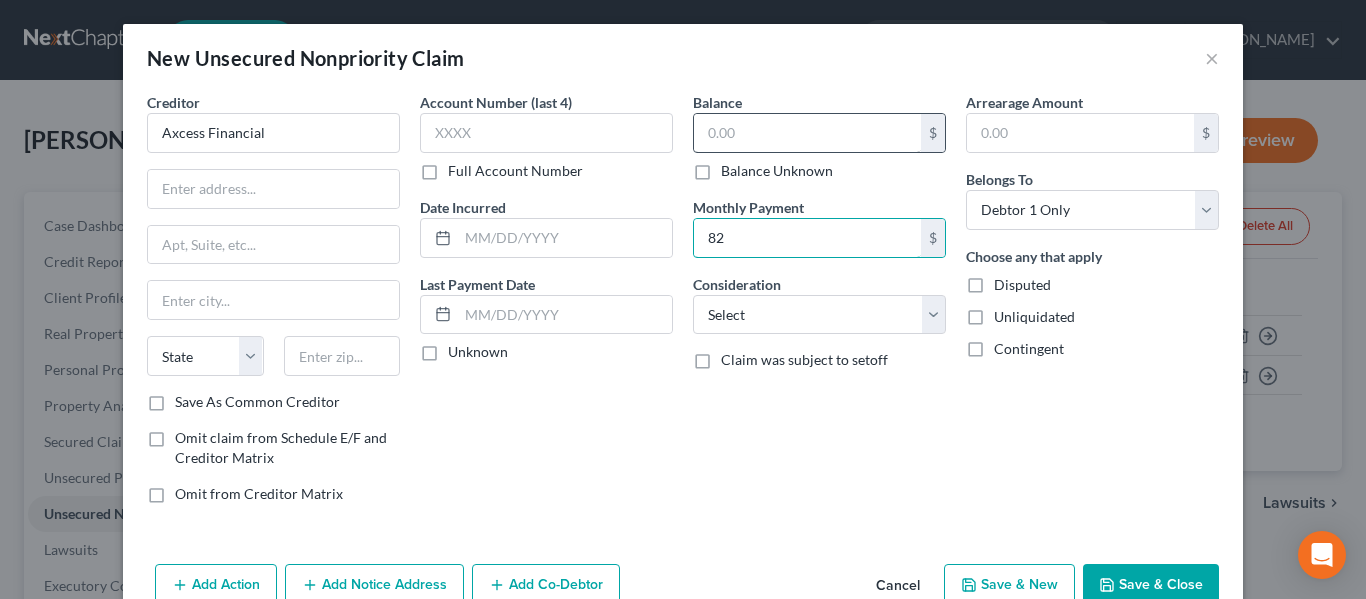 type on "82" 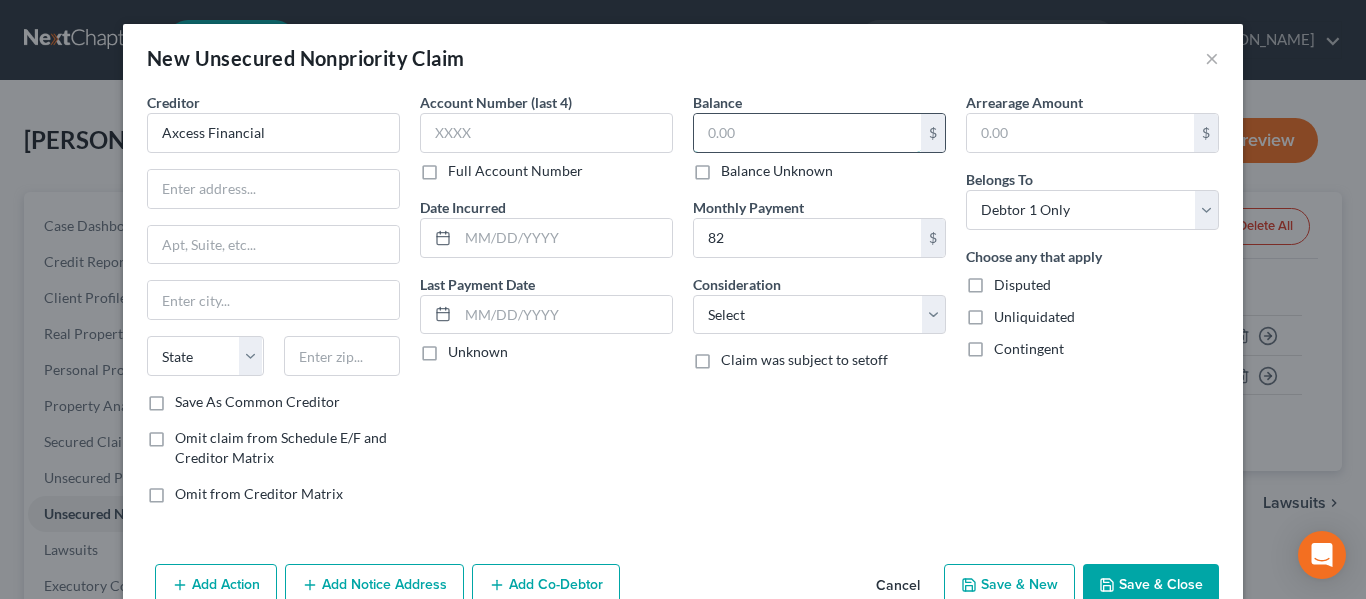 click at bounding box center [807, 133] 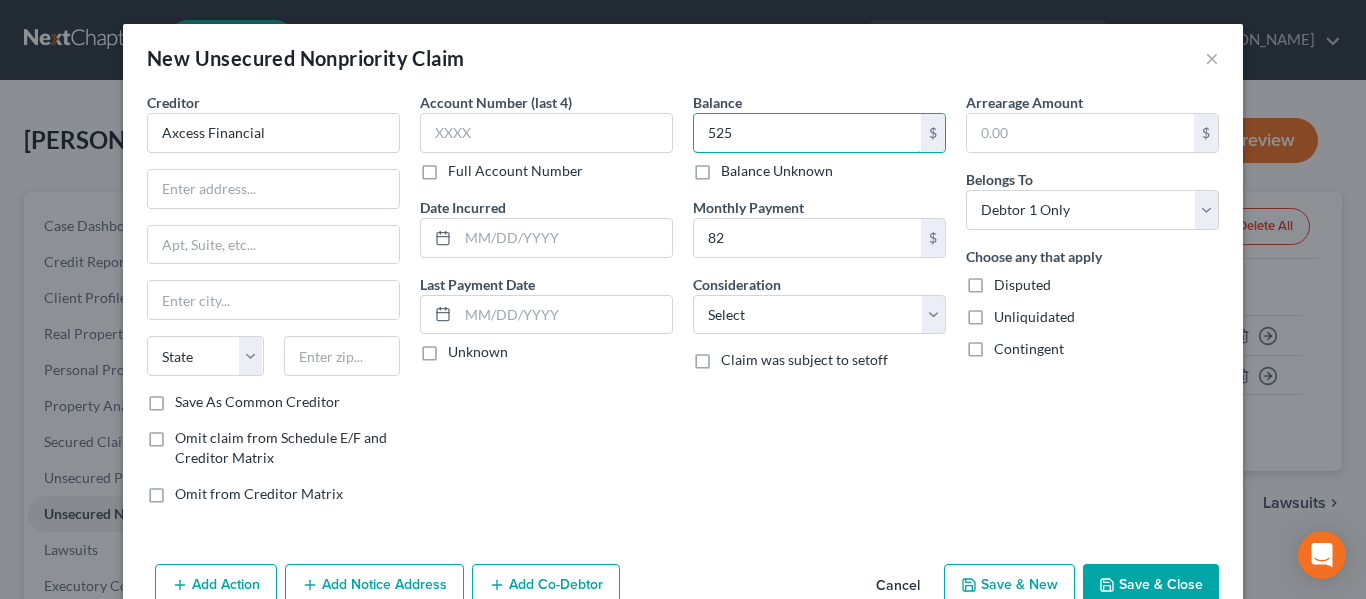 scroll, scrollTop: 47, scrollLeft: 0, axis: vertical 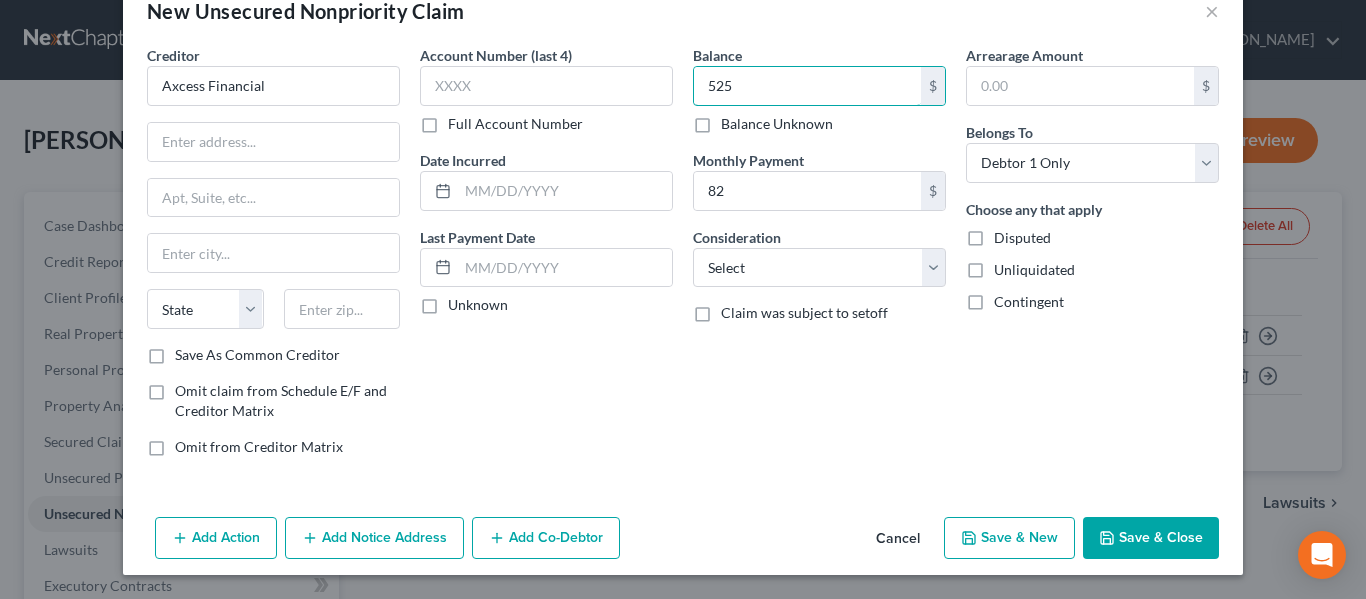 type on "525" 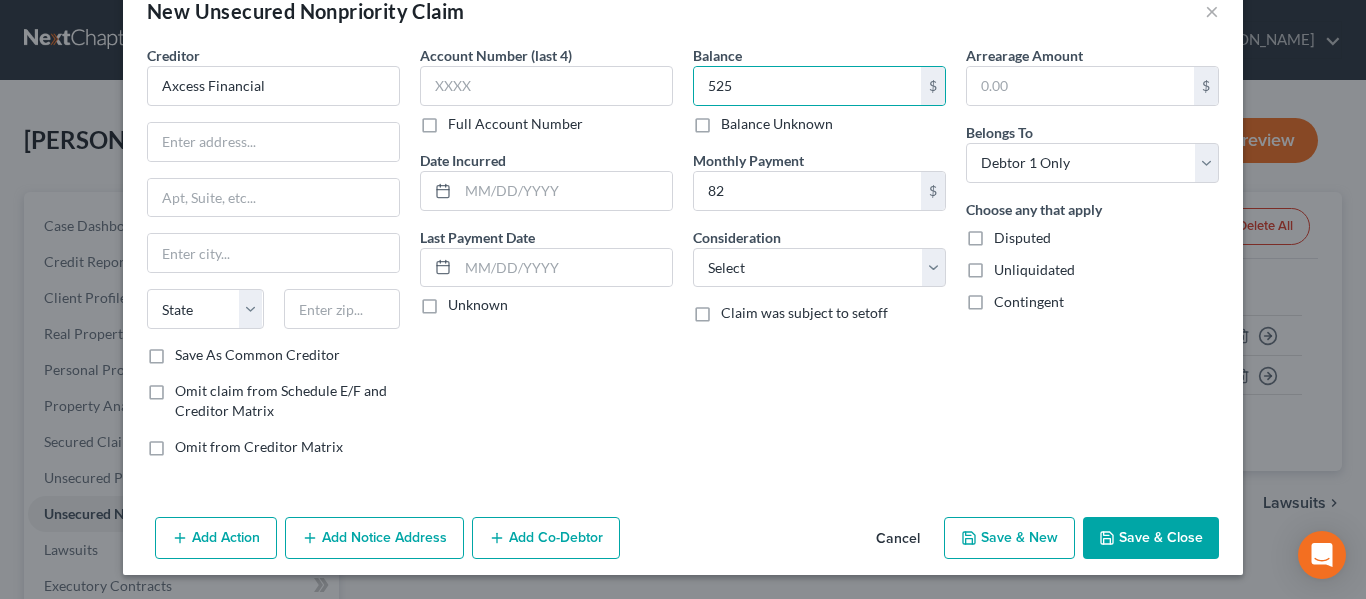 click on "Save & New" at bounding box center (1009, 538) 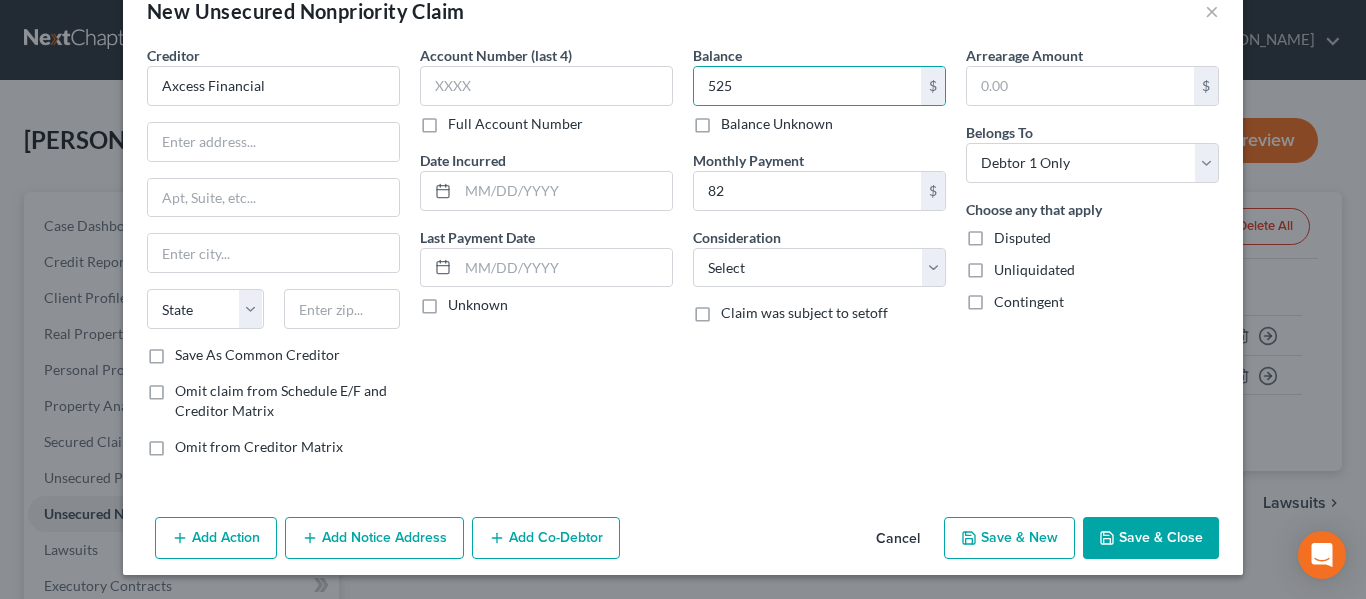 select on "0" 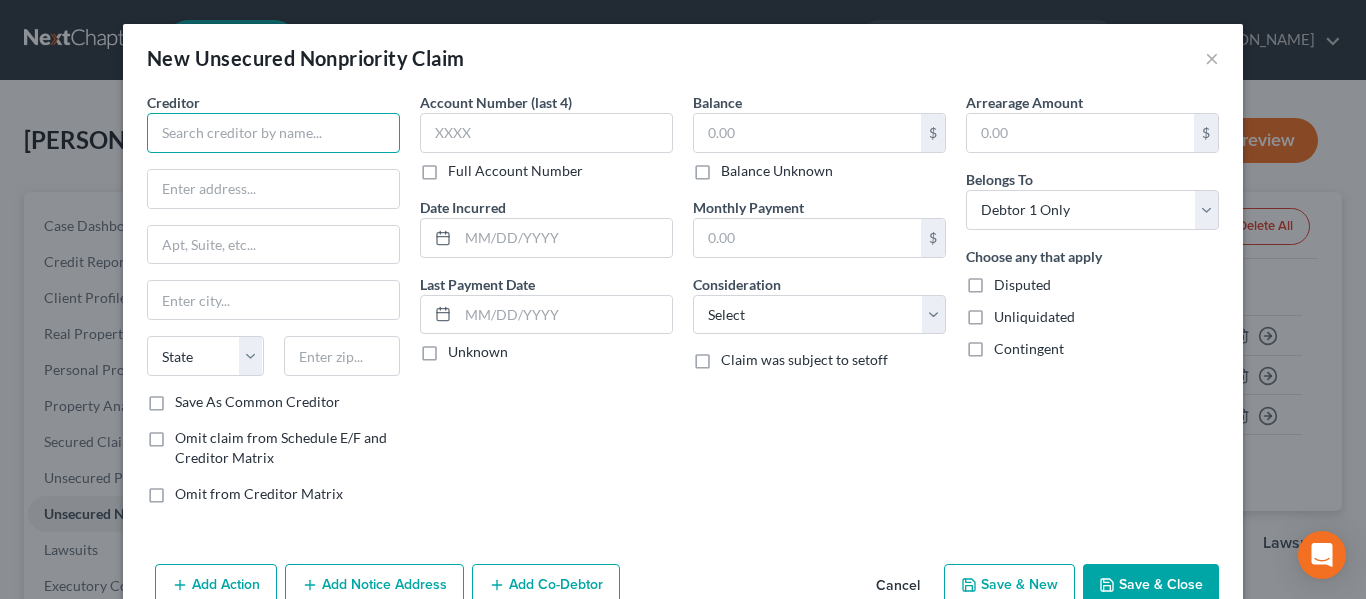click at bounding box center [273, 133] 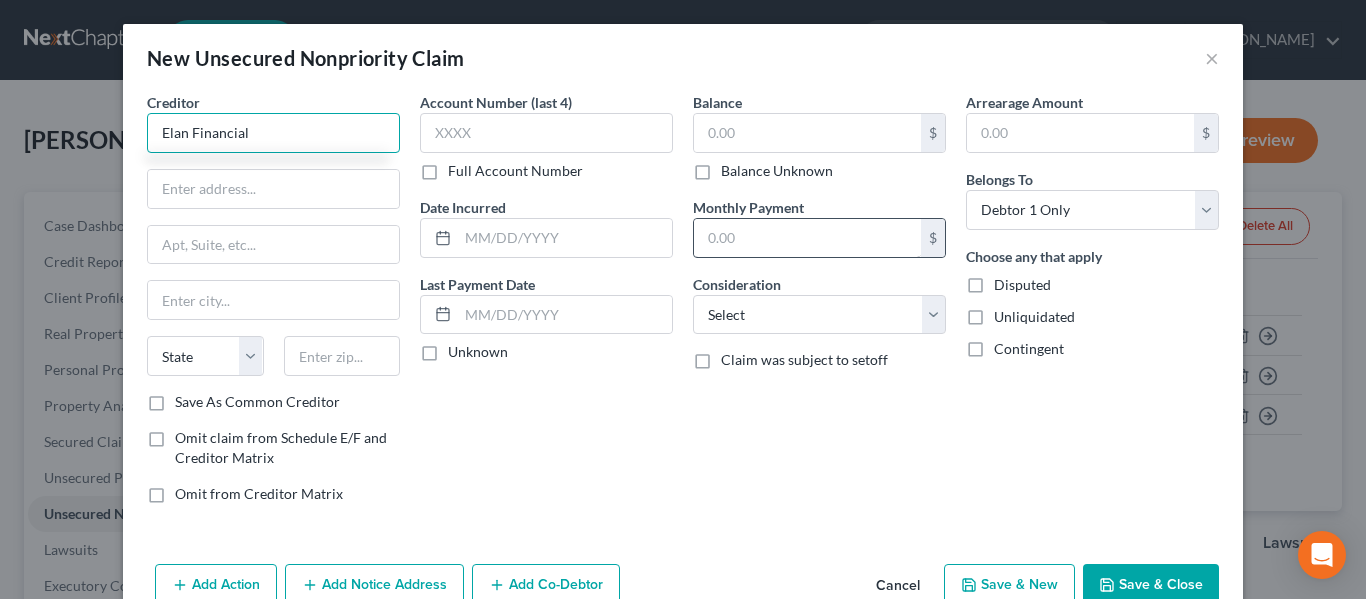 type on "Elan Financial" 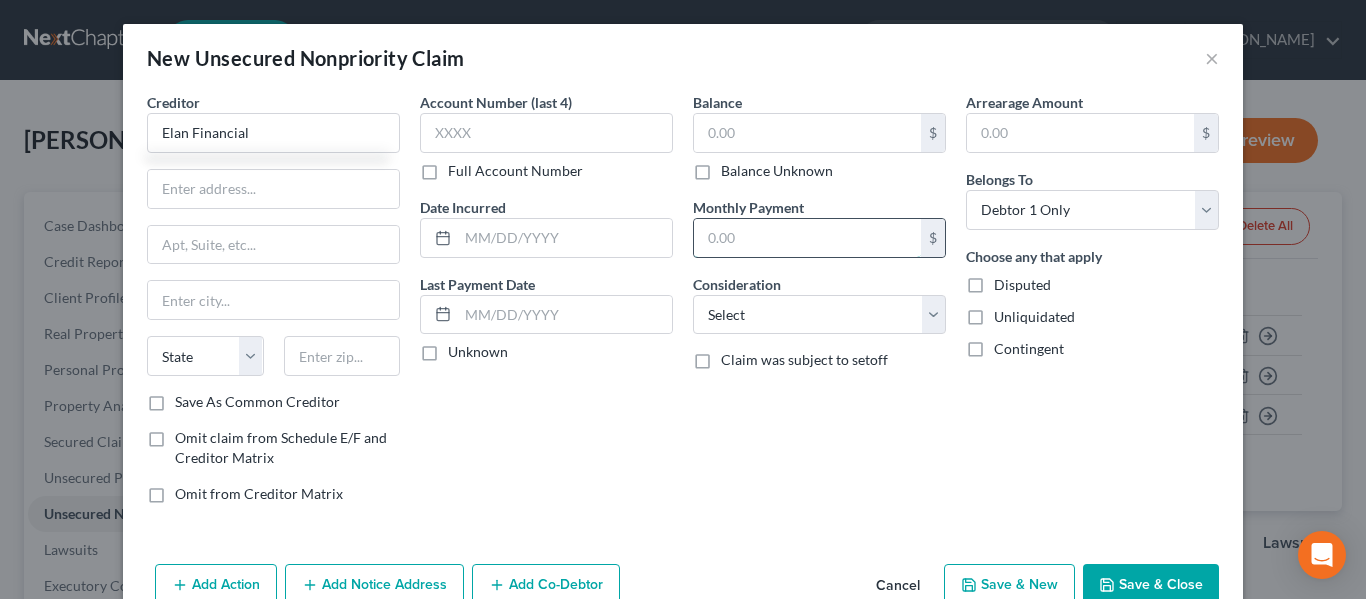 click at bounding box center (807, 238) 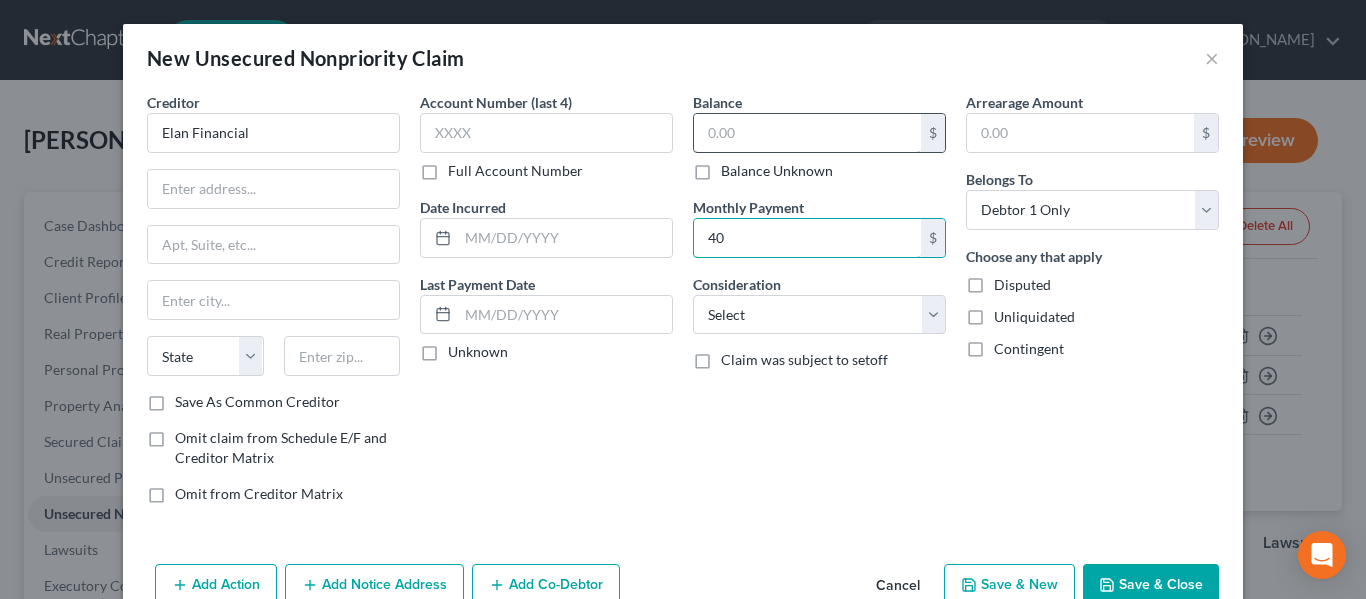 type on "40" 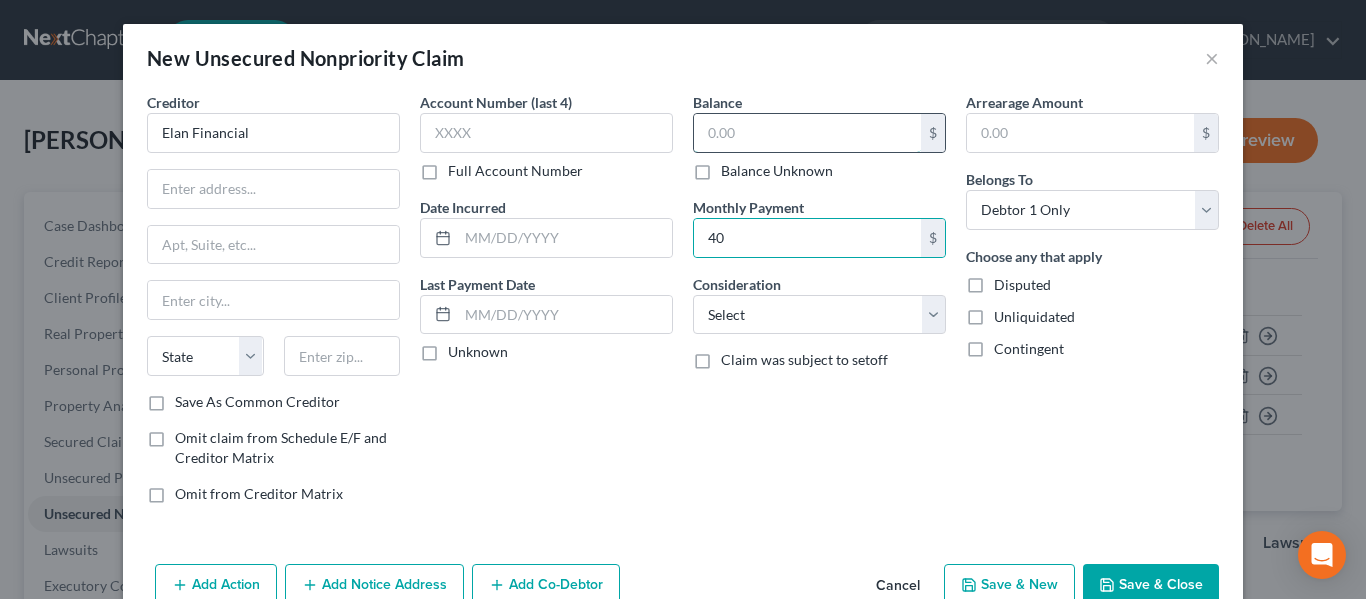 click at bounding box center [807, 133] 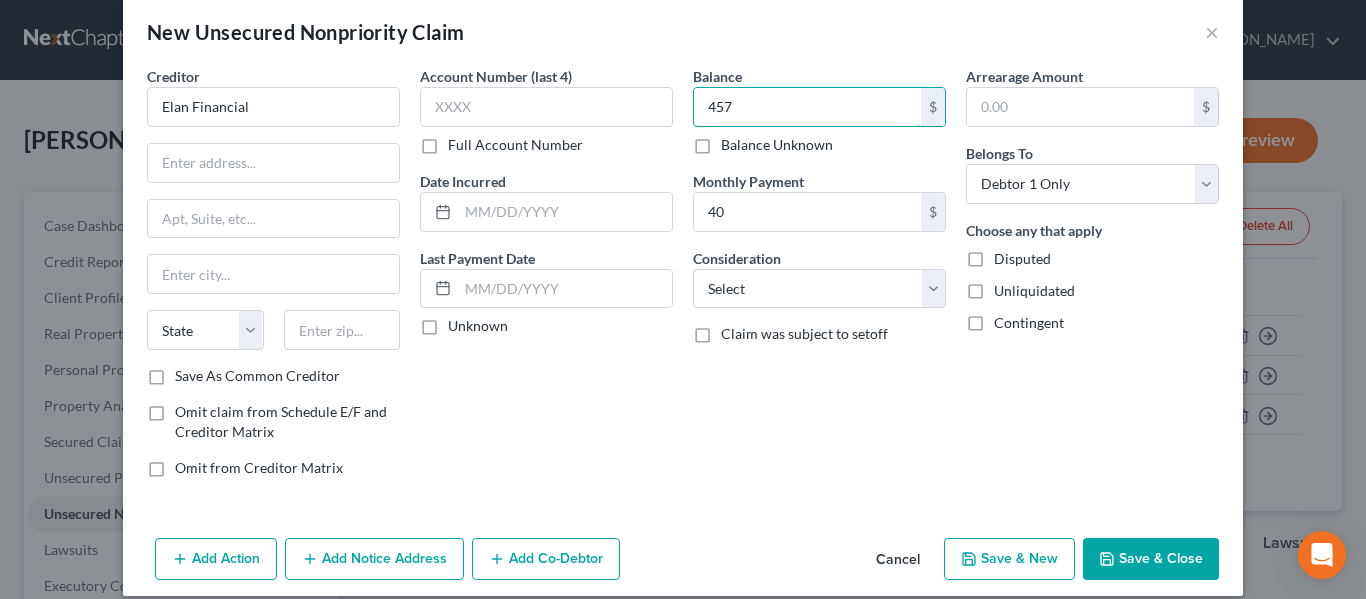scroll, scrollTop: 47, scrollLeft: 0, axis: vertical 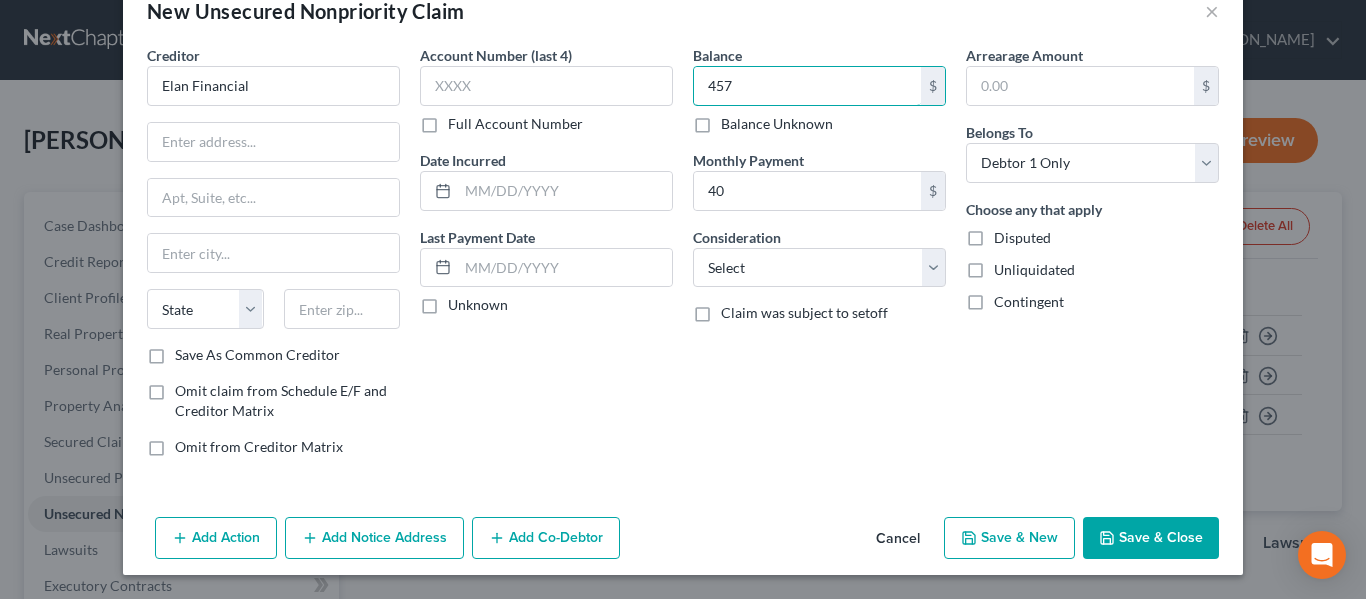 type on "457" 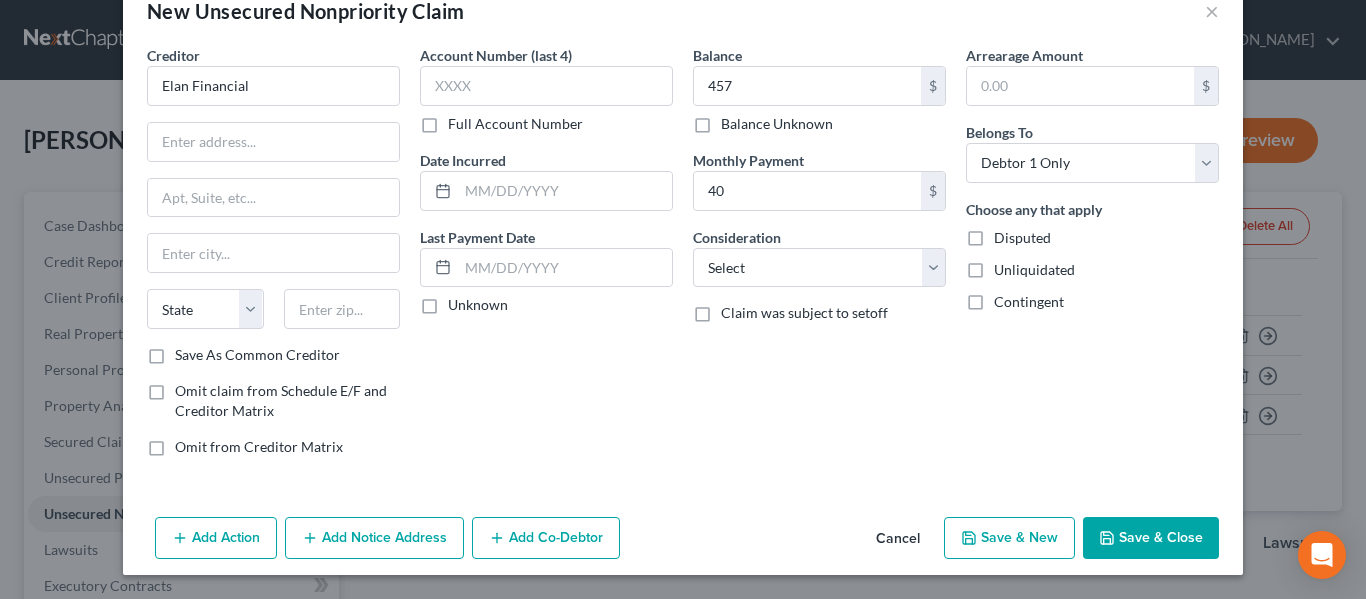 click on "Save & New" at bounding box center (1009, 538) 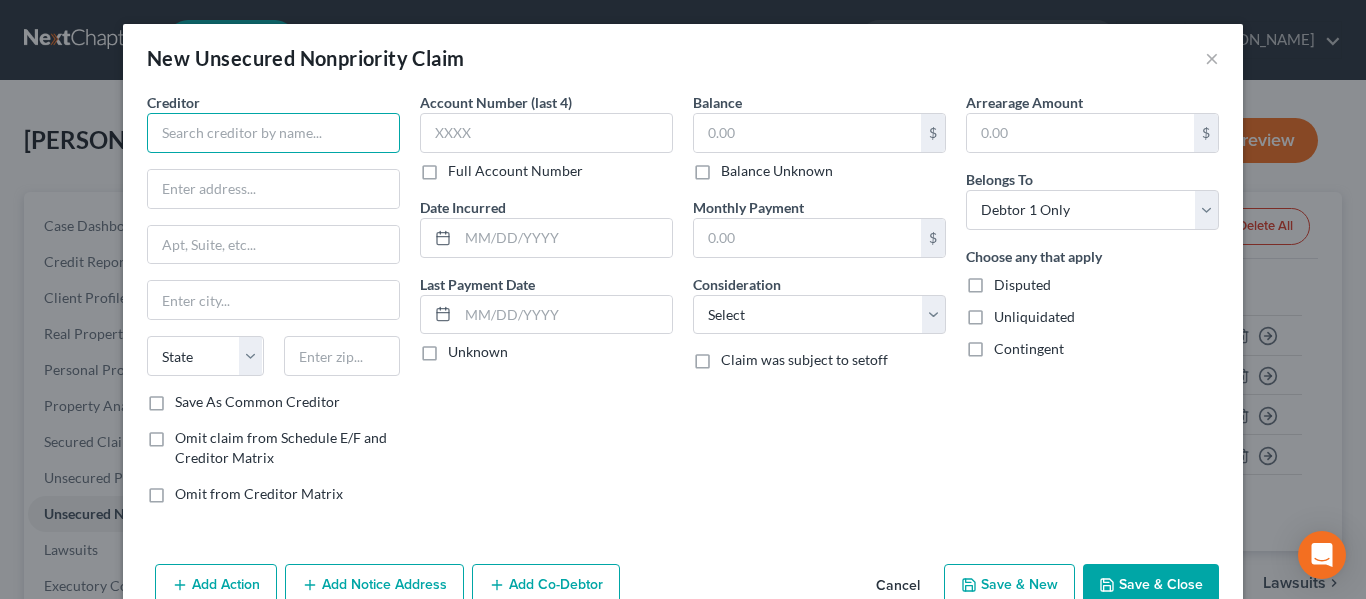 click at bounding box center (273, 133) 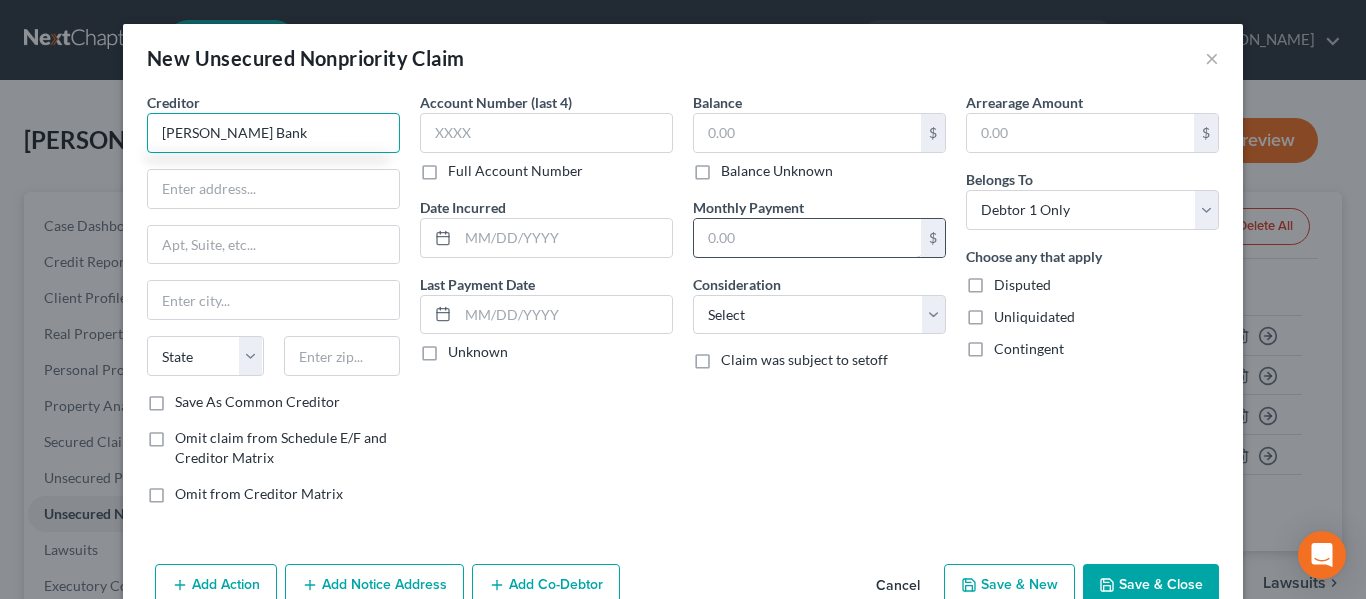 type on "[PERSON_NAME] Bank" 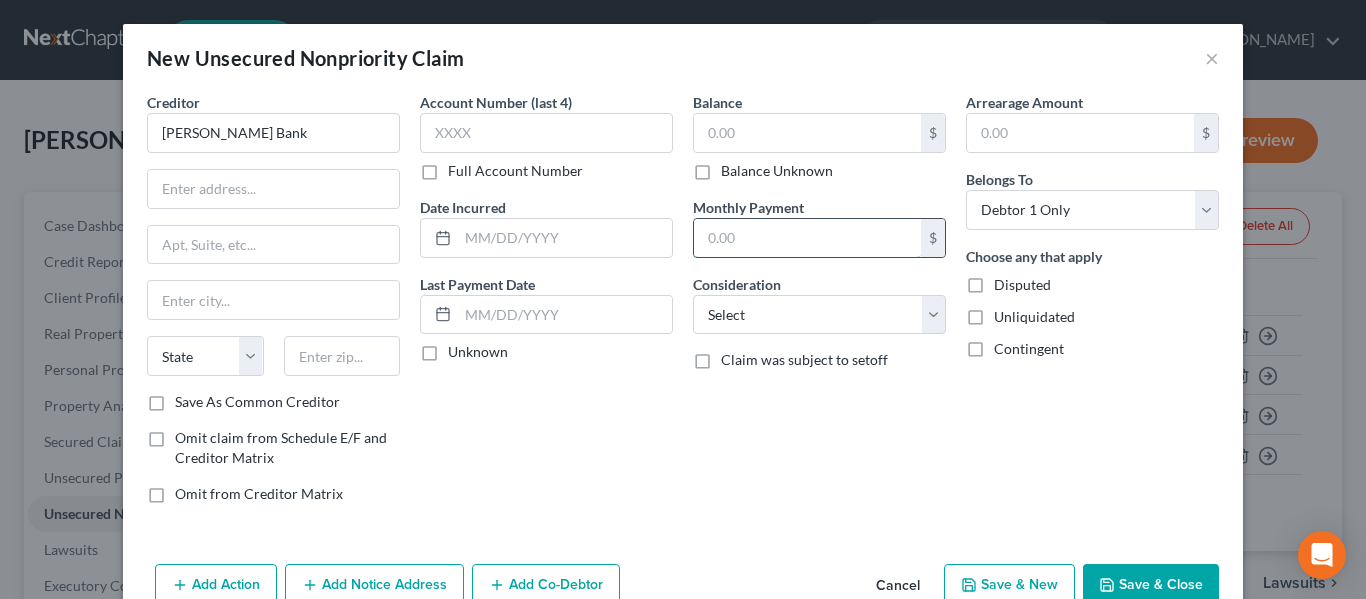 click at bounding box center [807, 238] 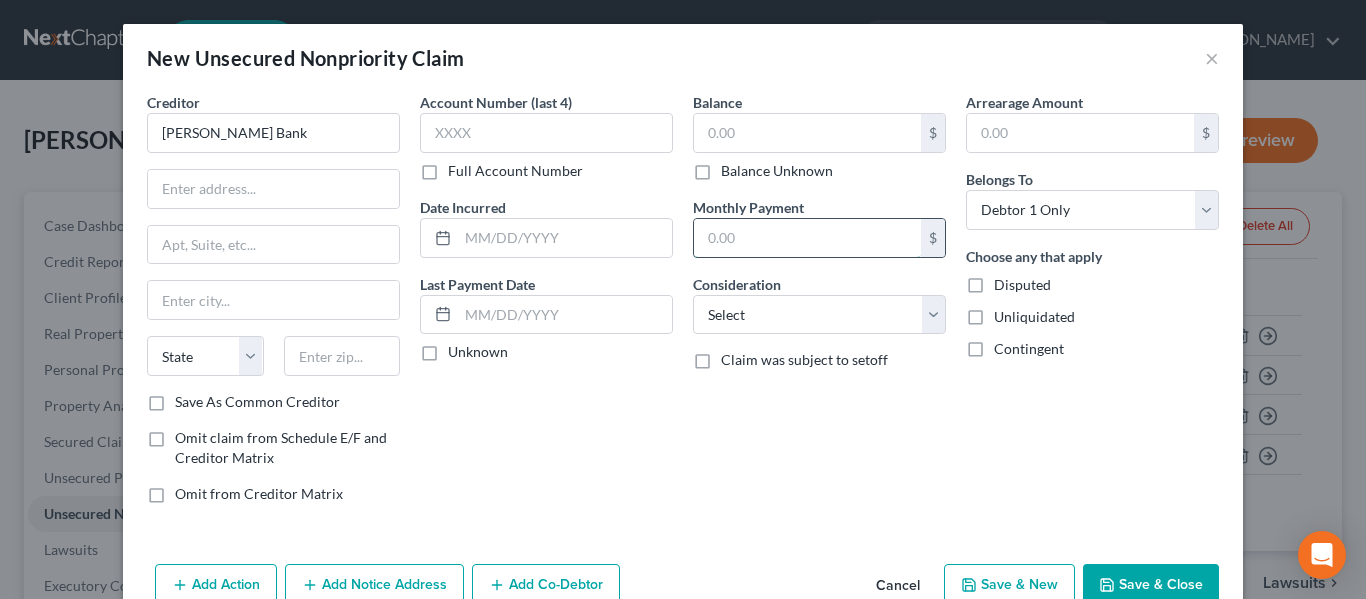 click at bounding box center (807, 238) 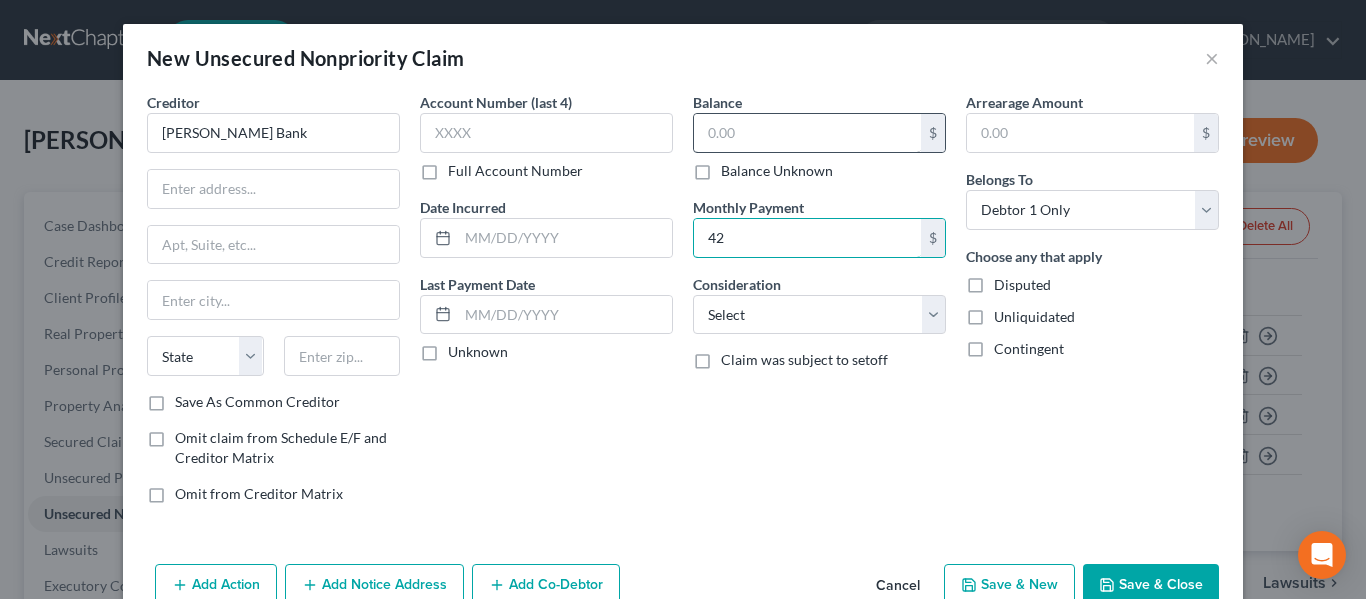 type on "42" 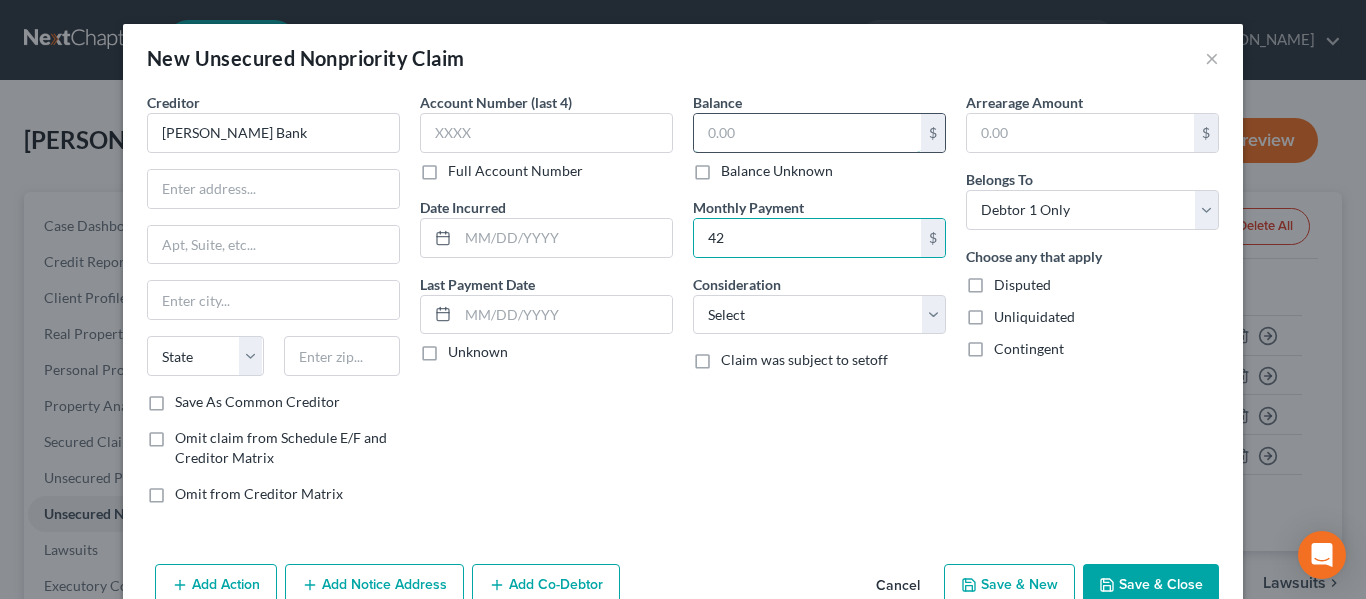 click at bounding box center (807, 133) 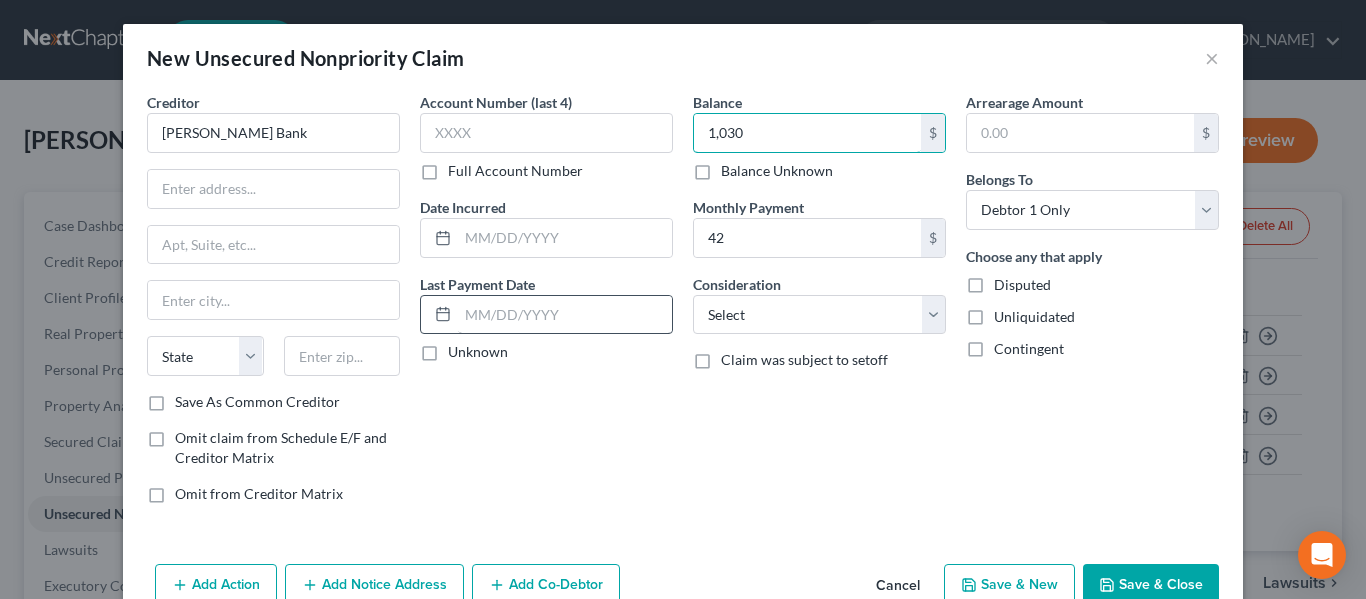 type on "1,030" 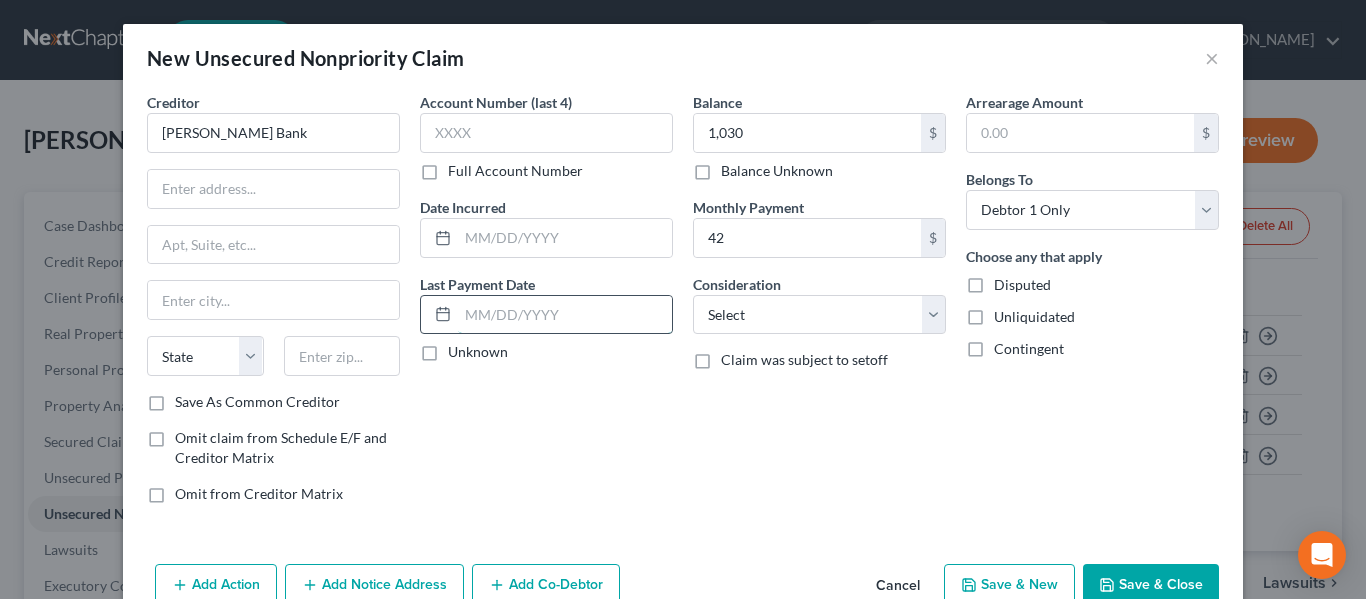 click at bounding box center (565, 315) 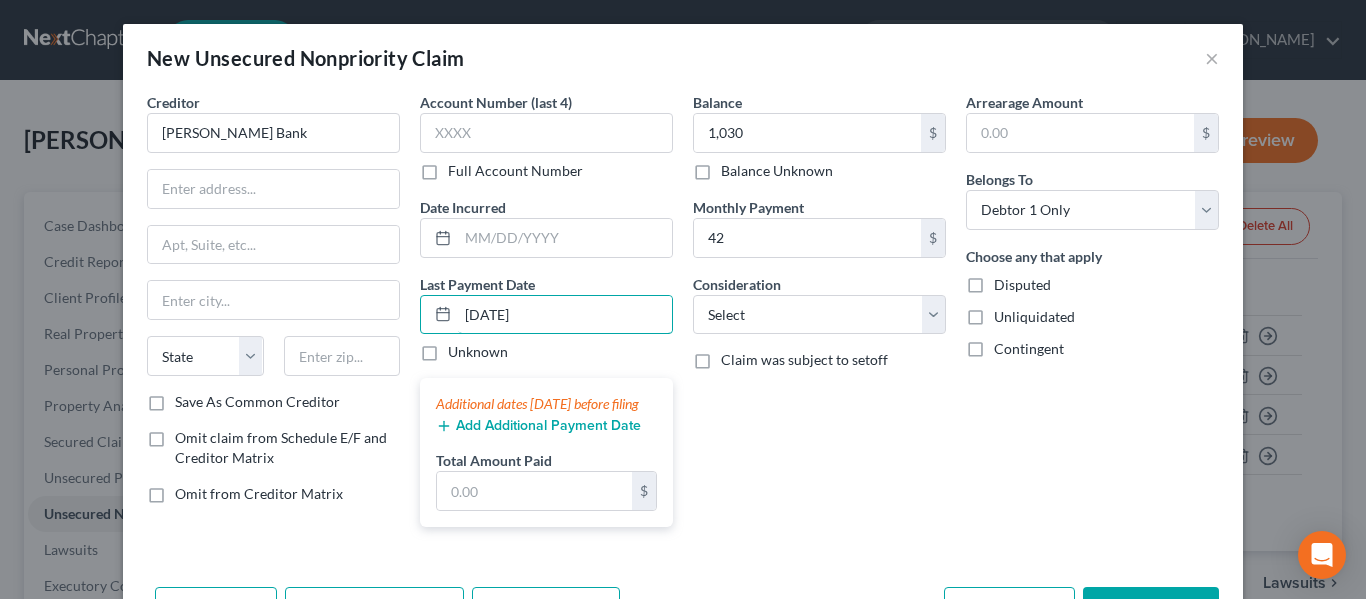 type on "[DATE]" 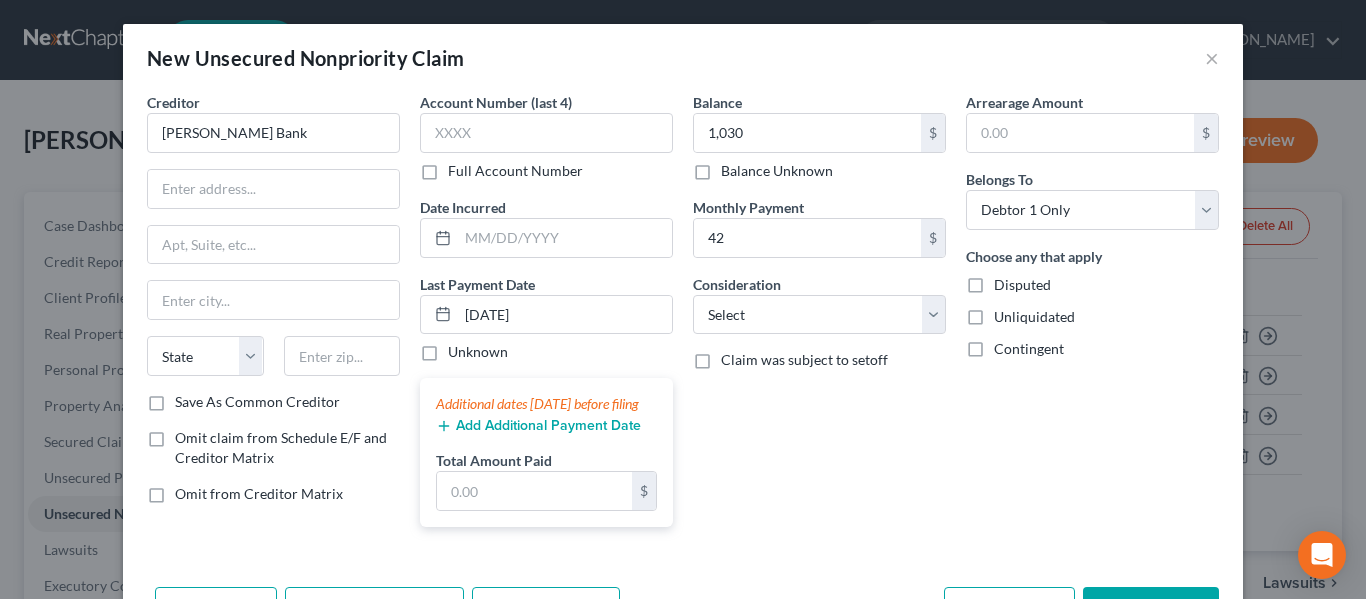 click on "Balance
1,030.00 $
Balance Unknown
Balance Undetermined
1,030 $
Balance Unknown
Monthly Payment 42 $ Consideration Select Cable / Satellite Services Collection Agency Credit Card Debt Debt Counseling / Attorneys Deficiency Balance Domestic Support Obligations Home / Car Repairs Income Taxes Judgment Liens Medical Services Monies Loaned / Advanced Mortgage Obligation From Divorce Or Separation Obligation To Pensions Other Overdrawn Bank Account Promised To Help Pay Creditors Student Loans Suppliers And Vendors Telephone / Internet Services Utility Services Claim was subject to setoff" at bounding box center (819, 317) 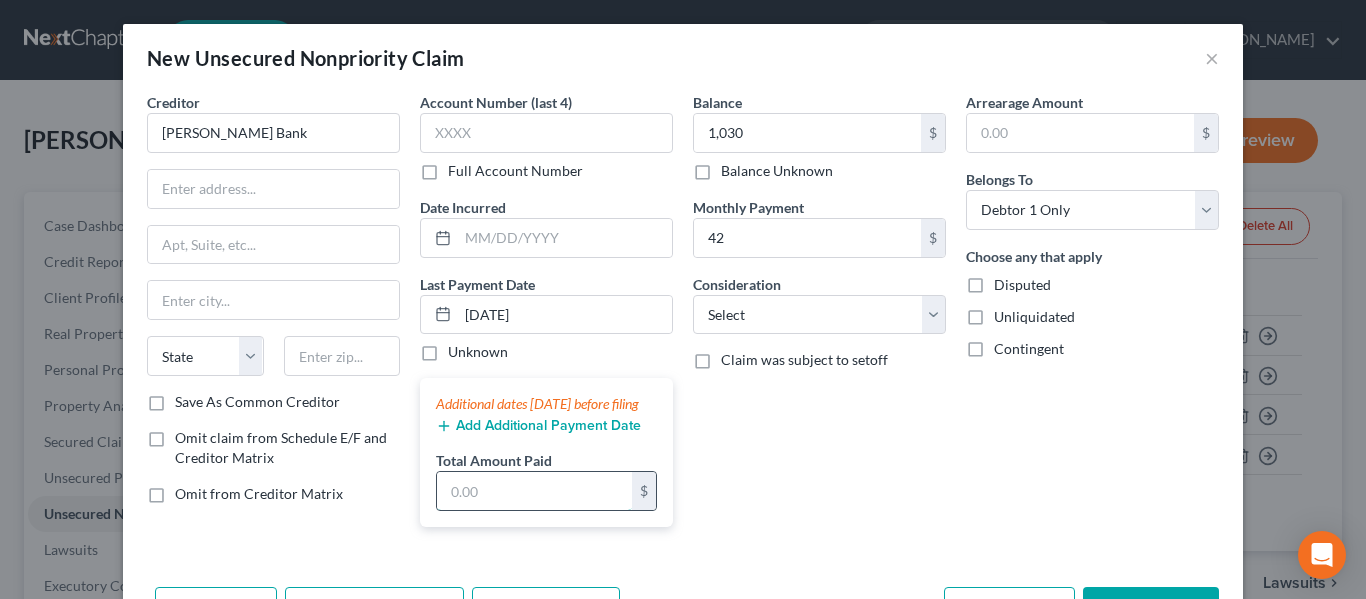 click at bounding box center [534, 491] 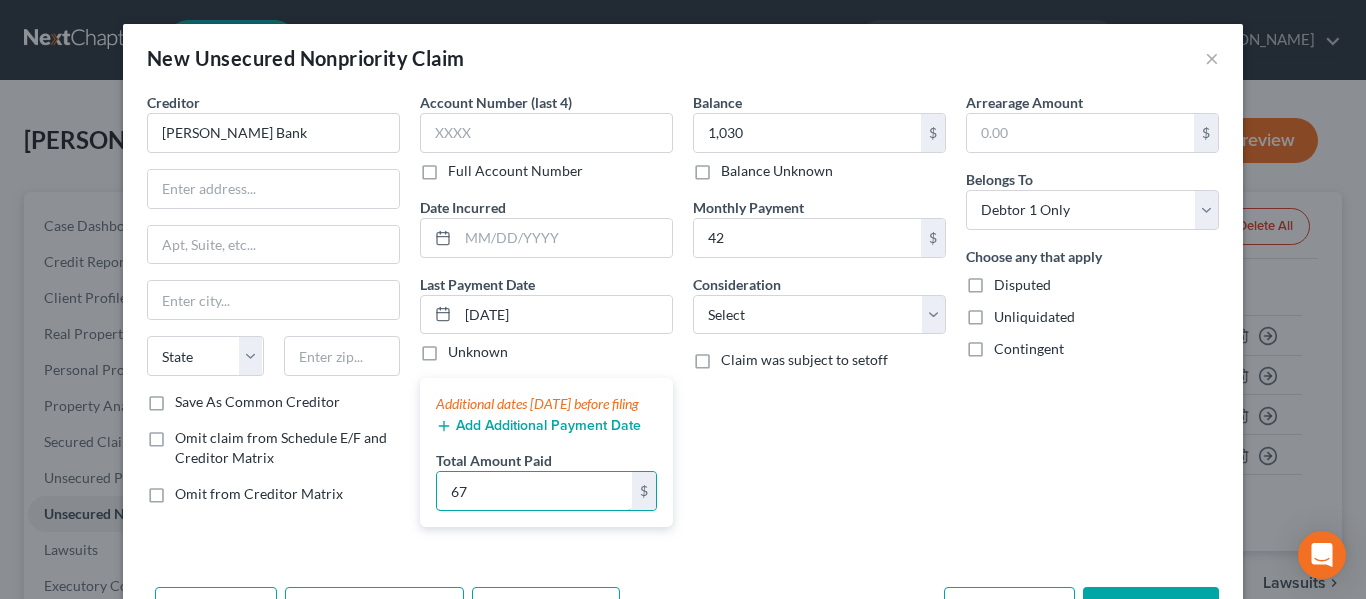 scroll, scrollTop: 90, scrollLeft: 0, axis: vertical 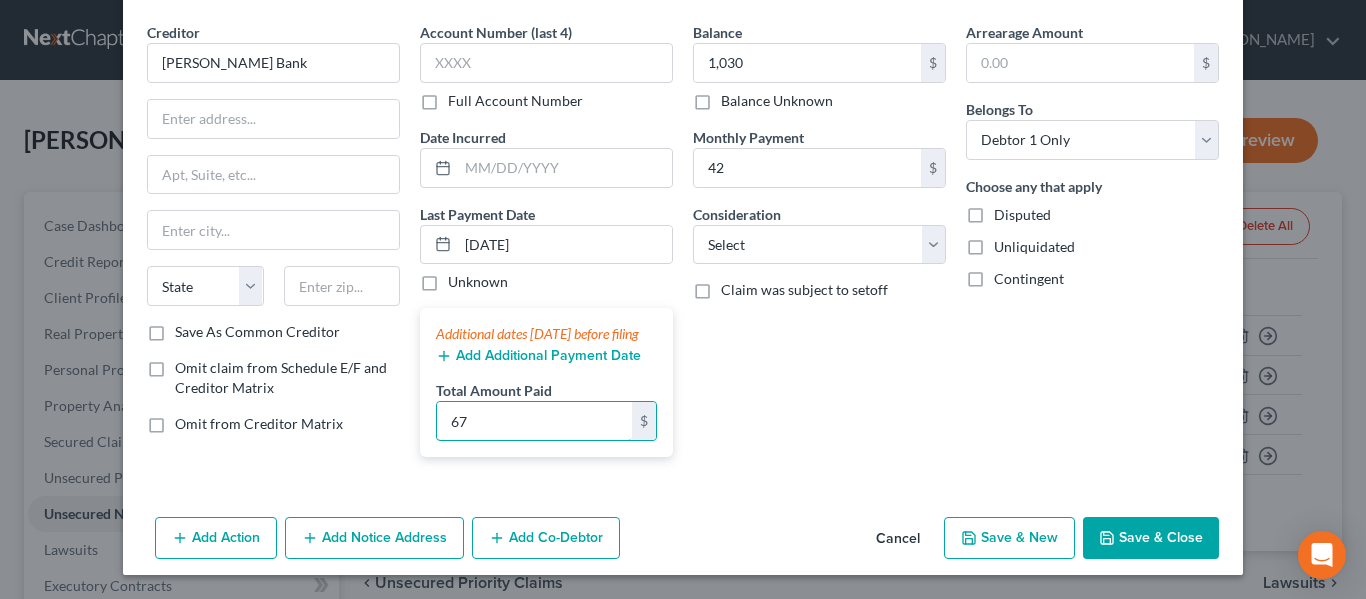 type on "67" 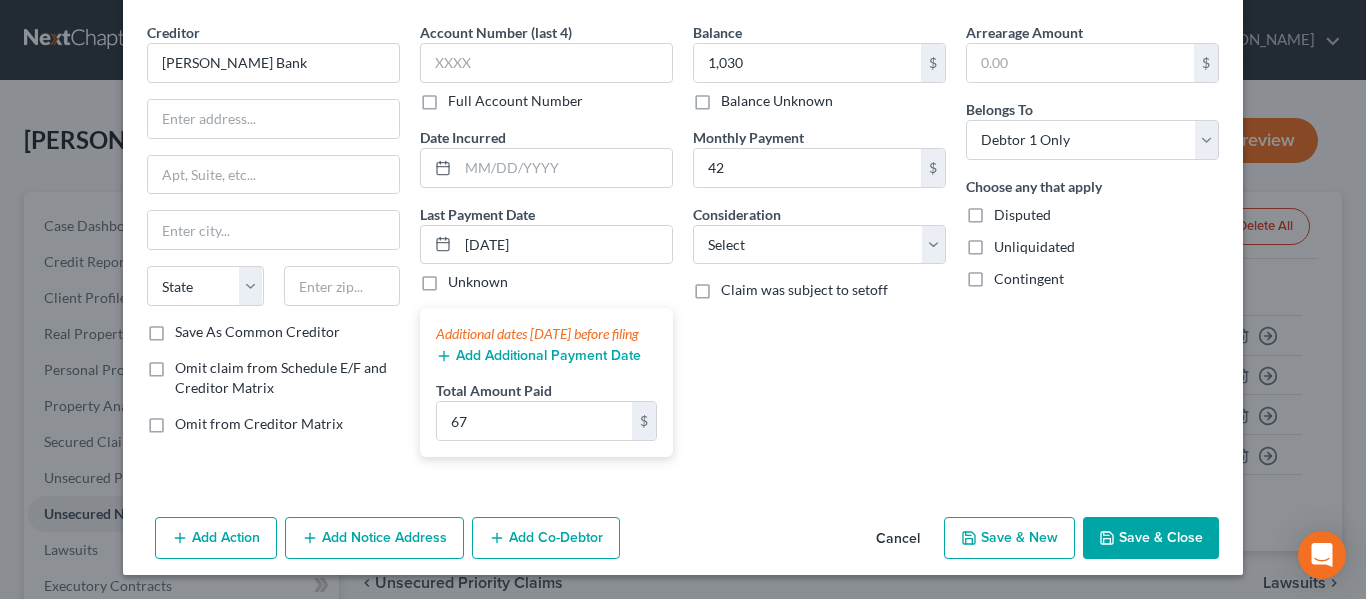 click on "Save & New" at bounding box center [1009, 538] 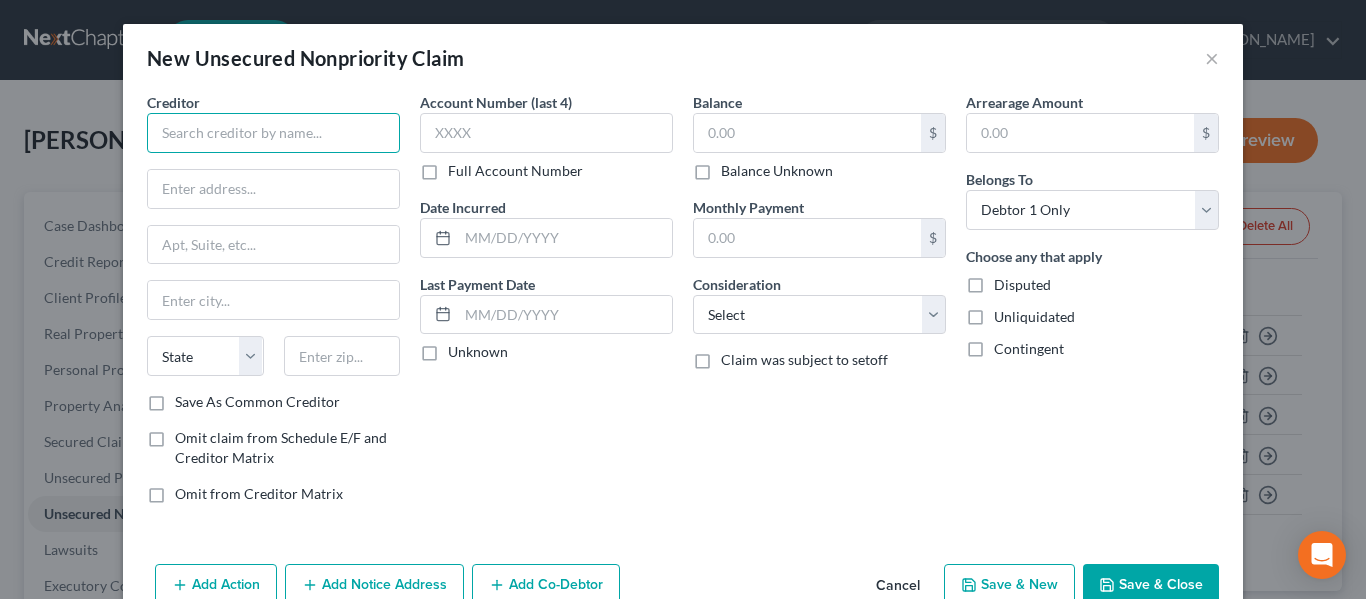 click at bounding box center (273, 133) 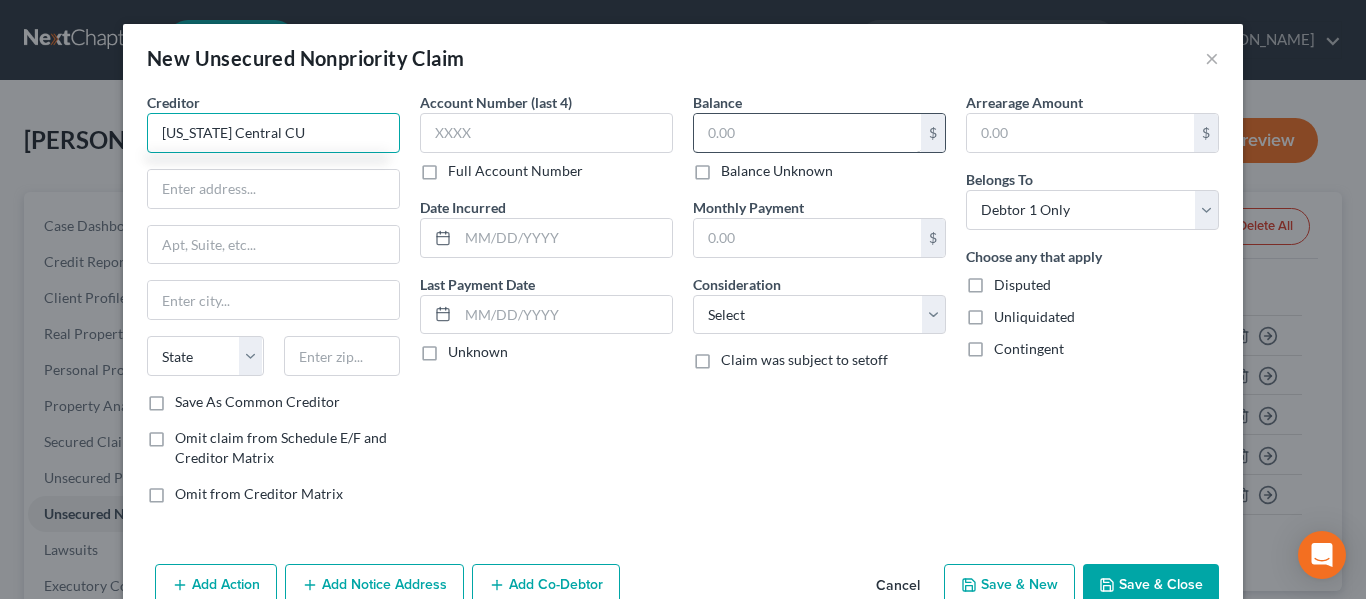 type on "[US_STATE] Central CU" 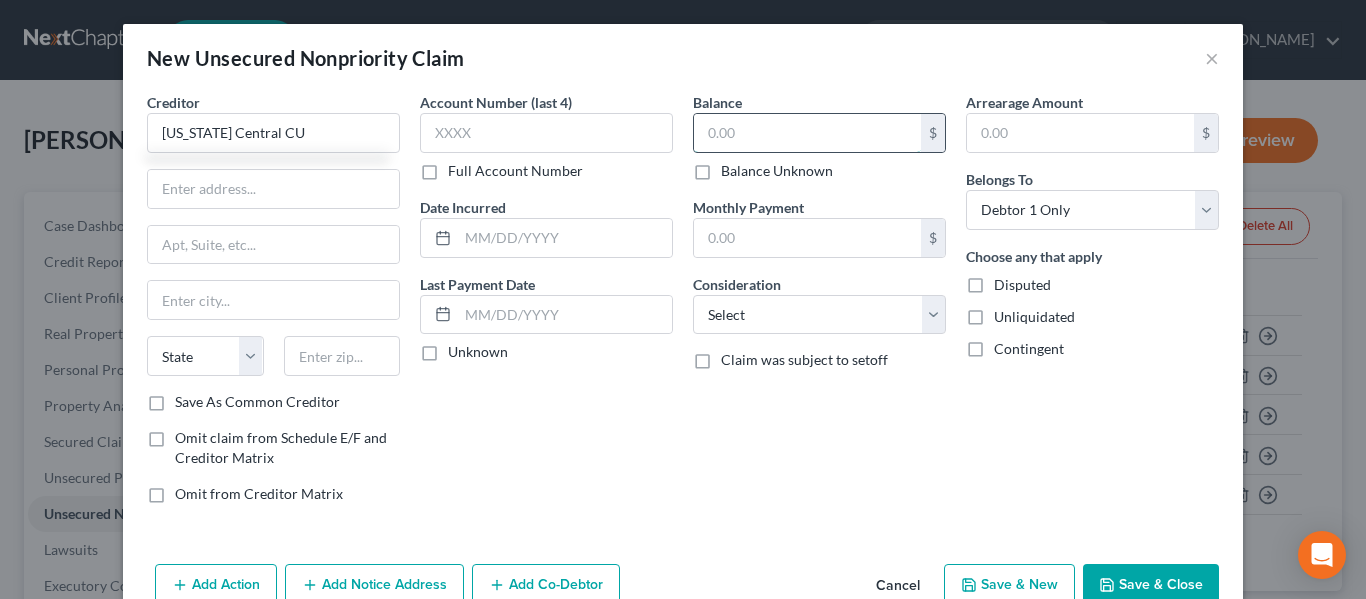 click at bounding box center [807, 133] 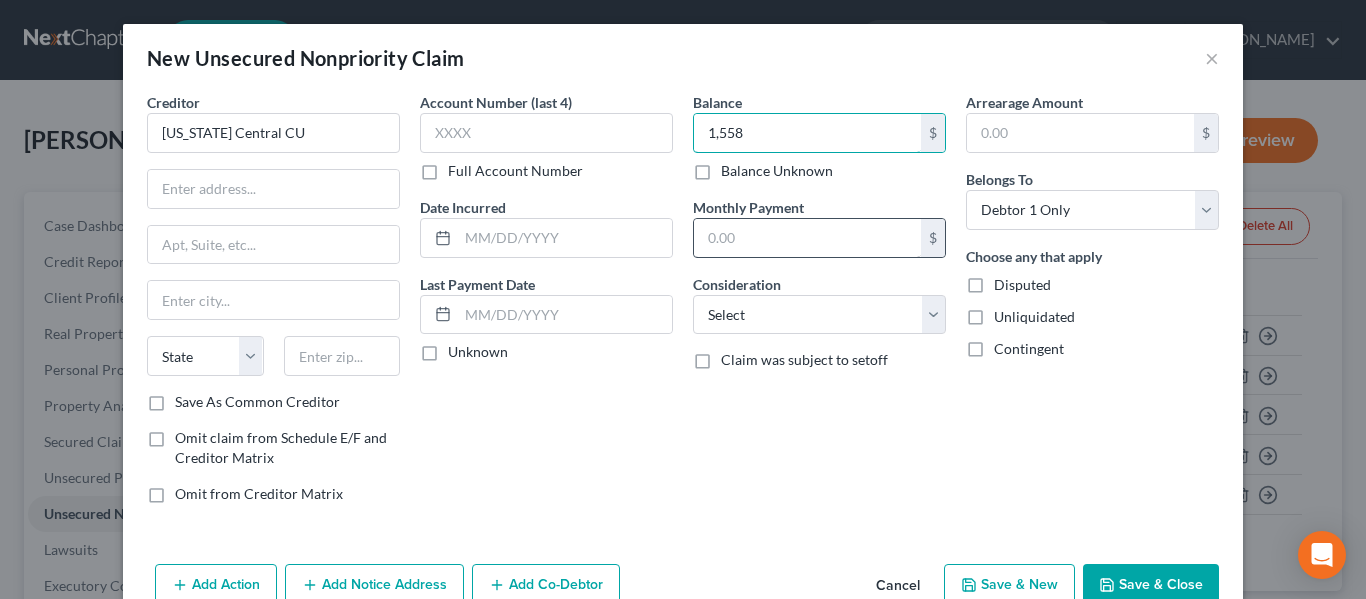 type on "1,558" 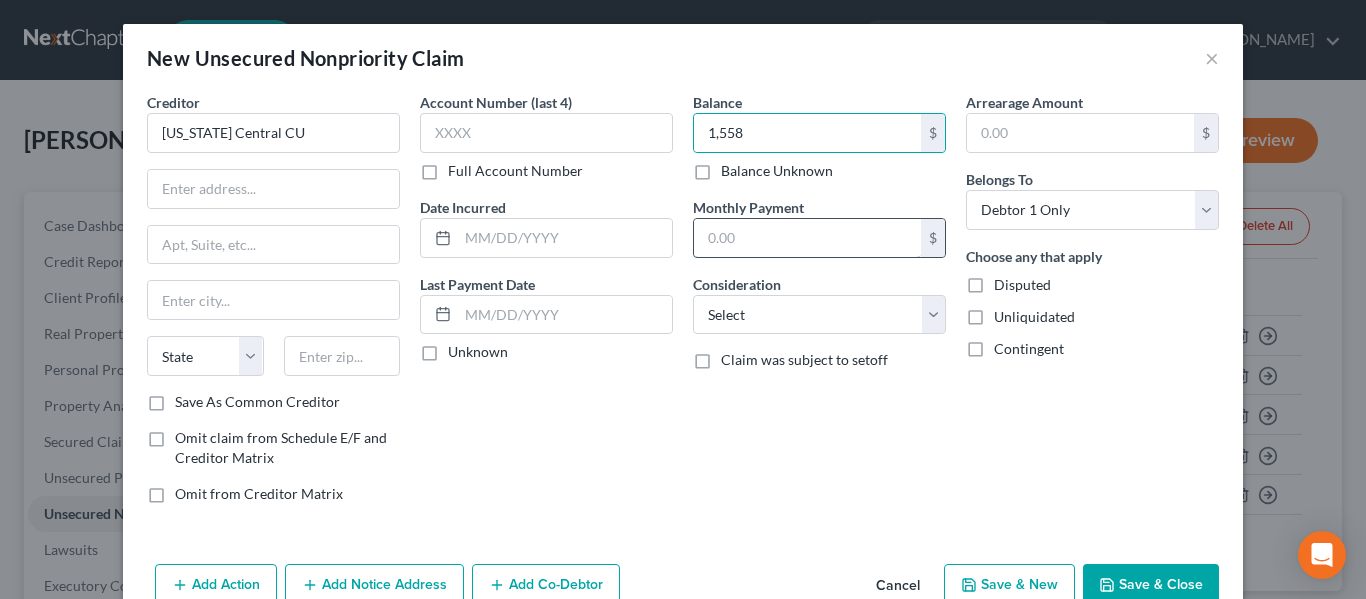 click at bounding box center (807, 238) 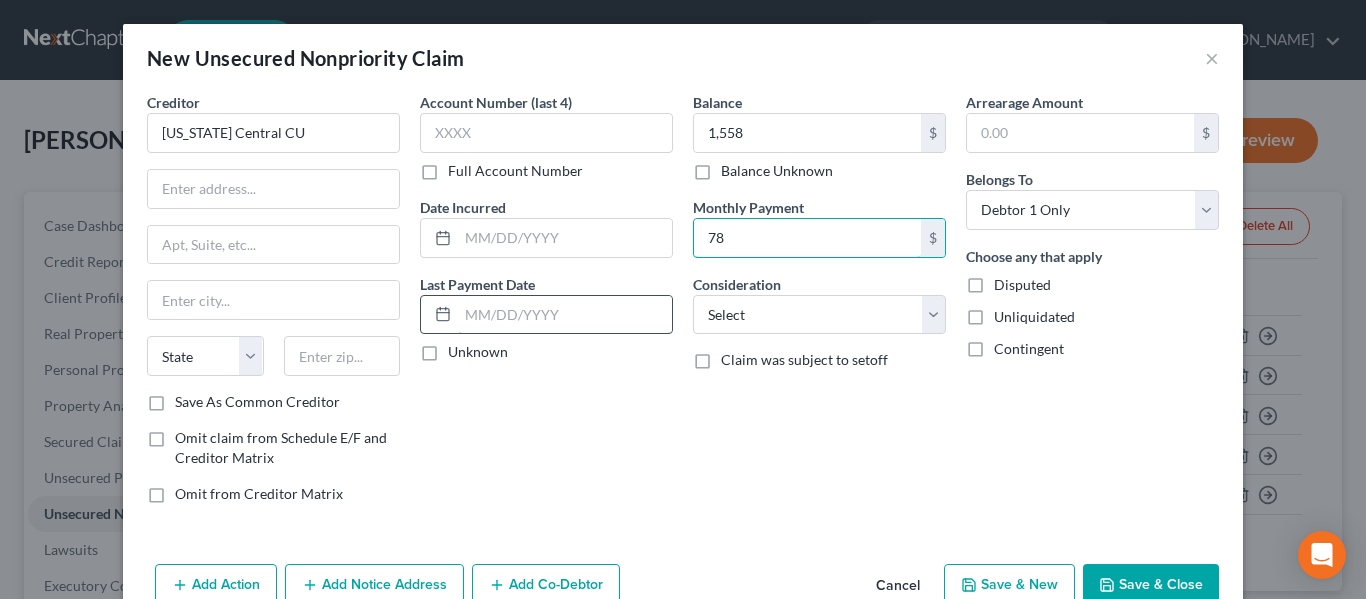 type on "78" 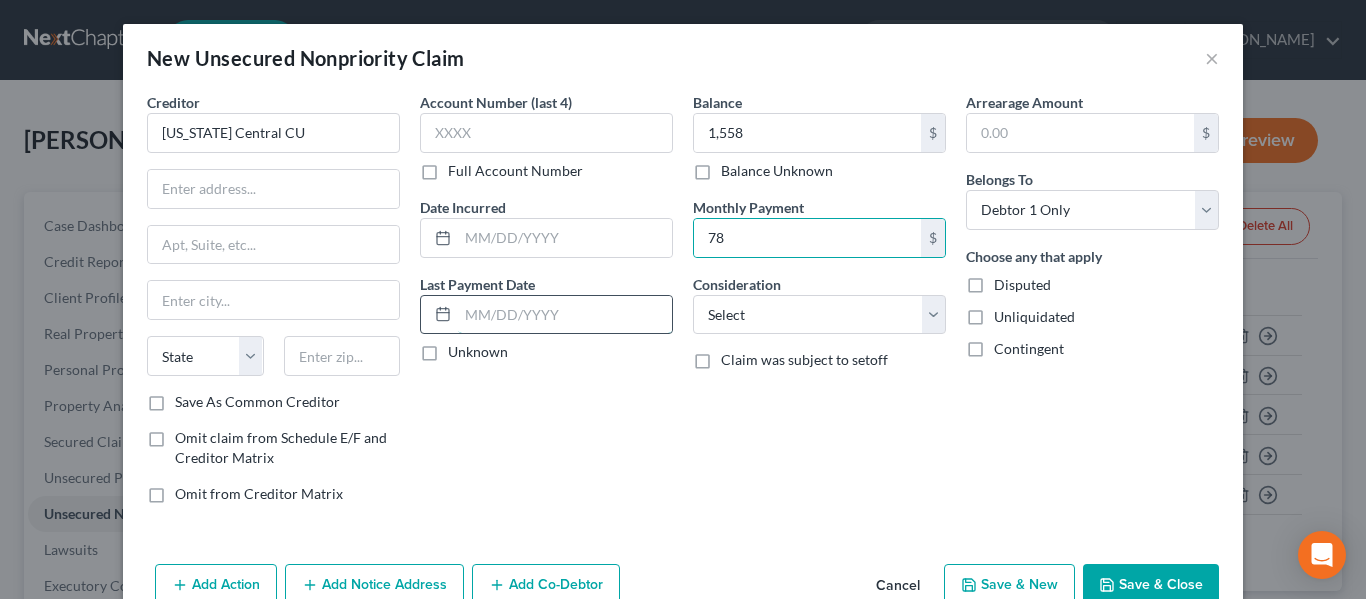 click at bounding box center [565, 315] 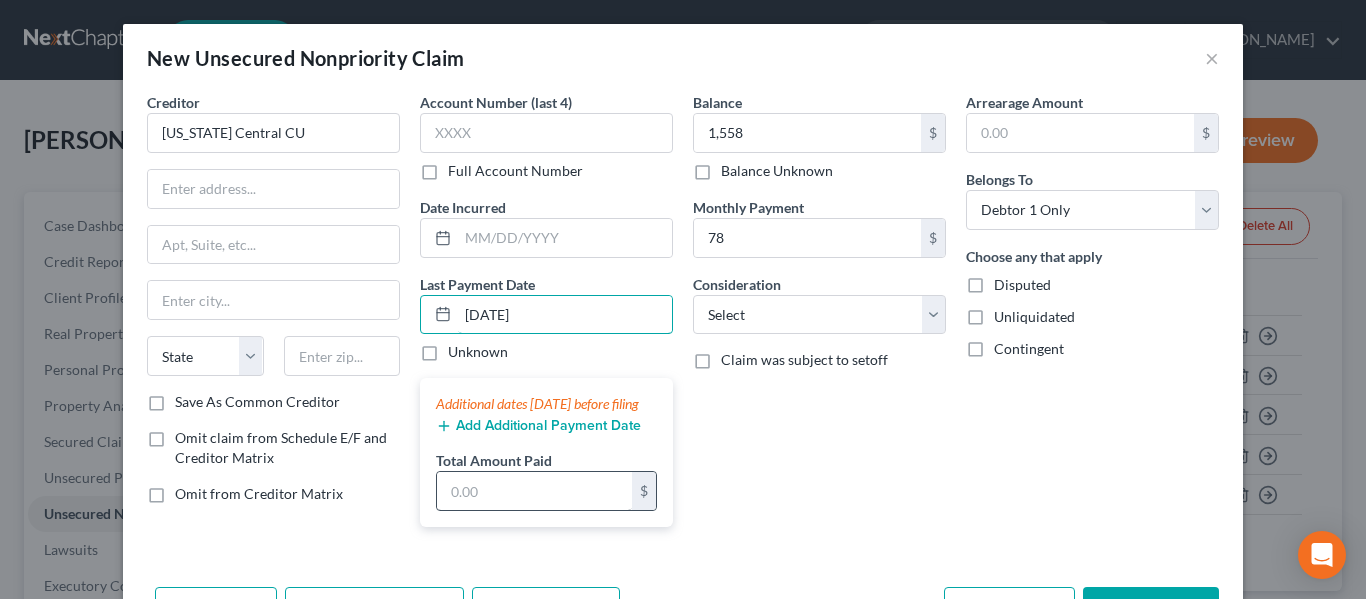 type on "[DATE]" 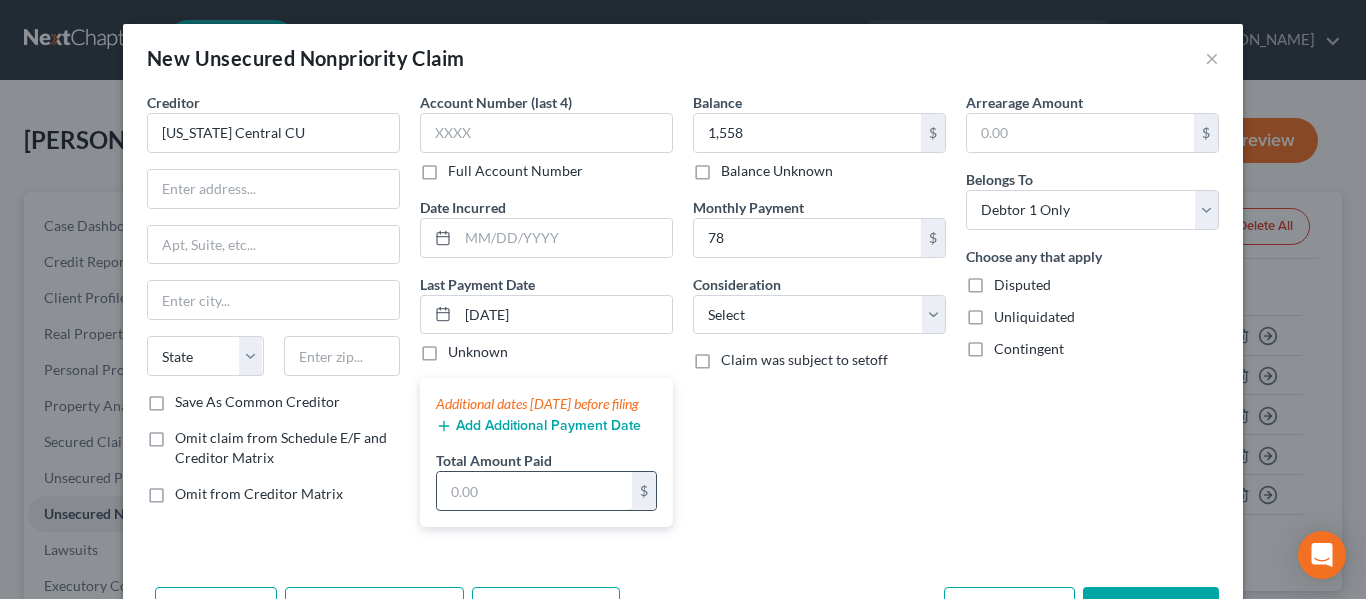 click at bounding box center (534, 491) 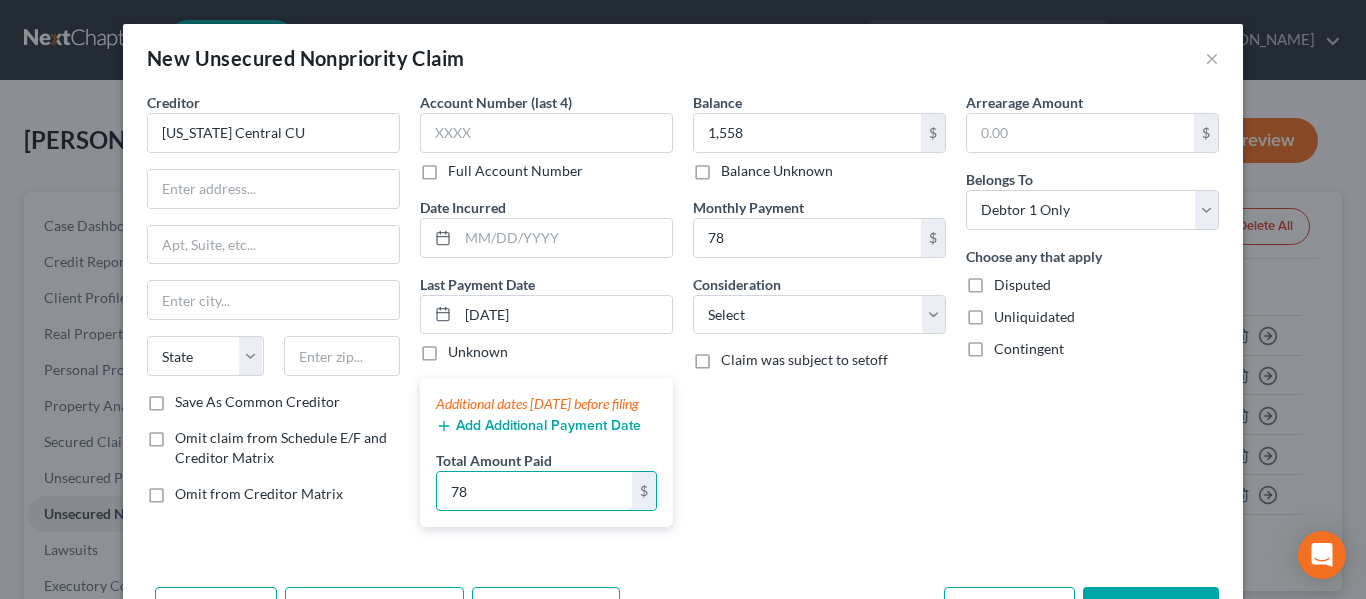 scroll, scrollTop: 90, scrollLeft: 0, axis: vertical 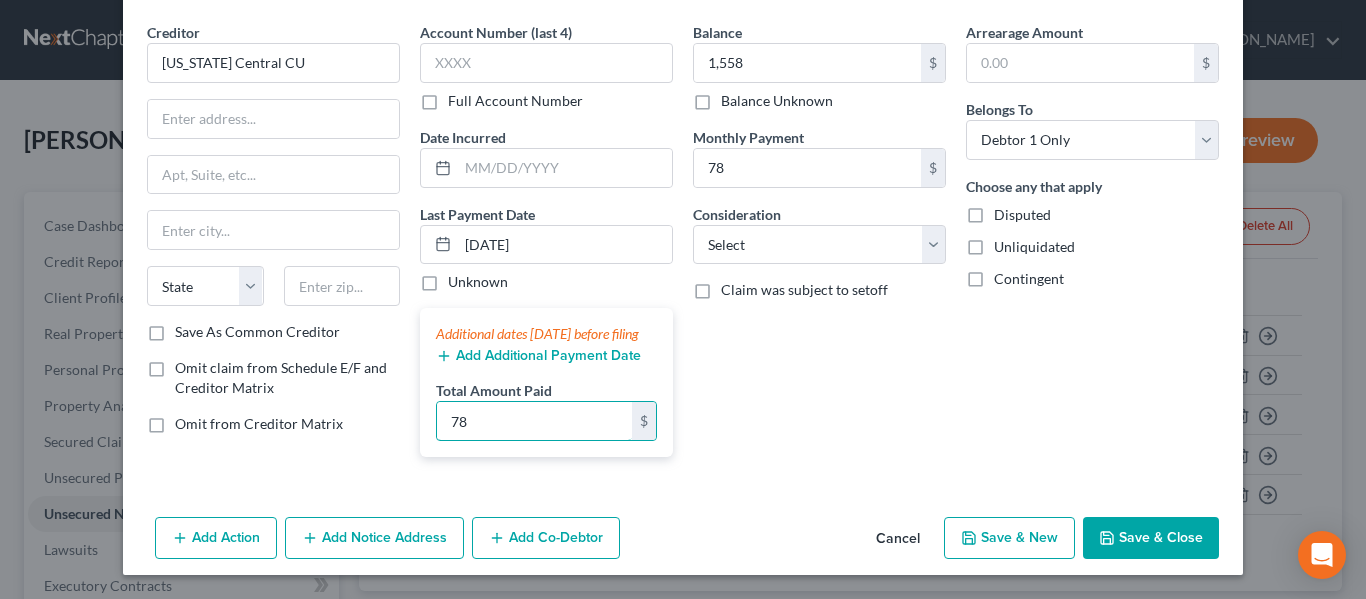 type on "78" 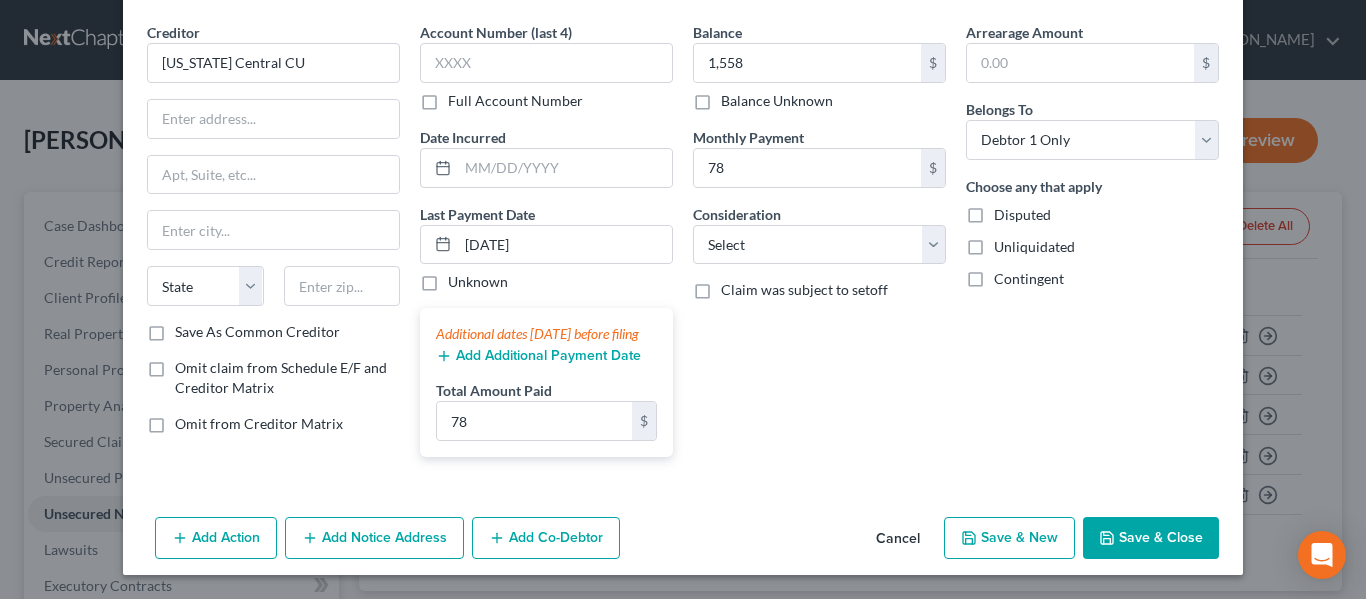 click on "Save & New" at bounding box center (1009, 538) 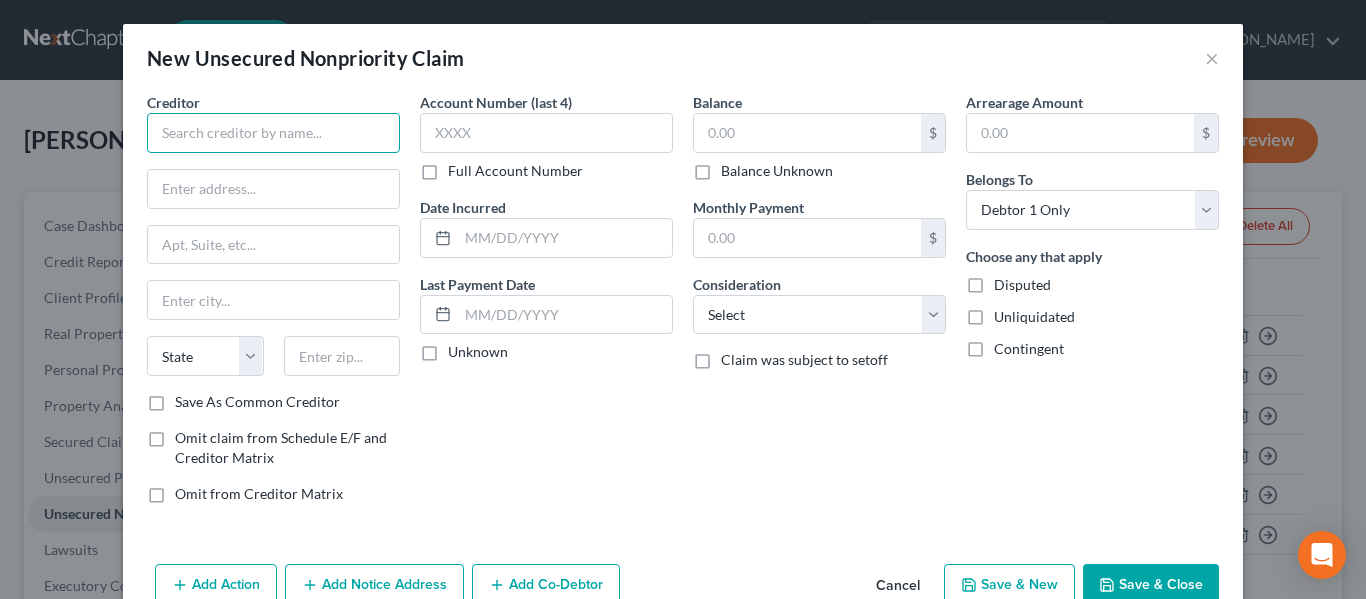 click at bounding box center (273, 133) 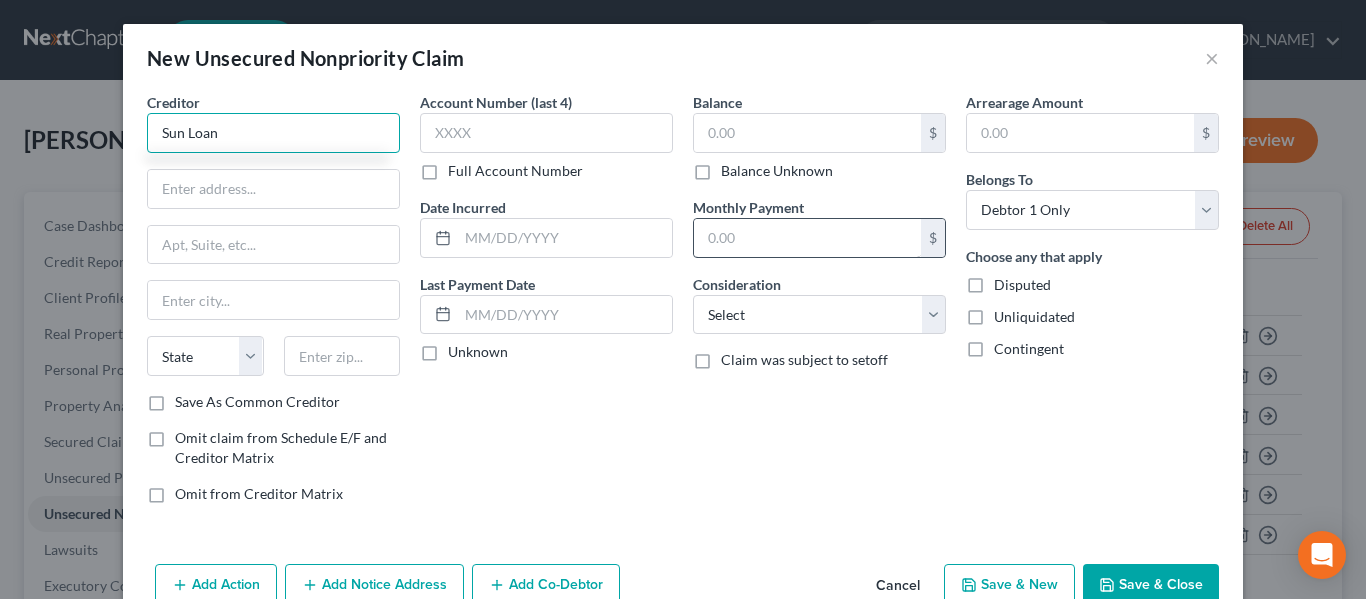type on "Sun Loan" 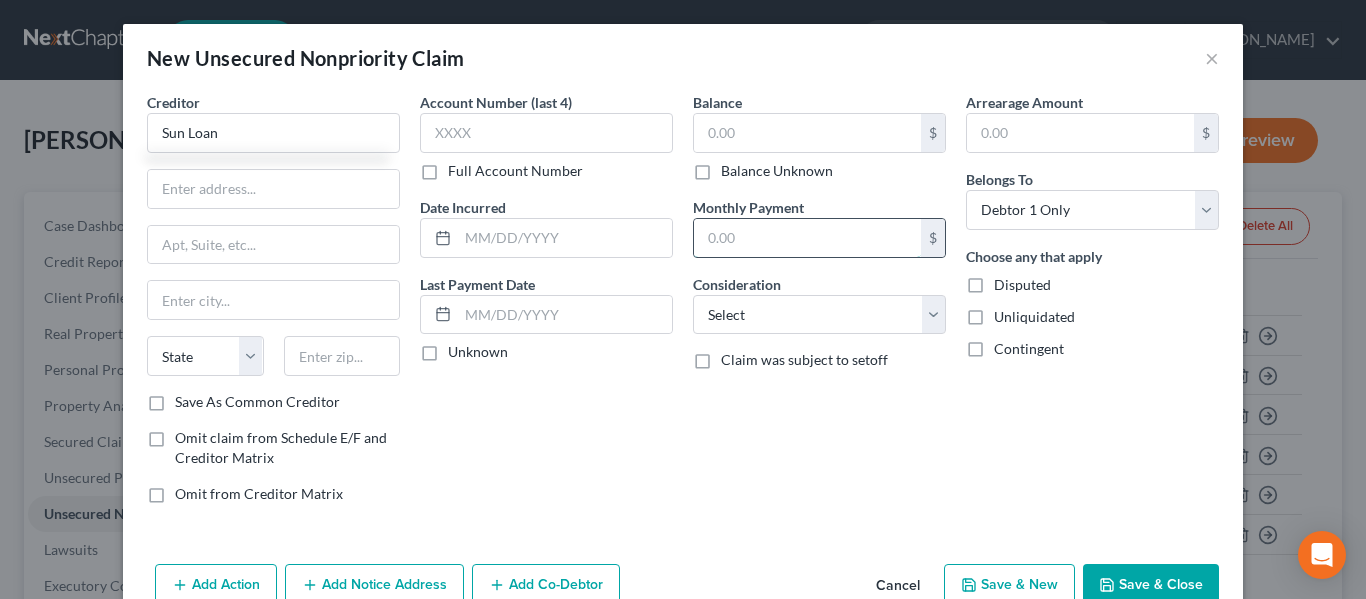 click at bounding box center (807, 238) 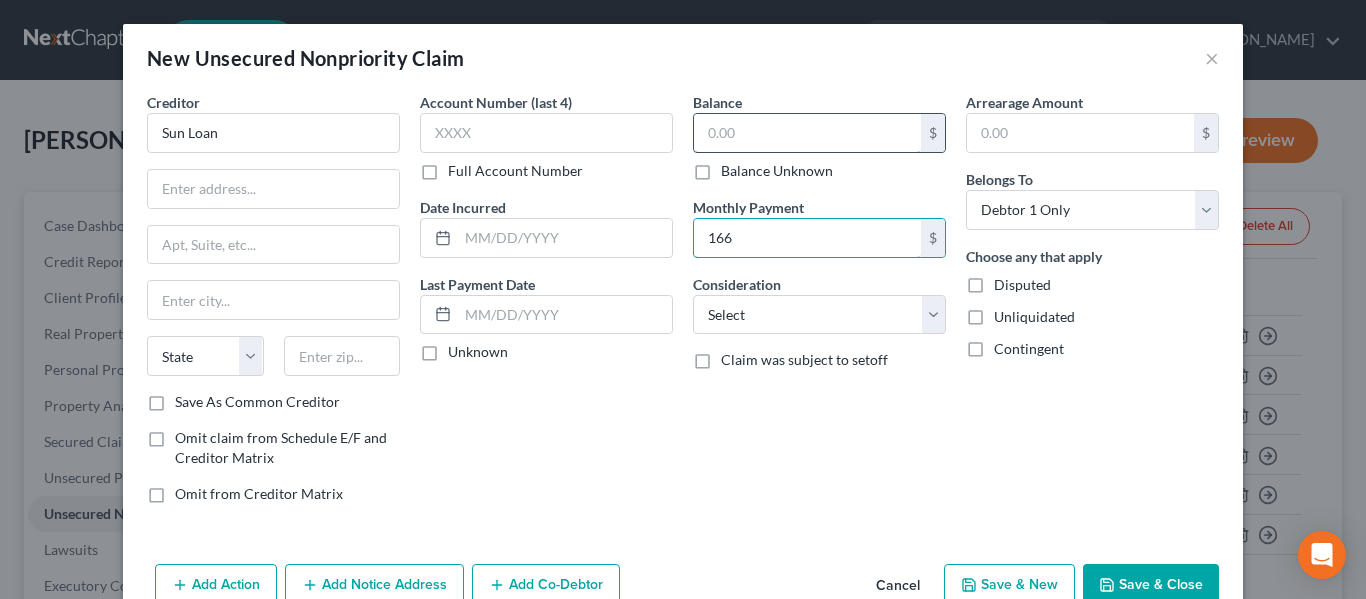 type on "166" 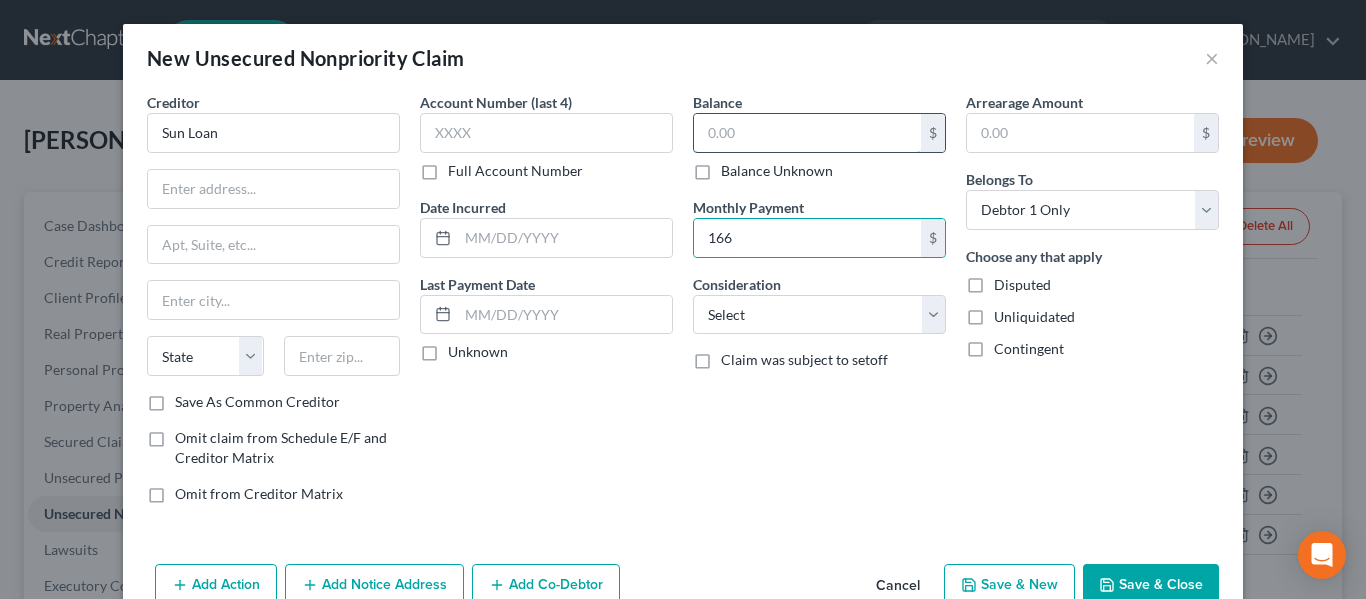 click at bounding box center [807, 133] 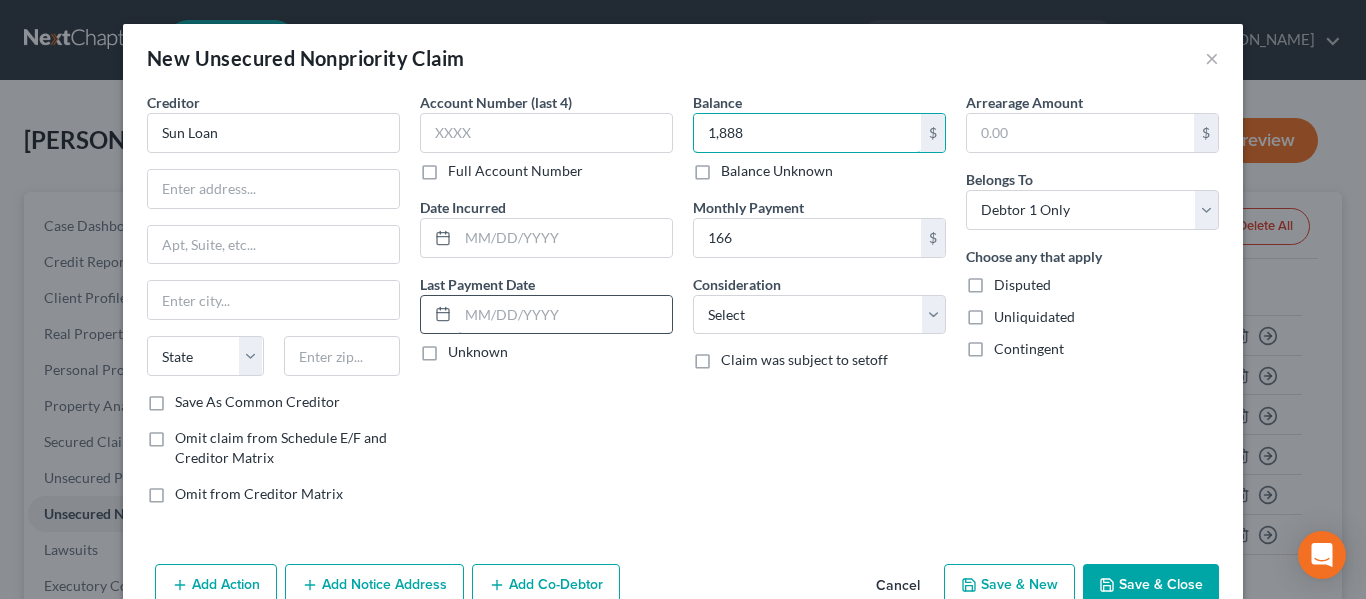 type on "1,888" 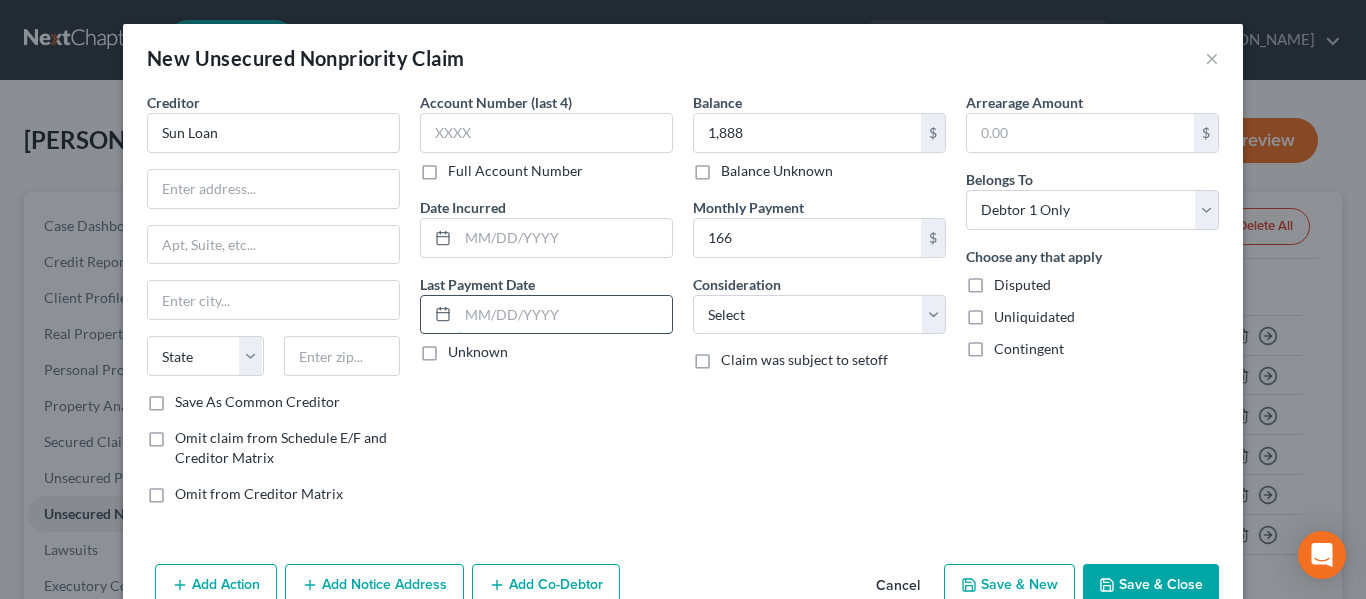 click at bounding box center (565, 315) 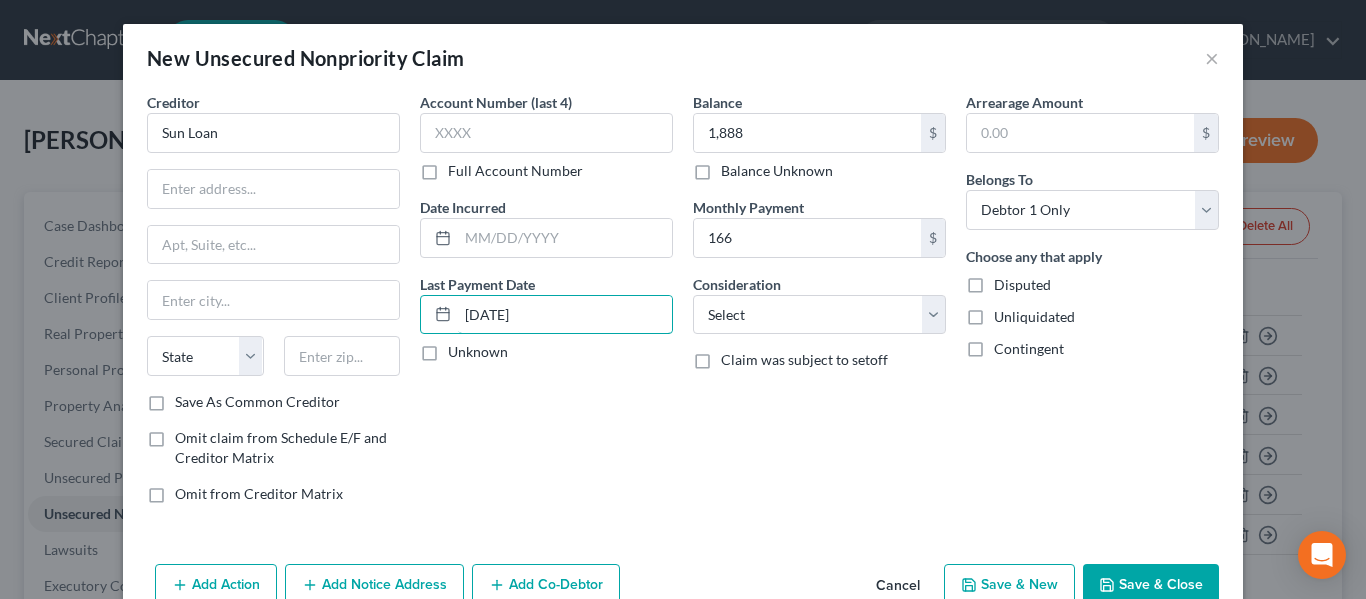 type on "[DATE]" 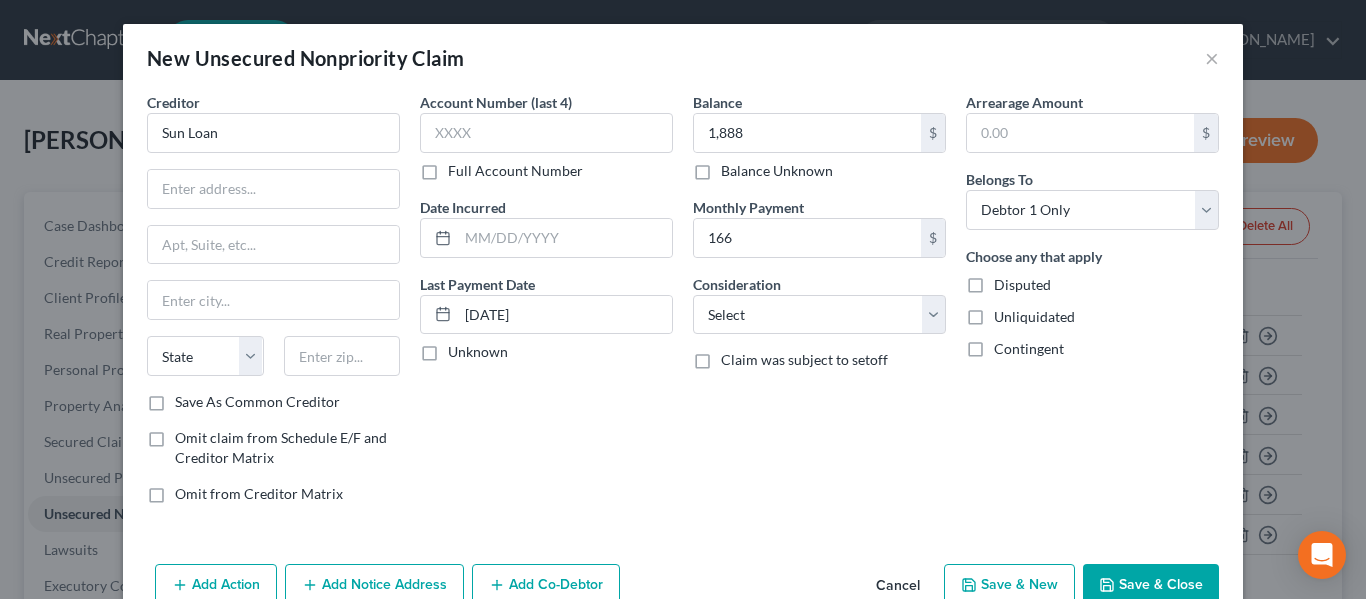 click on "Account Number (last 4)
Full Account Number
Date Incurred         Last Payment Date         [DATE] Unknown" at bounding box center (546, 306) 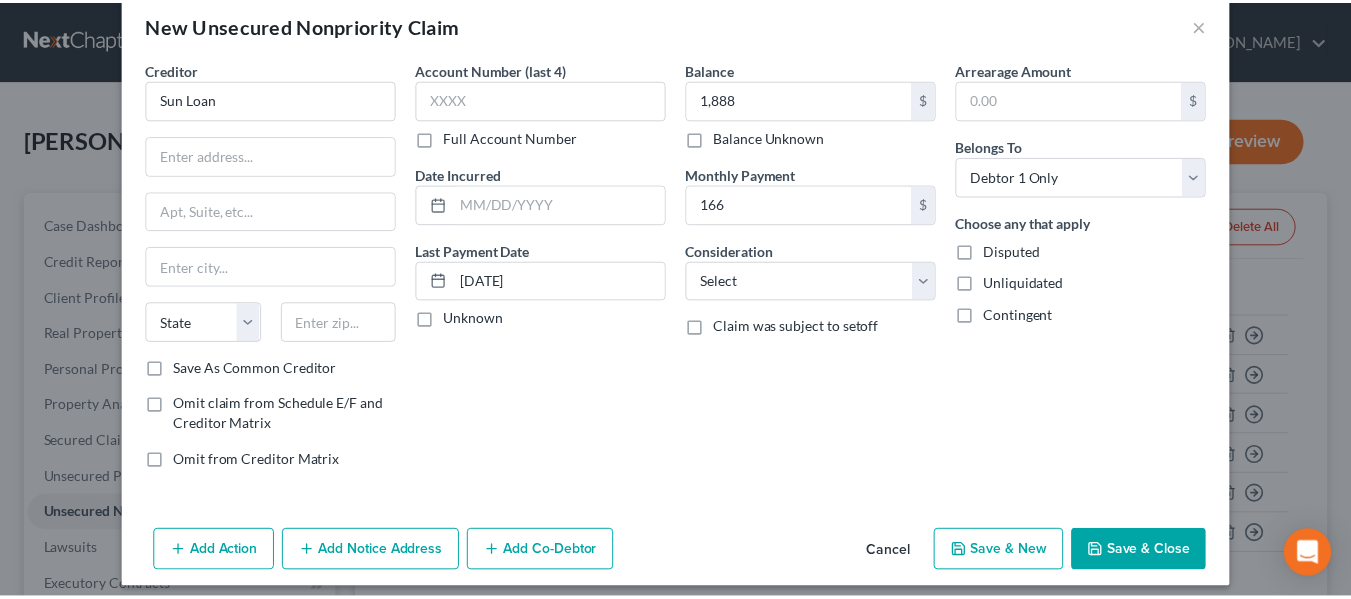 scroll, scrollTop: 47, scrollLeft: 0, axis: vertical 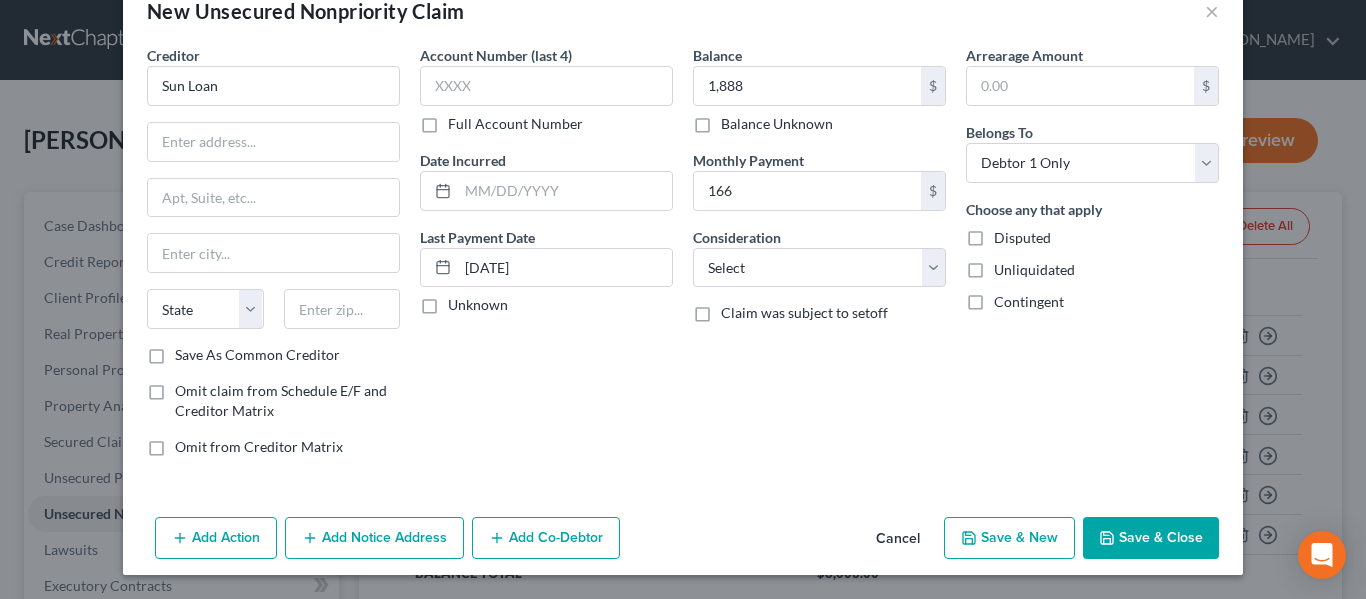 click on "Save & Close" at bounding box center (1151, 538) 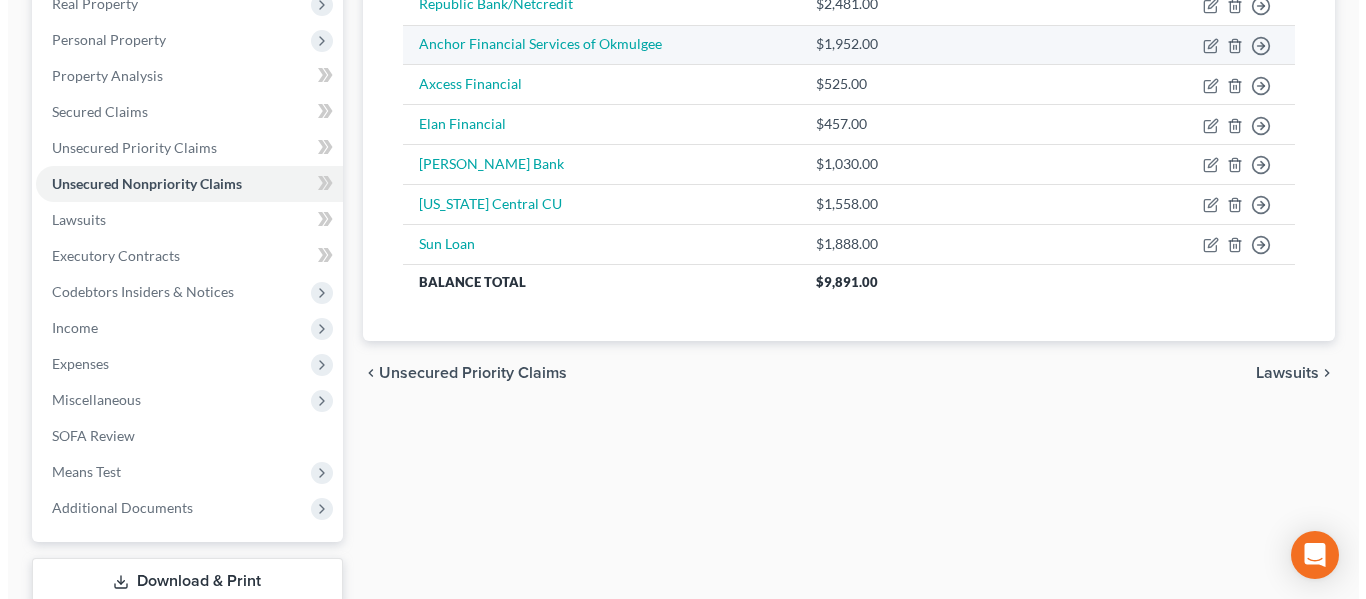 scroll, scrollTop: 155, scrollLeft: 0, axis: vertical 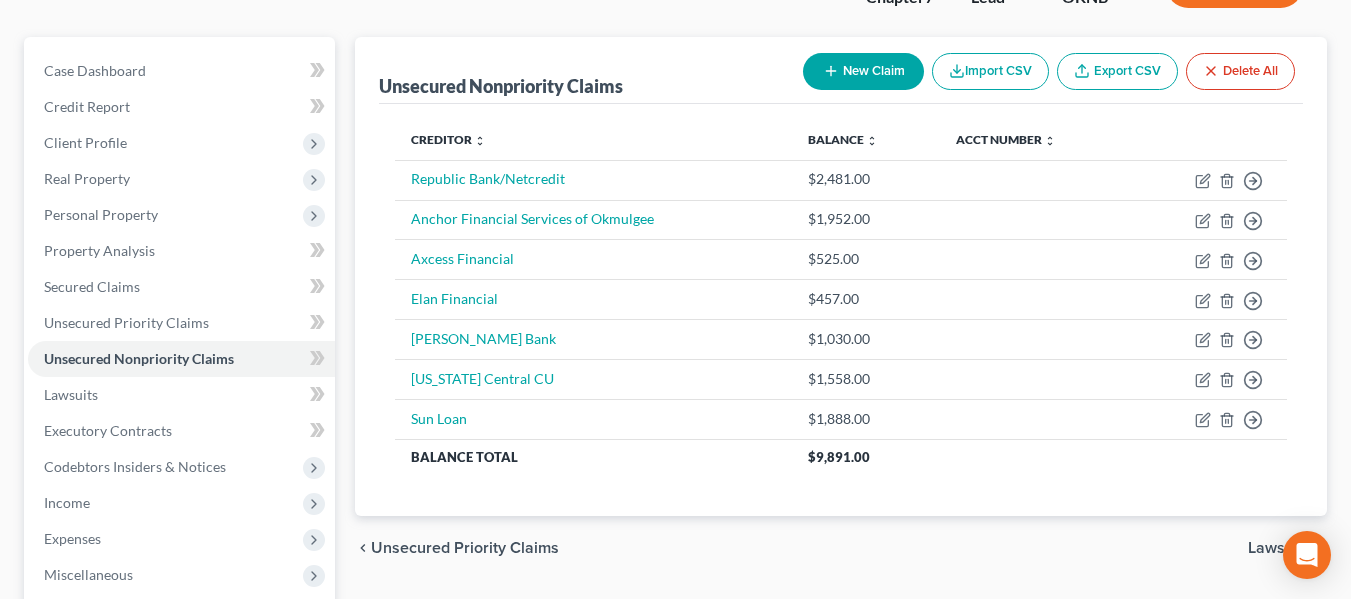 click on "New Claim" at bounding box center [863, 71] 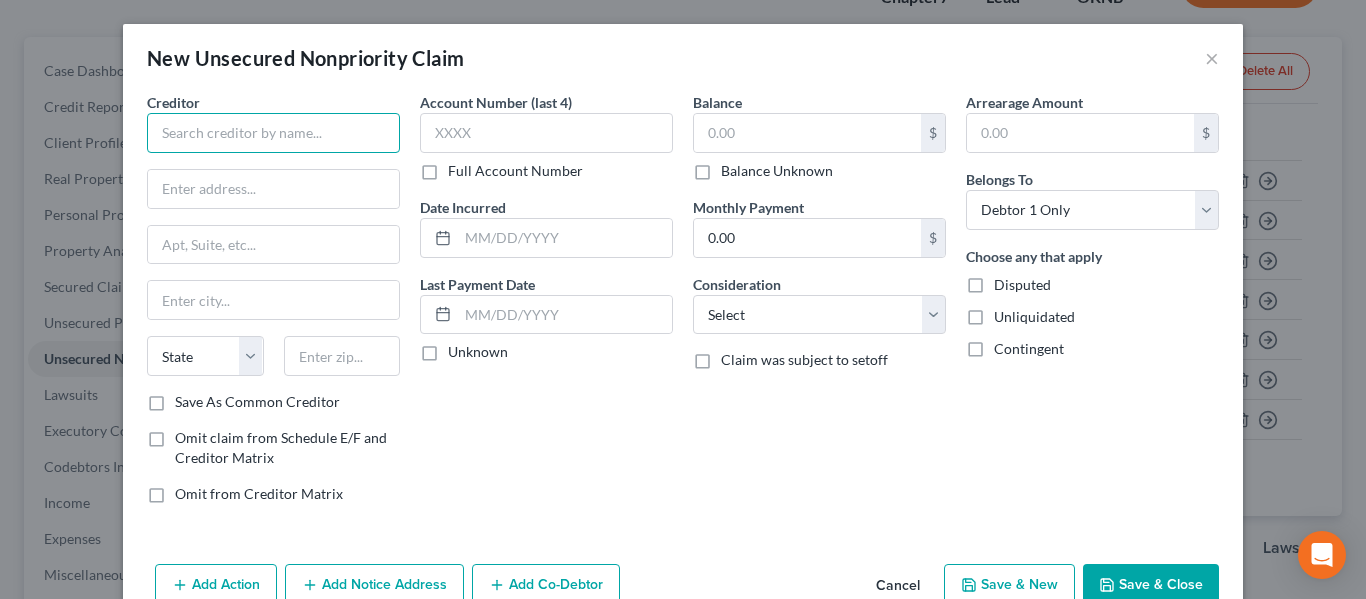 click at bounding box center [273, 133] 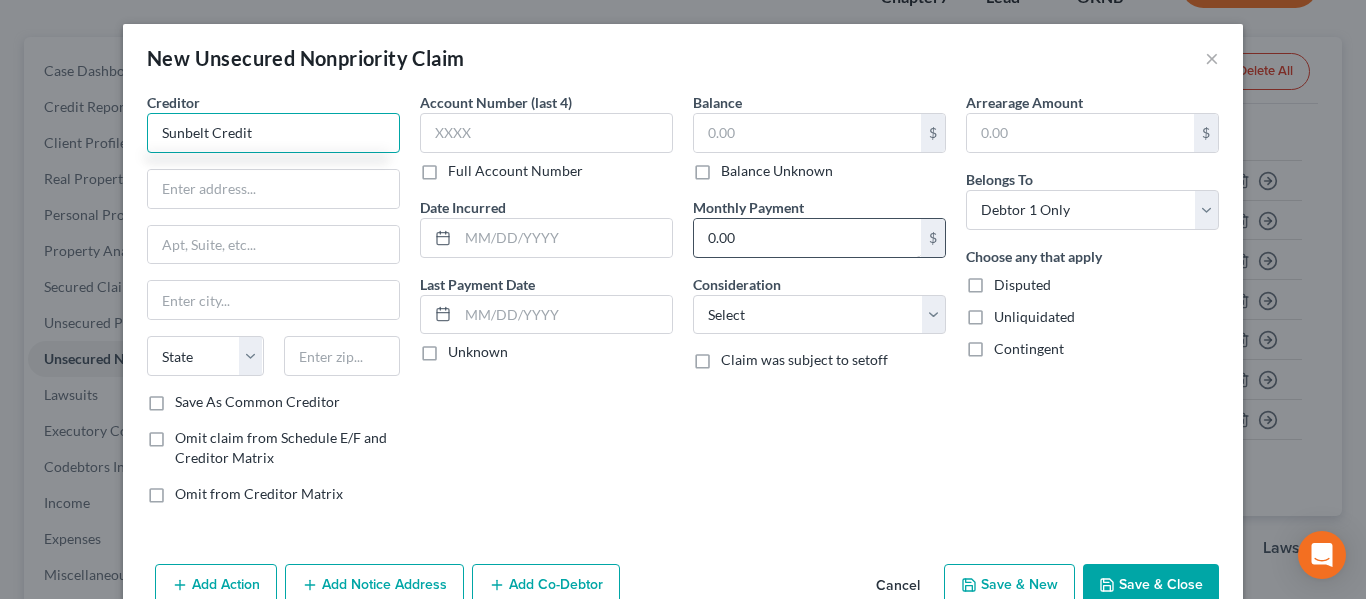 type on "Sunbelt Credit" 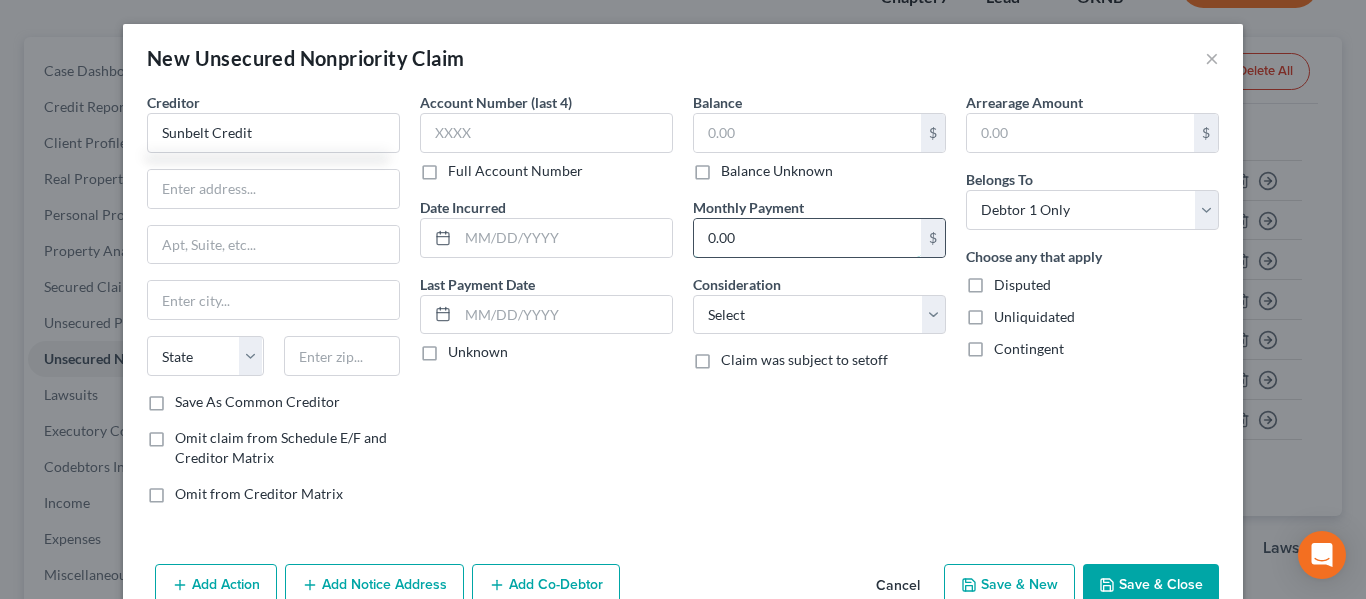 click on "0.00" at bounding box center [807, 238] 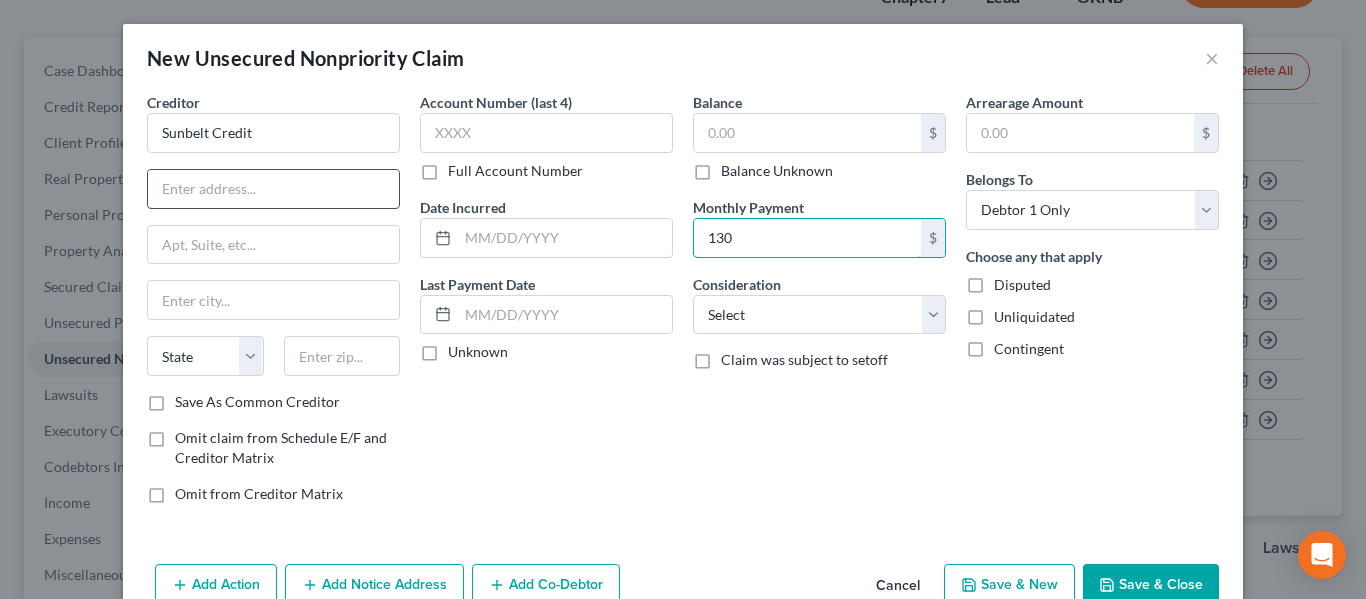 type on "130" 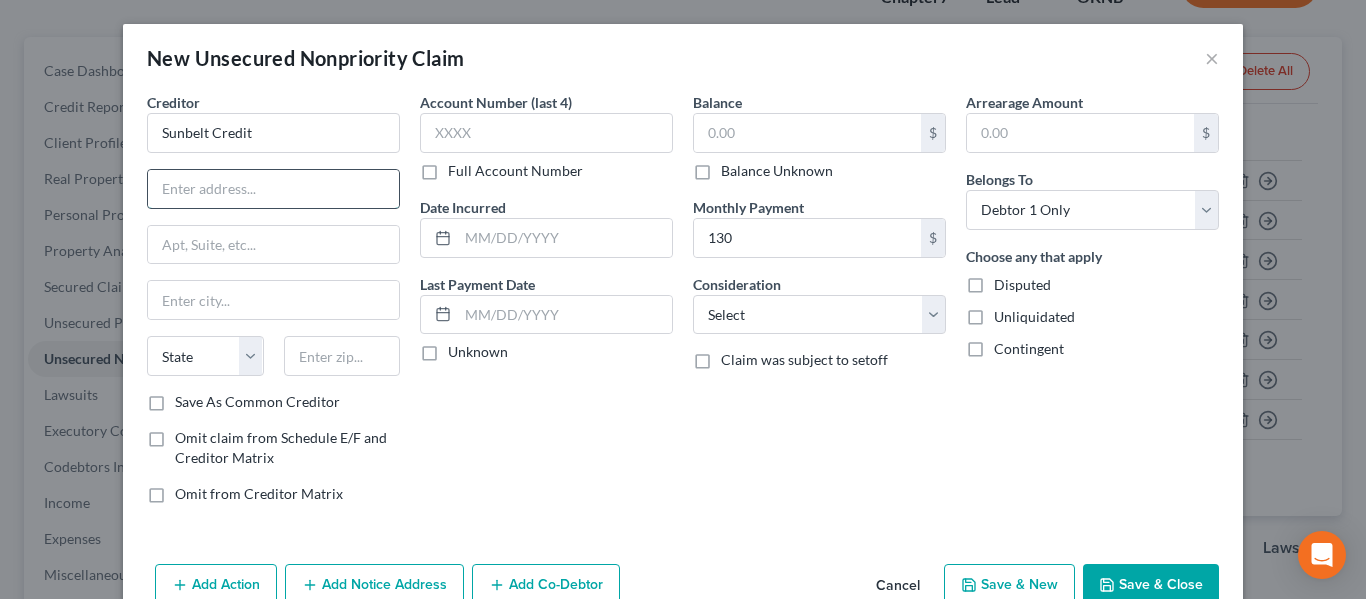 click at bounding box center [273, 189] 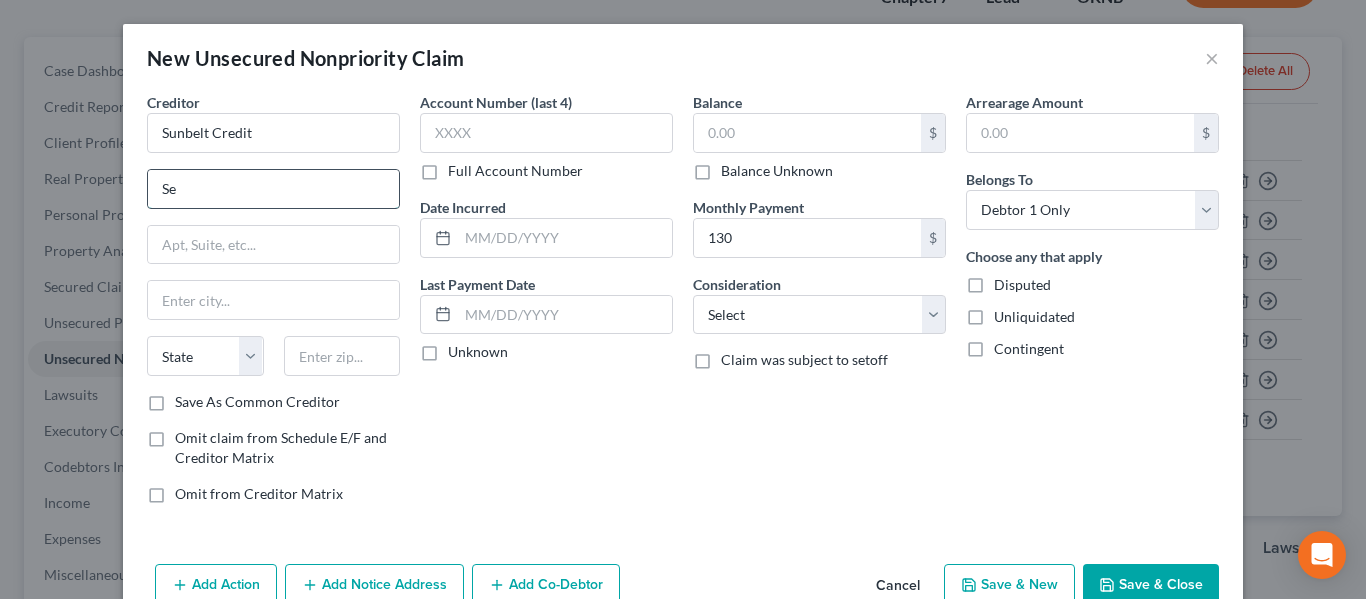 type on "S" 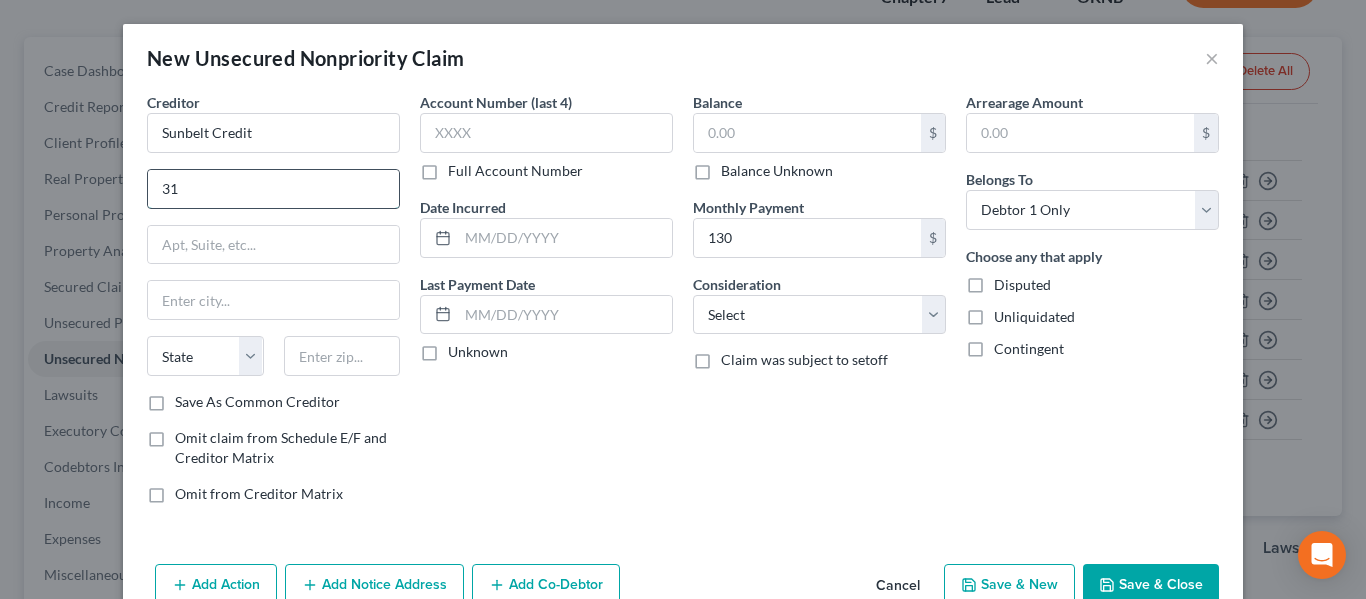 type on "3" 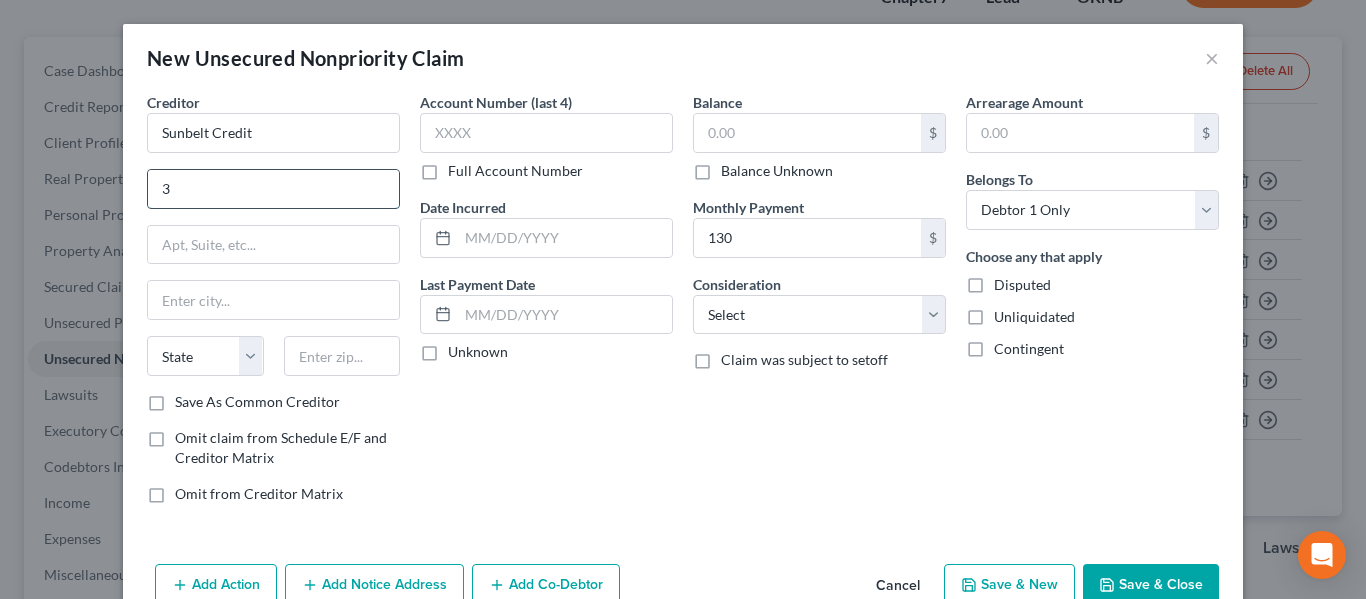 type 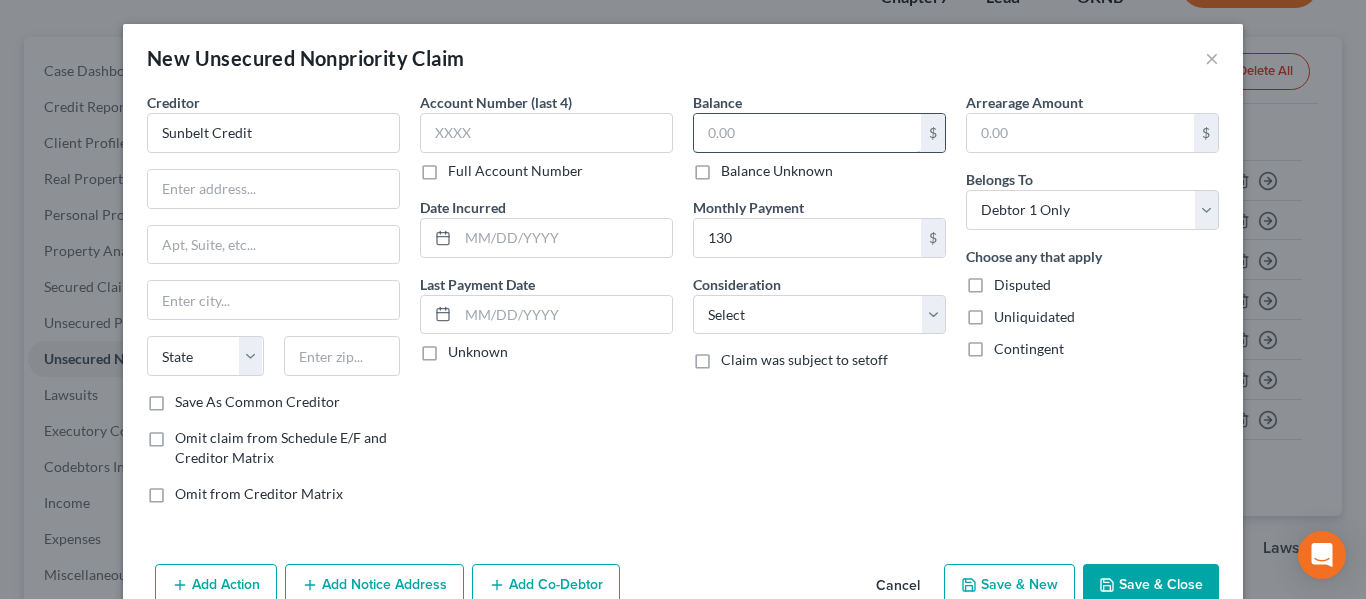 click at bounding box center (807, 133) 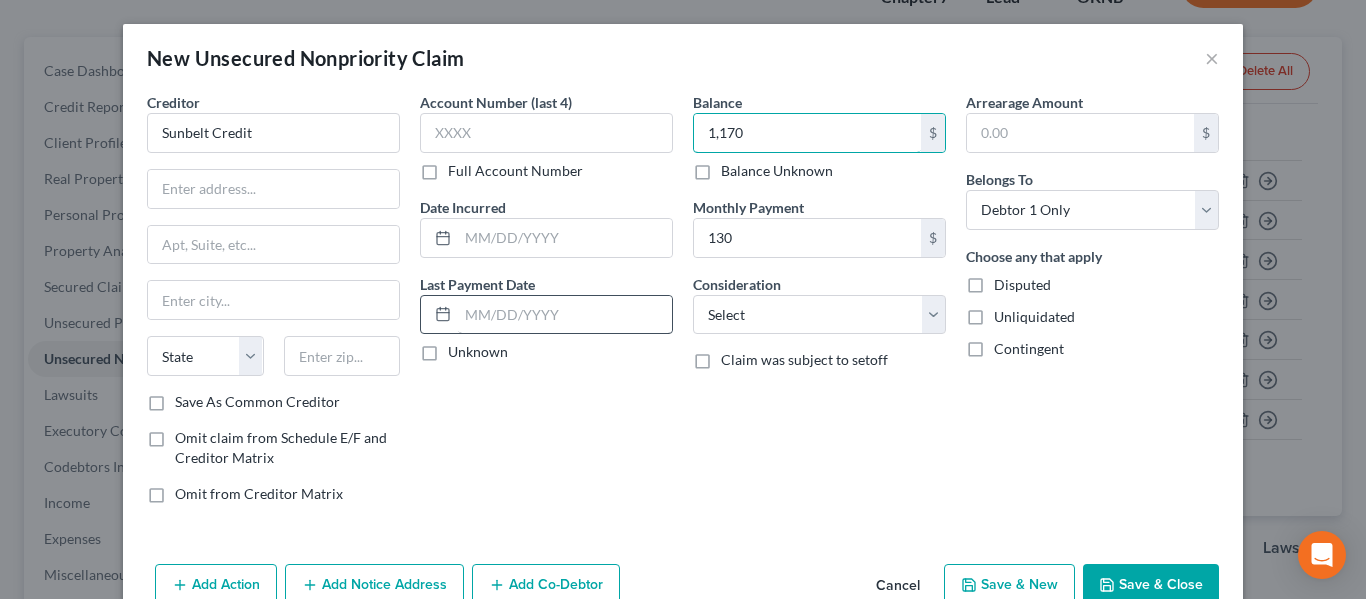 type on "1,170" 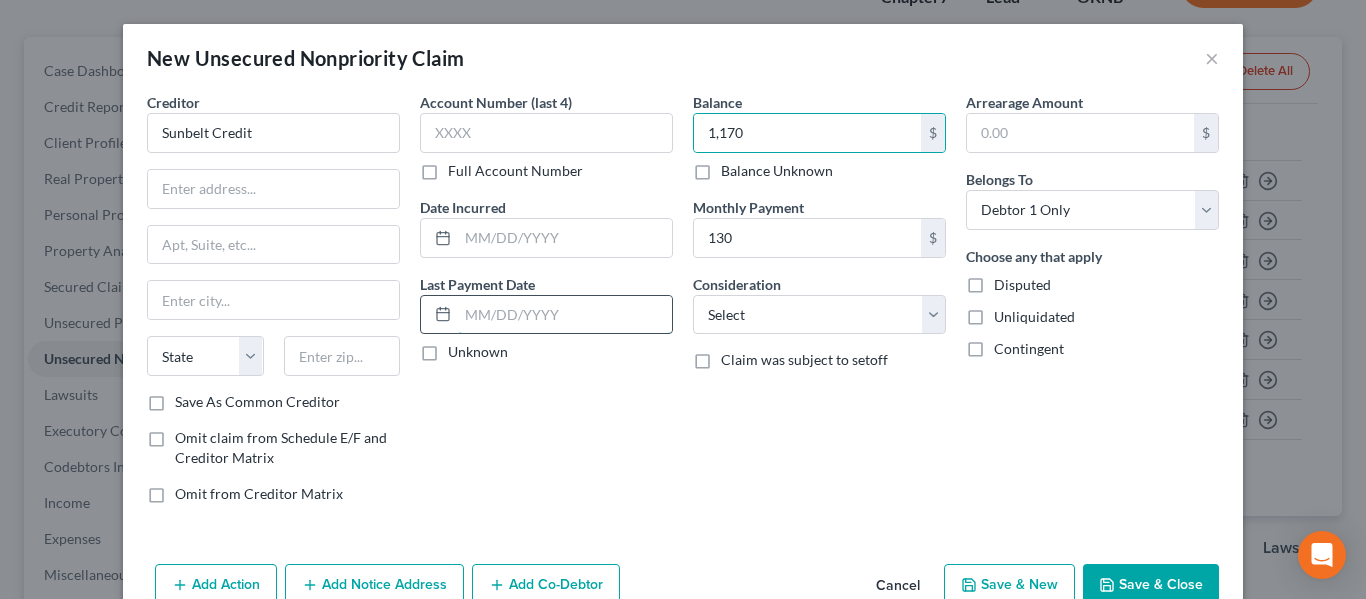 click at bounding box center (565, 315) 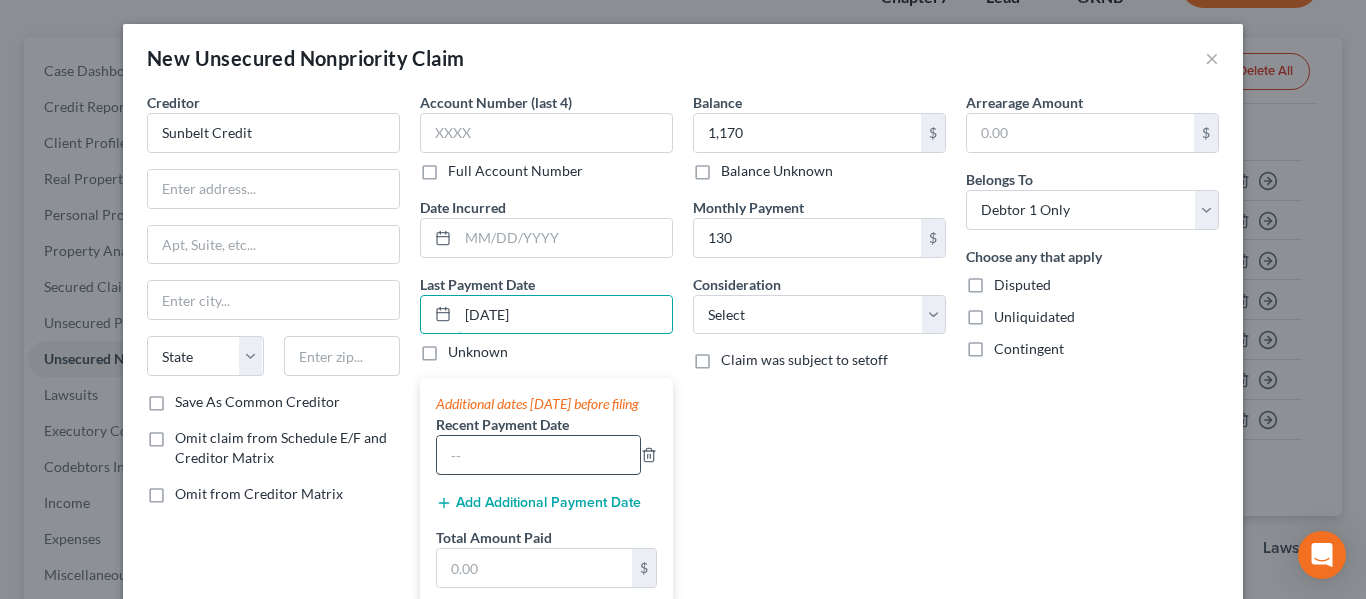 type on "[DATE]" 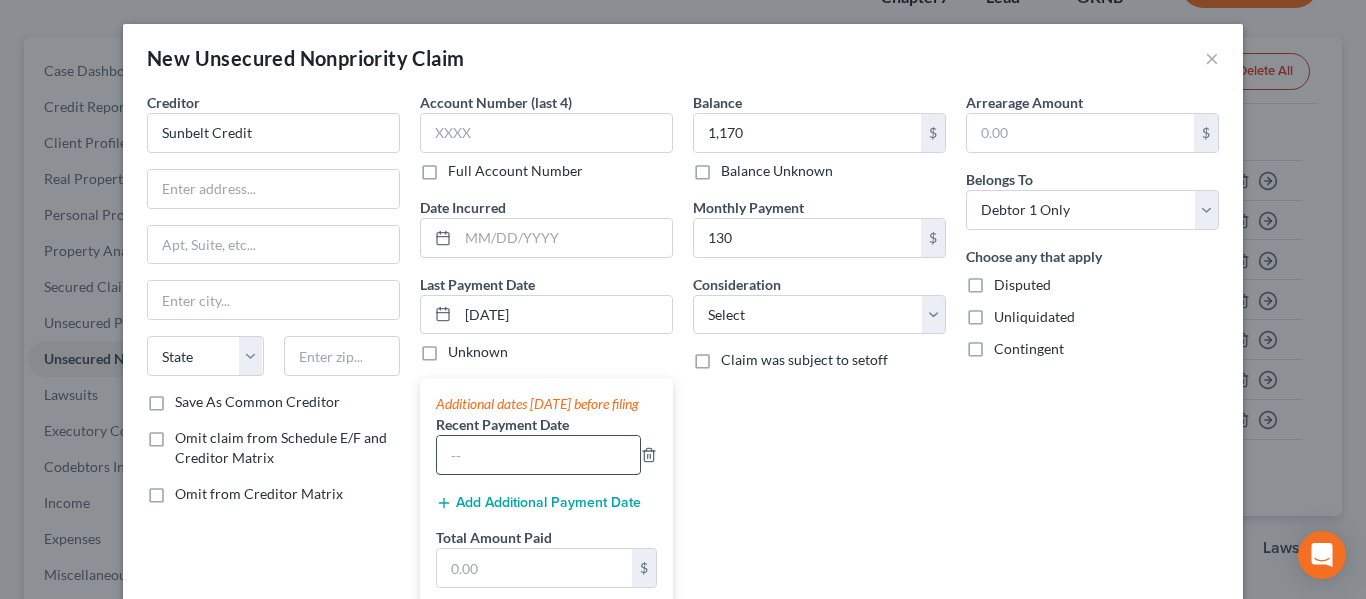 click at bounding box center [538, 455] 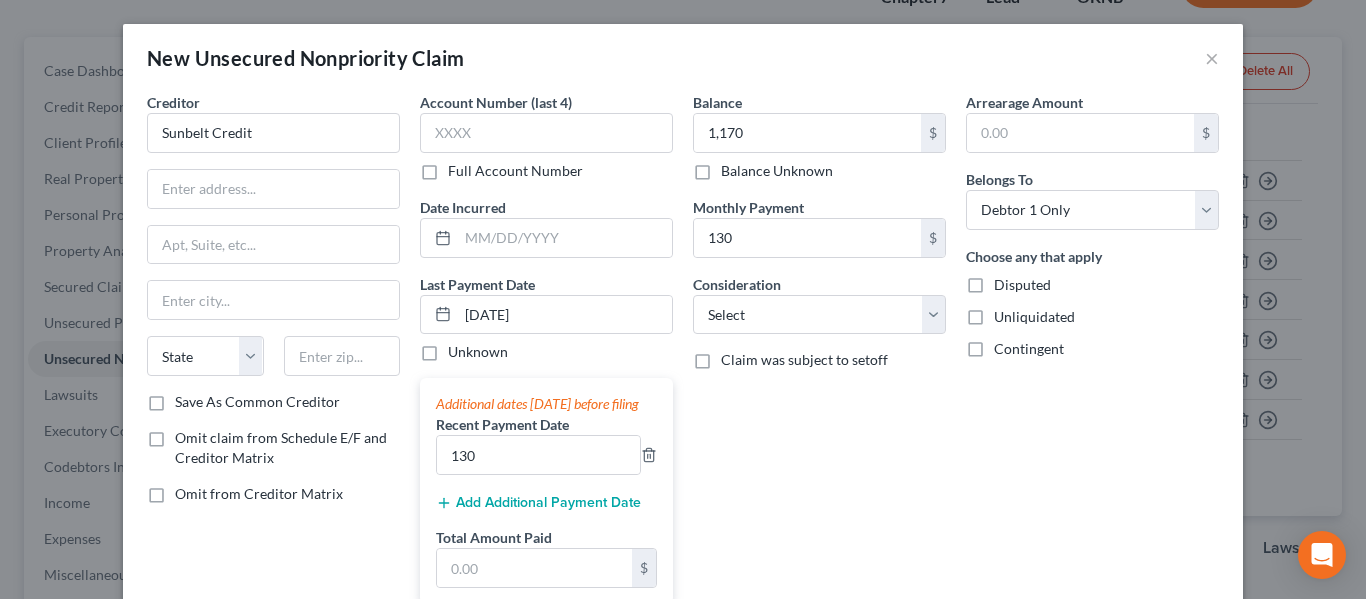 click on "Balance
1,170.00 $
Balance Unknown
Balance Undetermined
1,170 $
Balance Unknown
Monthly Payment 130 $ Consideration Select Cable / Satellite Services Collection Agency Credit Card Debt Debt Counseling / Attorneys Deficiency Balance Domestic Support Obligations Home / Car Repairs Income Taxes Judgment Liens Medical Services Monies Loaned / Advanced Mortgage Obligation From Divorce Or Separation Obligation To Pensions Other Overdrawn Bank Account Promised To Help Pay Creditors Student Loans Suppliers And Vendors Telephone / Internet Services Utility Services Claim was subject to setoff" at bounding box center (819, 356) 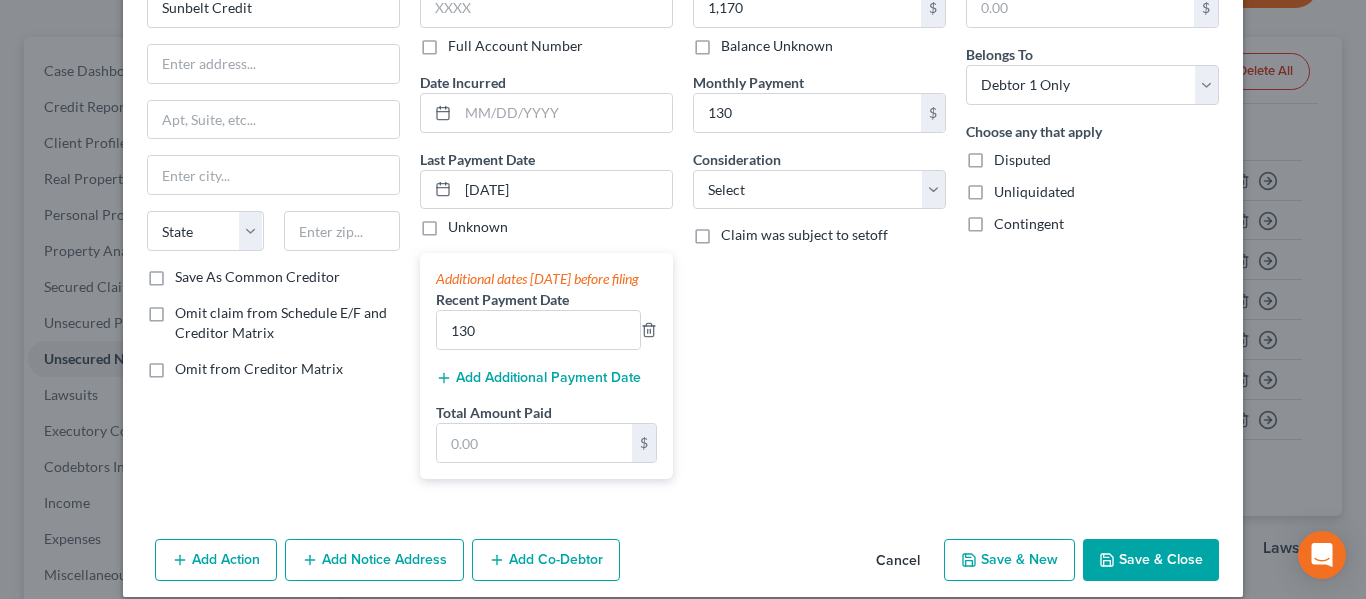 scroll, scrollTop: 126, scrollLeft: 0, axis: vertical 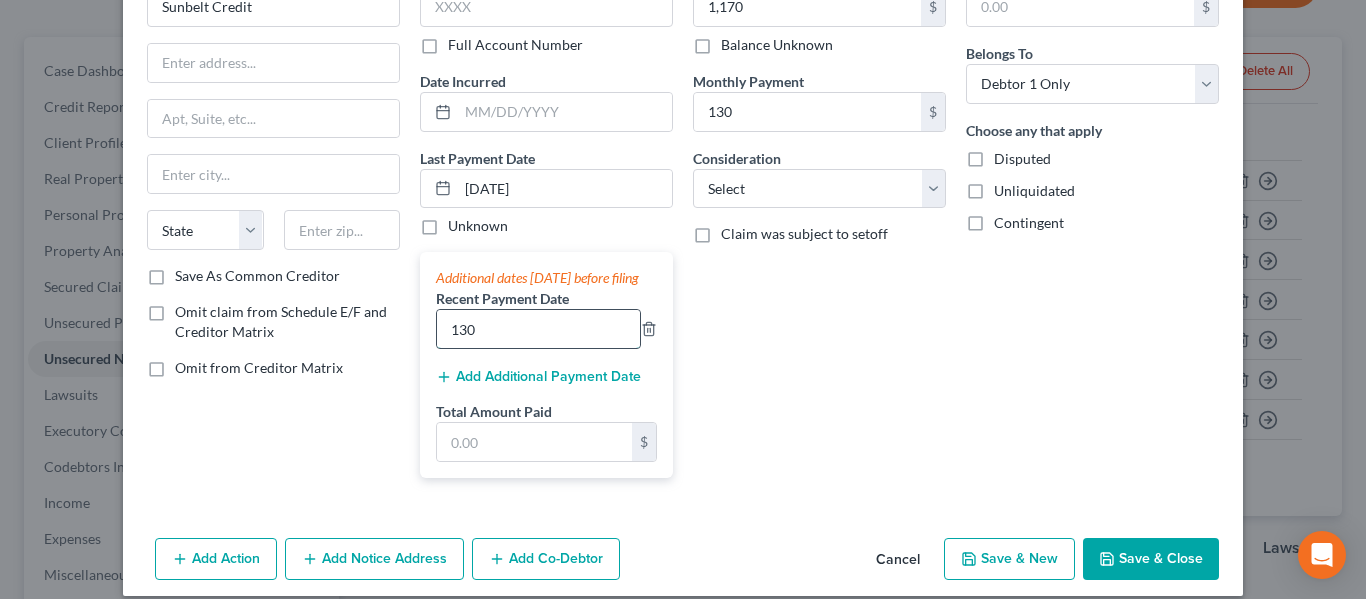 click on "130" at bounding box center (538, 329) 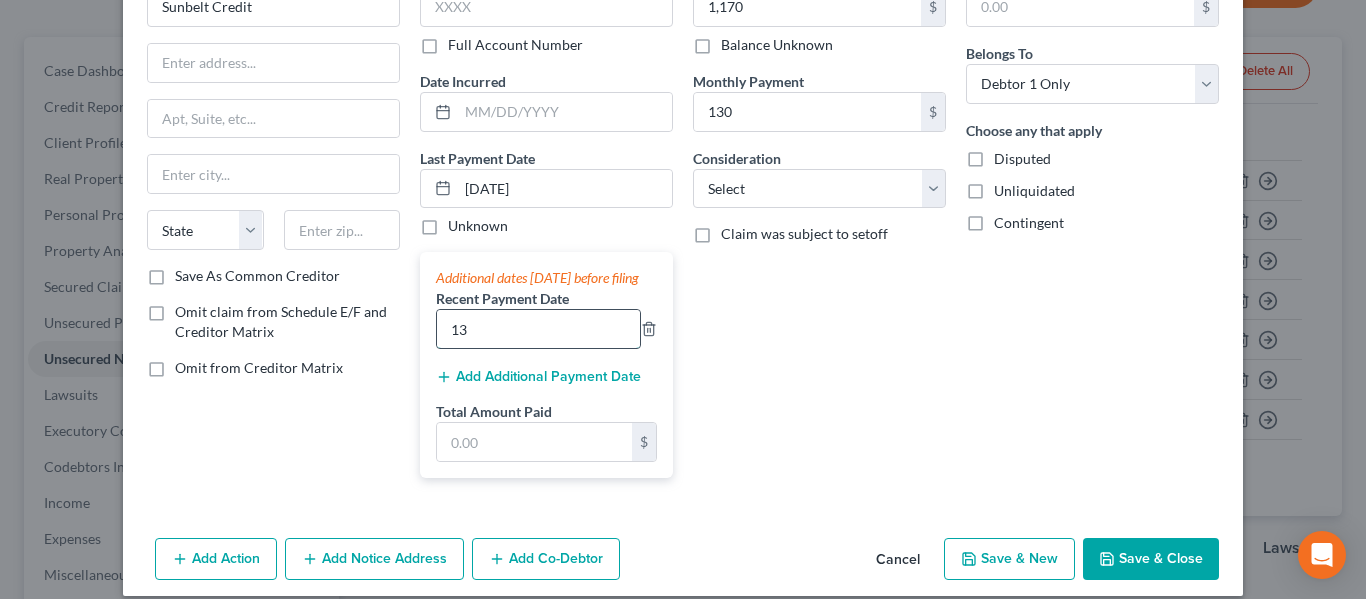 type on "1" 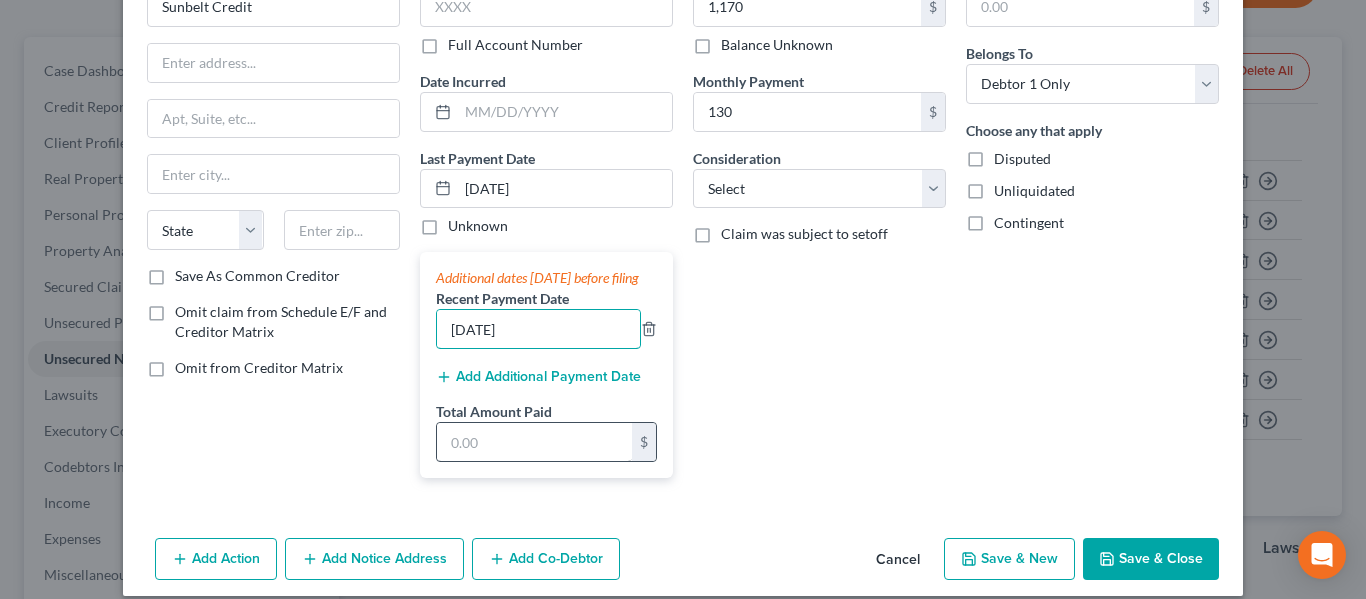 type on "[DATE]" 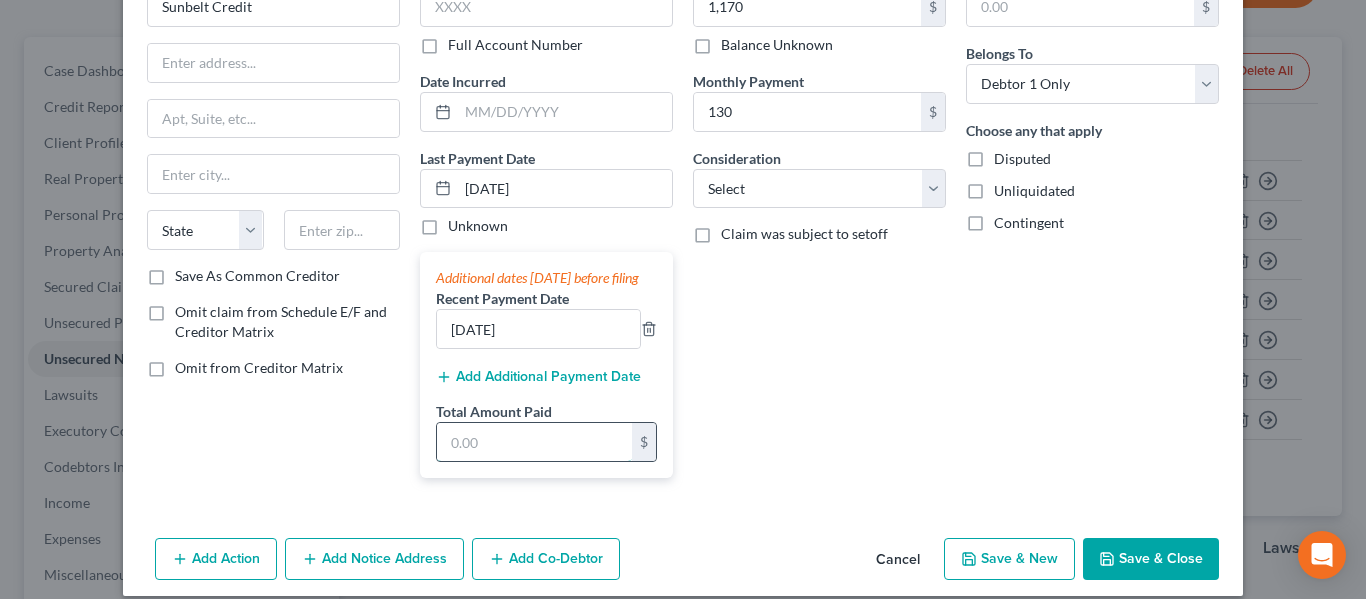 click at bounding box center (534, 442) 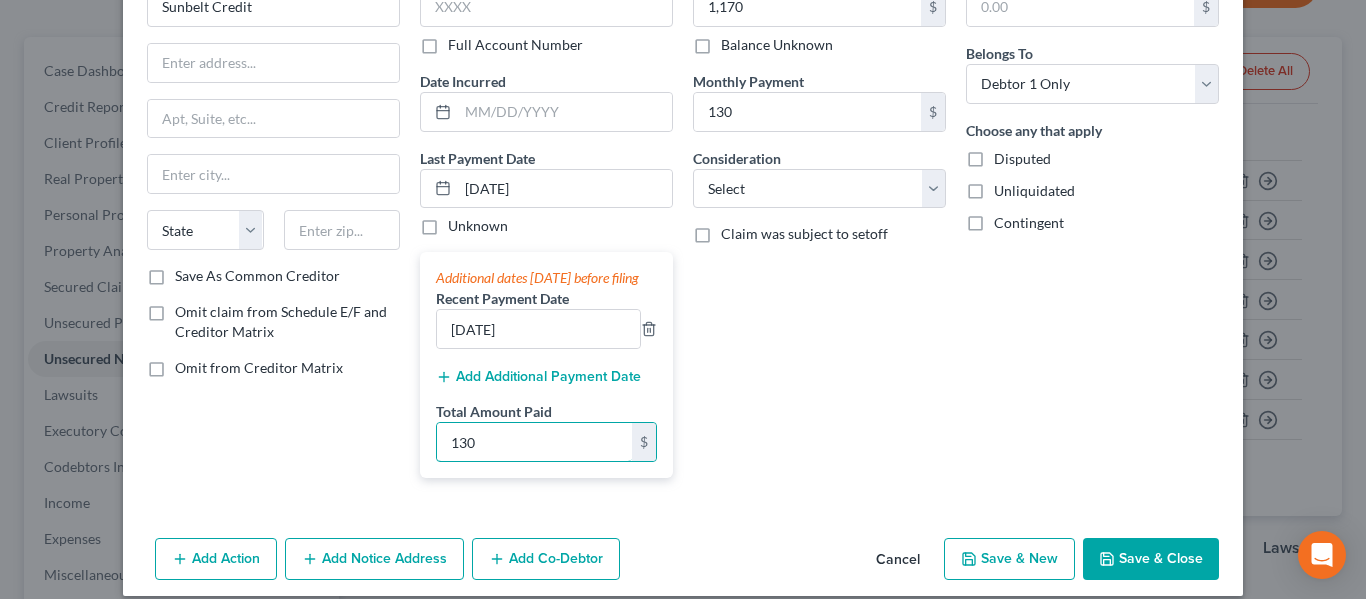 scroll, scrollTop: 167, scrollLeft: 0, axis: vertical 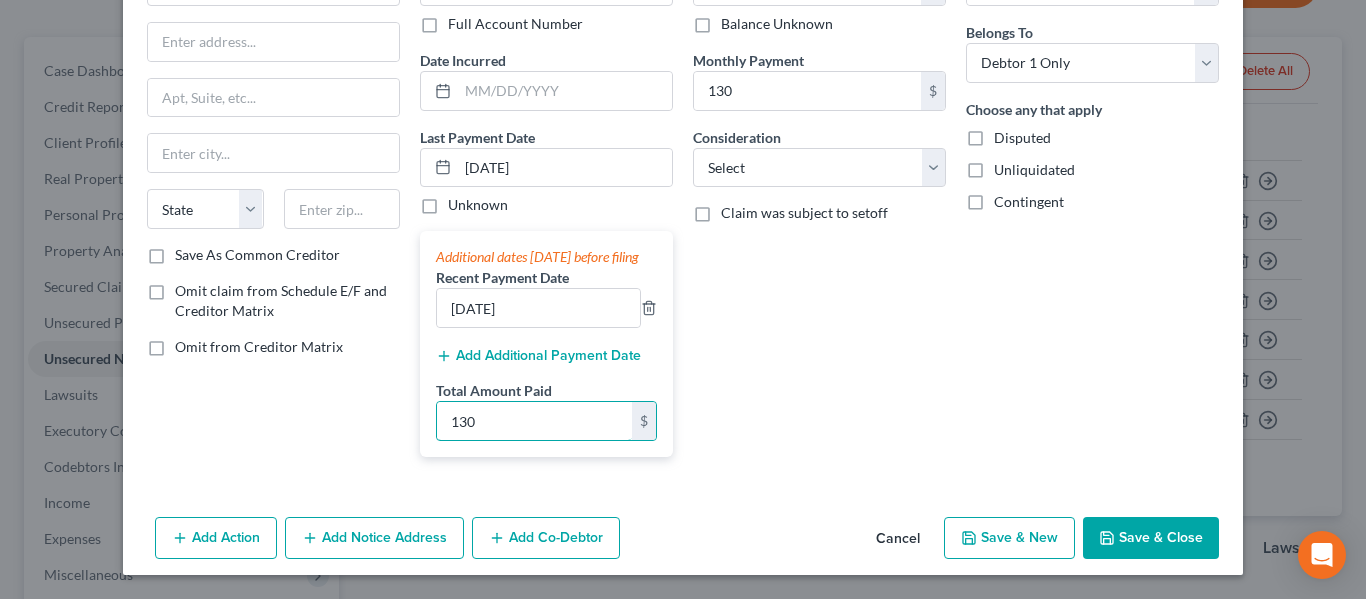 type on "130" 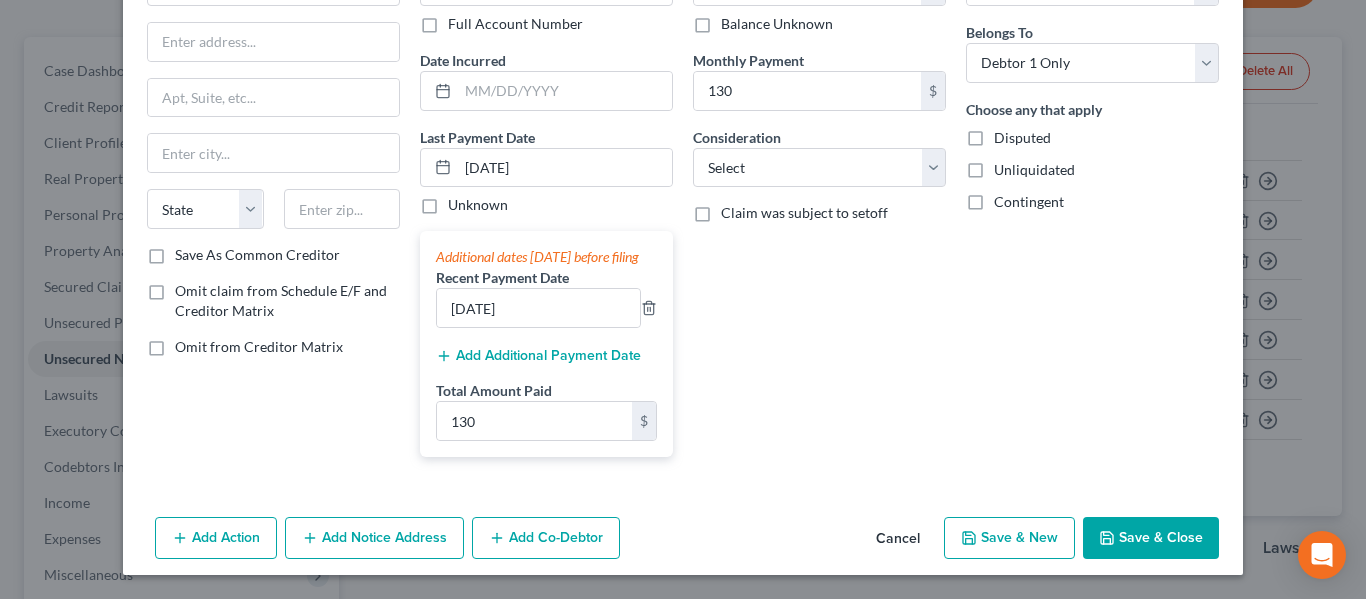 click on "Save & New" at bounding box center [1009, 538] 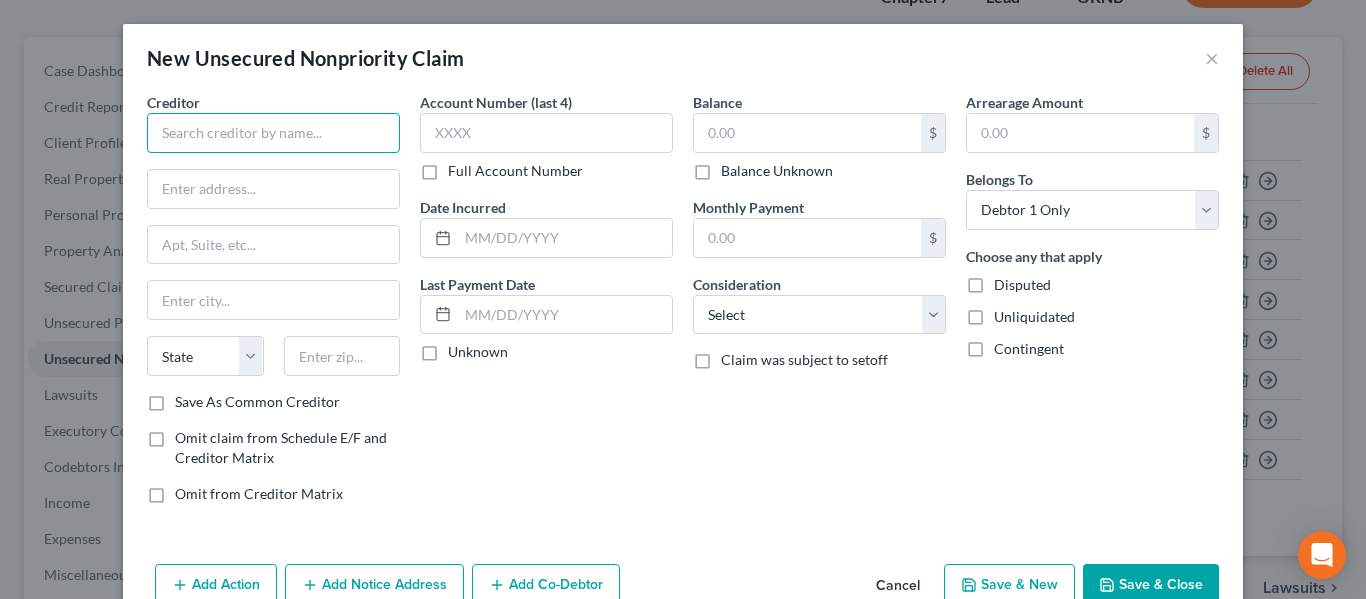 click at bounding box center [273, 133] 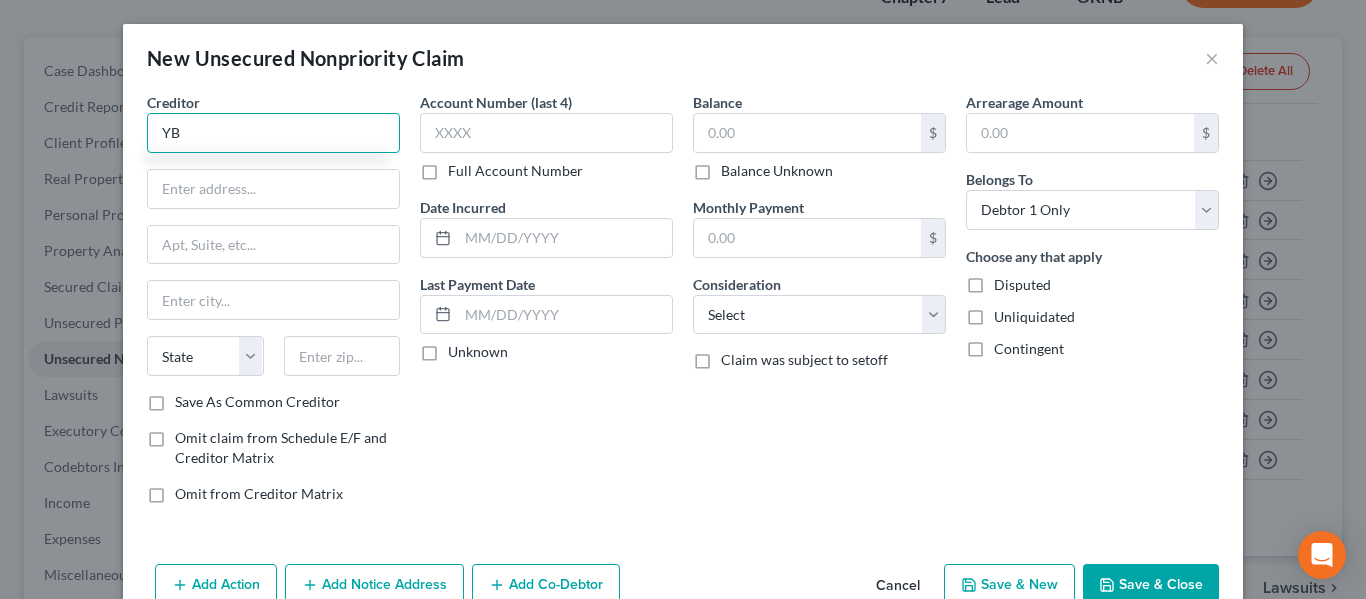 type on "Y" 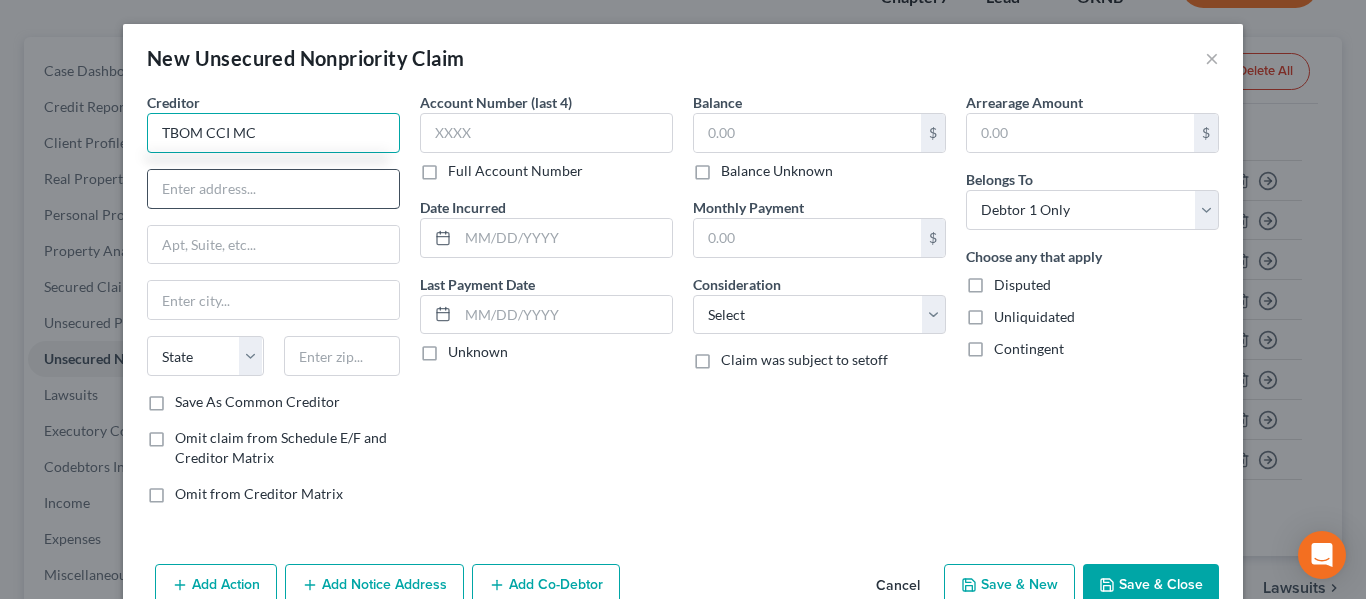 type on "TBOM CCI MC" 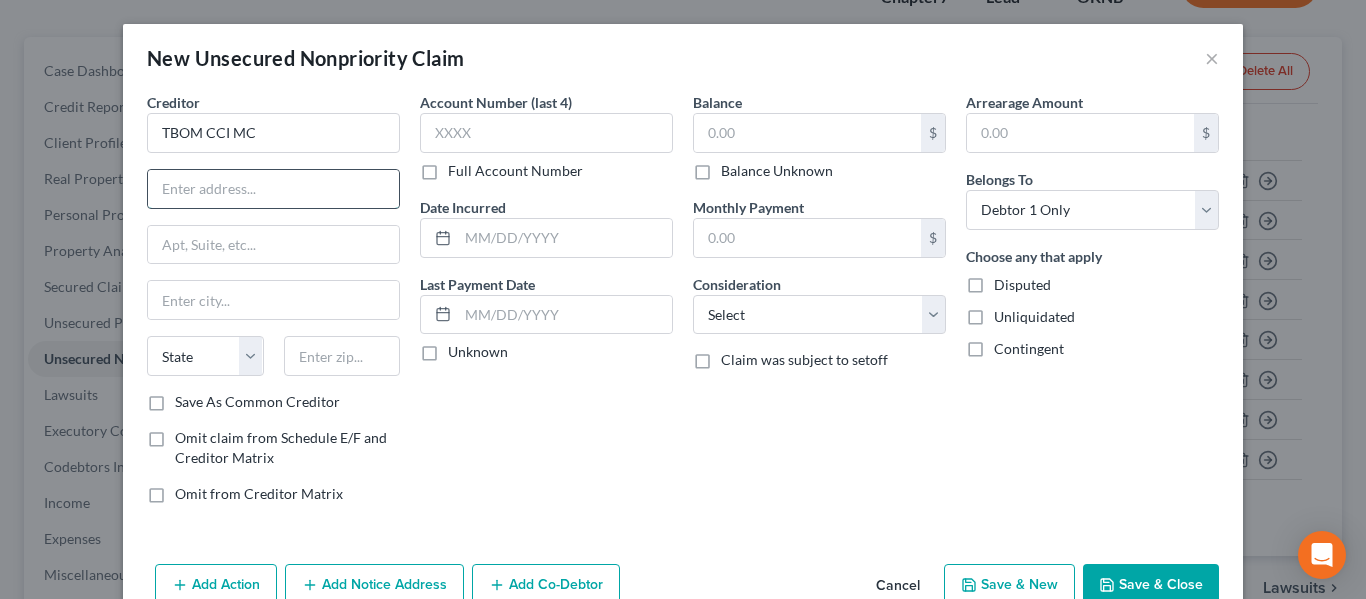 click at bounding box center [273, 189] 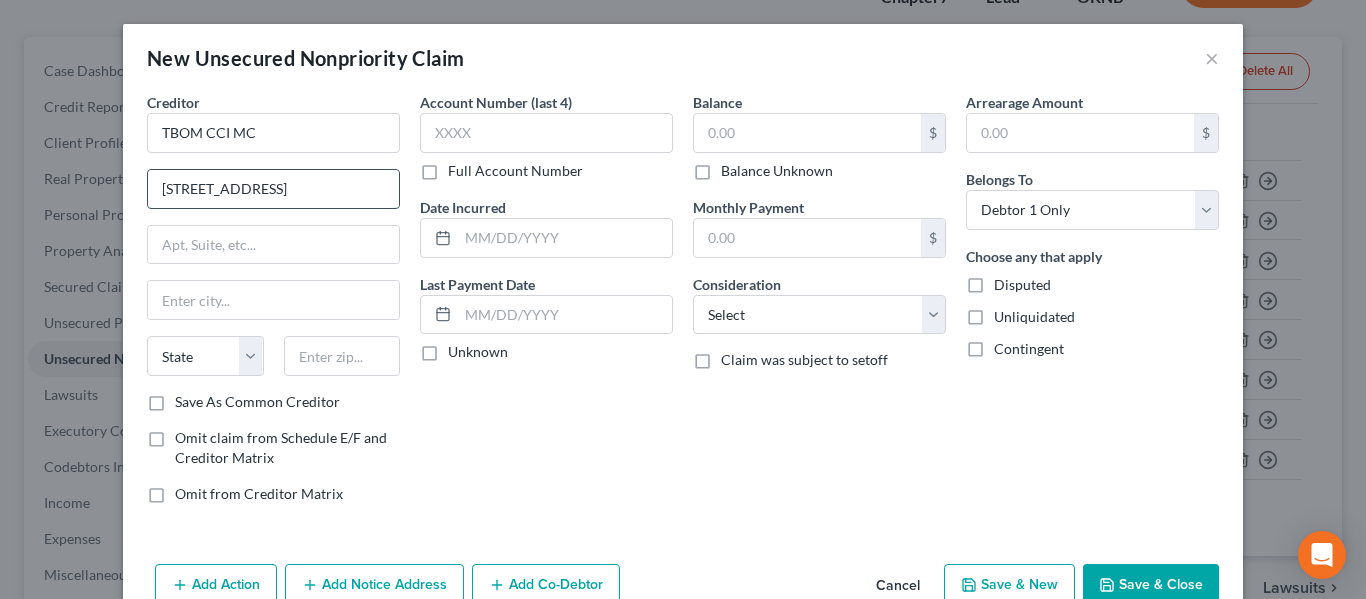 scroll, scrollTop: 0, scrollLeft: 16, axis: horizontal 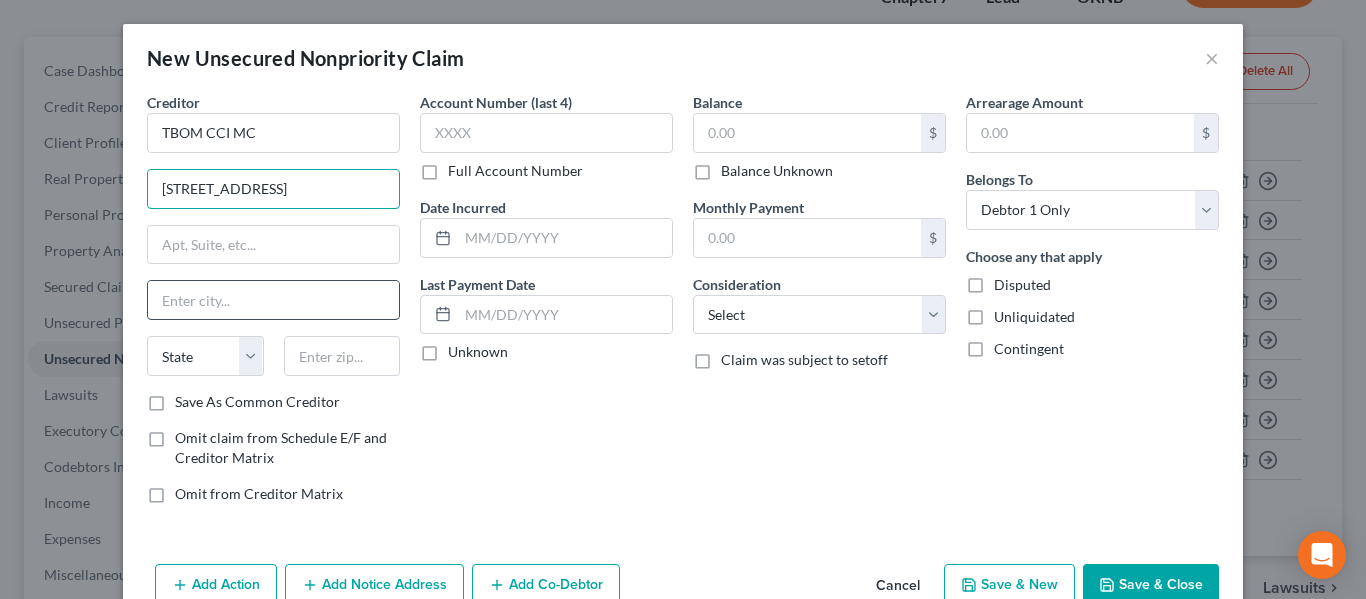 type on "[STREET_ADDRESS]" 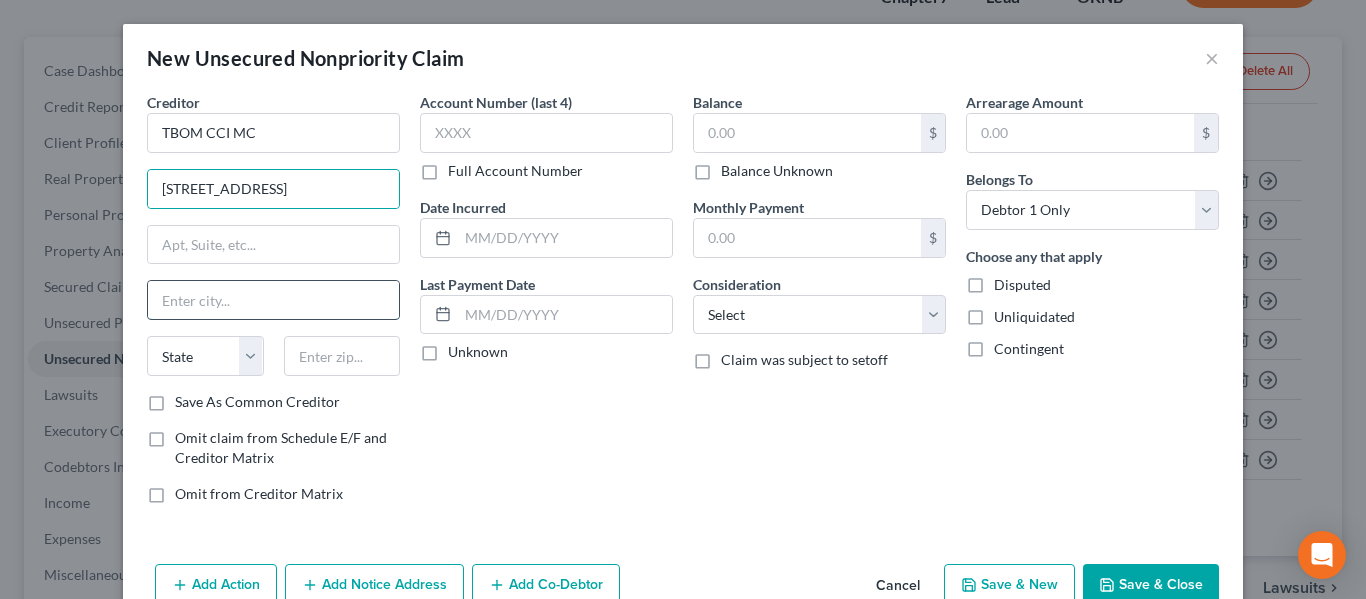click at bounding box center (273, 300) 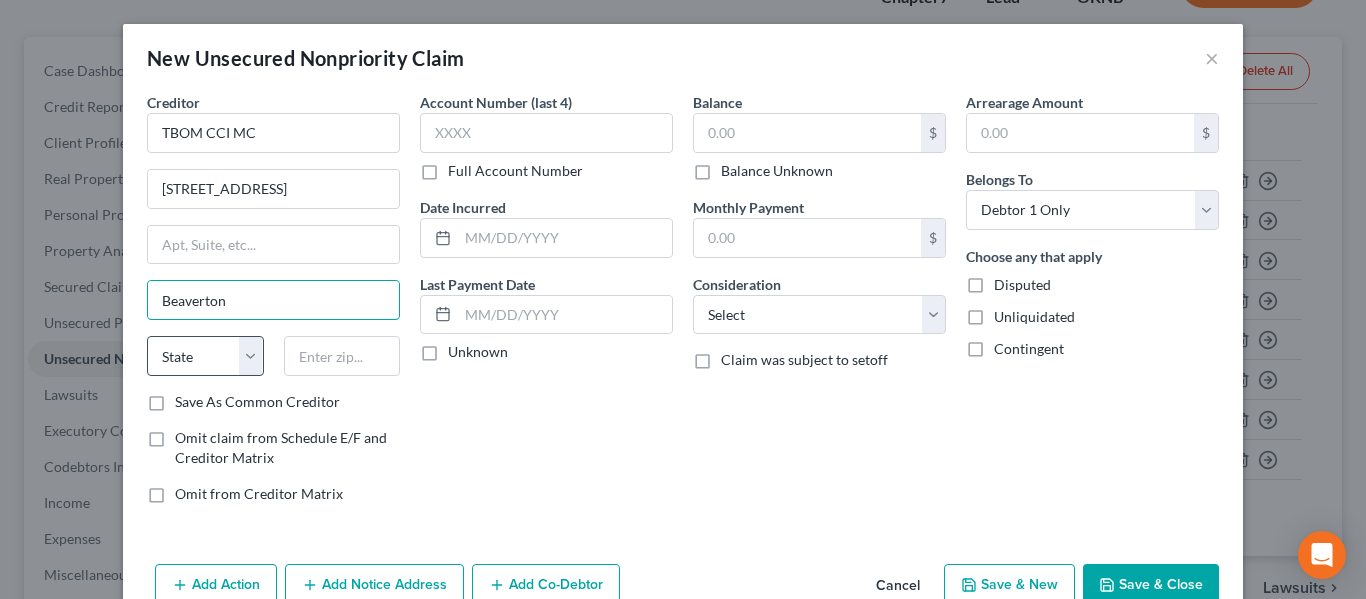 type on "Beaverton" 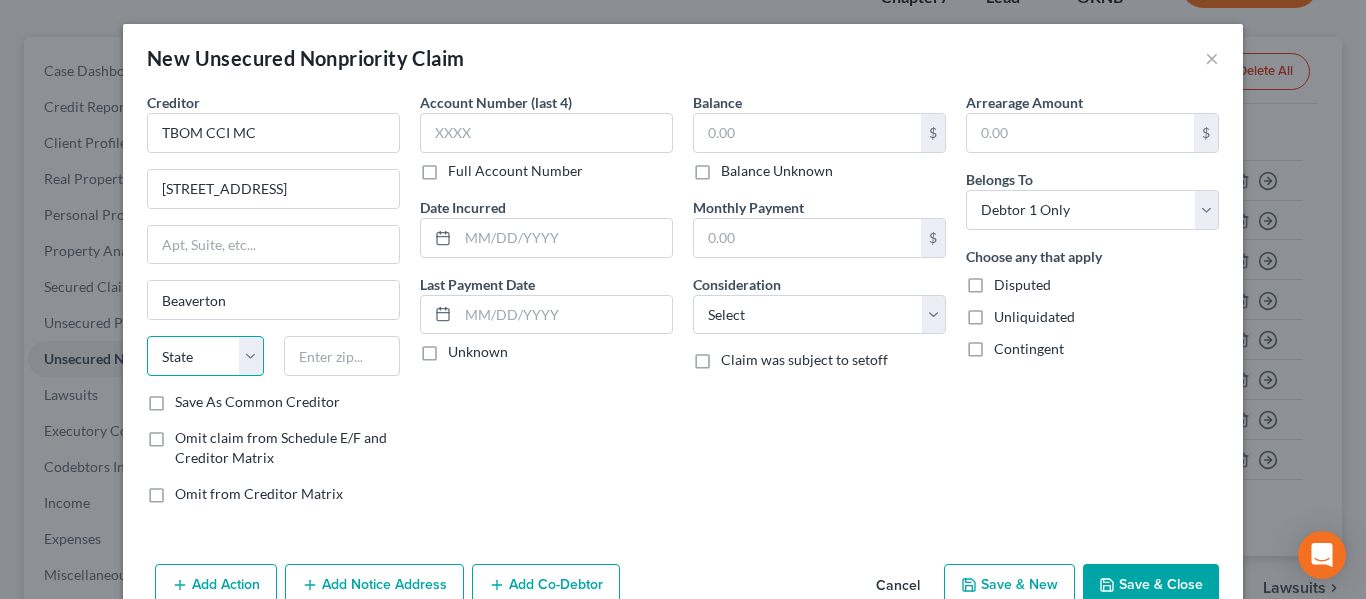 click on "State [US_STATE] AK AR AZ CA CO CT DE DC [GEOGRAPHIC_DATA] [GEOGRAPHIC_DATA] GU HI ID IL IN [GEOGRAPHIC_DATA] [GEOGRAPHIC_DATA] [GEOGRAPHIC_DATA] LA ME MD [GEOGRAPHIC_DATA] [GEOGRAPHIC_DATA] [GEOGRAPHIC_DATA] [GEOGRAPHIC_DATA] [GEOGRAPHIC_DATA] MT NC [GEOGRAPHIC_DATA] [GEOGRAPHIC_DATA] [GEOGRAPHIC_DATA] NH [GEOGRAPHIC_DATA] [GEOGRAPHIC_DATA] [GEOGRAPHIC_DATA] [GEOGRAPHIC_DATA] [GEOGRAPHIC_DATA] [GEOGRAPHIC_DATA] [GEOGRAPHIC_DATA] PR RI SC SD [GEOGRAPHIC_DATA] [GEOGRAPHIC_DATA] [GEOGRAPHIC_DATA] VI [GEOGRAPHIC_DATA] [GEOGRAPHIC_DATA] [GEOGRAPHIC_DATA] WV WI WY" at bounding box center [205, 356] 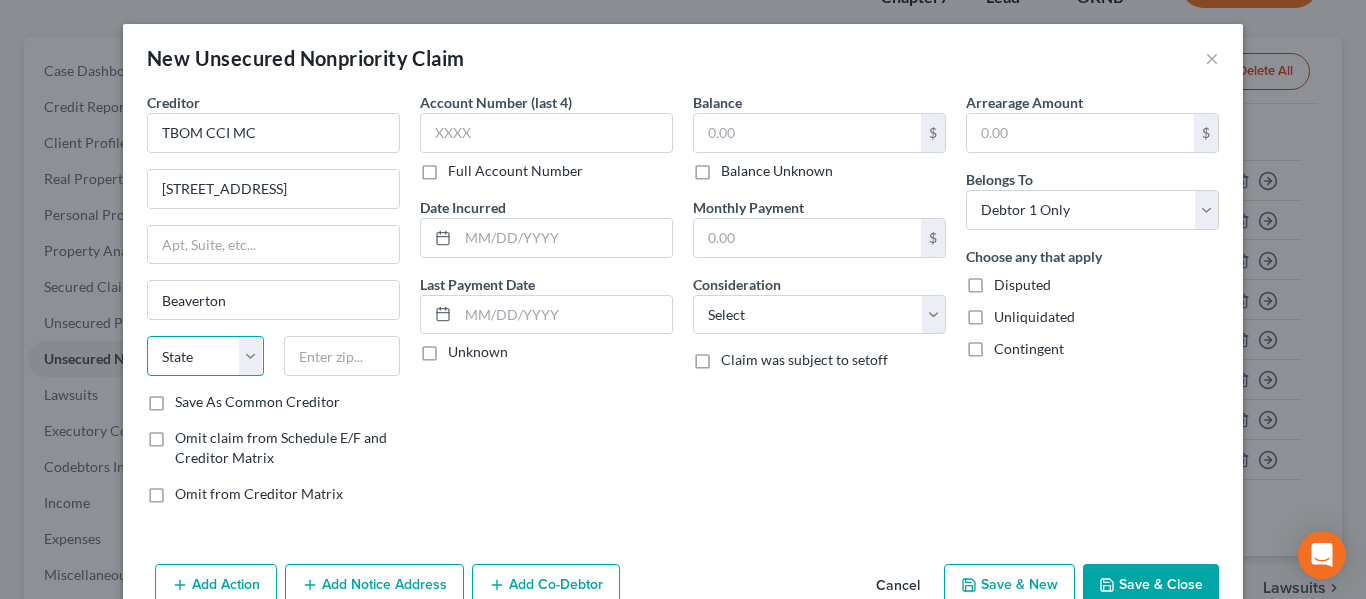 select on "38" 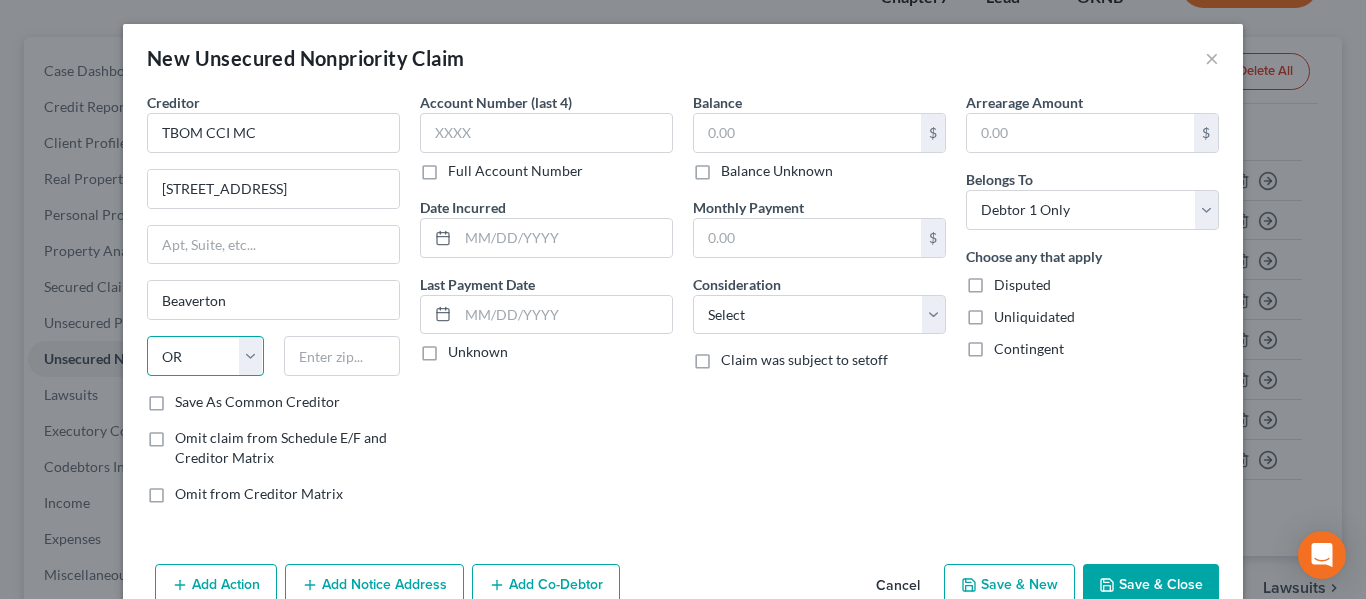 click on "State [US_STATE] AK AR AZ CA CO CT DE DC [GEOGRAPHIC_DATA] [GEOGRAPHIC_DATA] GU HI ID IL IN [GEOGRAPHIC_DATA] [GEOGRAPHIC_DATA] [GEOGRAPHIC_DATA] LA ME MD [GEOGRAPHIC_DATA] [GEOGRAPHIC_DATA] [GEOGRAPHIC_DATA] [GEOGRAPHIC_DATA] [GEOGRAPHIC_DATA] MT NC [GEOGRAPHIC_DATA] [GEOGRAPHIC_DATA] [GEOGRAPHIC_DATA] NH [GEOGRAPHIC_DATA] [GEOGRAPHIC_DATA] [GEOGRAPHIC_DATA] [GEOGRAPHIC_DATA] [GEOGRAPHIC_DATA] [GEOGRAPHIC_DATA] [GEOGRAPHIC_DATA] PR RI SC SD [GEOGRAPHIC_DATA] [GEOGRAPHIC_DATA] [GEOGRAPHIC_DATA] VI [GEOGRAPHIC_DATA] [GEOGRAPHIC_DATA] [GEOGRAPHIC_DATA] WV WI WY" at bounding box center [205, 356] 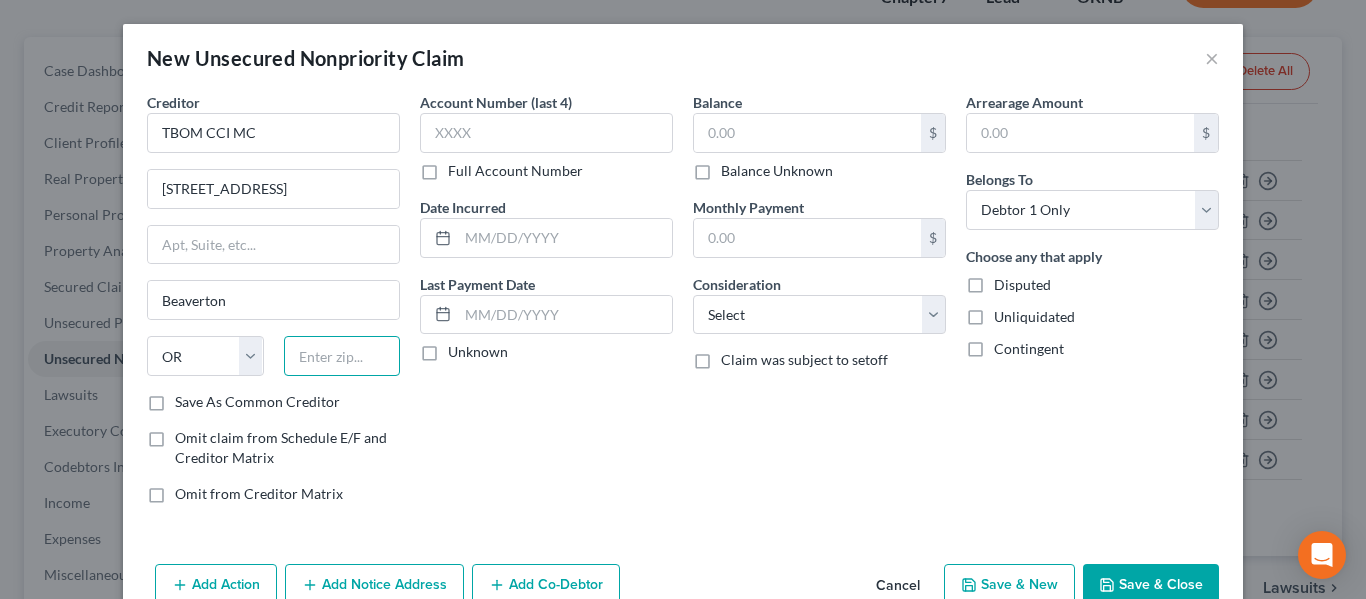 click at bounding box center [342, 356] 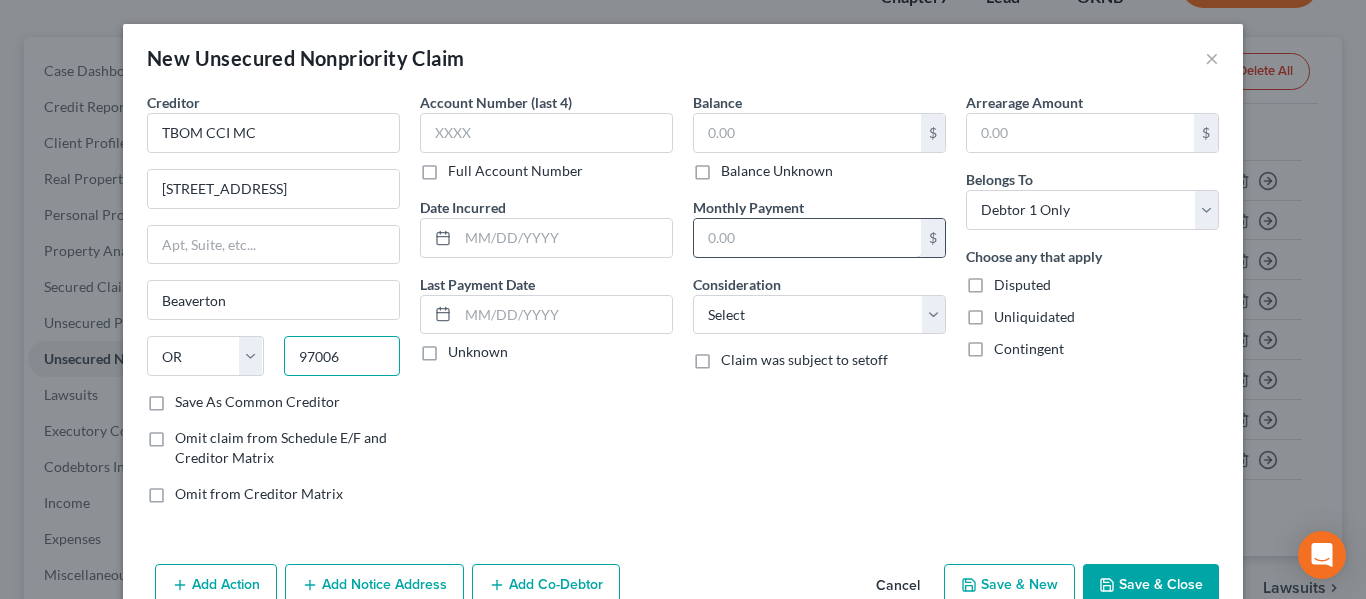 type on "97006" 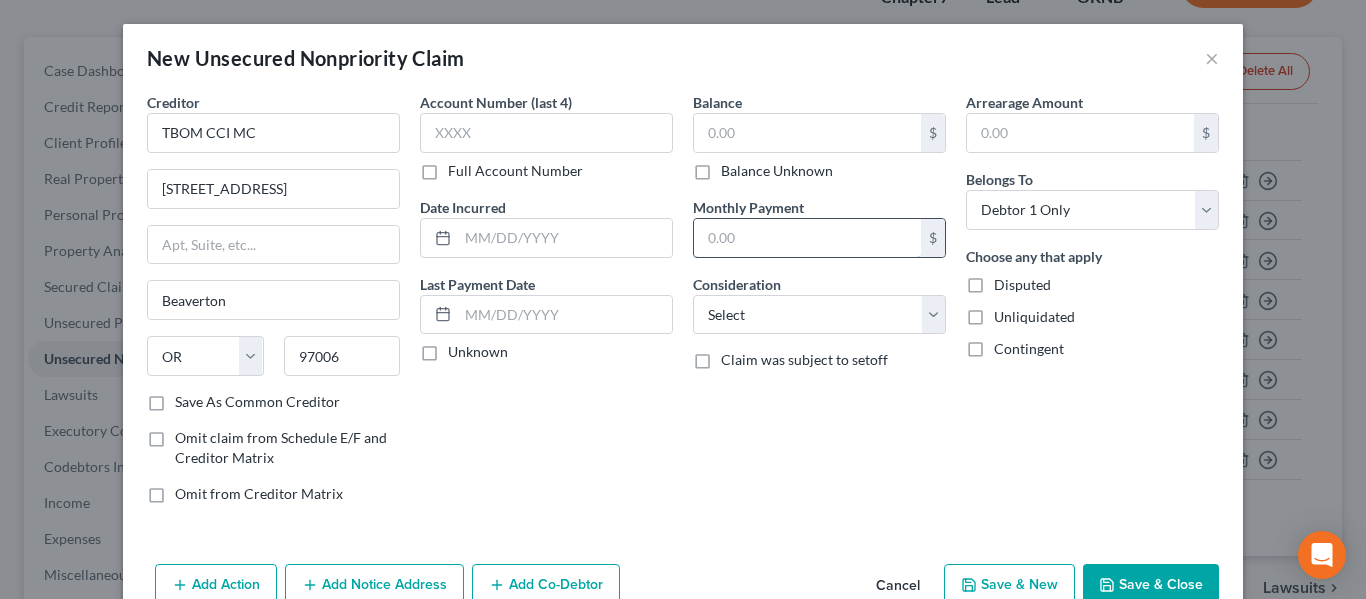 click at bounding box center [807, 238] 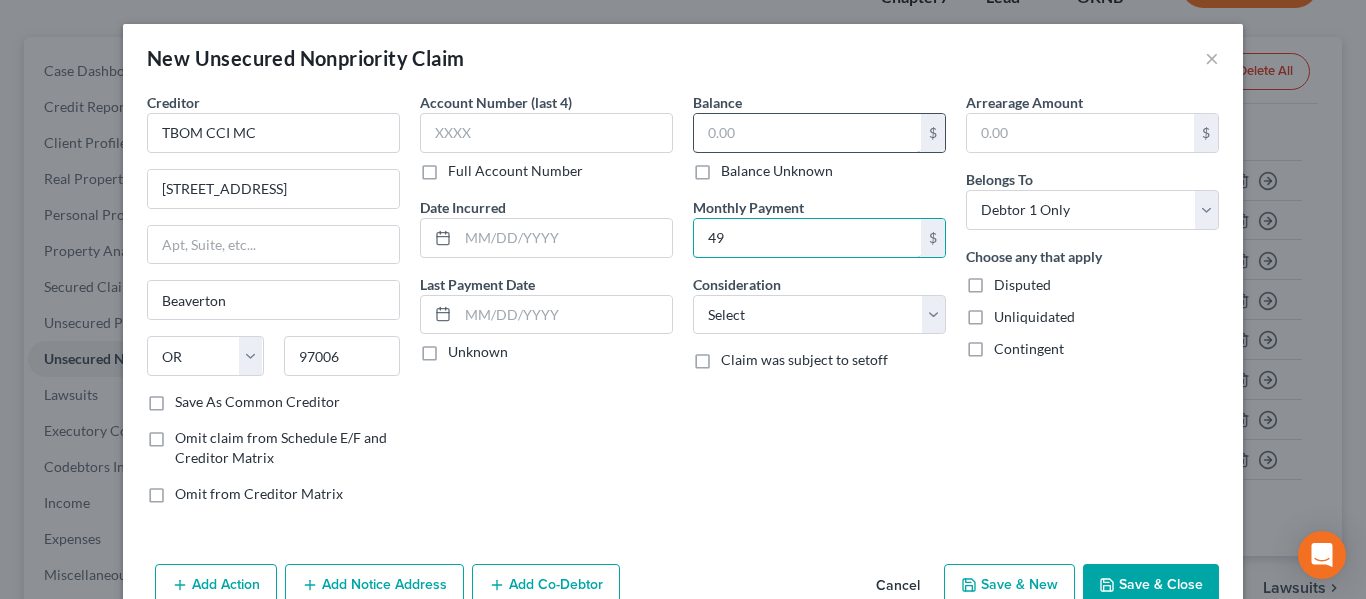 type on "49" 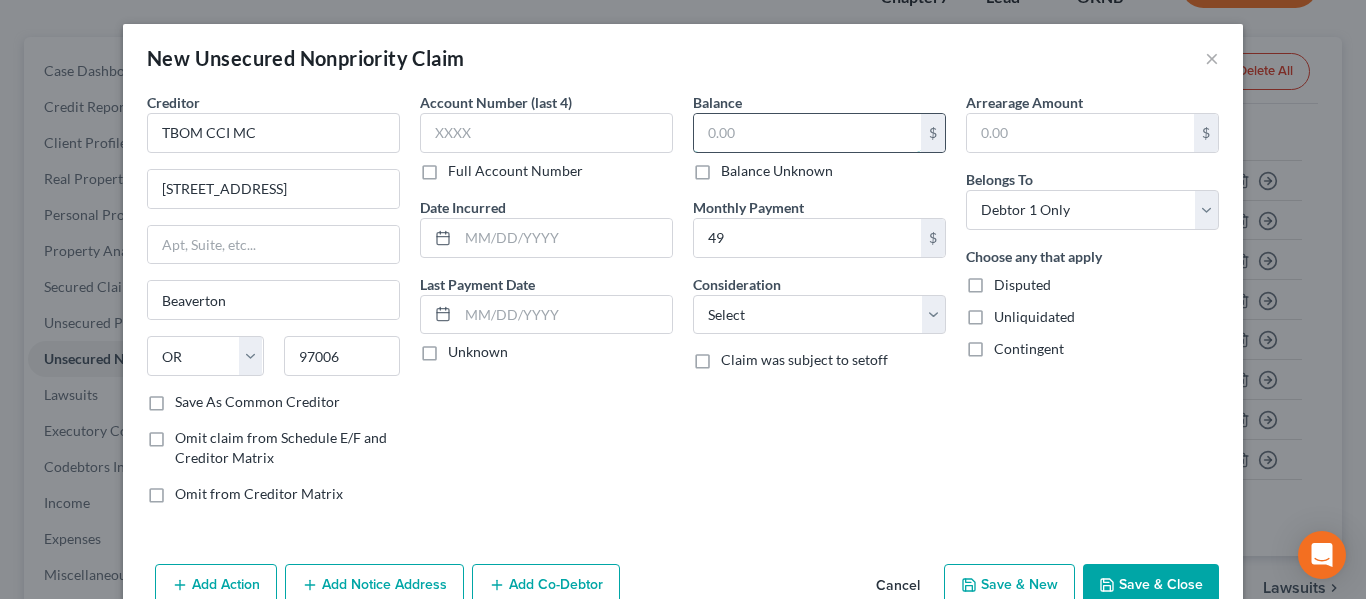 click at bounding box center (807, 133) 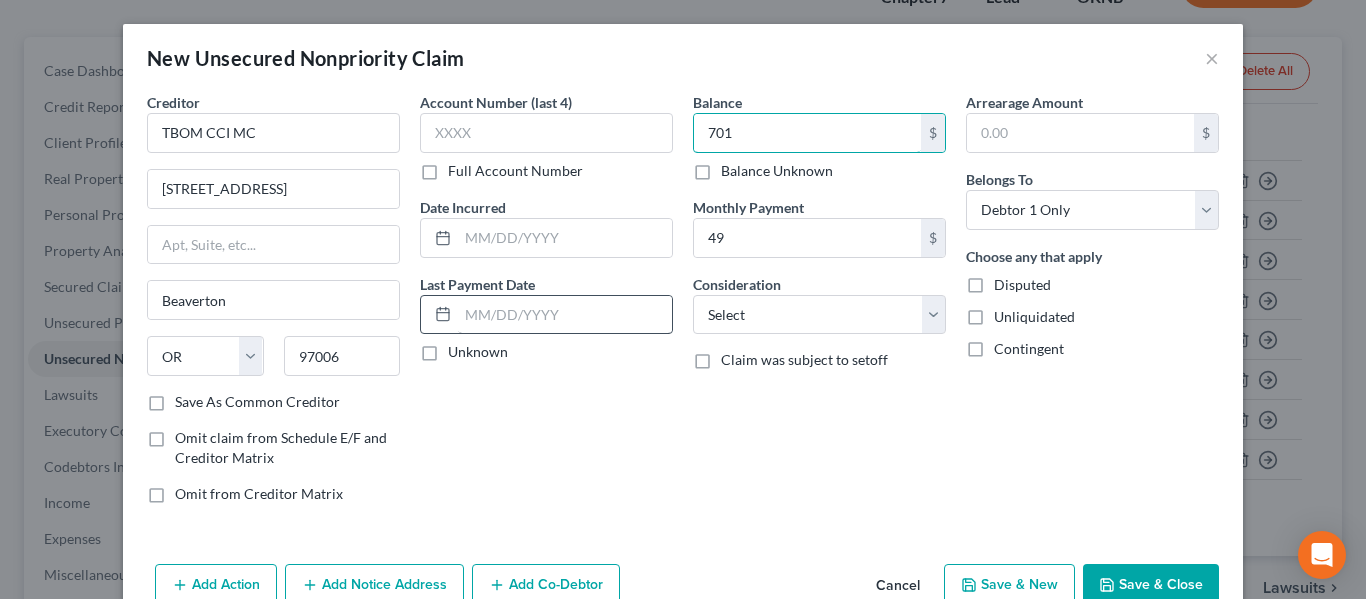 type on "701" 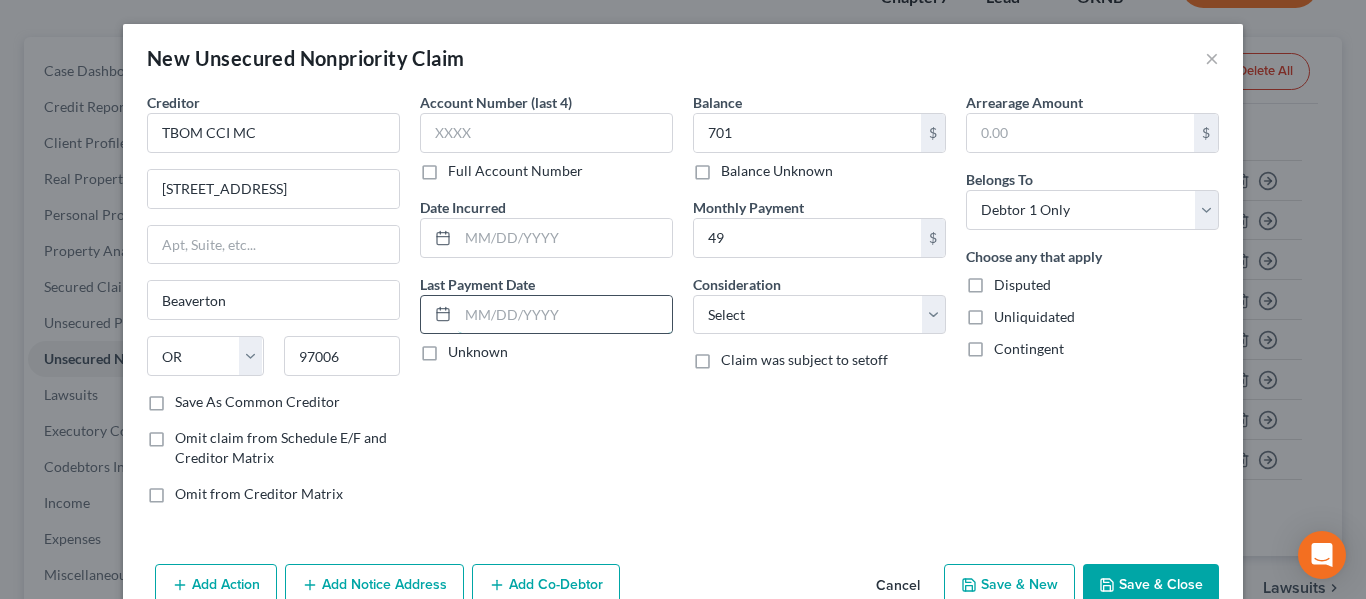 click at bounding box center [565, 315] 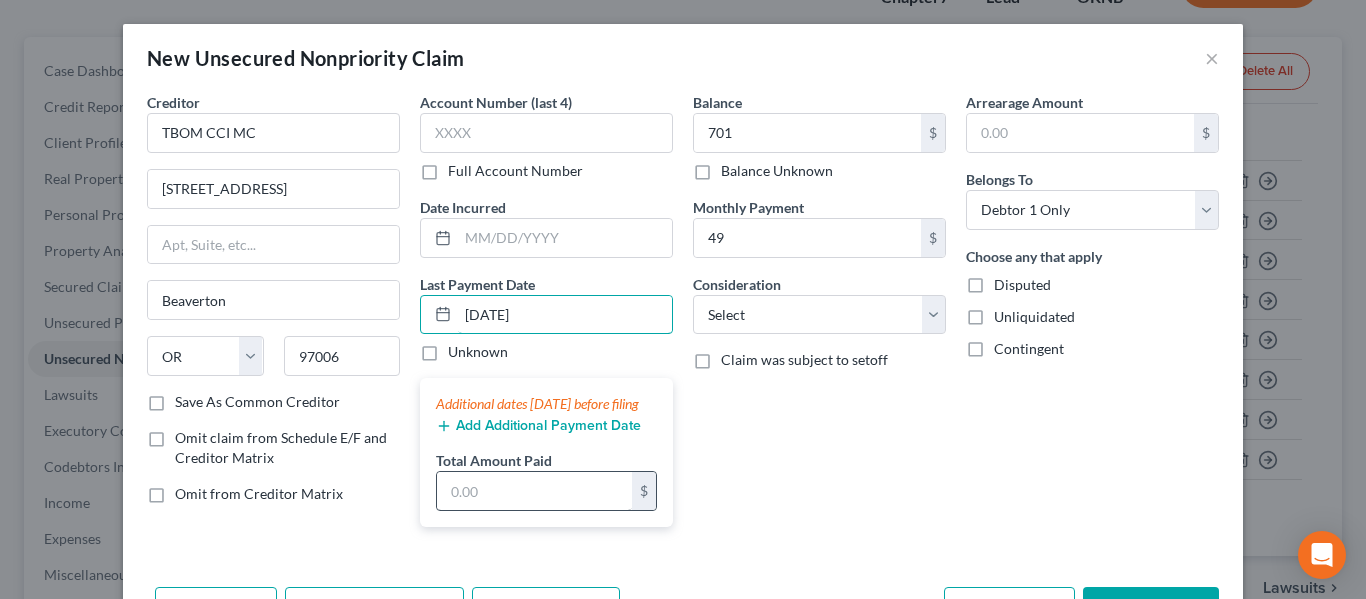 type on "[DATE]" 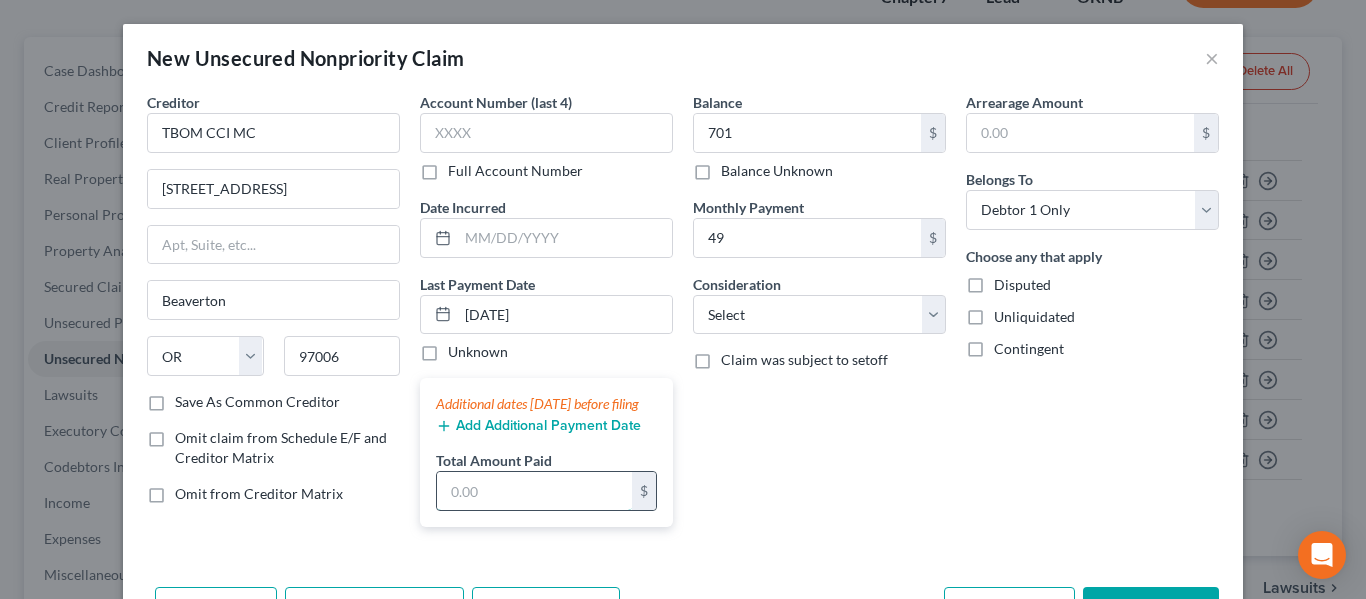 click at bounding box center [534, 491] 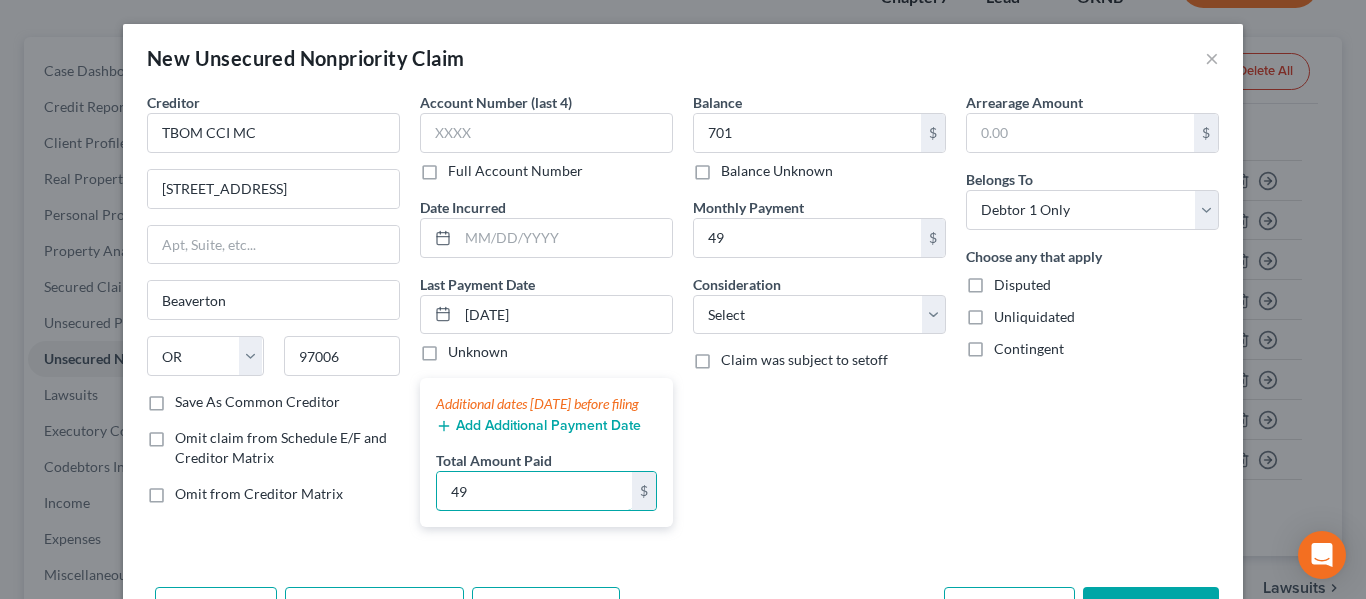 type on "49" 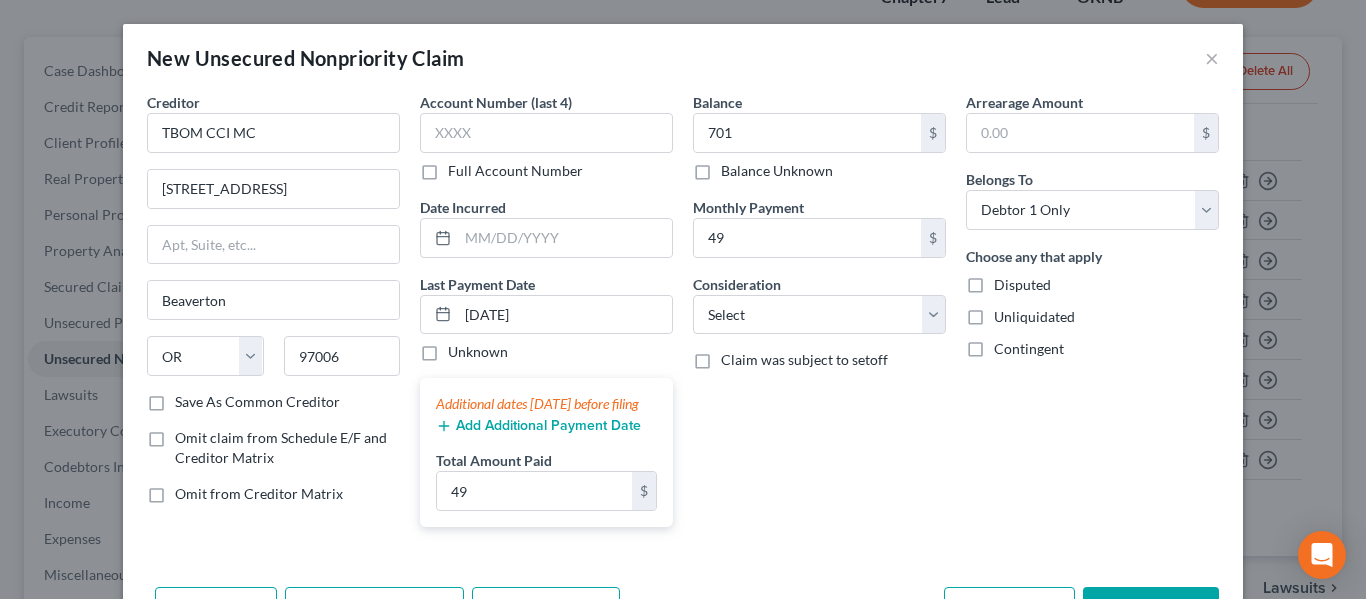 click on "Balance
701.00 $
Balance Unknown
Balance Undetermined
701 $
Balance Unknown
Monthly Payment 49 $ Consideration Select Cable / Satellite Services Collection Agency Credit Card Debt Debt Counseling / Attorneys Deficiency Balance Domestic Support Obligations Home / Car Repairs Income Taxes Judgment Liens Medical Services Monies Loaned / Advanced Mortgage Obligation From Divorce Or Separation Obligation To Pensions Other Overdrawn Bank Account Promised To Help Pay Creditors Student Loans Suppliers And Vendors Telephone / Internet Services Utility Services Claim was subject to setoff" at bounding box center [819, 317] 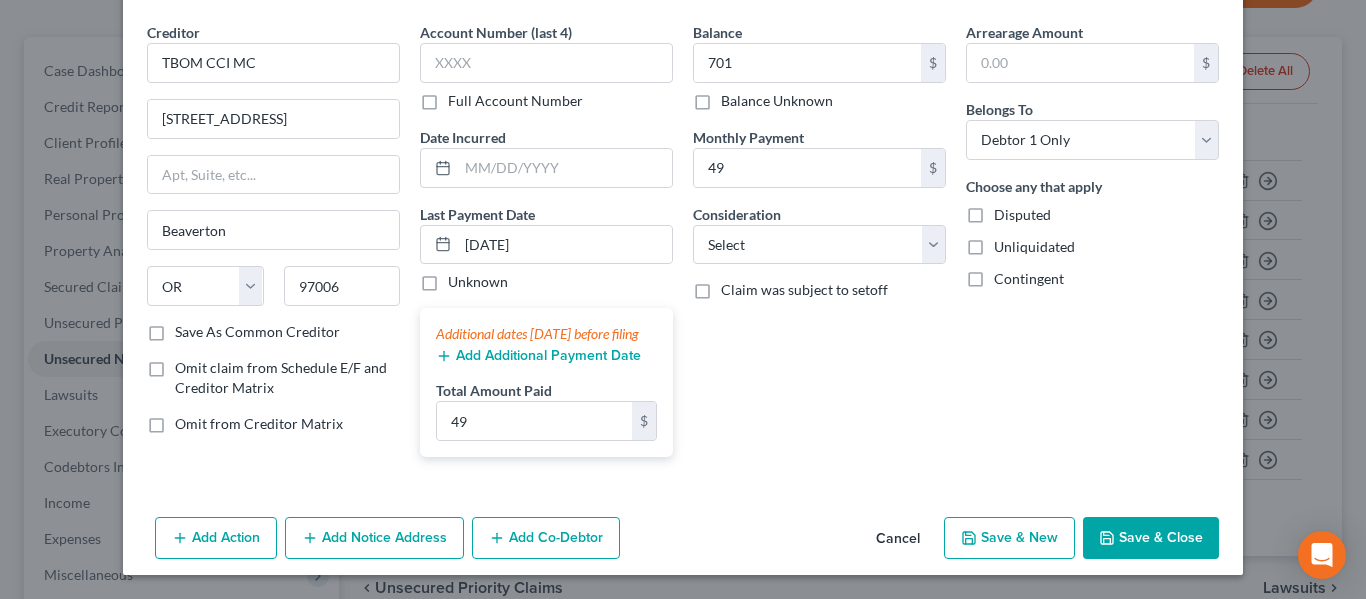 click on "Save & New" at bounding box center [1009, 538] 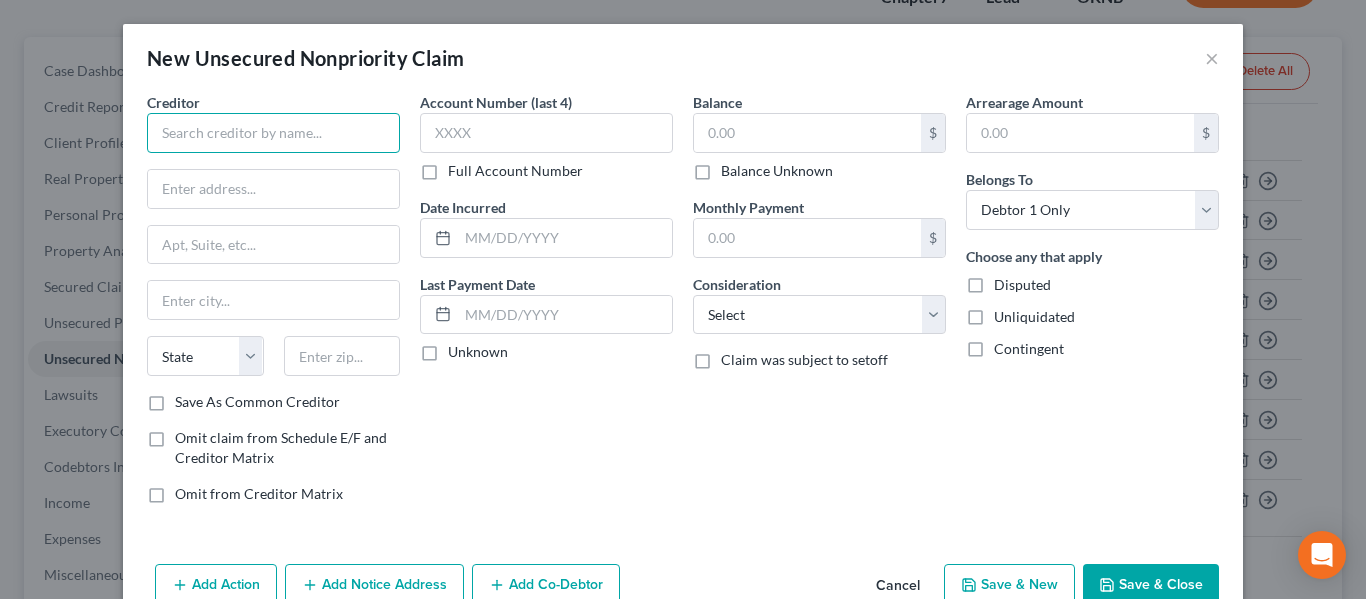 click at bounding box center [273, 133] 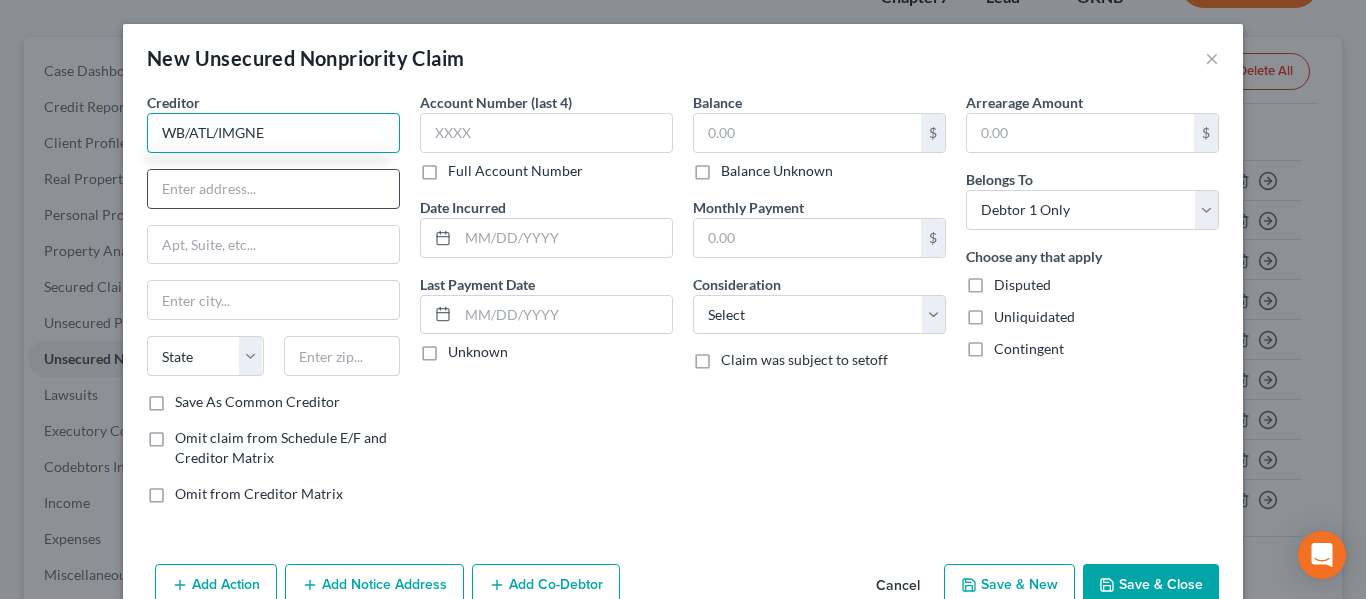 type on "WB/ATL/IMGNE" 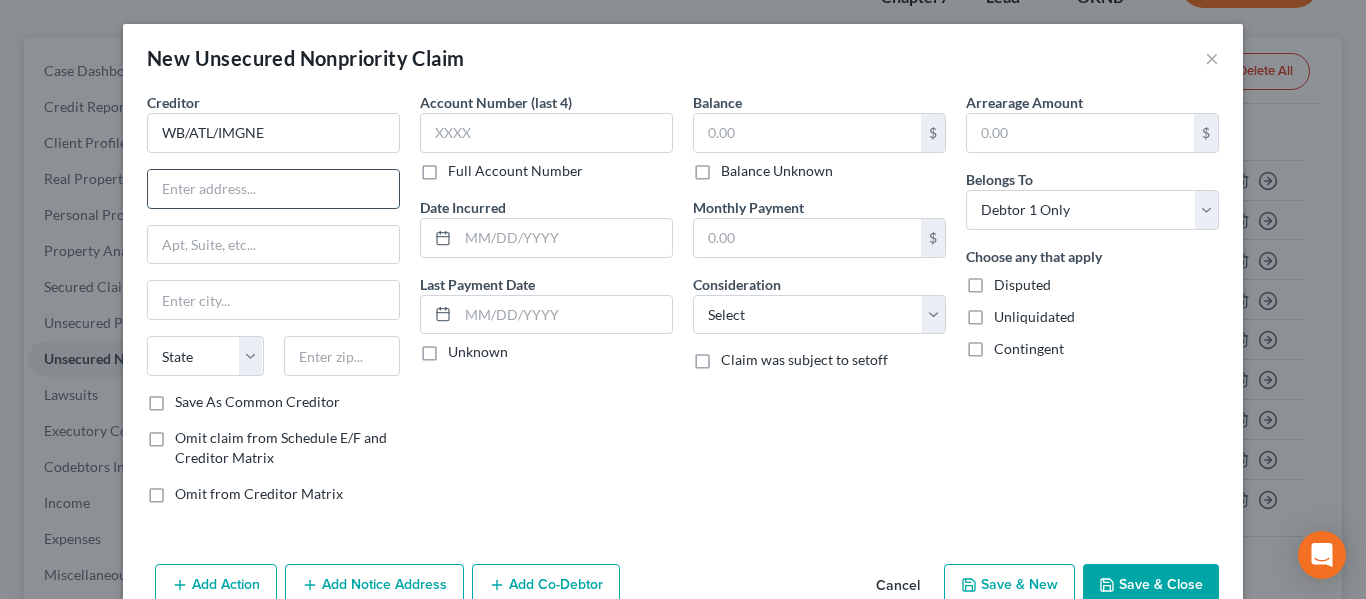 click at bounding box center [273, 189] 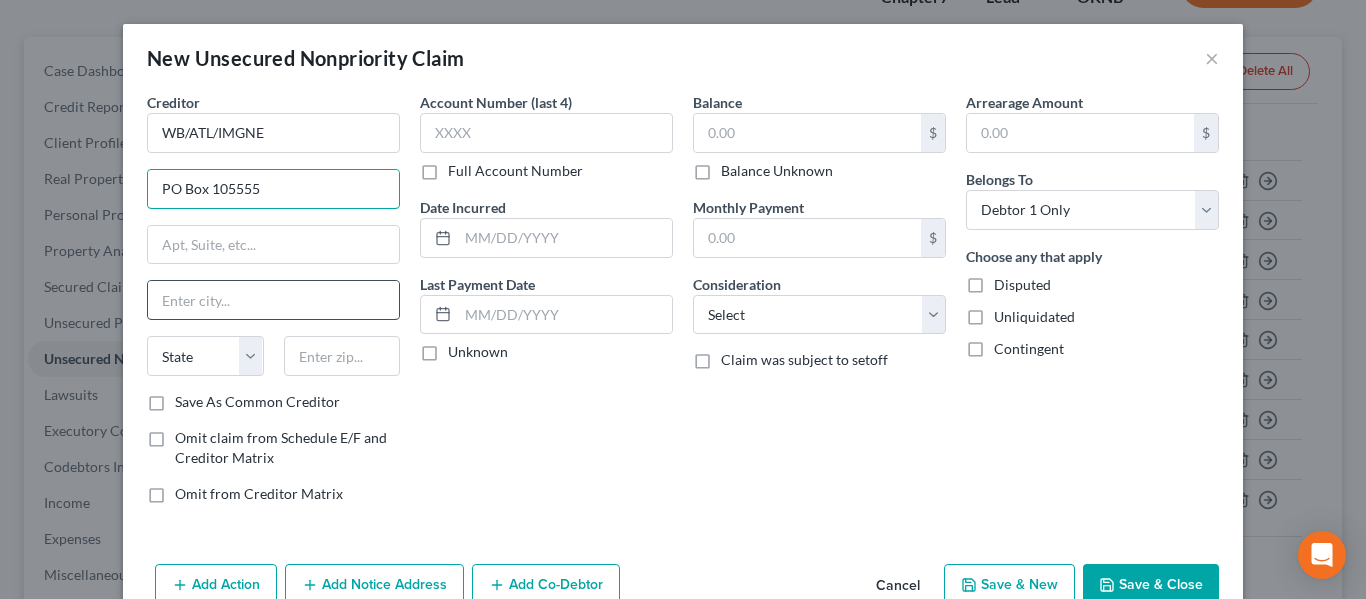 type on "PO Box 105555" 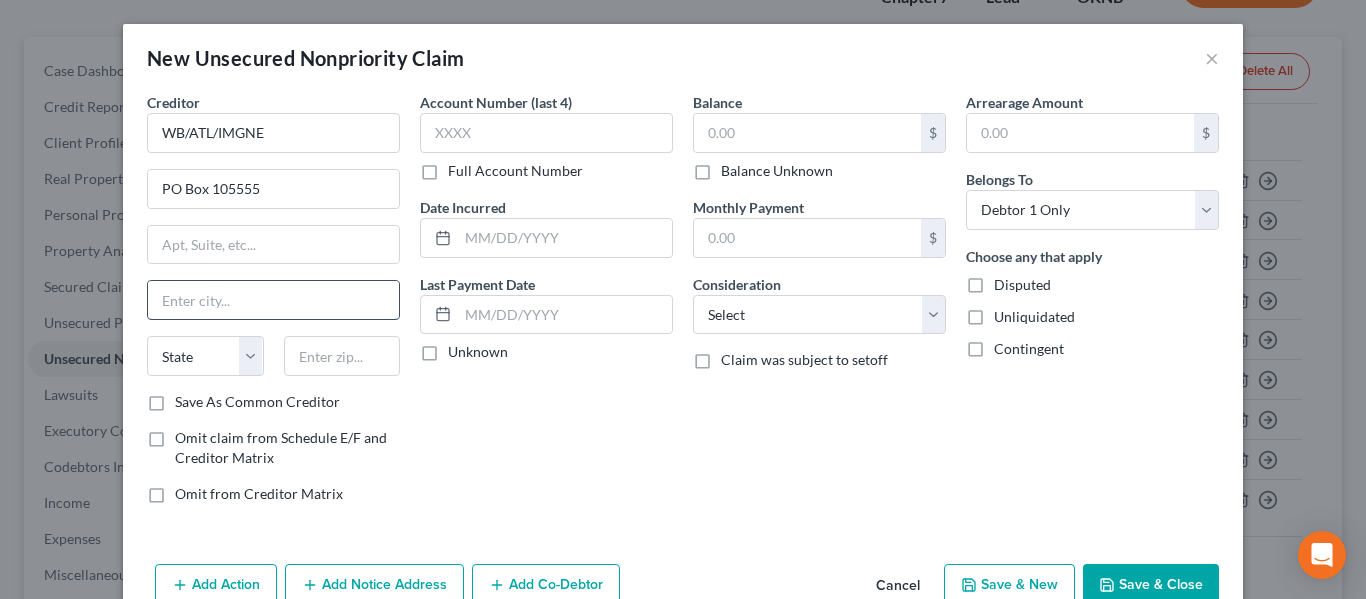 click at bounding box center (273, 300) 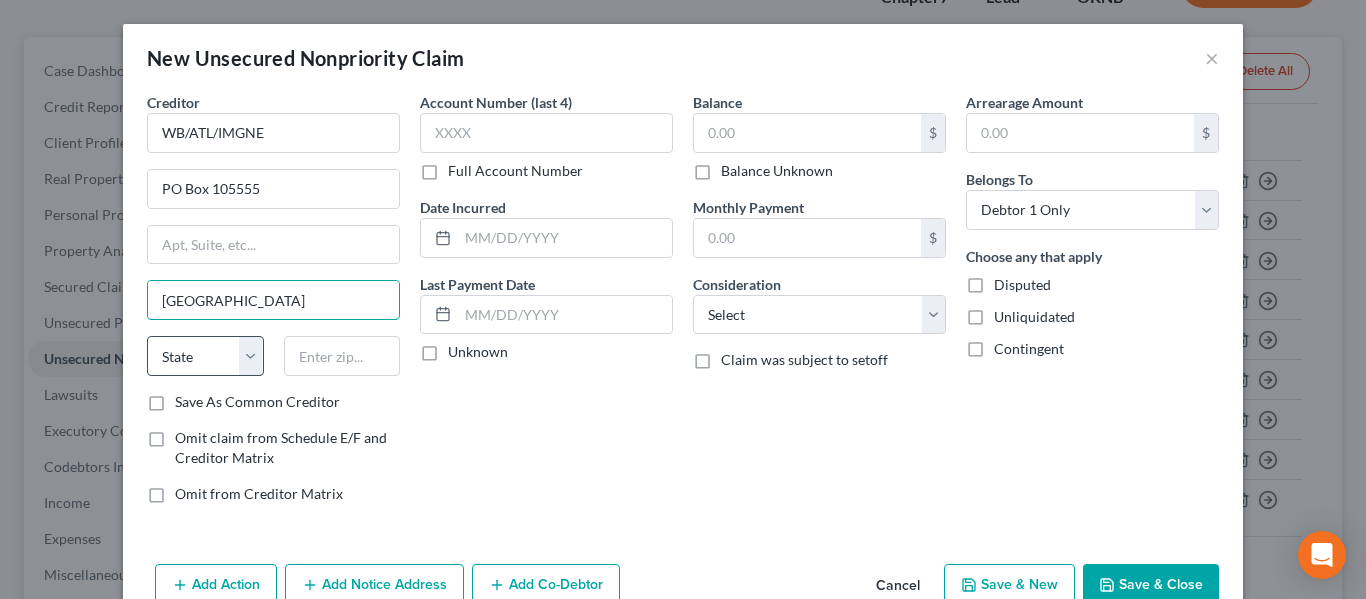 type on "[GEOGRAPHIC_DATA]" 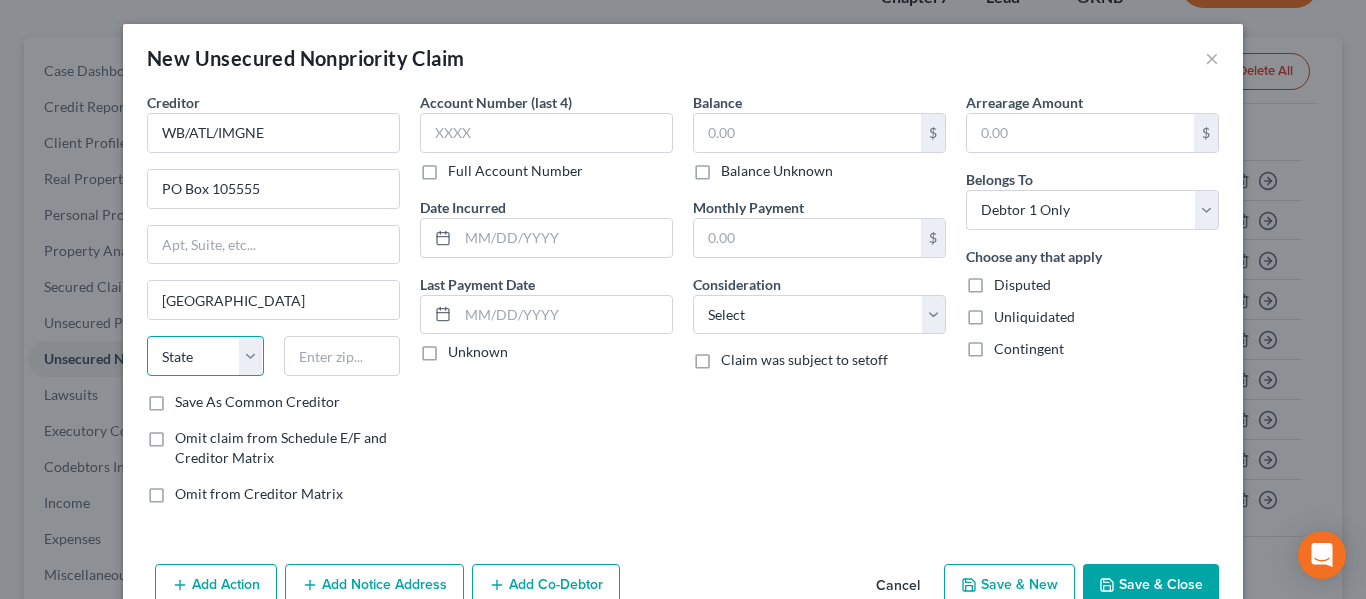 click on "State [US_STATE] AK AR AZ CA CO CT DE DC [GEOGRAPHIC_DATA] [GEOGRAPHIC_DATA] GU HI ID IL IN [GEOGRAPHIC_DATA] [GEOGRAPHIC_DATA] [GEOGRAPHIC_DATA] LA ME MD [GEOGRAPHIC_DATA] [GEOGRAPHIC_DATA] [GEOGRAPHIC_DATA] [GEOGRAPHIC_DATA] [GEOGRAPHIC_DATA] MT NC [GEOGRAPHIC_DATA] [GEOGRAPHIC_DATA] [GEOGRAPHIC_DATA] NH [GEOGRAPHIC_DATA] [GEOGRAPHIC_DATA] [GEOGRAPHIC_DATA] [GEOGRAPHIC_DATA] [GEOGRAPHIC_DATA] [GEOGRAPHIC_DATA] [GEOGRAPHIC_DATA] PR RI SC SD [GEOGRAPHIC_DATA] [GEOGRAPHIC_DATA] [GEOGRAPHIC_DATA] VI [GEOGRAPHIC_DATA] [GEOGRAPHIC_DATA] [GEOGRAPHIC_DATA] WV WI WY" at bounding box center (205, 356) 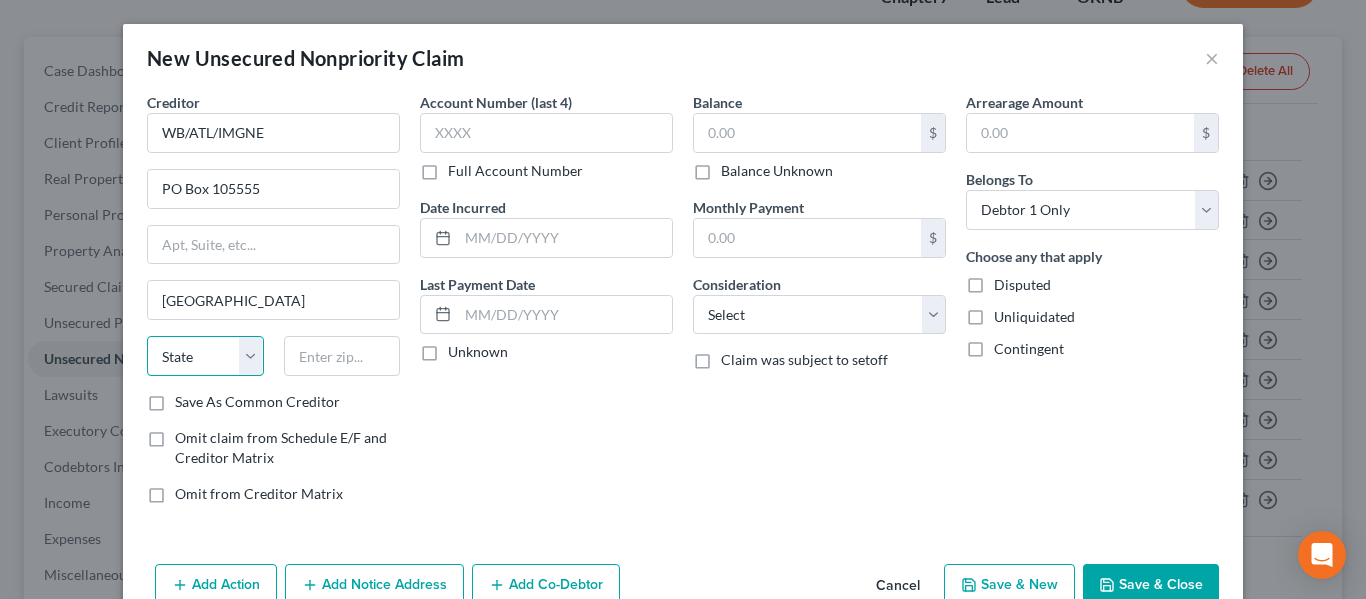 select on "10" 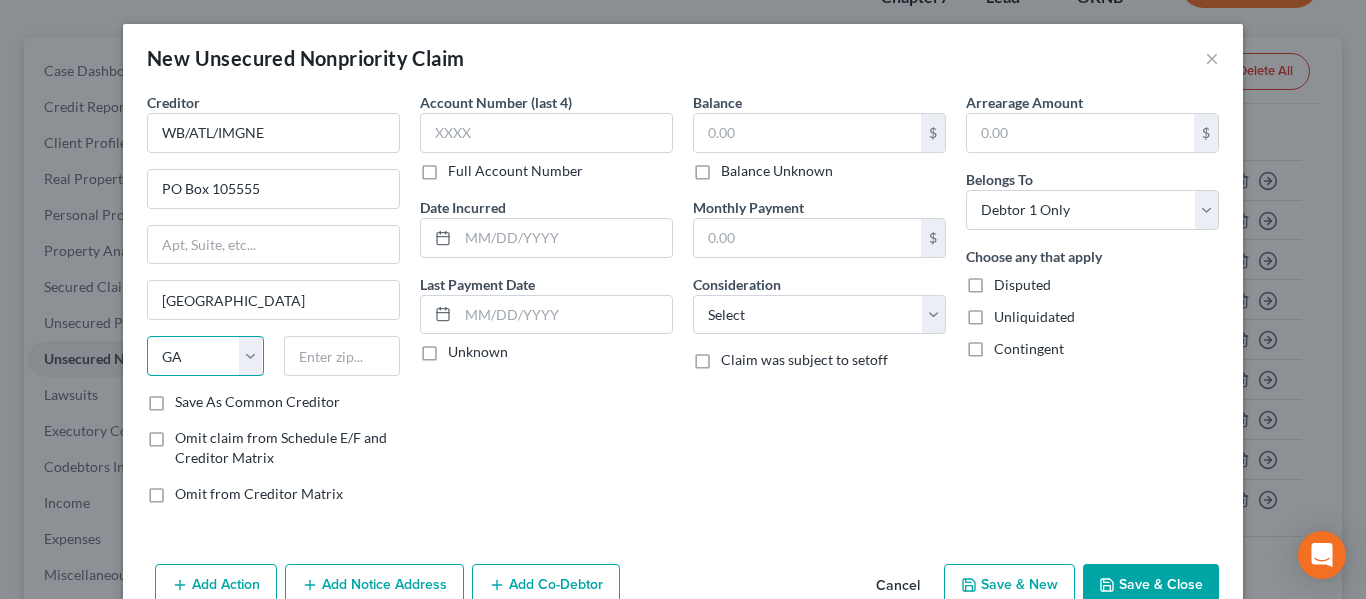 click on "State [US_STATE] AK AR AZ CA CO CT DE DC [GEOGRAPHIC_DATA] [GEOGRAPHIC_DATA] GU HI ID IL IN [GEOGRAPHIC_DATA] [GEOGRAPHIC_DATA] [GEOGRAPHIC_DATA] LA ME MD [GEOGRAPHIC_DATA] [GEOGRAPHIC_DATA] [GEOGRAPHIC_DATA] [GEOGRAPHIC_DATA] [GEOGRAPHIC_DATA] MT NC [GEOGRAPHIC_DATA] [GEOGRAPHIC_DATA] [GEOGRAPHIC_DATA] NH [GEOGRAPHIC_DATA] [GEOGRAPHIC_DATA] [GEOGRAPHIC_DATA] [GEOGRAPHIC_DATA] [GEOGRAPHIC_DATA] [GEOGRAPHIC_DATA] [GEOGRAPHIC_DATA] PR RI SC SD [GEOGRAPHIC_DATA] [GEOGRAPHIC_DATA] [GEOGRAPHIC_DATA] VI [GEOGRAPHIC_DATA] [GEOGRAPHIC_DATA] [GEOGRAPHIC_DATA] WV WI WY" at bounding box center [205, 356] 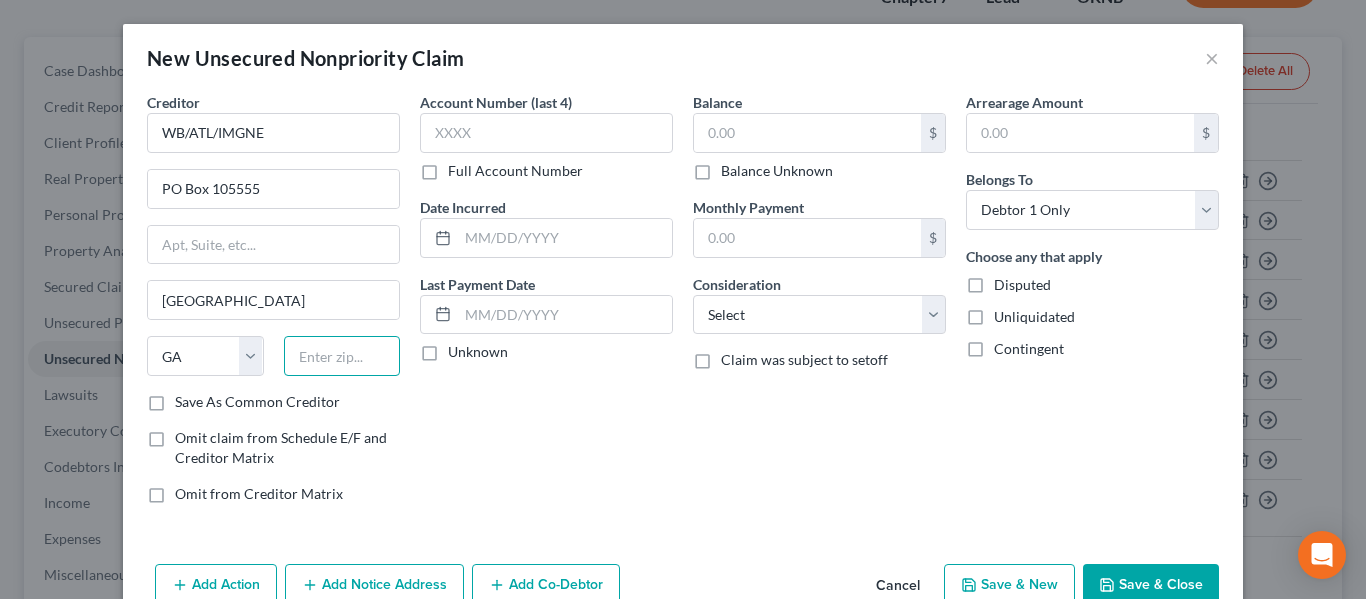 click at bounding box center (342, 356) 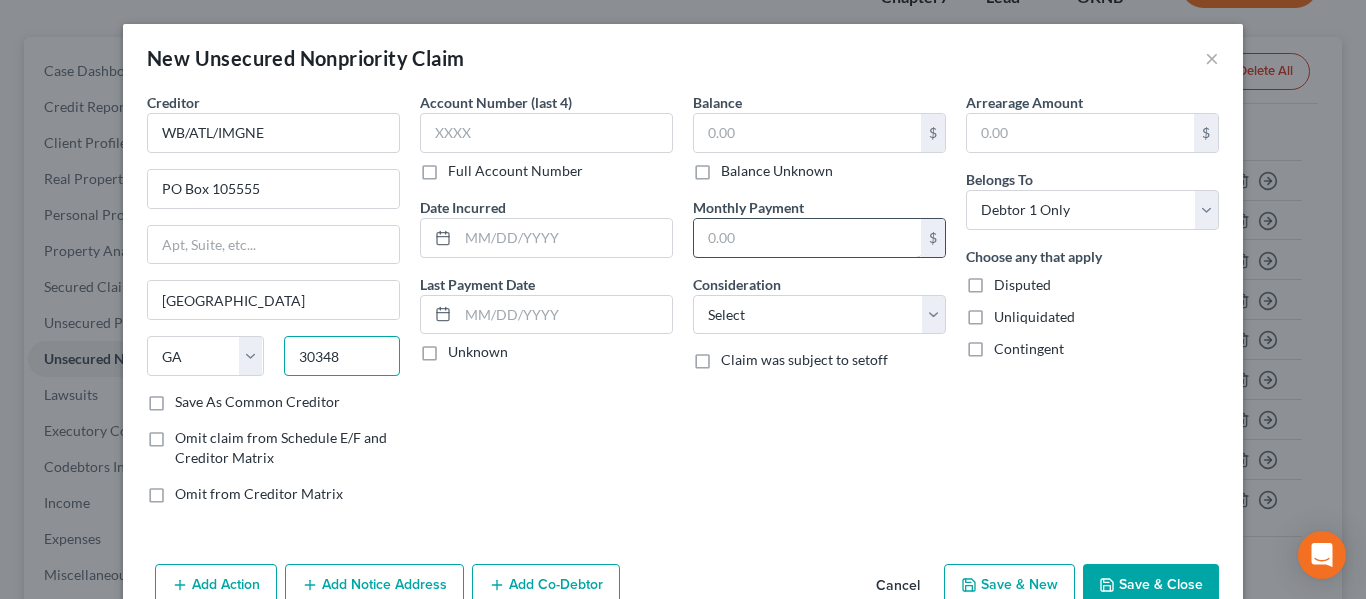 type on "30348" 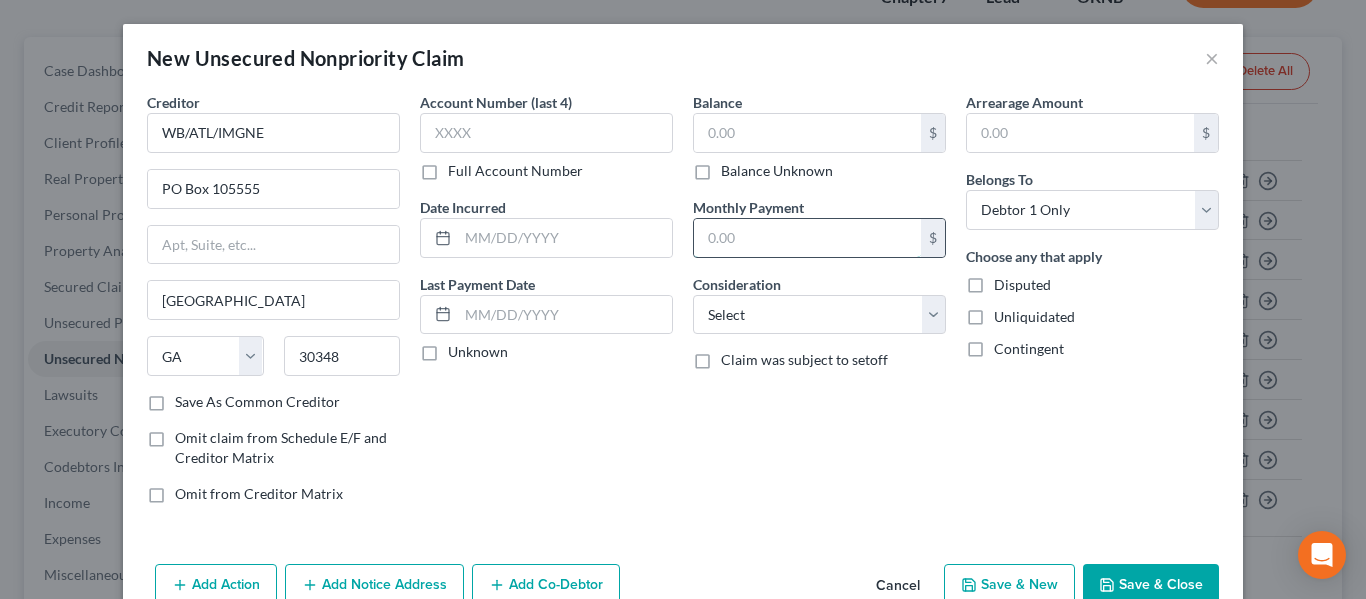 click at bounding box center (807, 238) 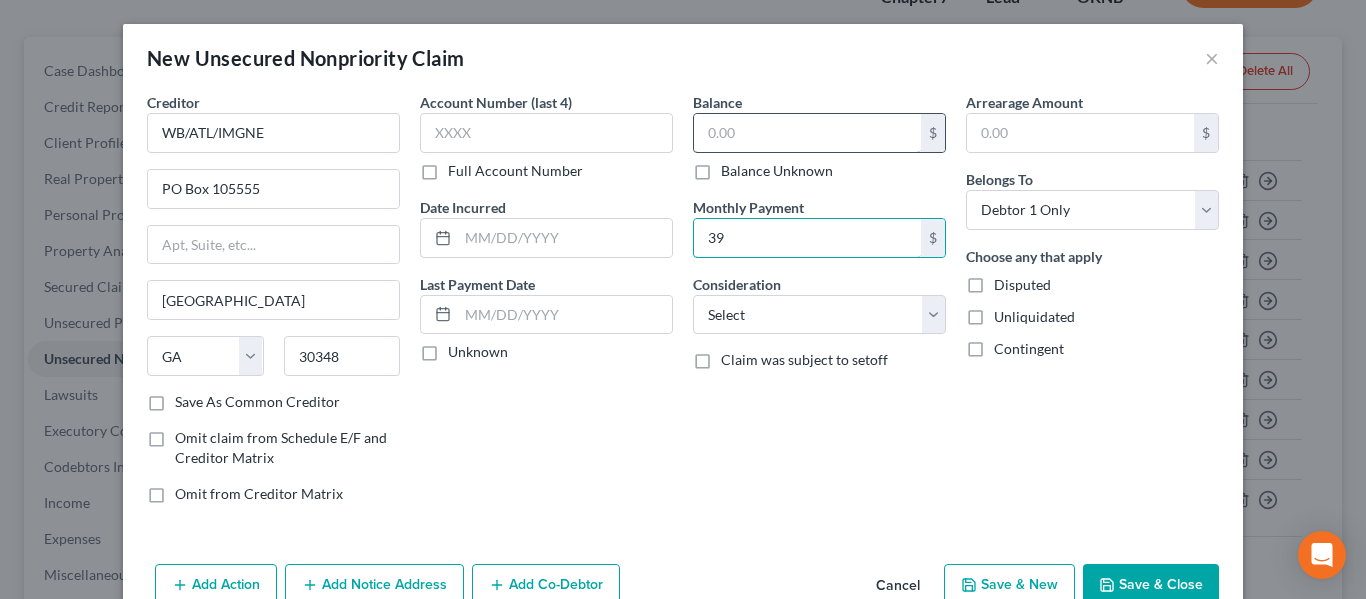 type on "39" 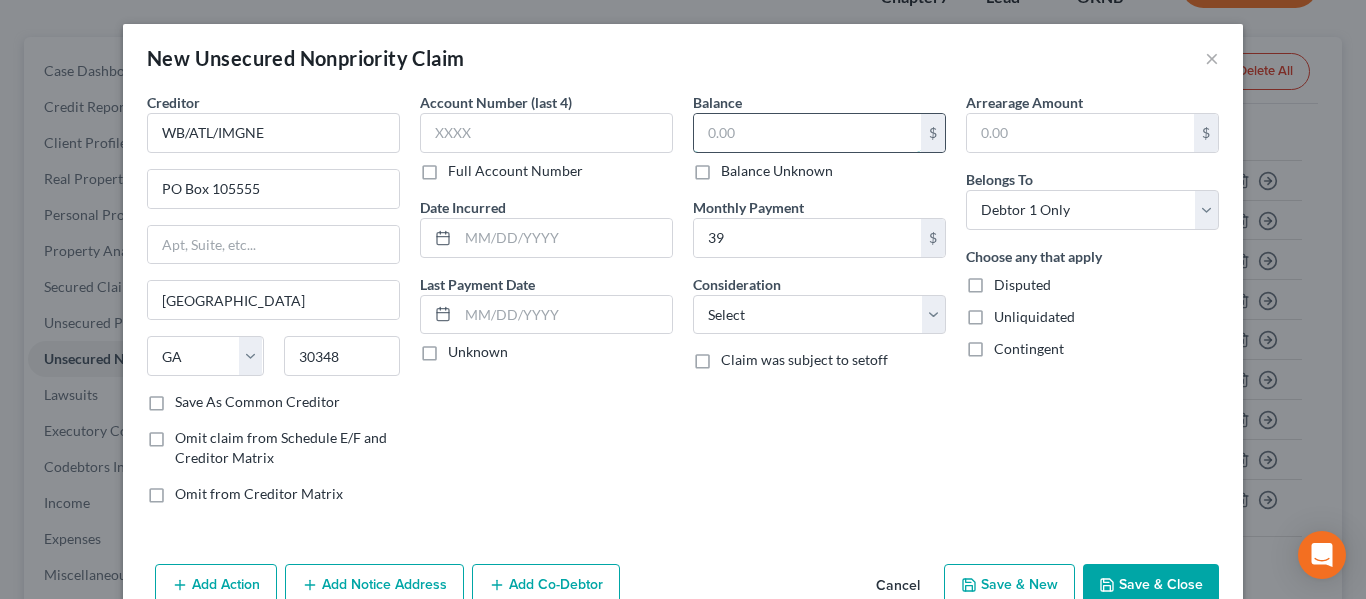 click at bounding box center (807, 133) 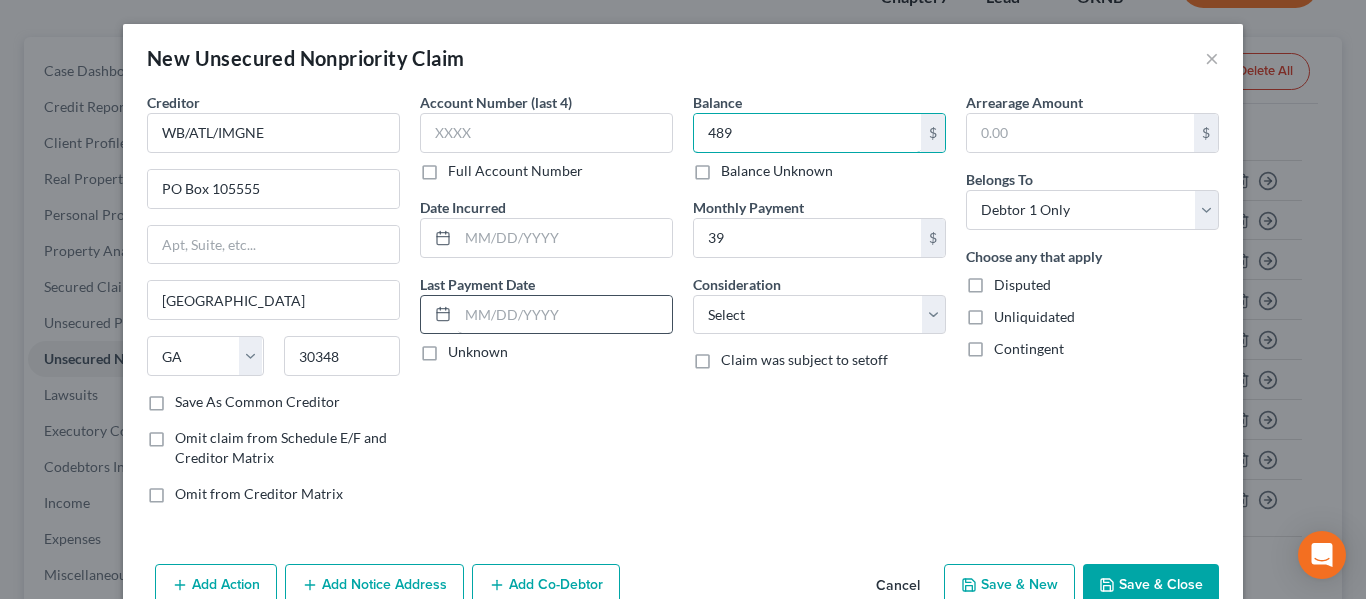 type on "489" 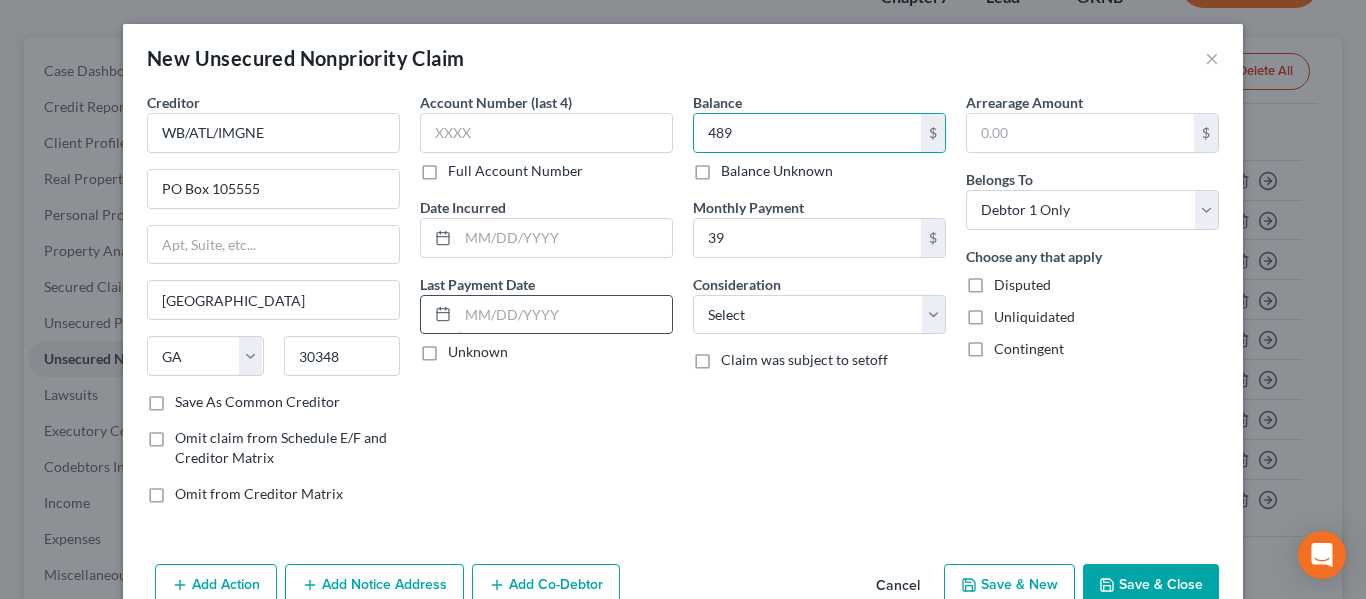 click at bounding box center [565, 315] 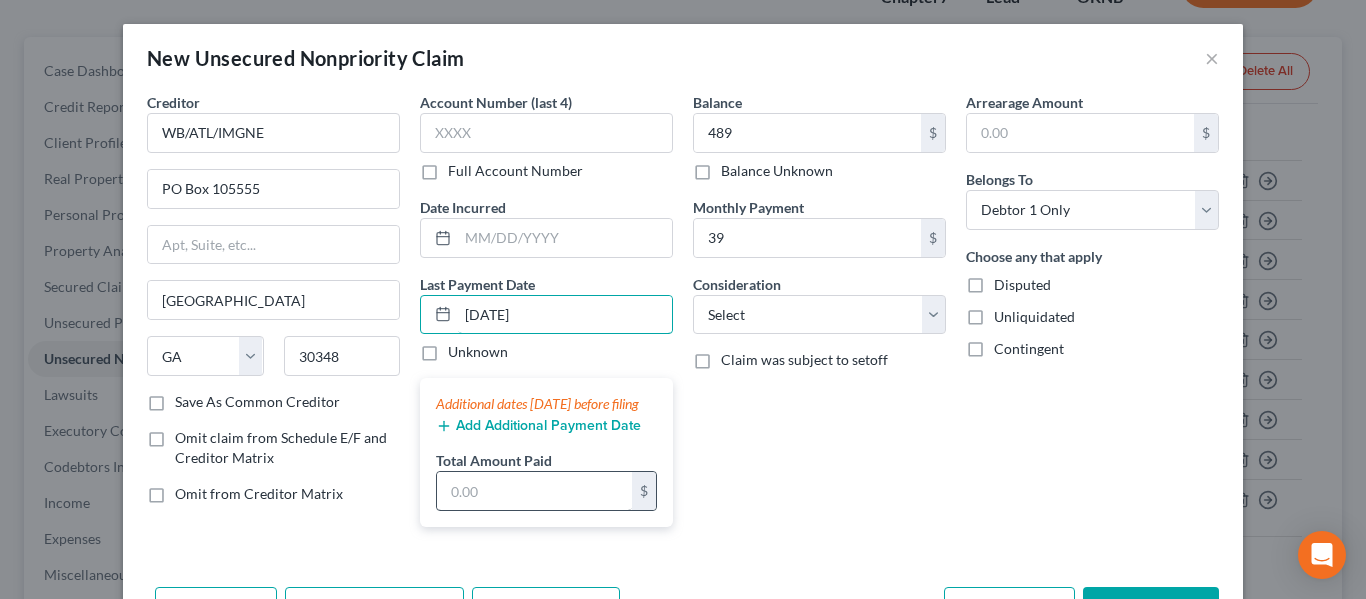 type on "[DATE]" 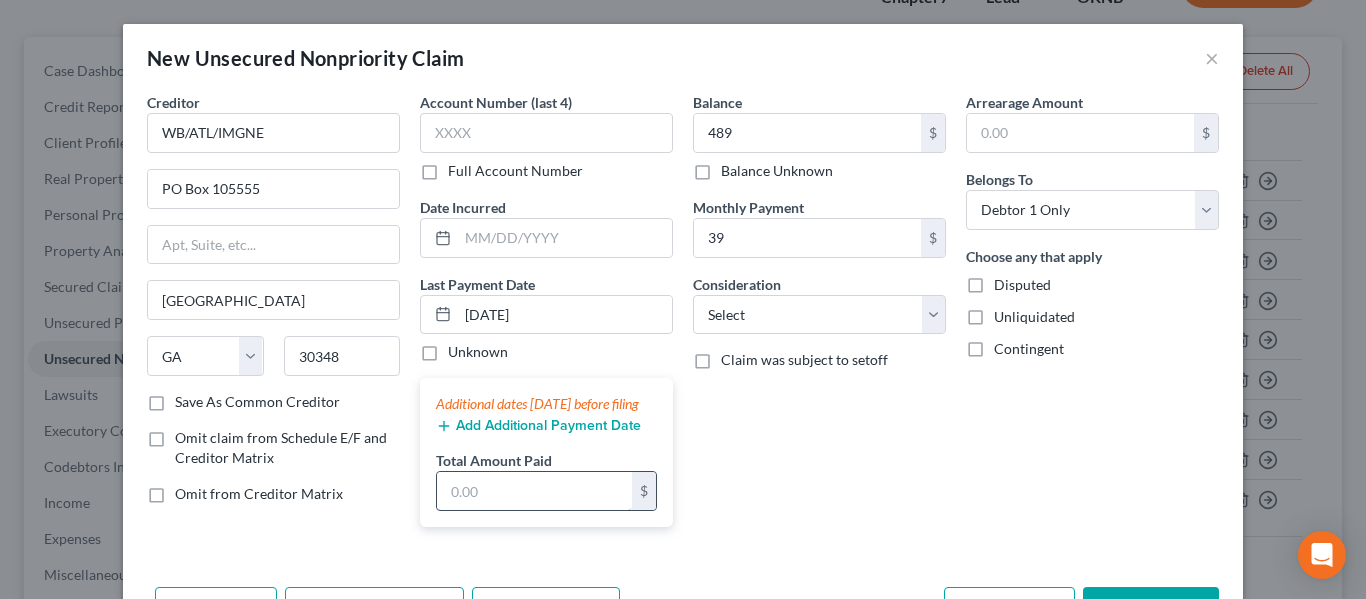click at bounding box center (534, 491) 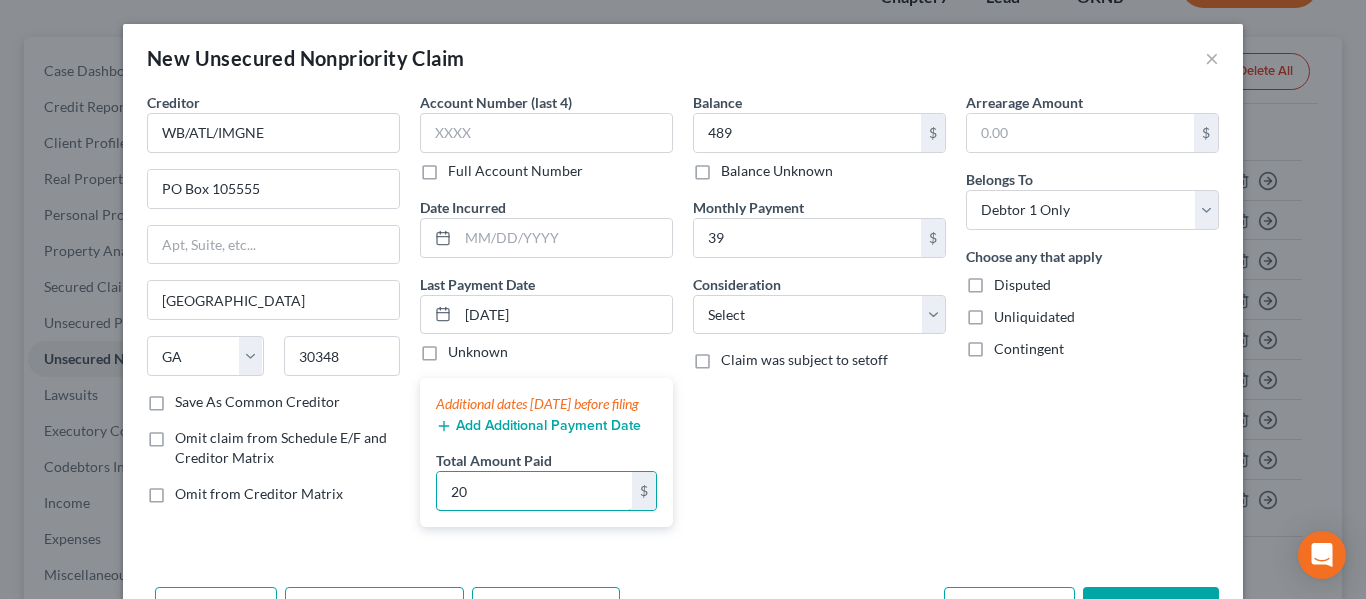 type on "20" 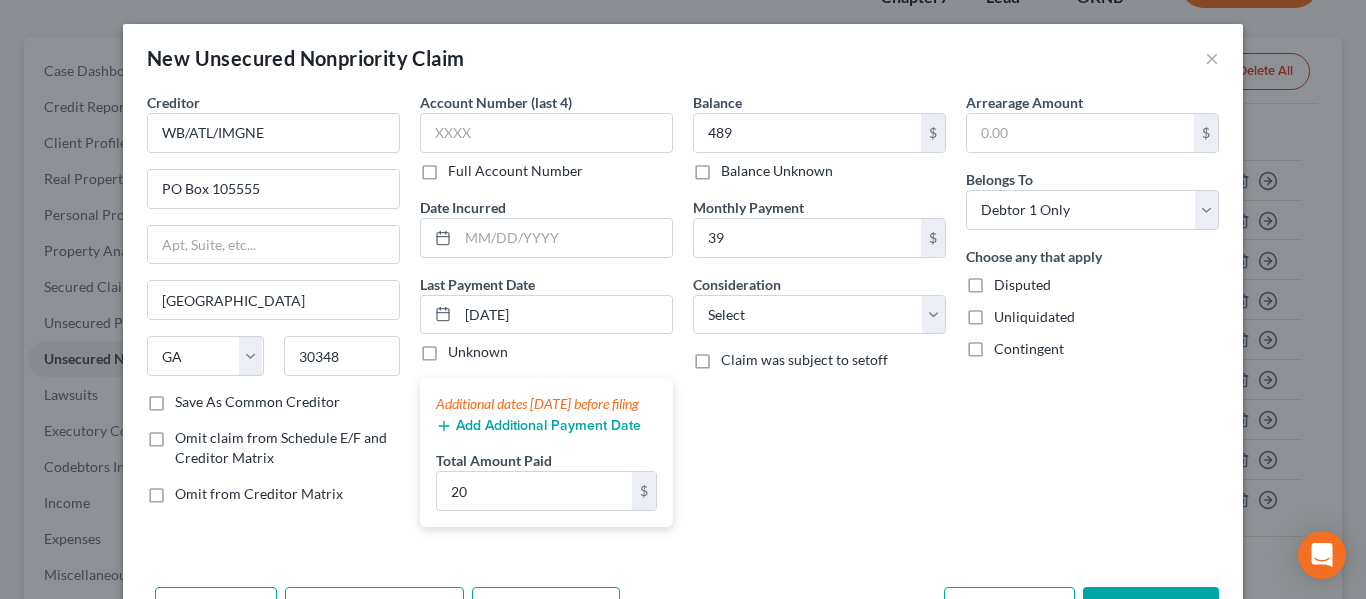 click on "Balance
489.00 $
Balance Unknown
Balance Undetermined
489 $
Balance Unknown
Monthly Payment 39 $ Consideration Select Cable / Satellite Services Collection Agency Credit Card Debt Debt Counseling / Attorneys Deficiency Balance Domestic Support Obligations Home / Car Repairs Income Taxes Judgment Liens Medical Services Monies Loaned / Advanced Mortgage Obligation From Divorce Or Separation Obligation To Pensions Other Overdrawn Bank Account Promised To Help Pay Creditors Student Loans Suppliers And Vendors Telephone / Internet Services Utility Services Claim was subject to setoff" at bounding box center (819, 317) 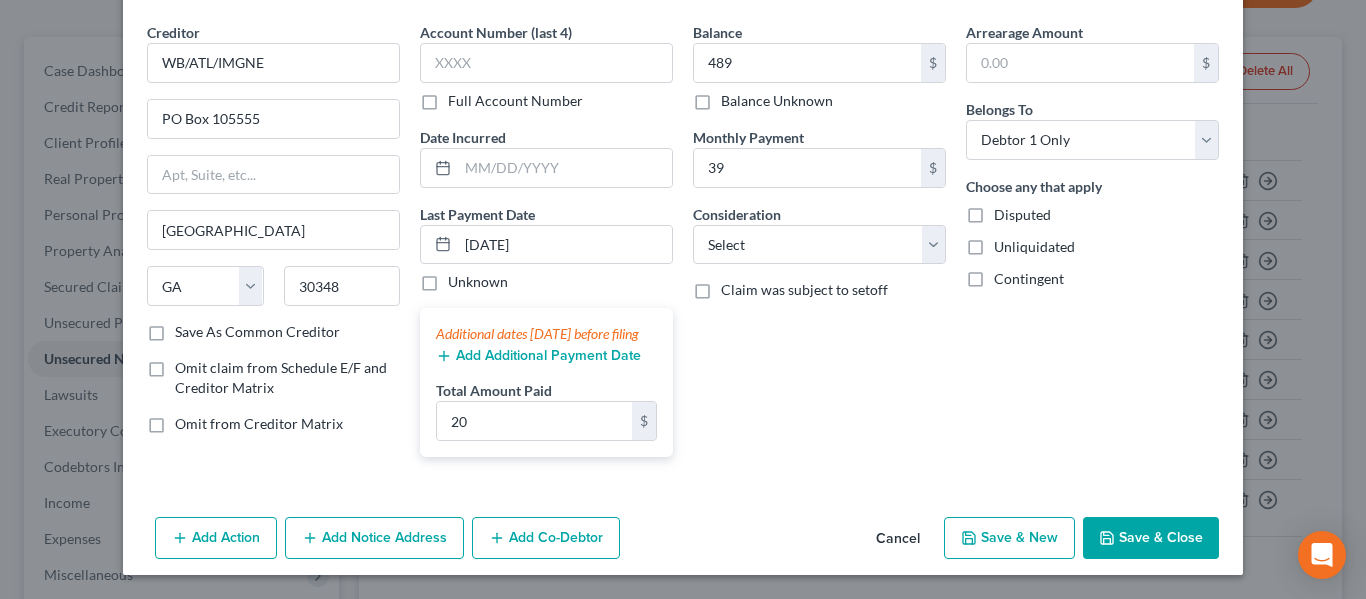 click on "Save & New" at bounding box center (1009, 538) 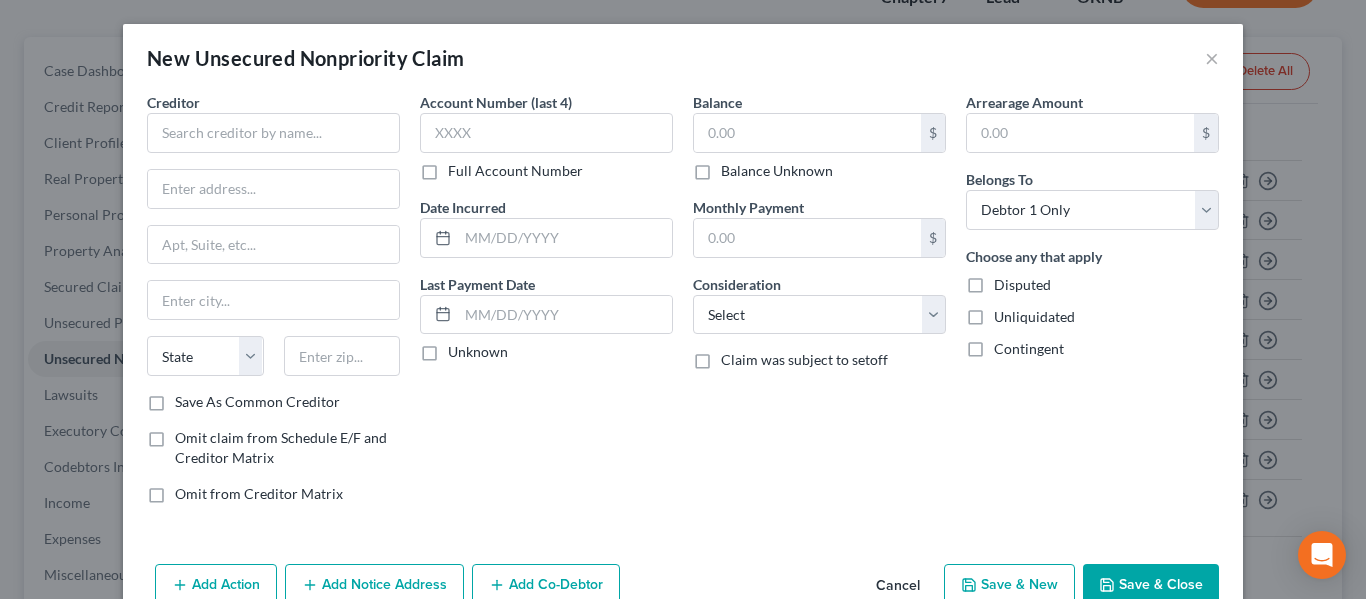 type on "489.00" 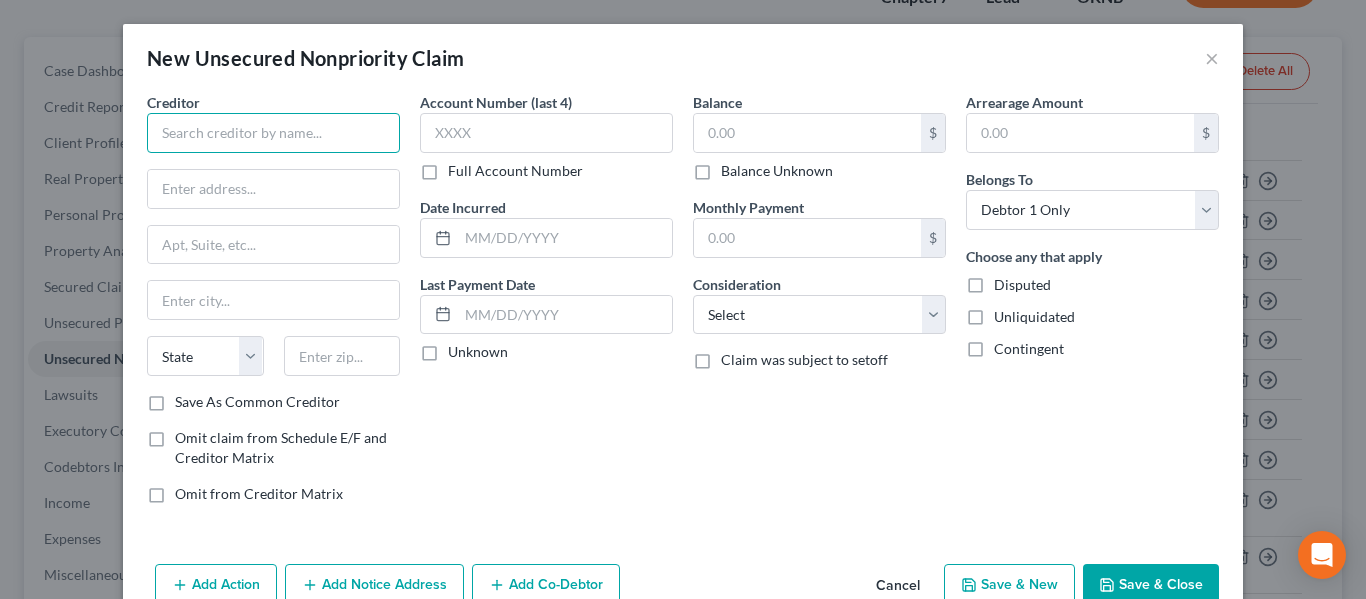 click at bounding box center [273, 133] 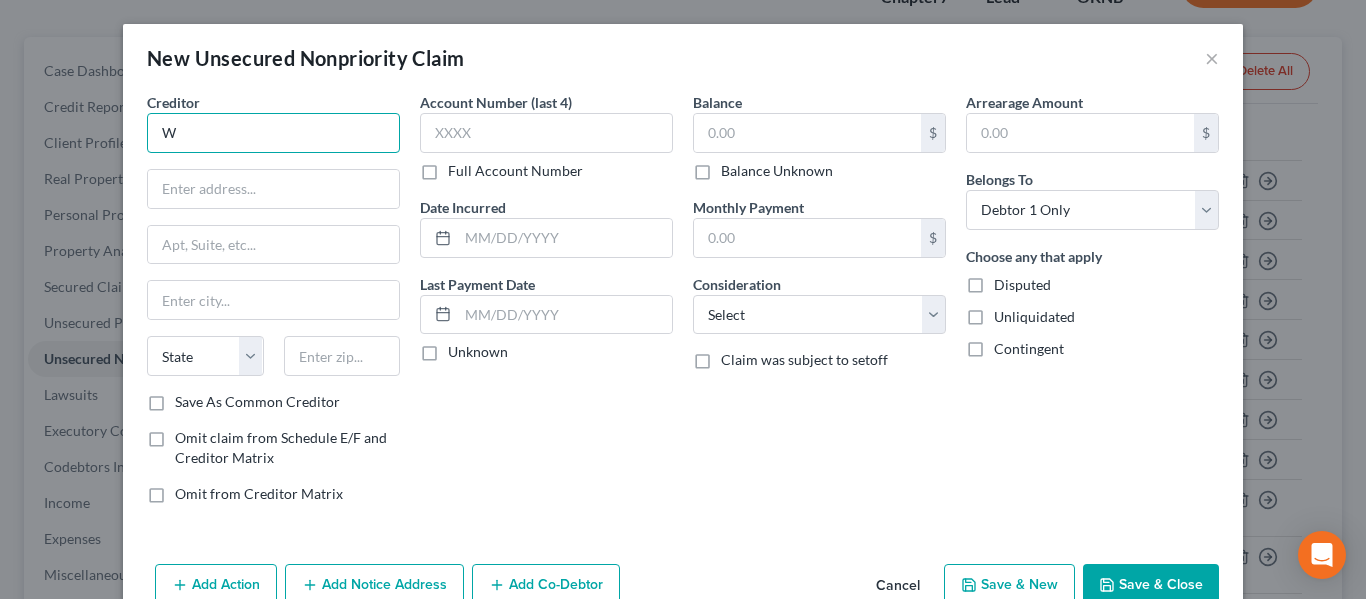 type on "W" 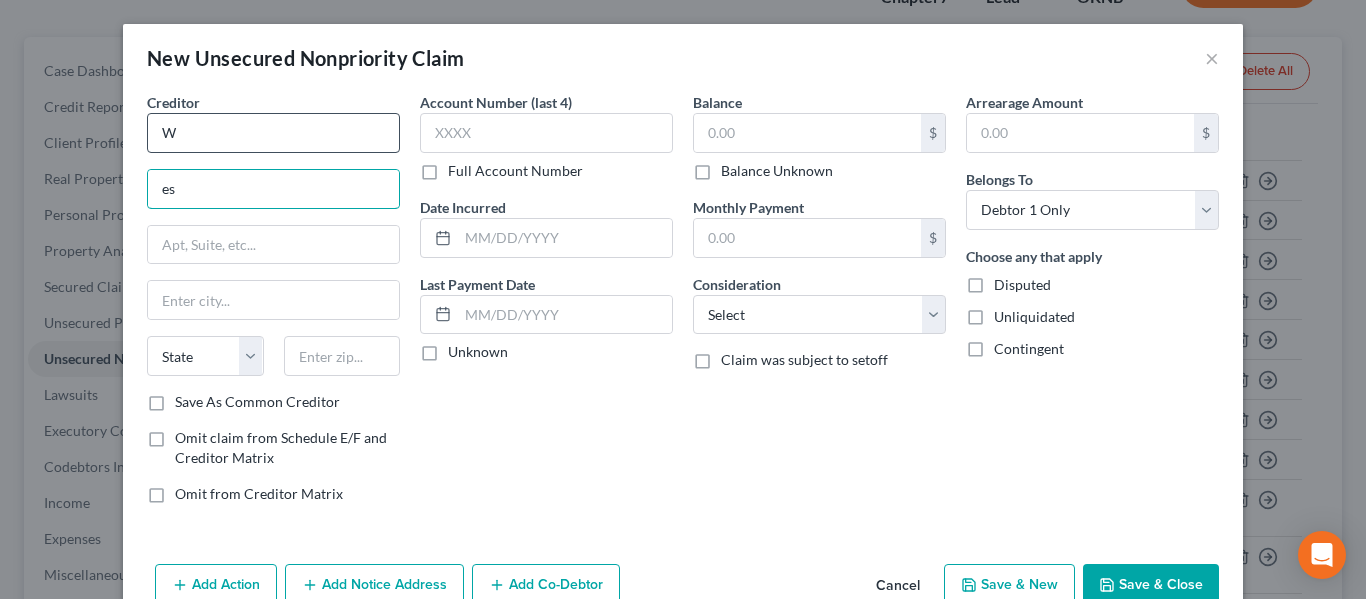 type on "e" 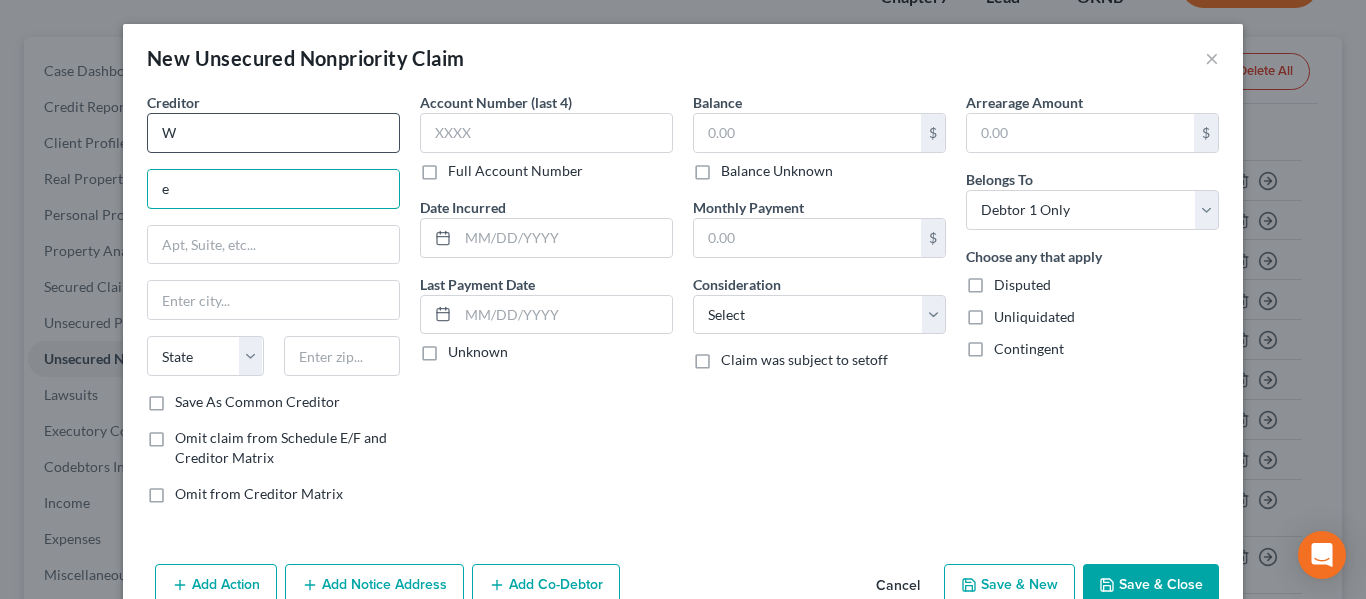 type 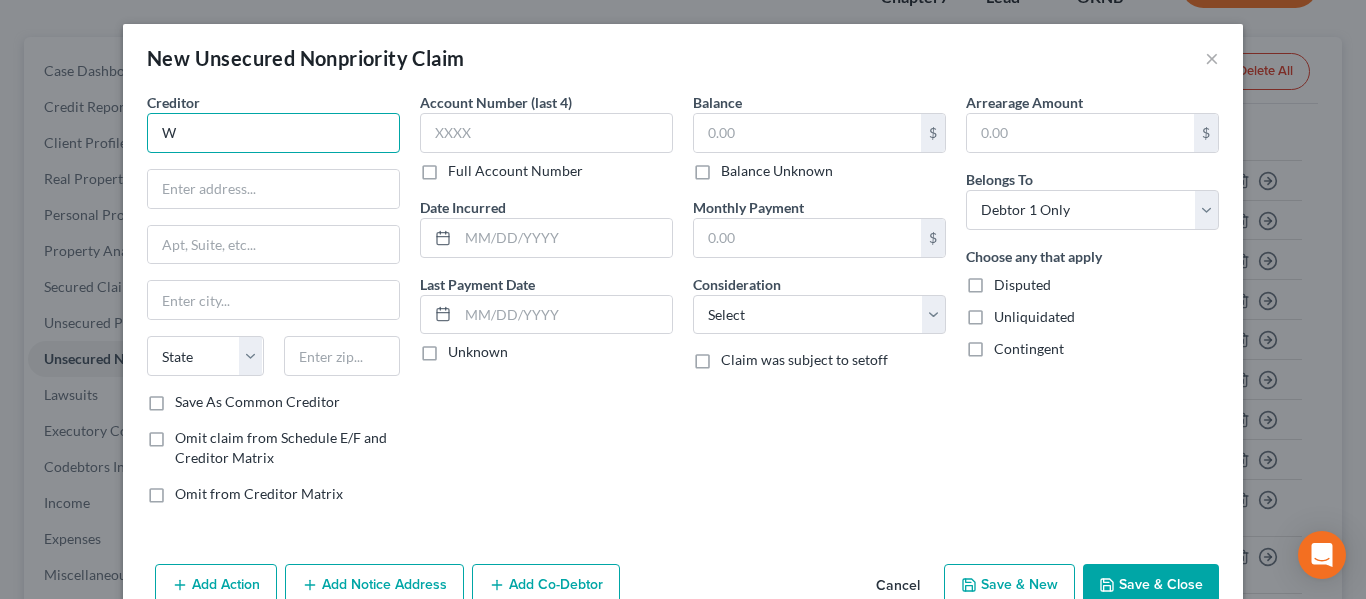 click on "W" at bounding box center [273, 133] 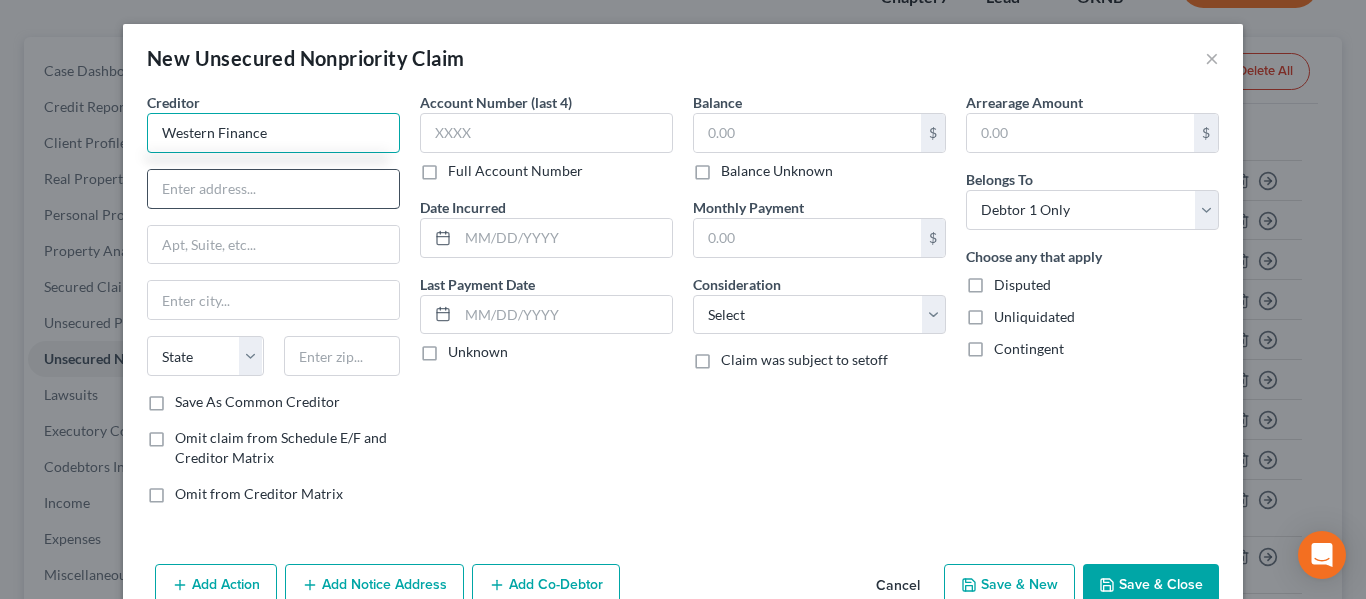 type on "Western Finance" 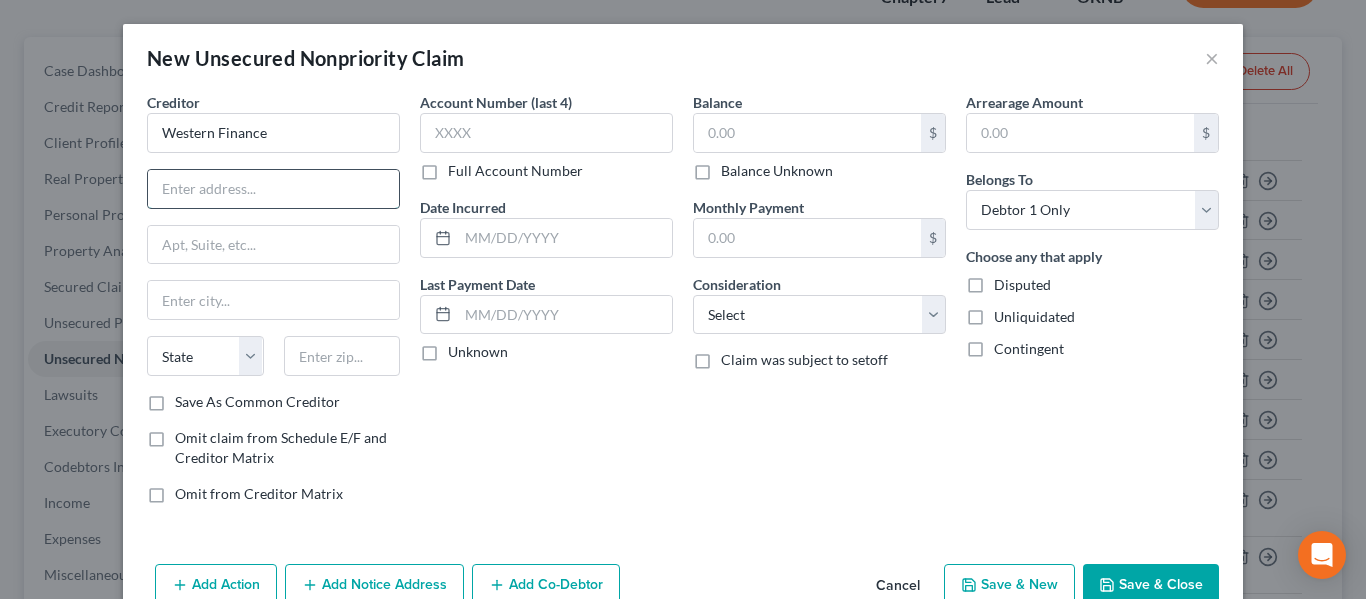 click at bounding box center (273, 189) 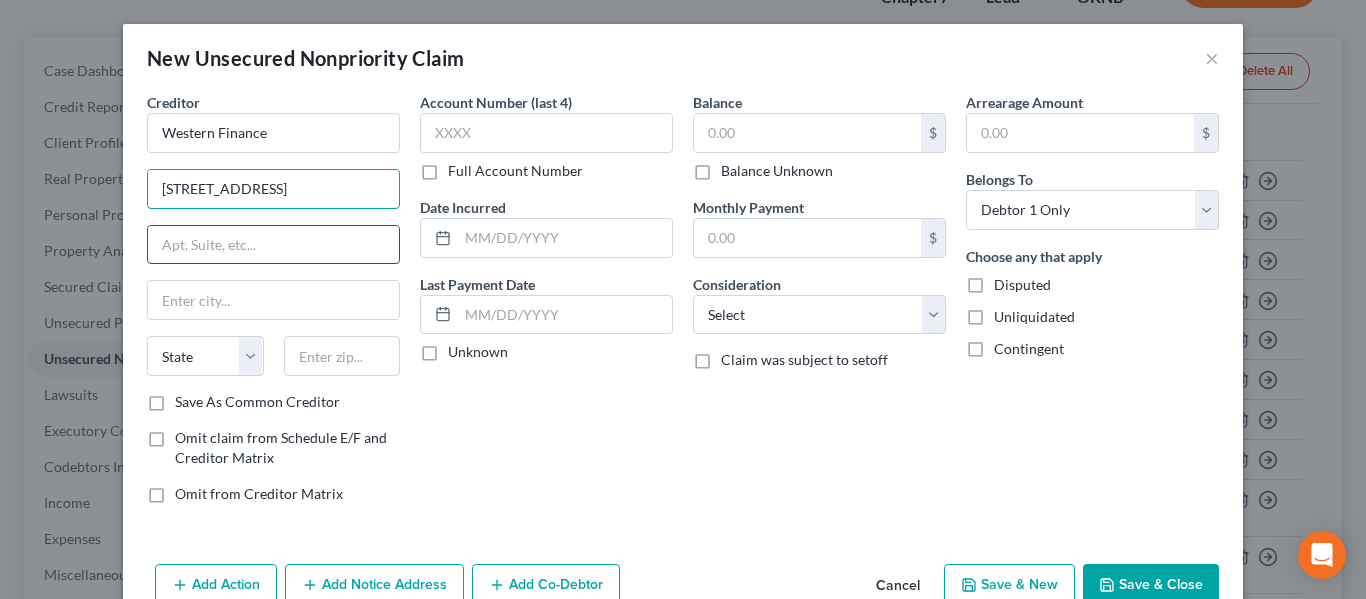 type on "[STREET_ADDRESS]" 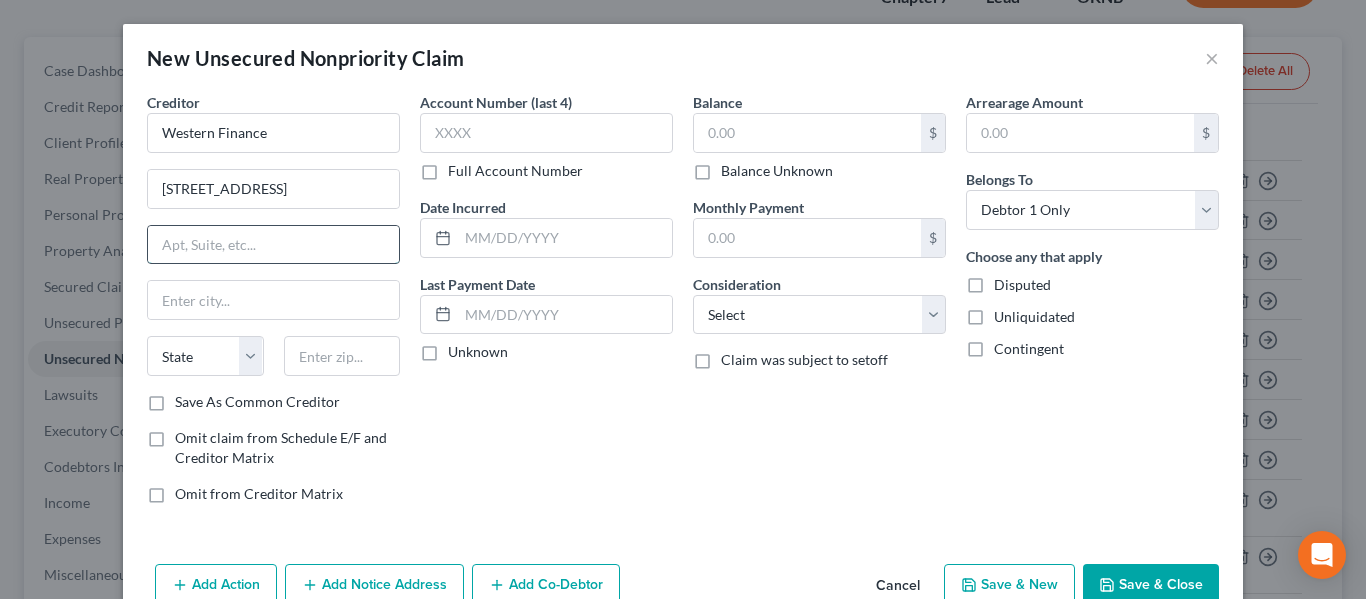click at bounding box center [273, 245] 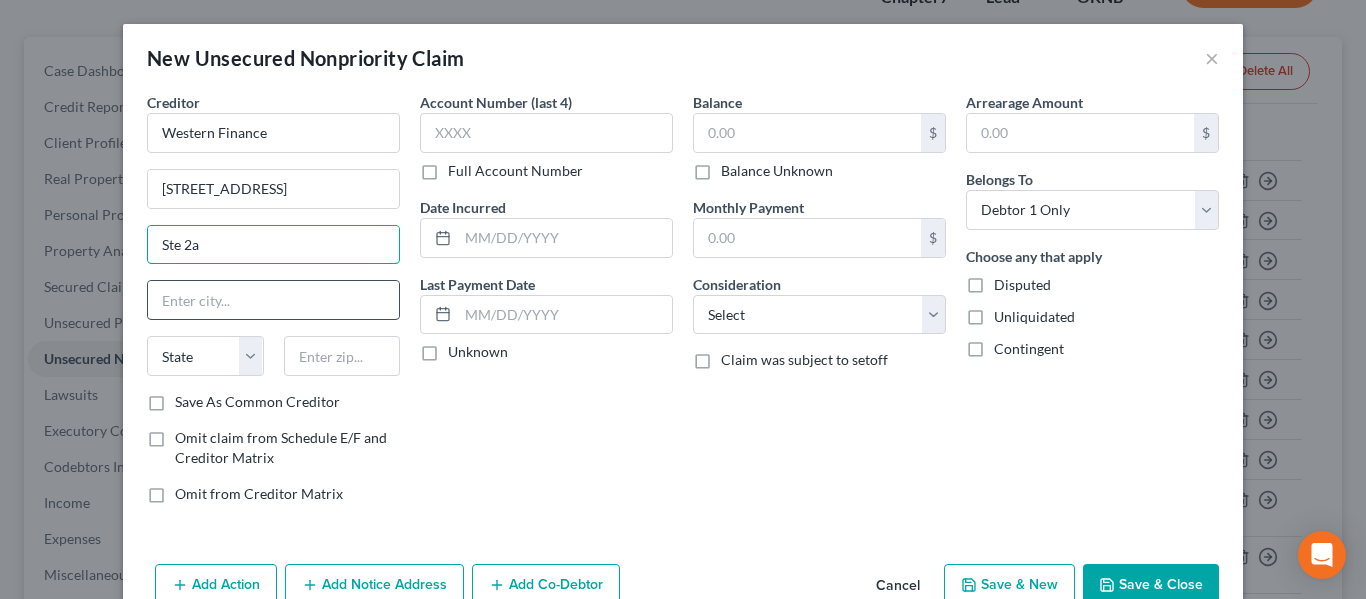type on "Ste 2a" 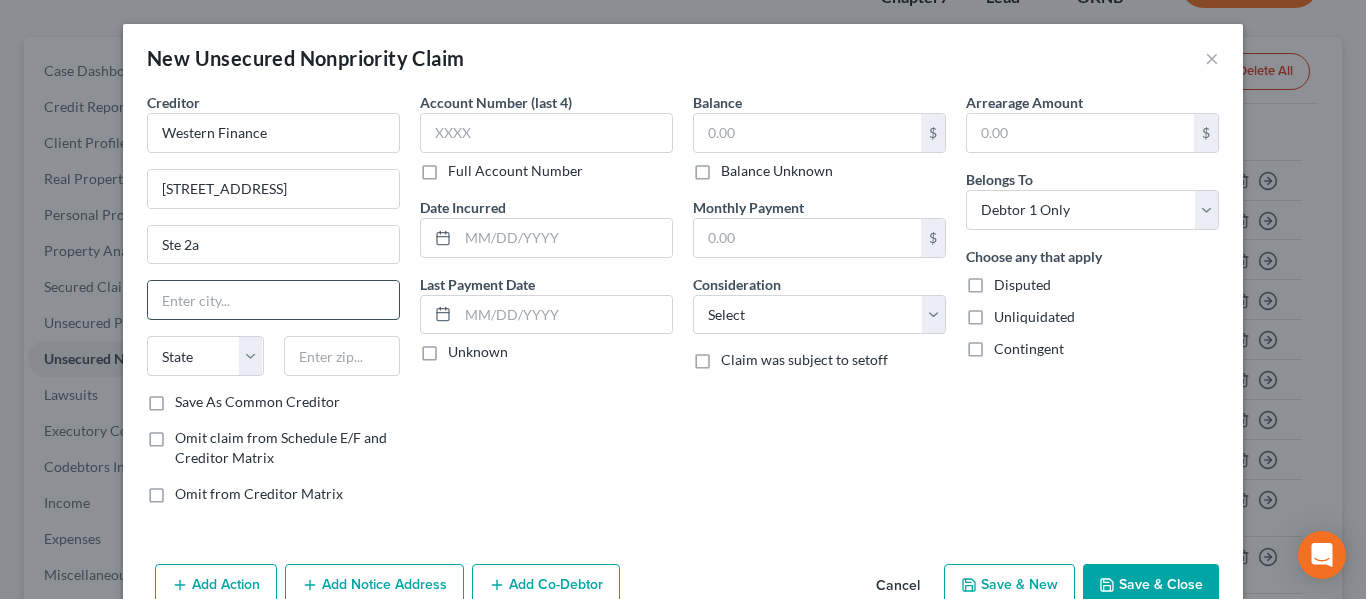 click at bounding box center (273, 300) 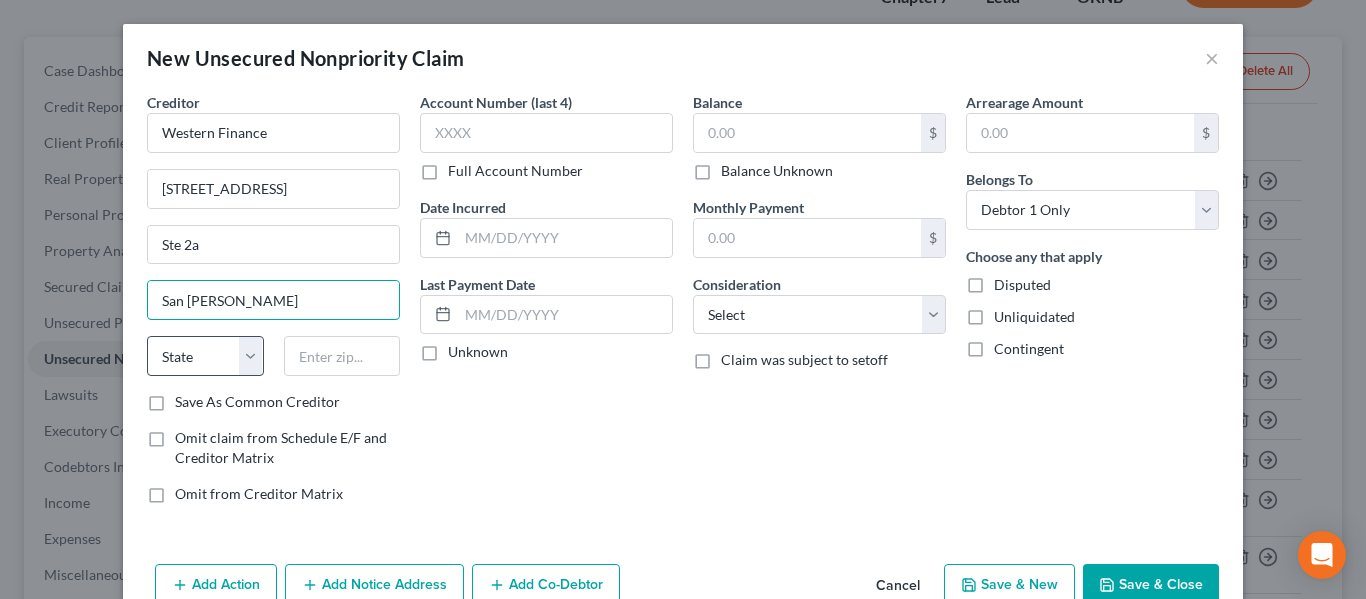 type on "San [PERSON_NAME]" 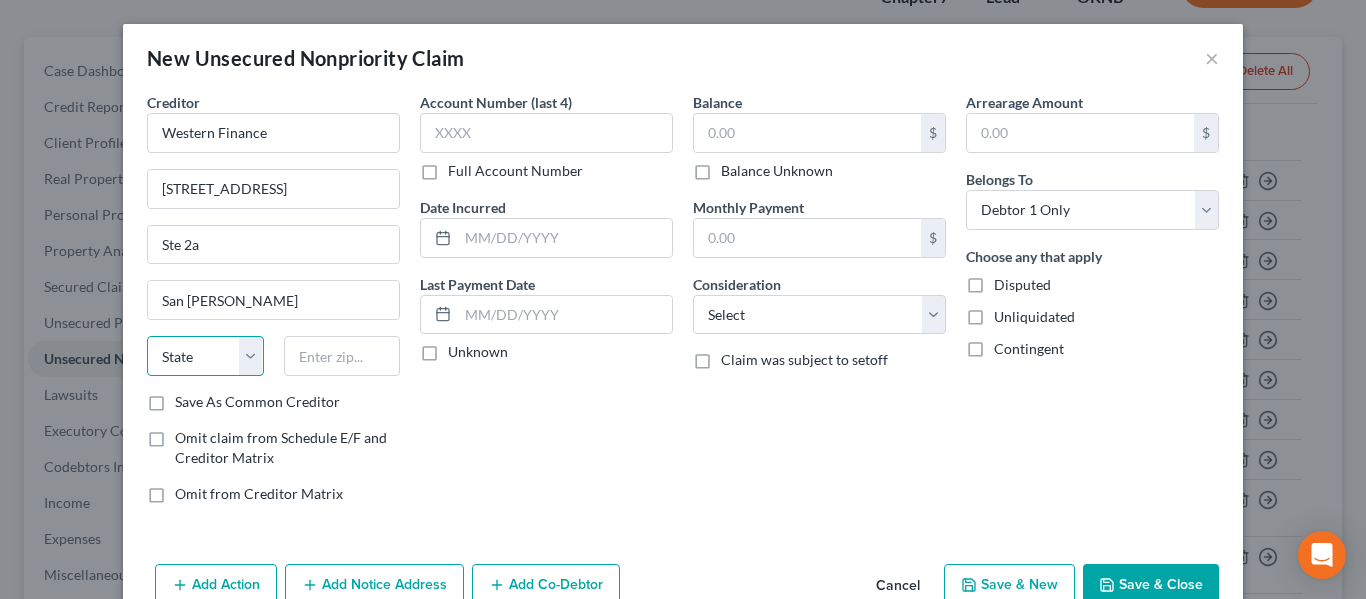 click on "State [US_STATE] AK AR AZ CA CO CT DE DC [GEOGRAPHIC_DATA] [GEOGRAPHIC_DATA] GU HI ID IL IN [GEOGRAPHIC_DATA] [GEOGRAPHIC_DATA] [GEOGRAPHIC_DATA] LA ME MD [GEOGRAPHIC_DATA] [GEOGRAPHIC_DATA] [GEOGRAPHIC_DATA] [GEOGRAPHIC_DATA] [GEOGRAPHIC_DATA] MT NC [GEOGRAPHIC_DATA] [GEOGRAPHIC_DATA] [GEOGRAPHIC_DATA] NH [GEOGRAPHIC_DATA] [GEOGRAPHIC_DATA] [GEOGRAPHIC_DATA] [GEOGRAPHIC_DATA] [GEOGRAPHIC_DATA] [GEOGRAPHIC_DATA] [GEOGRAPHIC_DATA] PR RI SC SD [GEOGRAPHIC_DATA] [GEOGRAPHIC_DATA] [GEOGRAPHIC_DATA] VI [GEOGRAPHIC_DATA] [GEOGRAPHIC_DATA] [GEOGRAPHIC_DATA] WV WI WY" at bounding box center [205, 356] 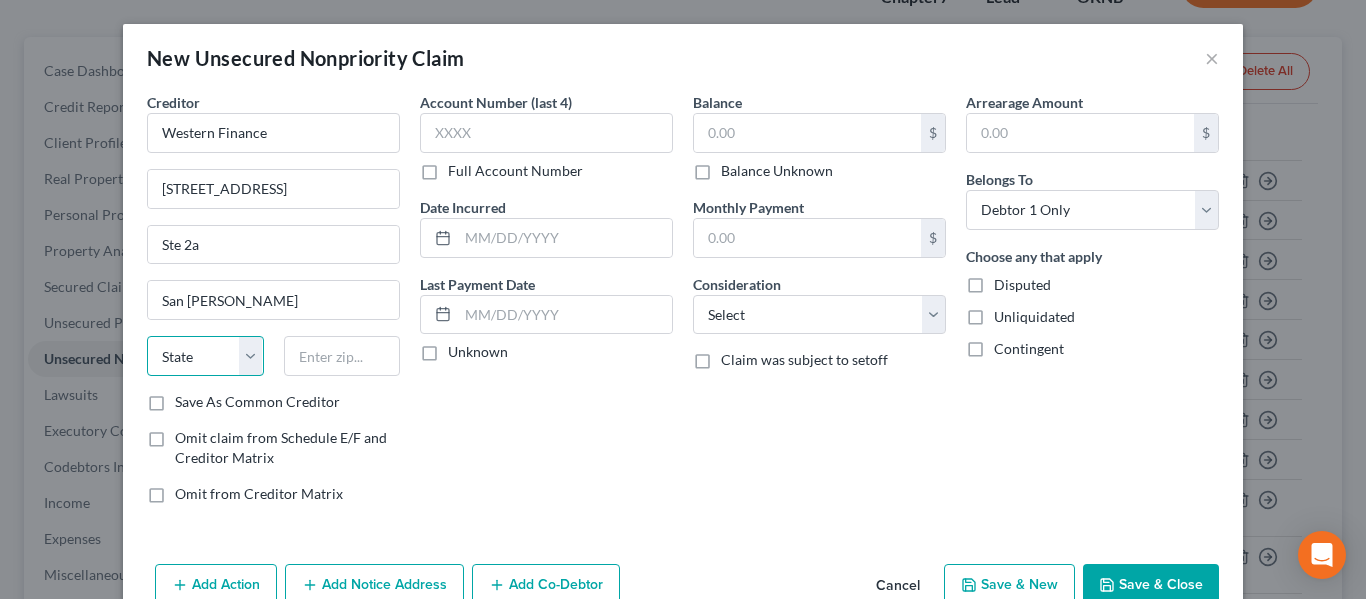 select on "45" 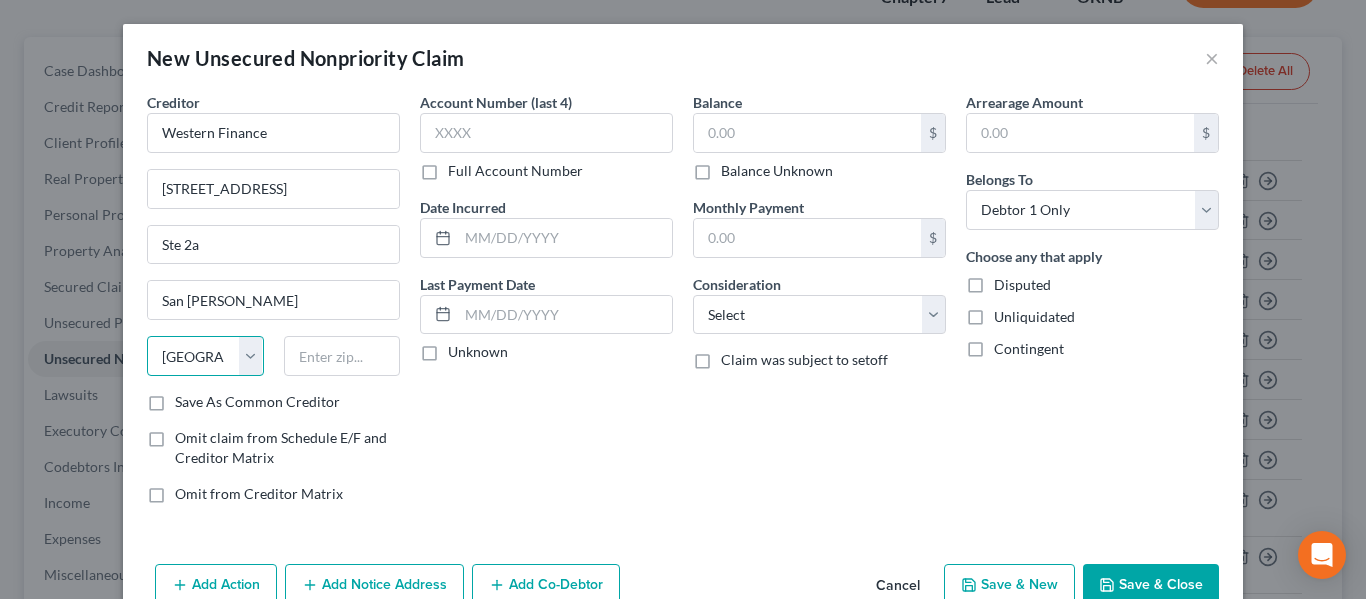 click on "State [US_STATE] AK AR AZ CA CO CT DE DC [GEOGRAPHIC_DATA] [GEOGRAPHIC_DATA] GU HI ID IL IN [GEOGRAPHIC_DATA] [GEOGRAPHIC_DATA] [GEOGRAPHIC_DATA] LA ME MD [GEOGRAPHIC_DATA] [GEOGRAPHIC_DATA] [GEOGRAPHIC_DATA] [GEOGRAPHIC_DATA] [GEOGRAPHIC_DATA] MT NC [GEOGRAPHIC_DATA] [GEOGRAPHIC_DATA] [GEOGRAPHIC_DATA] NH [GEOGRAPHIC_DATA] [GEOGRAPHIC_DATA] [GEOGRAPHIC_DATA] [GEOGRAPHIC_DATA] [GEOGRAPHIC_DATA] [GEOGRAPHIC_DATA] [GEOGRAPHIC_DATA] PR RI SC SD [GEOGRAPHIC_DATA] [GEOGRAPHIC_DATA] [GEOGRAPHIC_DATA] VI [GEOGRAPHIC_DATA] [GEOGRAPHIC_DATA] [GEOGRAPHIC_DATA] WV WI WY" at bounding box center [205, 356] 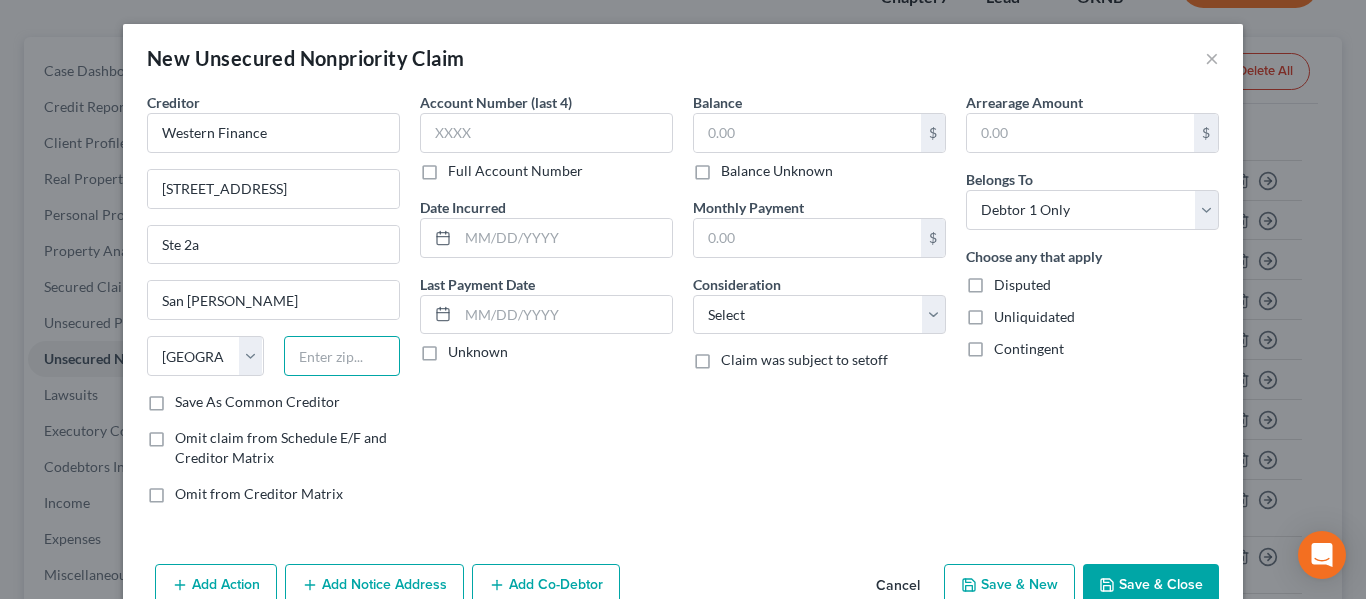 click at bounding box center [342, 356] 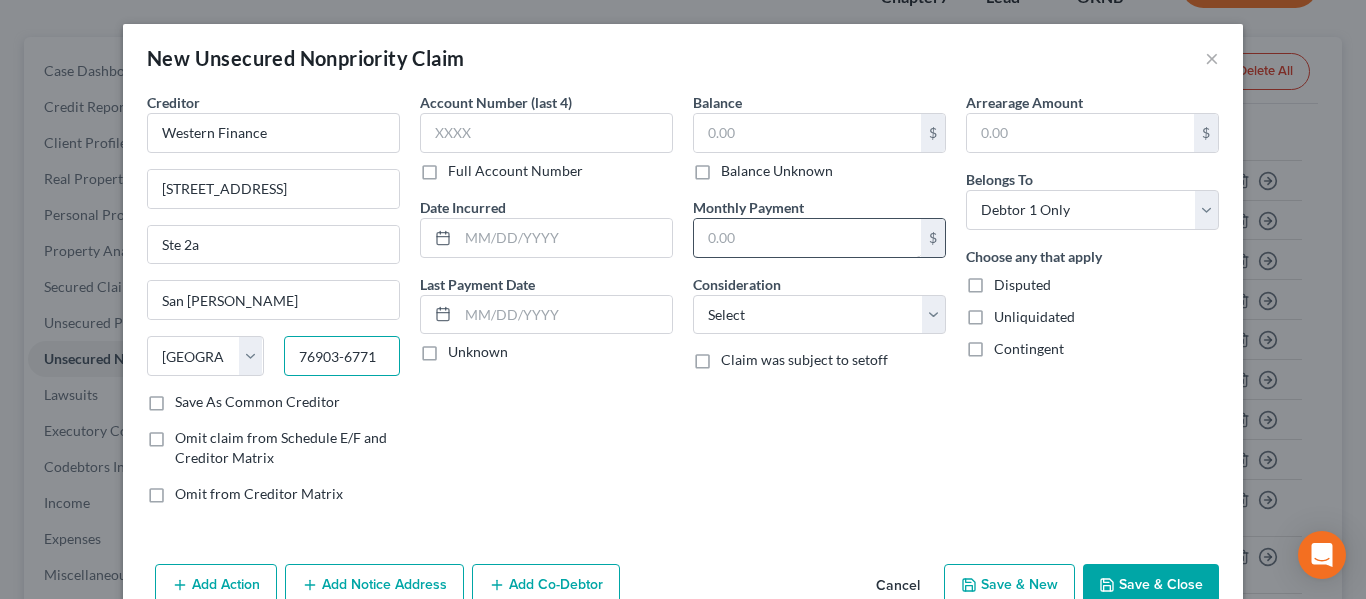 type on "76903-6771" 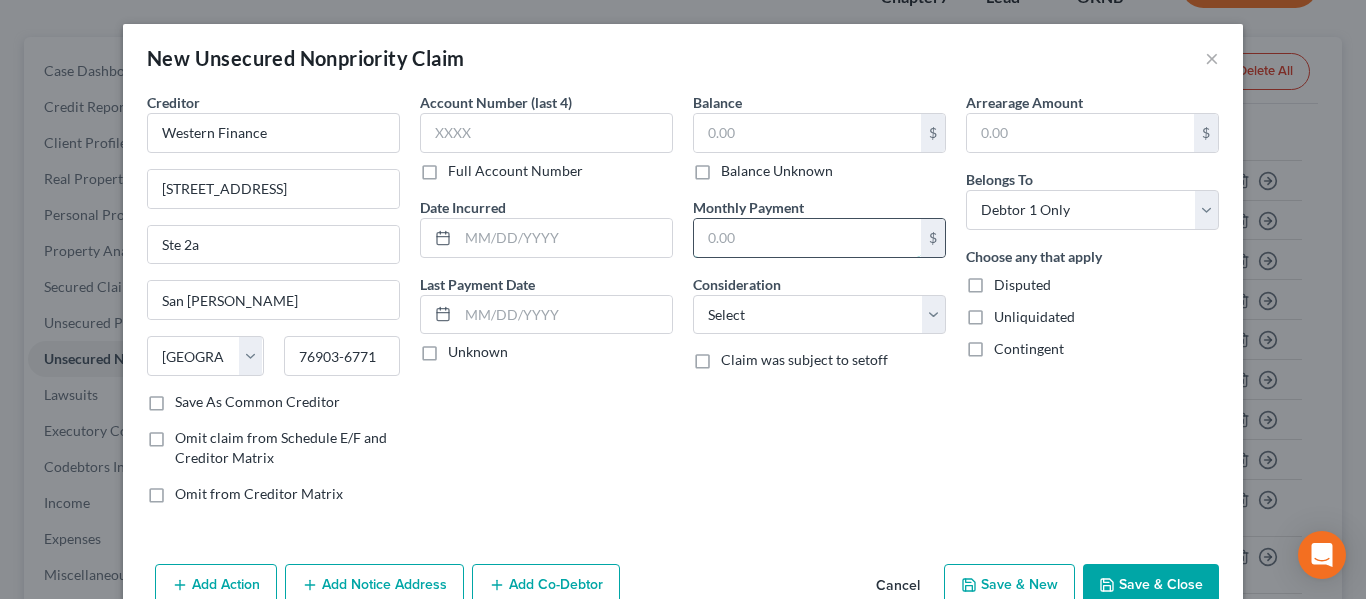 click at bounding box center (807, 238) 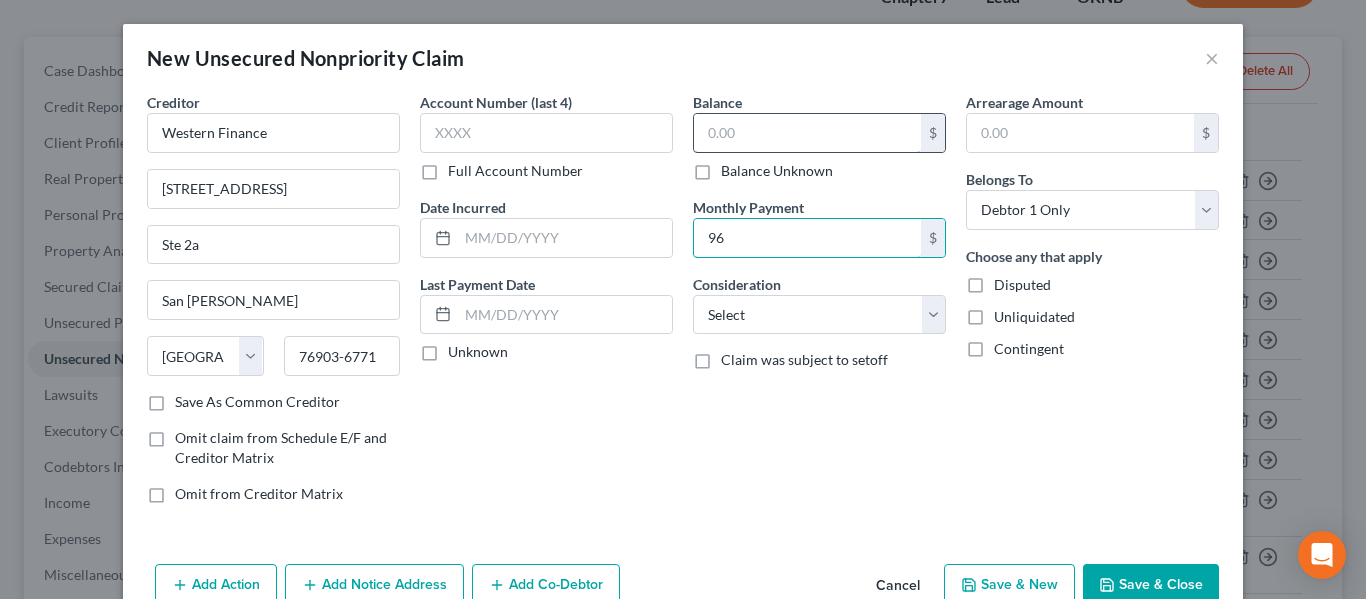 type on "96" 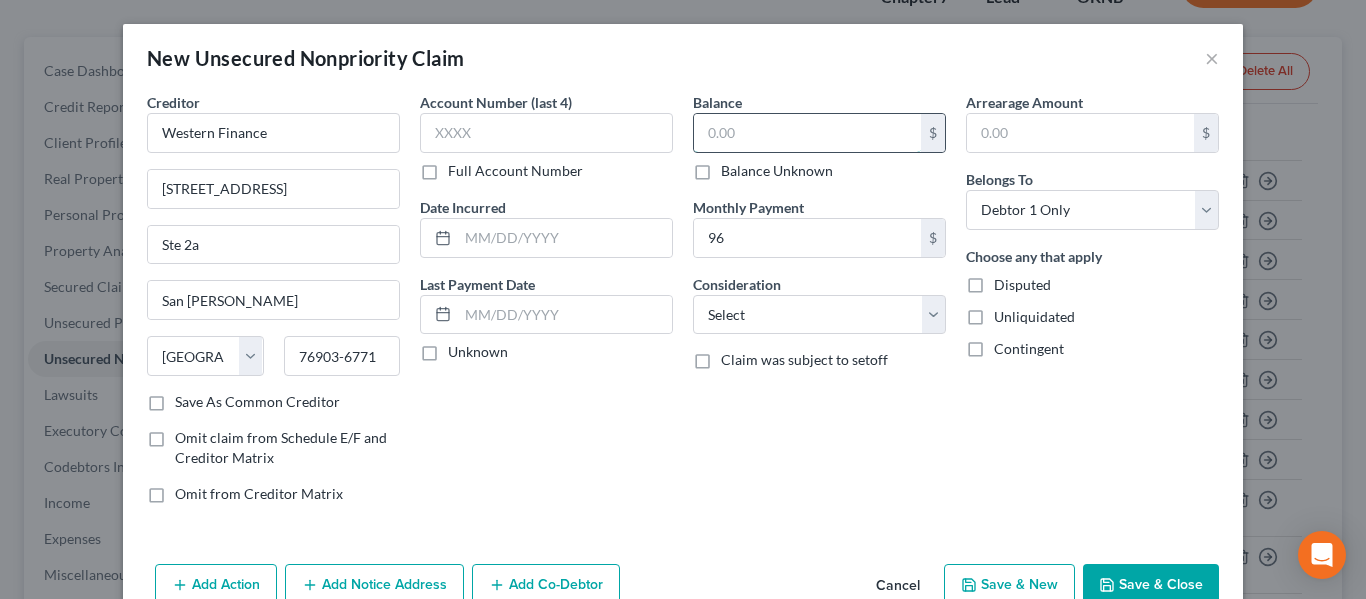 click at bounding box center [807, 133] 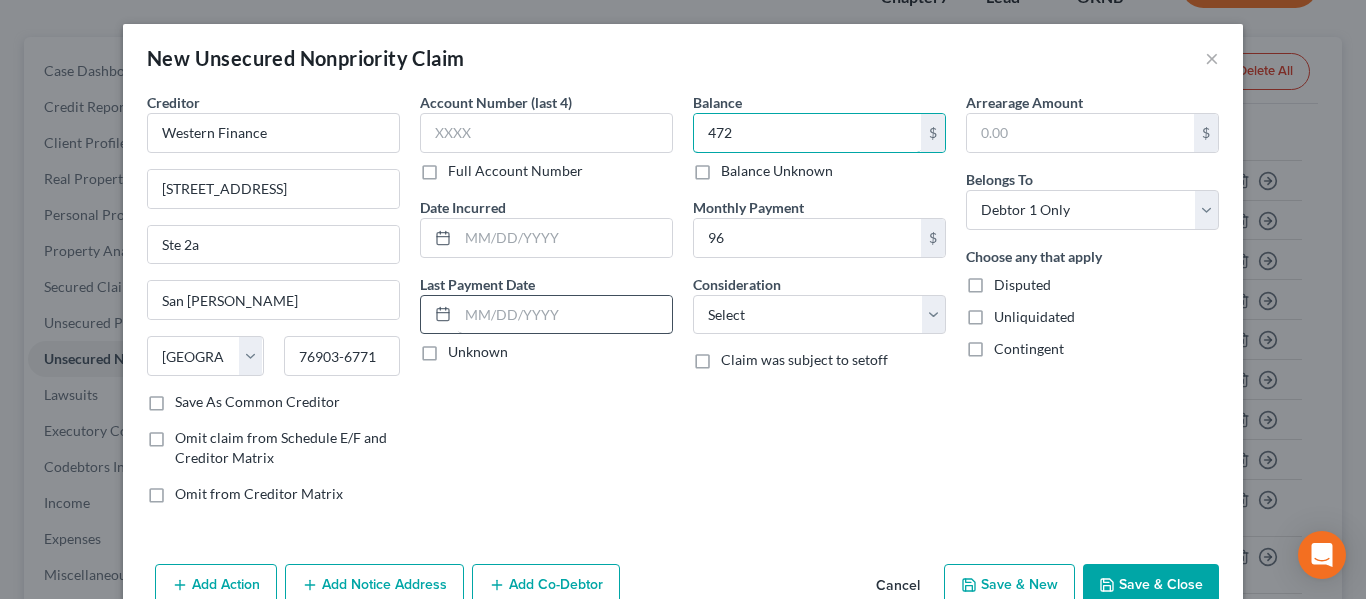 type on "472" 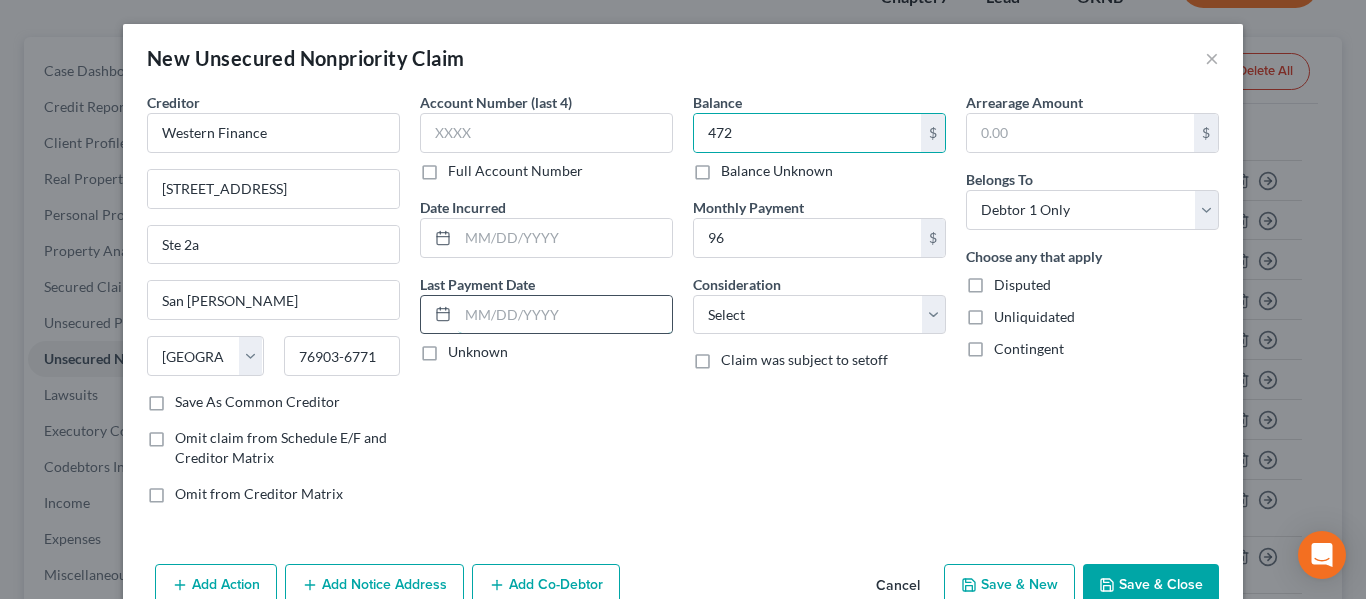 click at bounding box center (565, 315) 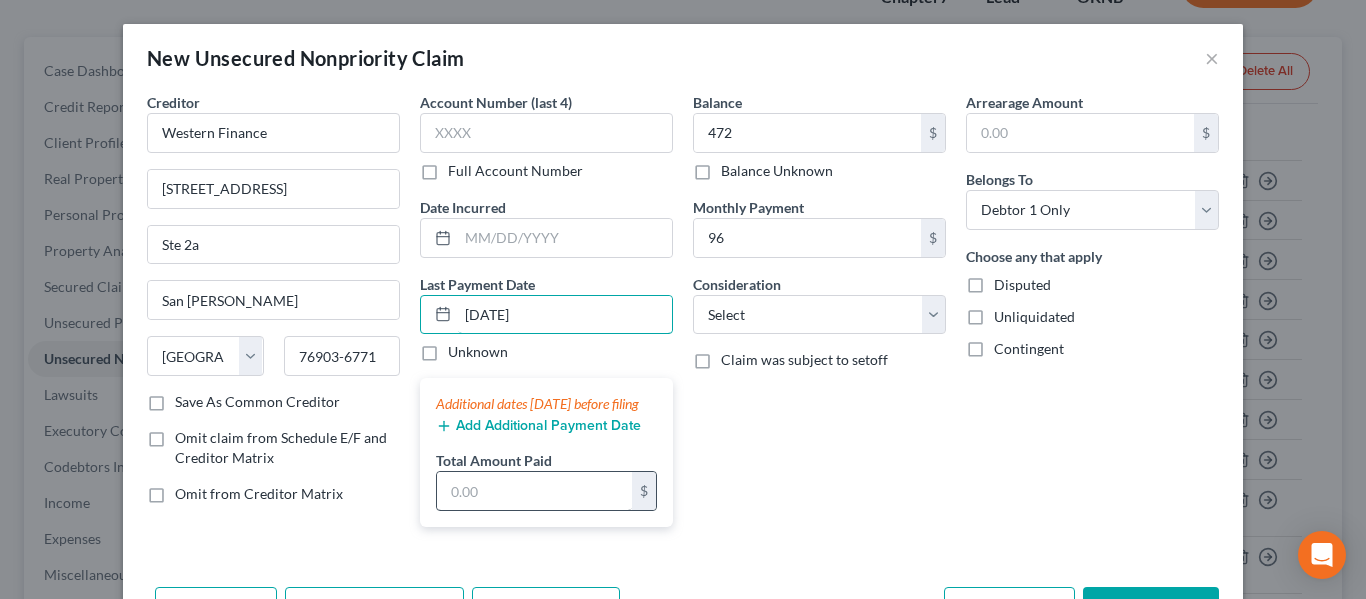 type on "[DATE]" 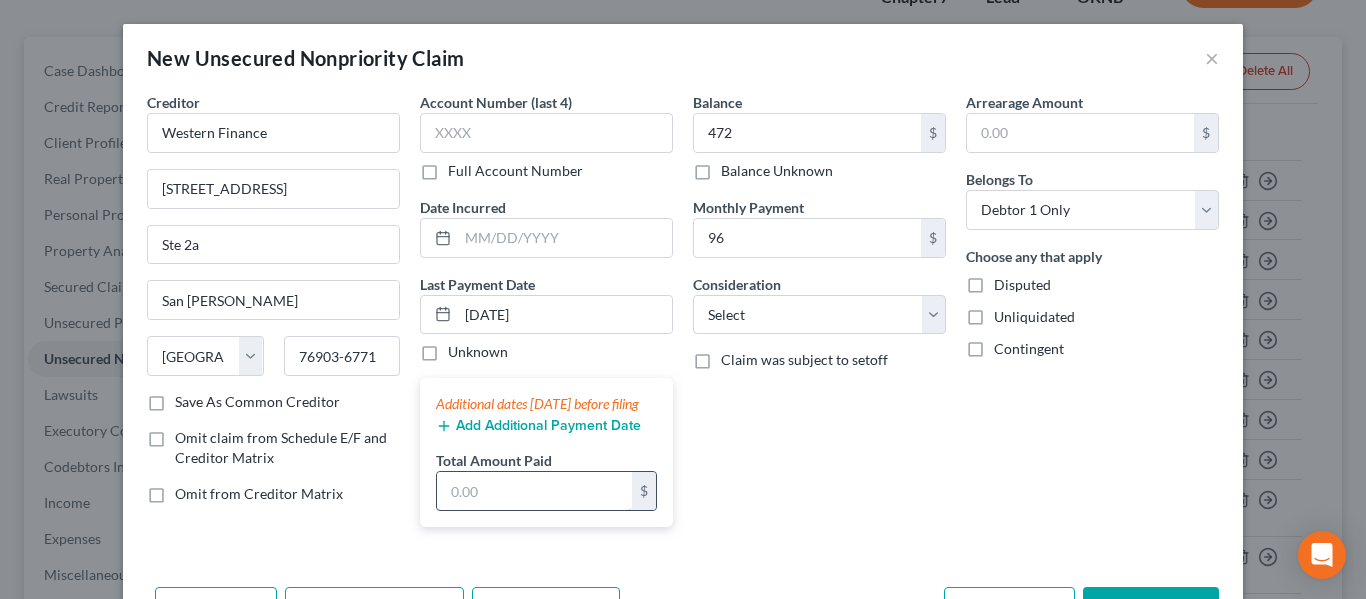 click at bounding box center [534, 491] 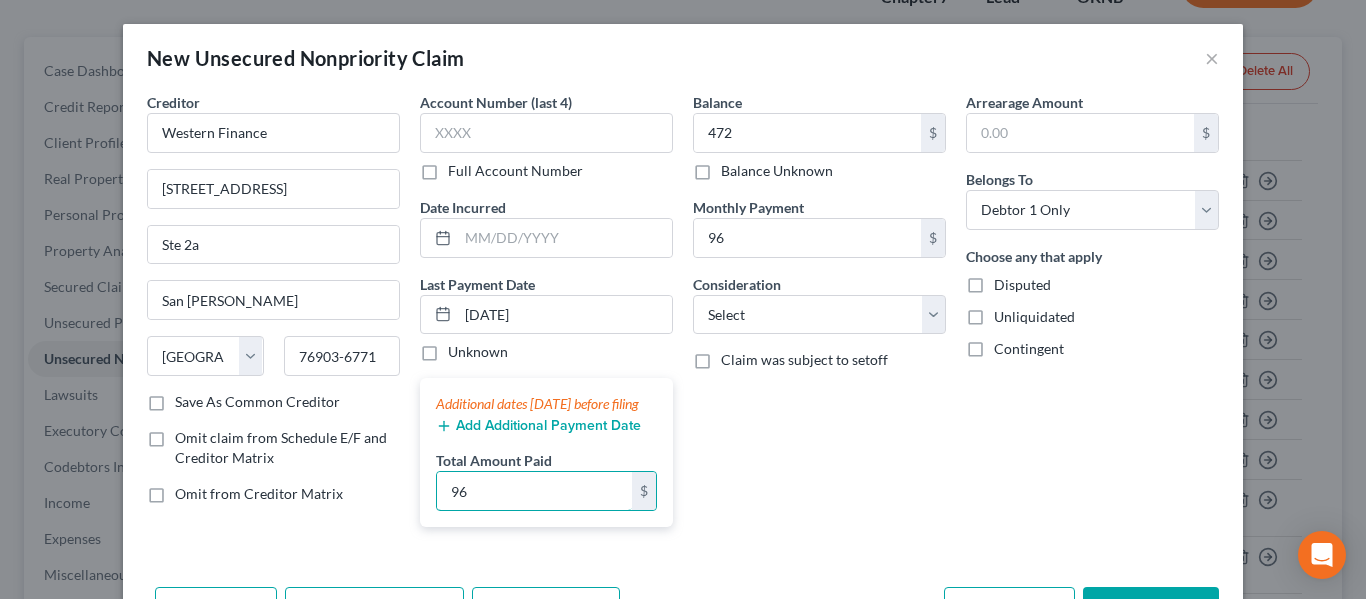 type on "96" 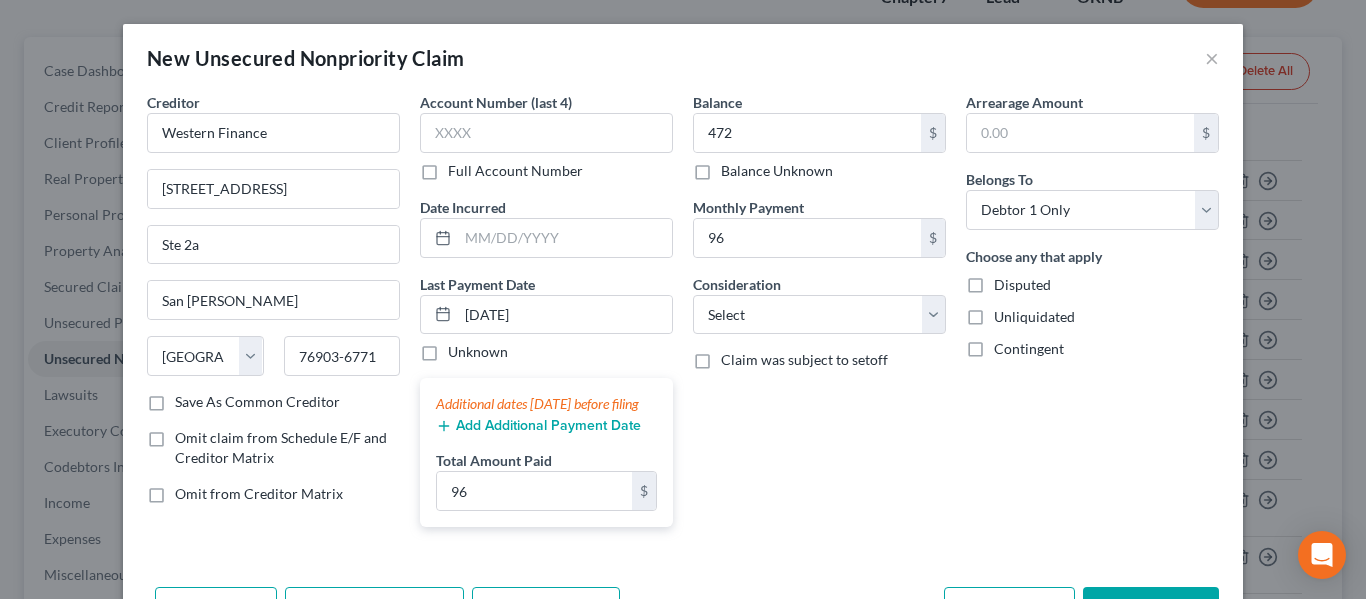 click on "Balance
472.00 $
Balance Unknown
Balance Undetermined
472 $
Balance Unknown
Monthly Payment 96 $ Consideration Select Cable / Satellite Services Collection Agency Credit Card Debt Debt Counseling / Attorneys Deficiency Balance Domestic Support Obligations Home / Car Repairs Income Taxes Judgment Liens Medical Services Monies Loaned / Advanced Mortgage Obligation From Divorce Or Separation Obligation To Pensions Other Overdrawn Bank Account Promised To Help Pay Creditors Student Loans Suppliers And Vendors Telephone / Internet Services Utility Services Claim was subject to setoff" at bounding box center [819, 317] 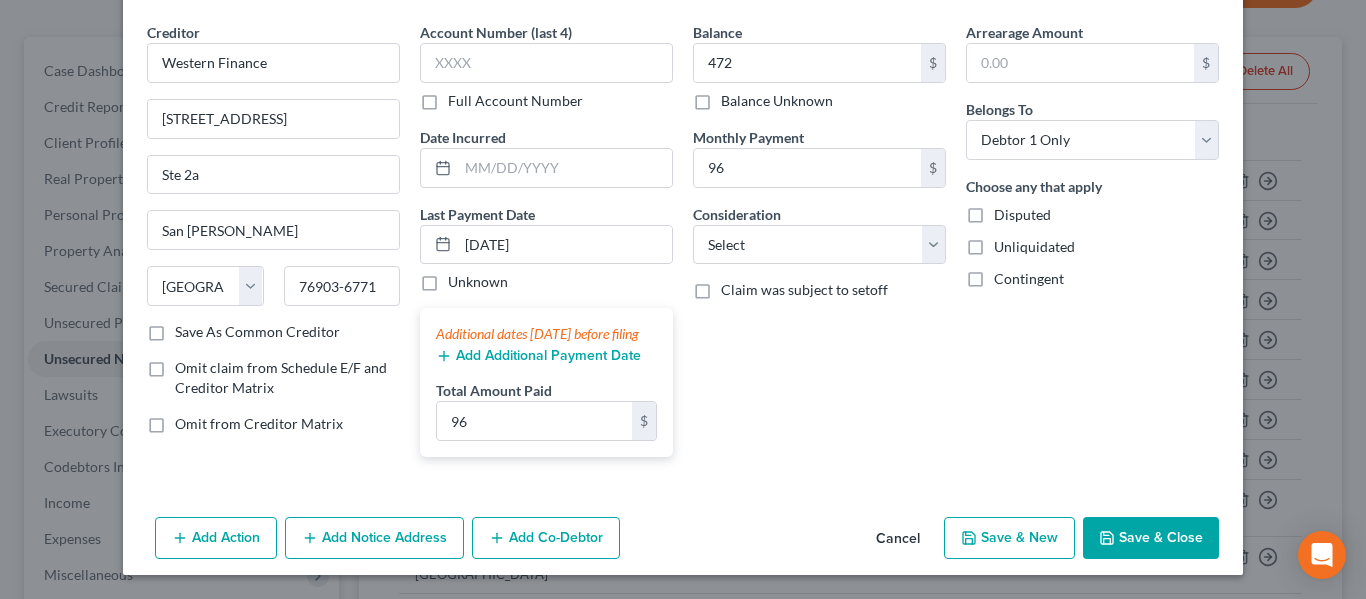 click on "Save & New" at bounding box center (1009, 538) 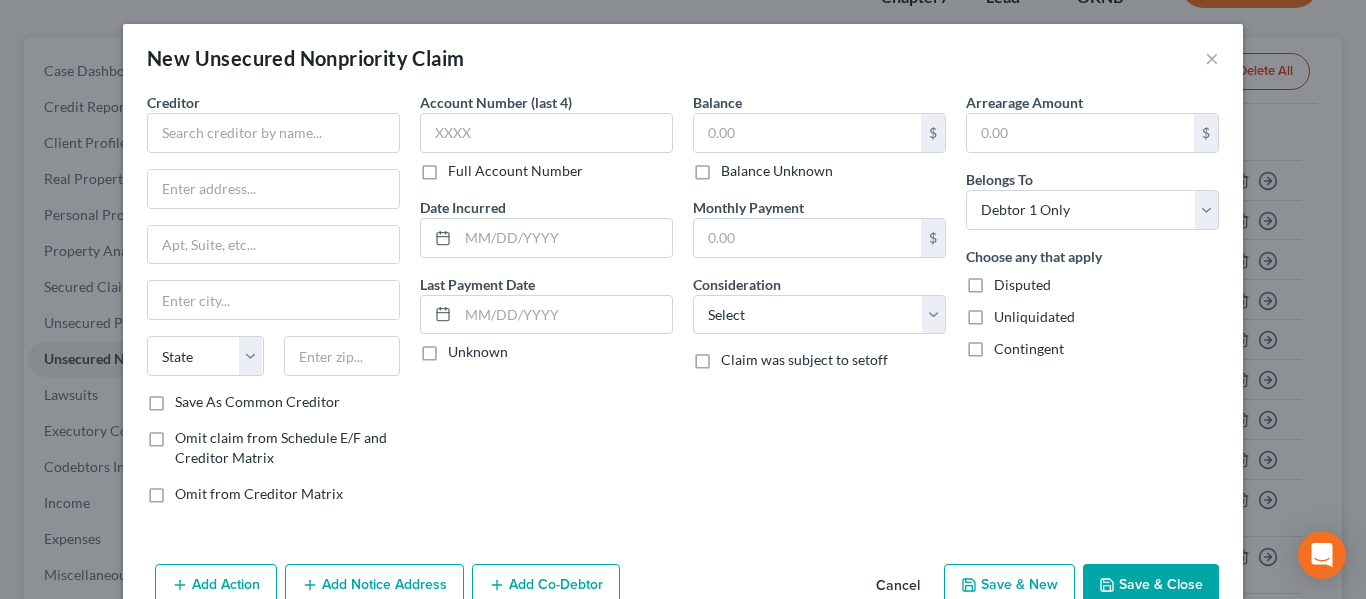 type on "472.00" 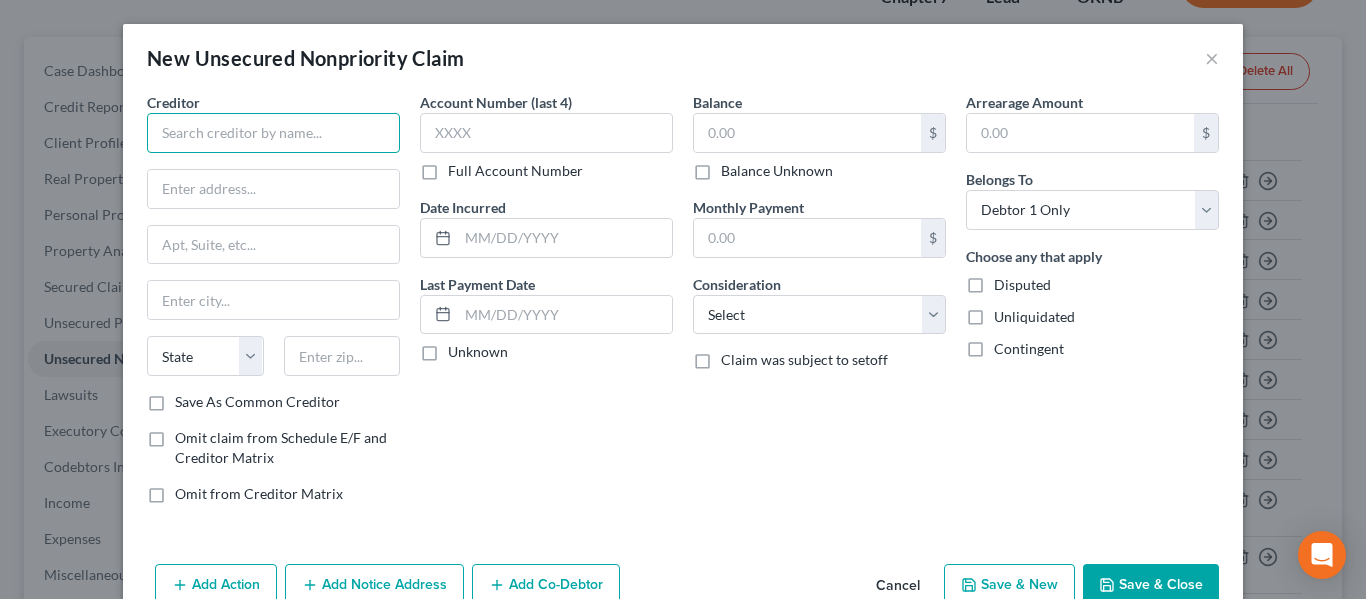 click at bounding box center [273, 133] 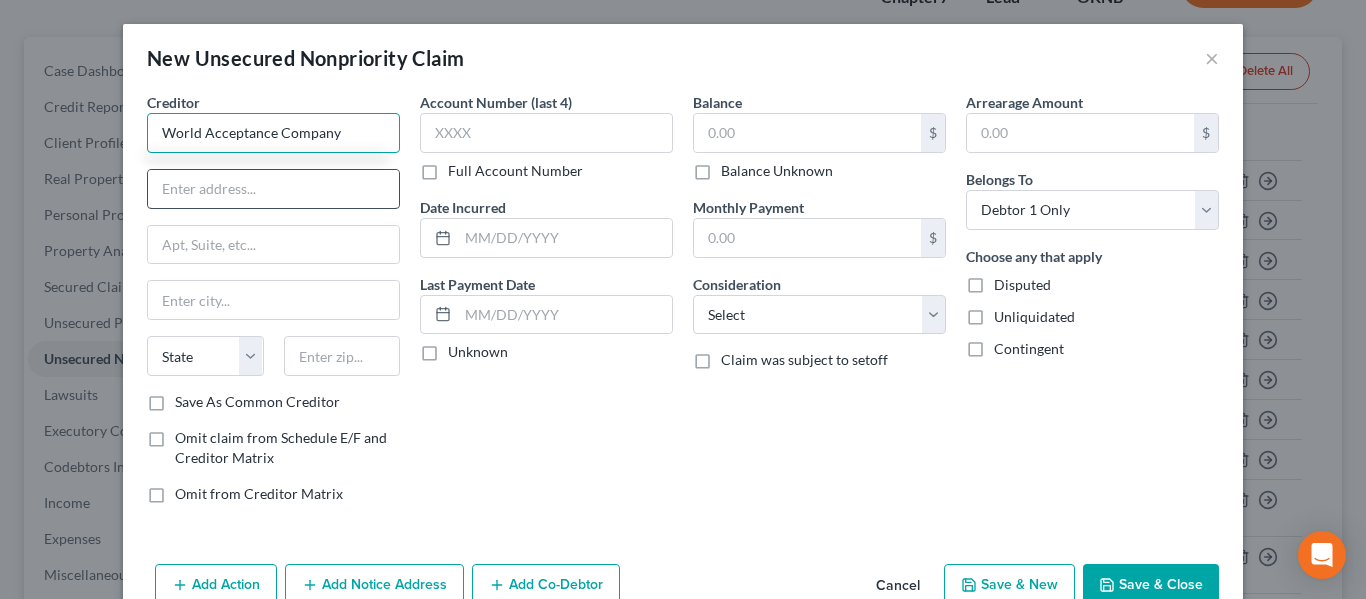 type on "World Acceptance Company" 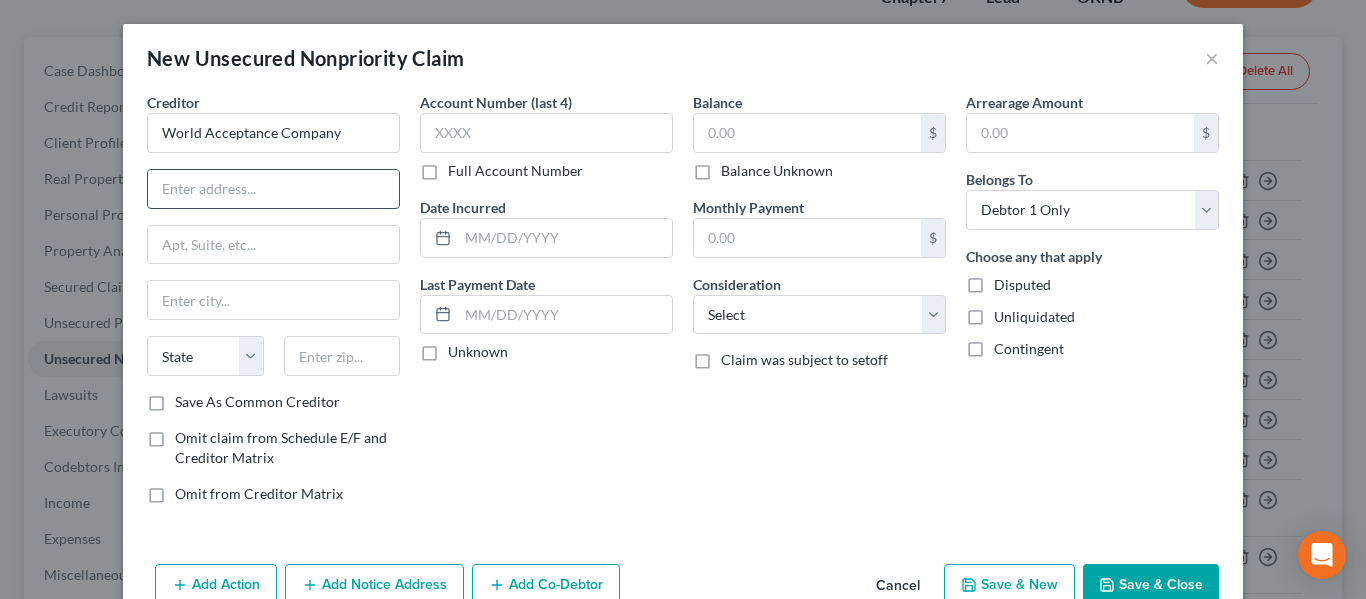 click at bounding box center [273, 189] 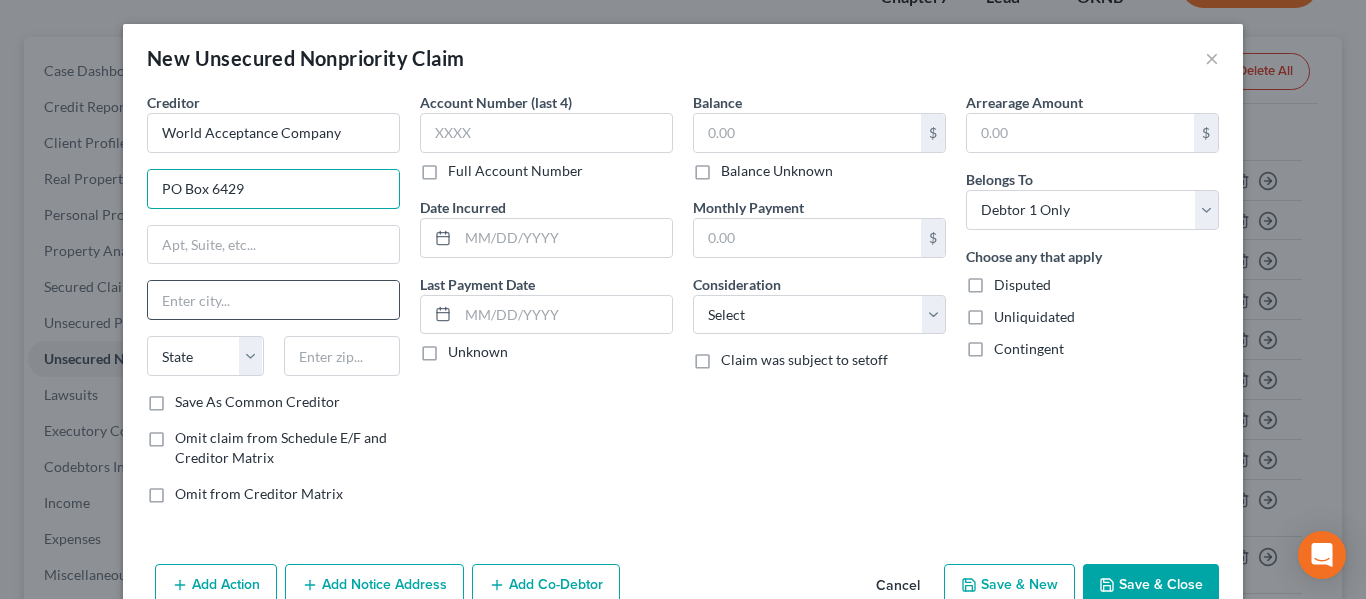 type on "PO Box 6429" 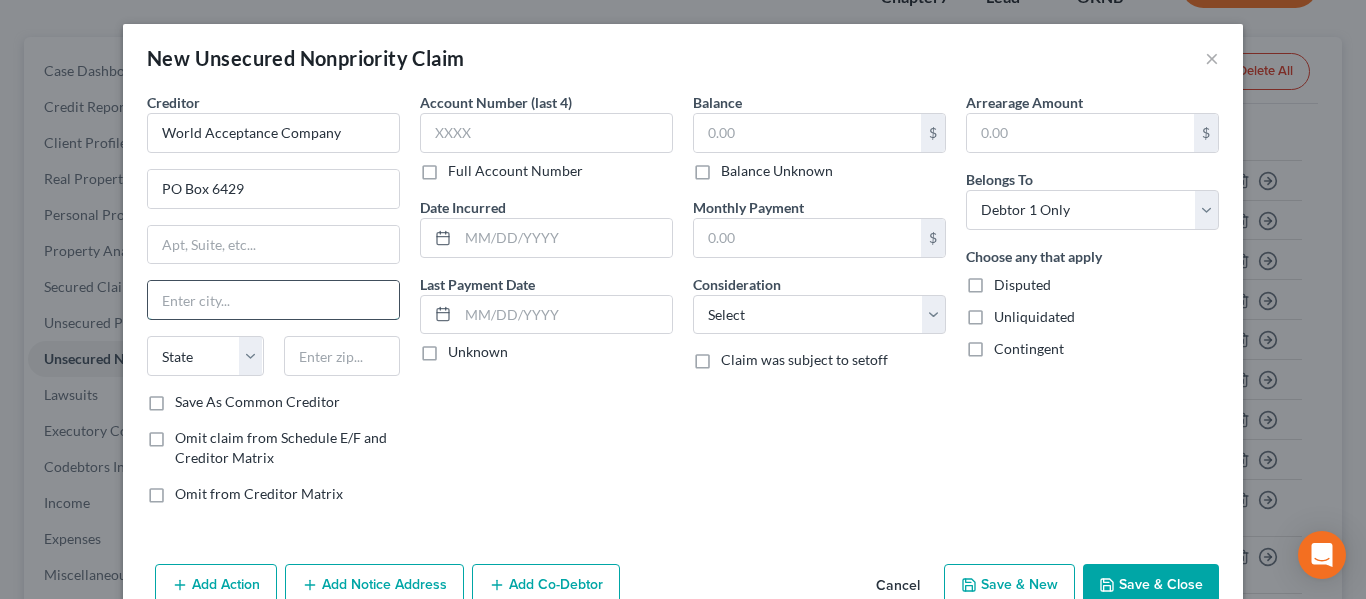 click at bounding box center [273, 300] 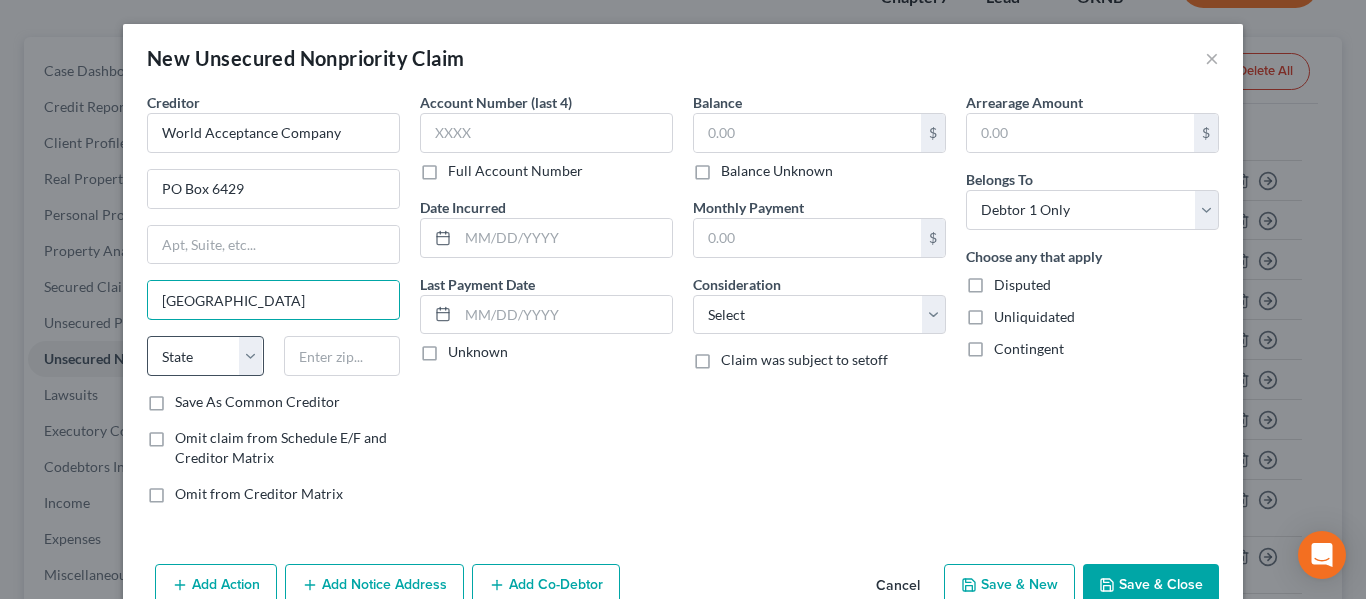 type on "[GEOGRAPHIC_DATA]" 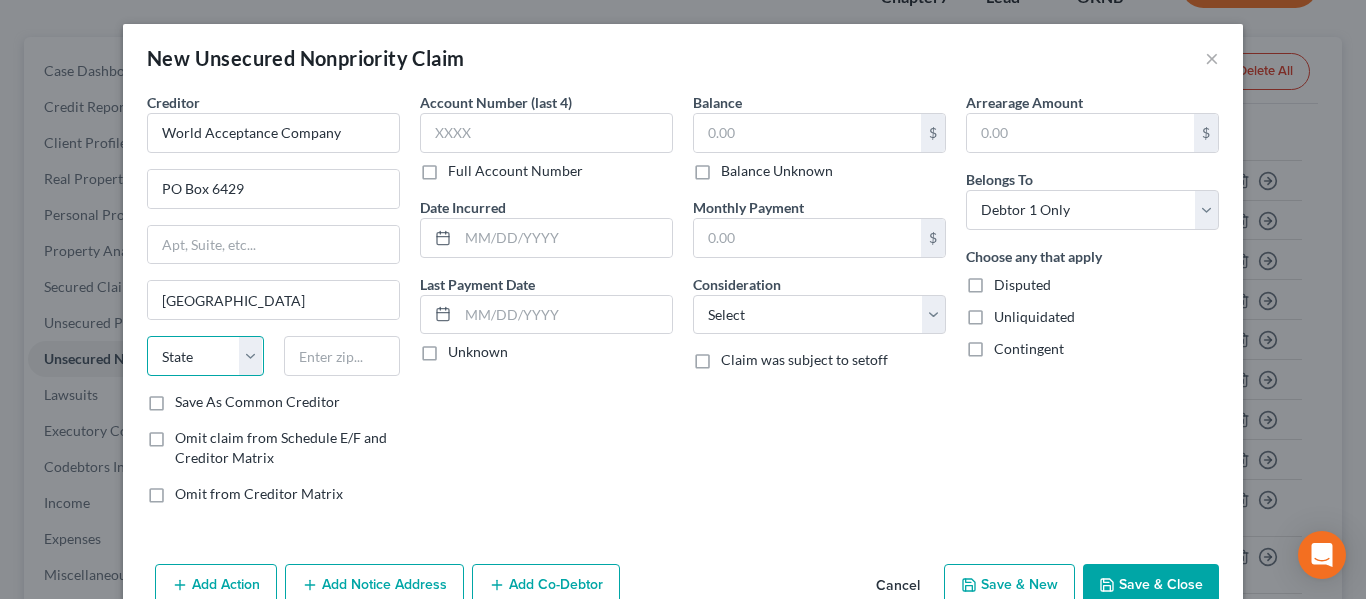 click on "State [US_STATE] AK AR AZ CA CO CT DE DC [GEOGRAPHIC_DATA] [GEOGRAPHIC_DATA] GU HI ID IL IN [GEOGRAPHIC_DATA] [GEOGRAPHIC_DATA] [GEOGRAPHIC_DATA] LA ME MD [GEOGRAPHIC_DATA] [GEOGRAPHIC_DATA] [GEOGRAPHIC_DATA] [GEOGRAPHIC_DATA] [GEOGRAPHIC_DATA] MT NC [GEOGRAPHIC_DATA] [GEOGRAPHIC_DATA] [GEOGRAPHIC_DATA] NH [GEOGRAPHIC_DATA] [GEOGRAPHIC_DATA] [GEOGRAPHIC_DATA] [GEOGRAPHIC_DATA] [GEOGRAPHIC_DATA] [GEOGRAPHIC_DATA] [GEOGRAPHIC_DATA] PR RI SC SD [GEOGRAPHIC_DATA] [GEOGRAPHIC_DATA] [GEOGRAPHIC_DATA] VI [GEOGRAPHIC_DATA] [GEOGRAPHIC_DATA] [GEOGRAPHIC_DATA] WV WI WY" at bounding box center [205, 356] 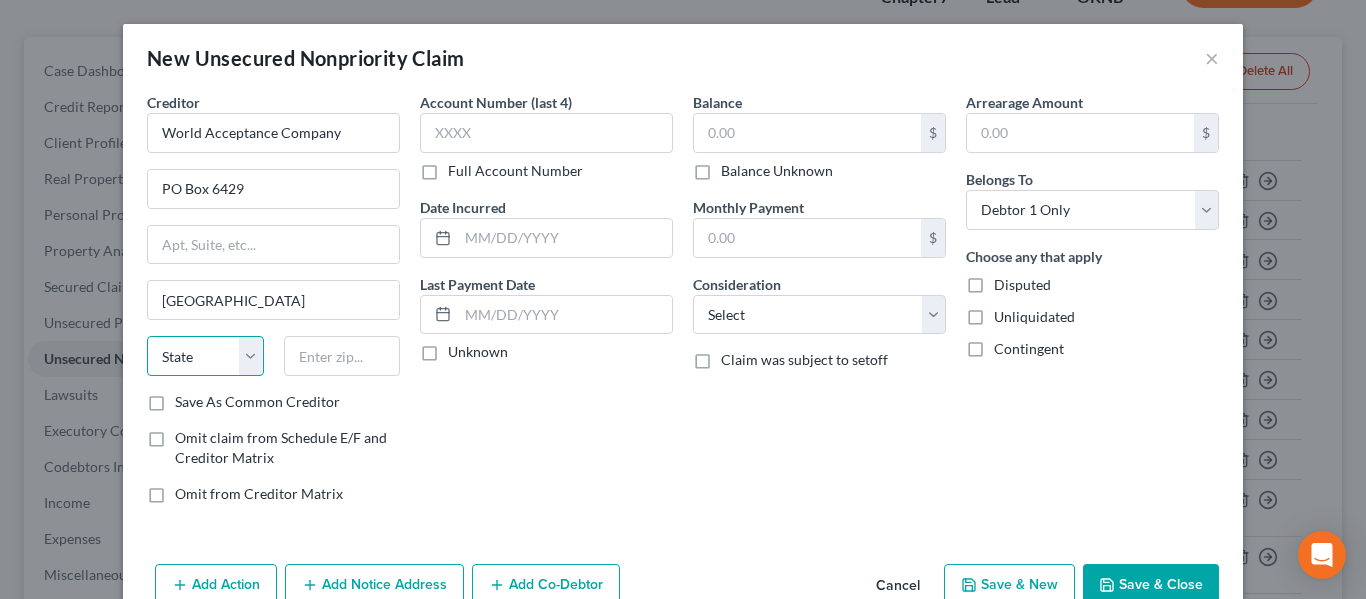 select on "42" 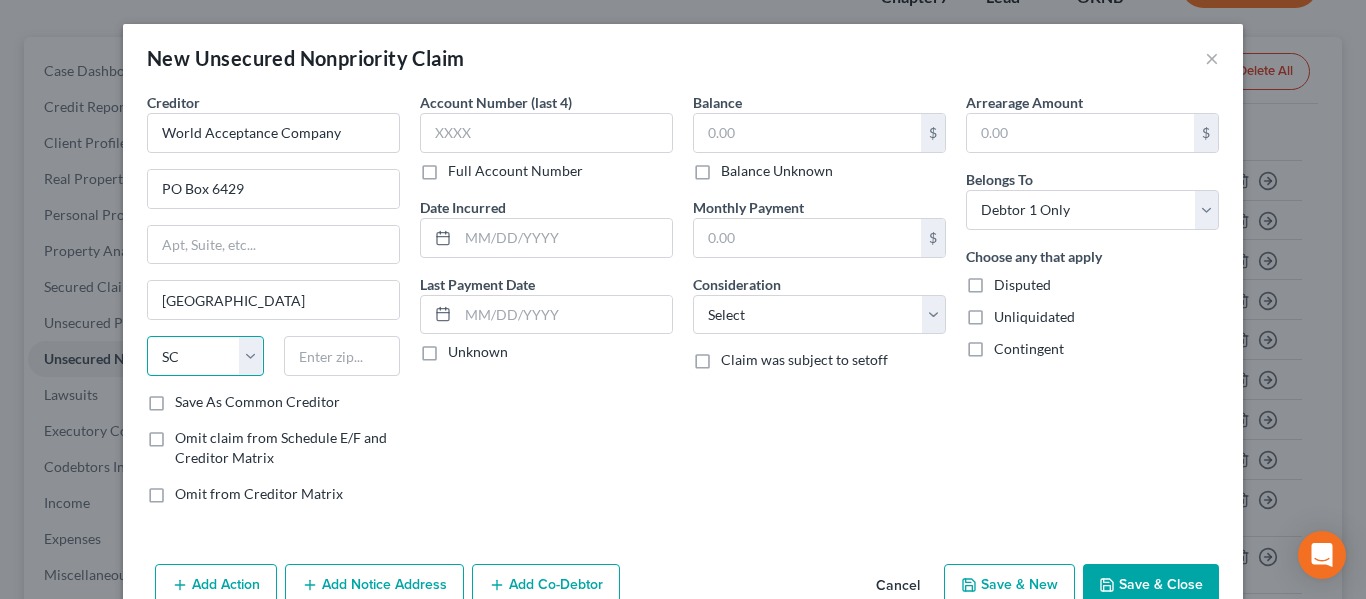 click on "State [US_STATE] AK AR AZ CA CO CT DE DC [GEOGRAPHIC_DATA] [GEOGRAPHIC_DATA] GU HI ID IL IN [GEOGRAPHIC_DATA] [GEOGRAPHIC_DATA] [GEOGRAPHIC_DATA] LA ME MD [GEOGRAPHIC_DATA] [GEOGRAPHIC_DATA] [GEOGRAPHIC_DATA] [GEOGRAPHIC_DATA] [GEOGRAPHIC_DATA] MT NC [GEOGRAPHIC_DATA] [GEOGRAPHIC_DATA] [GEOGRAPHIC_DATA] NH [GEOGRAPHIC_DATA] [GEOGRAPHIC_DATA] [GEOGRAPHIC_DATA] [GEOGRAPHIC_DATA] [GEOGRAPHIC_DATA] [GEOGRAPHIC_DATA] [GEOGRAPHIC_DATA] PR RI SC SD [GEOGRAPHIC_DATA] [GEOGRAPHIC_DATA] [GEOGRAPHIC_DATA] VI [GEOGRAPHIC_DATA] [GEOGRAPHIC_DATA] [GEOGRAPHIC_DATA] WV WI WY" at bounding box center (205, 356) 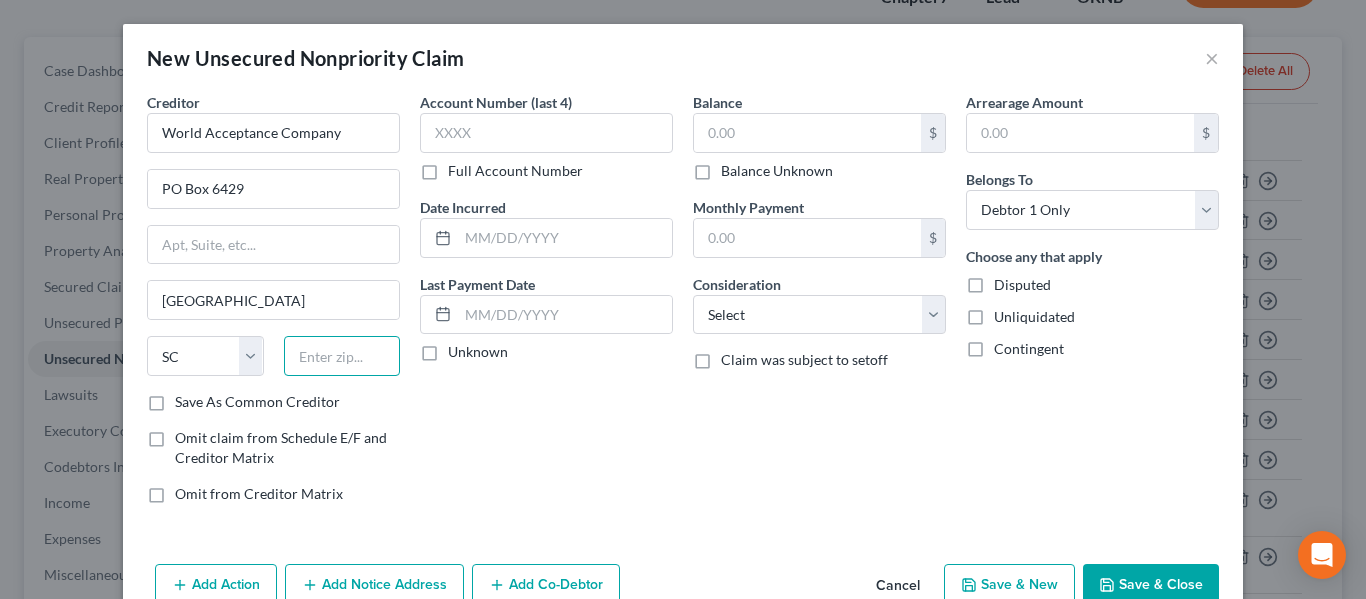 click at bounding box center (342, 356) 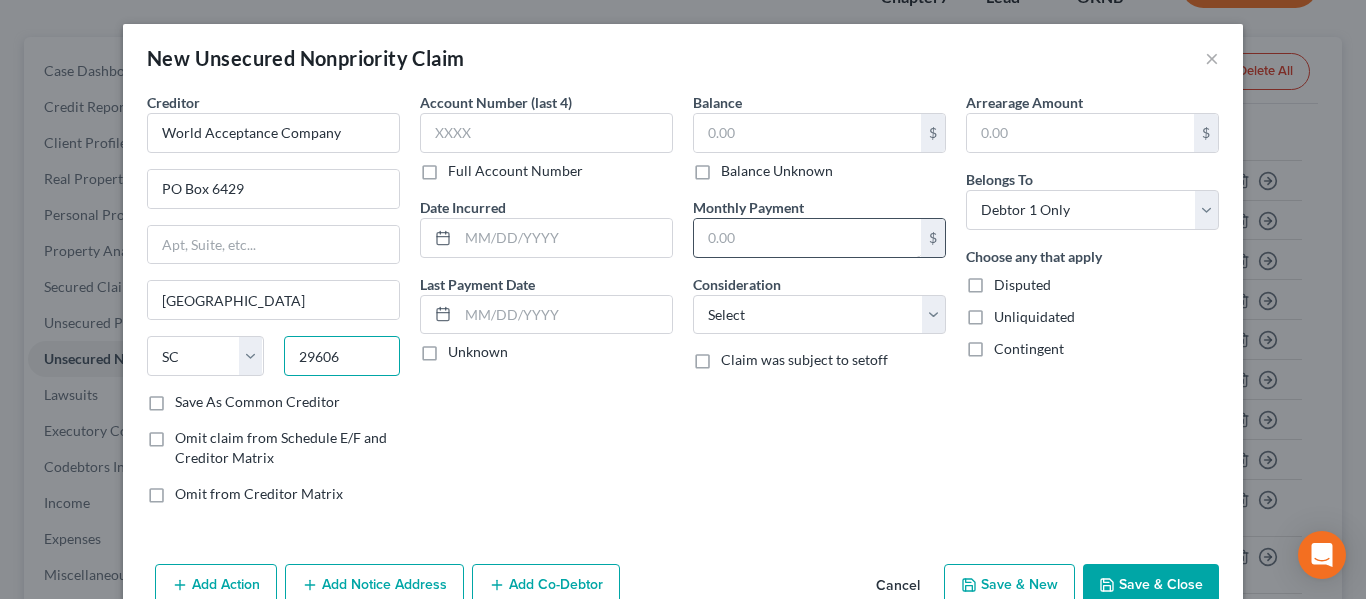 type on "29606" 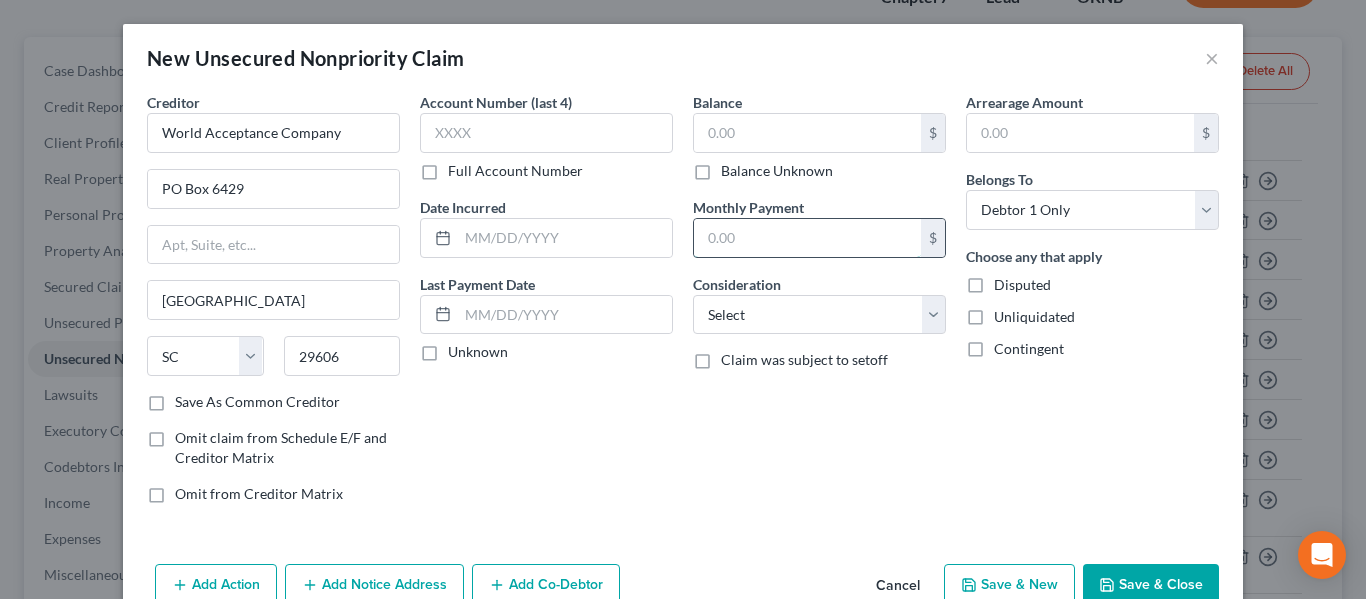 click at bounding box center (807, 238) 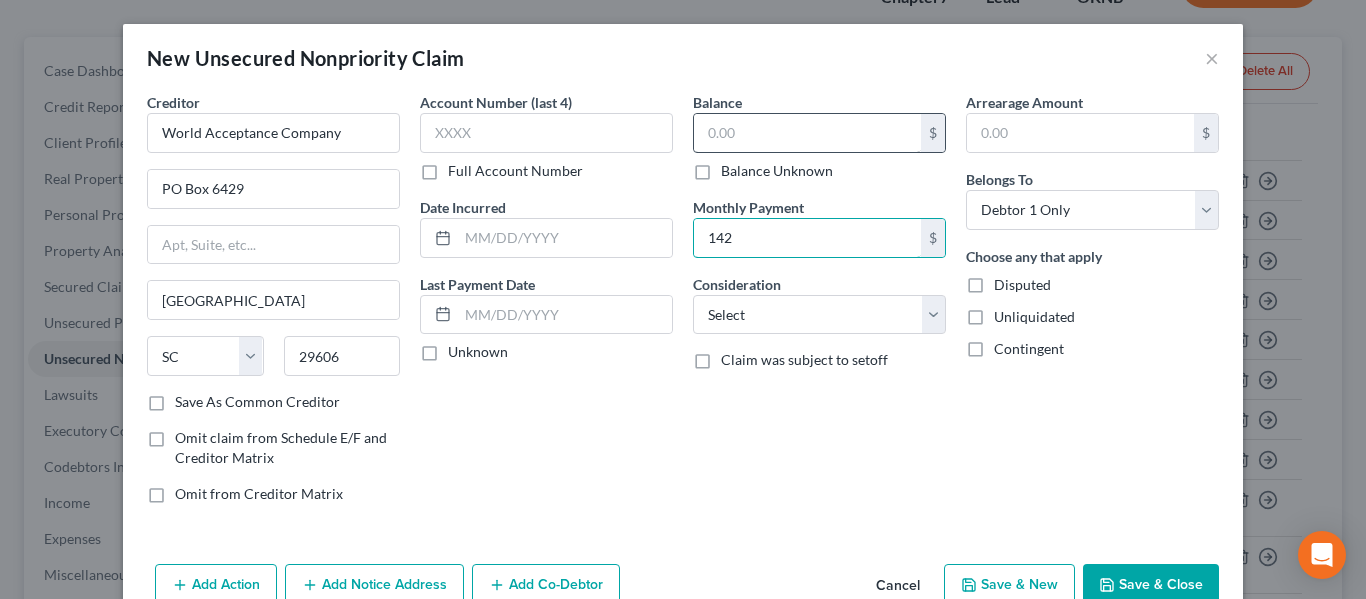 type on "142" 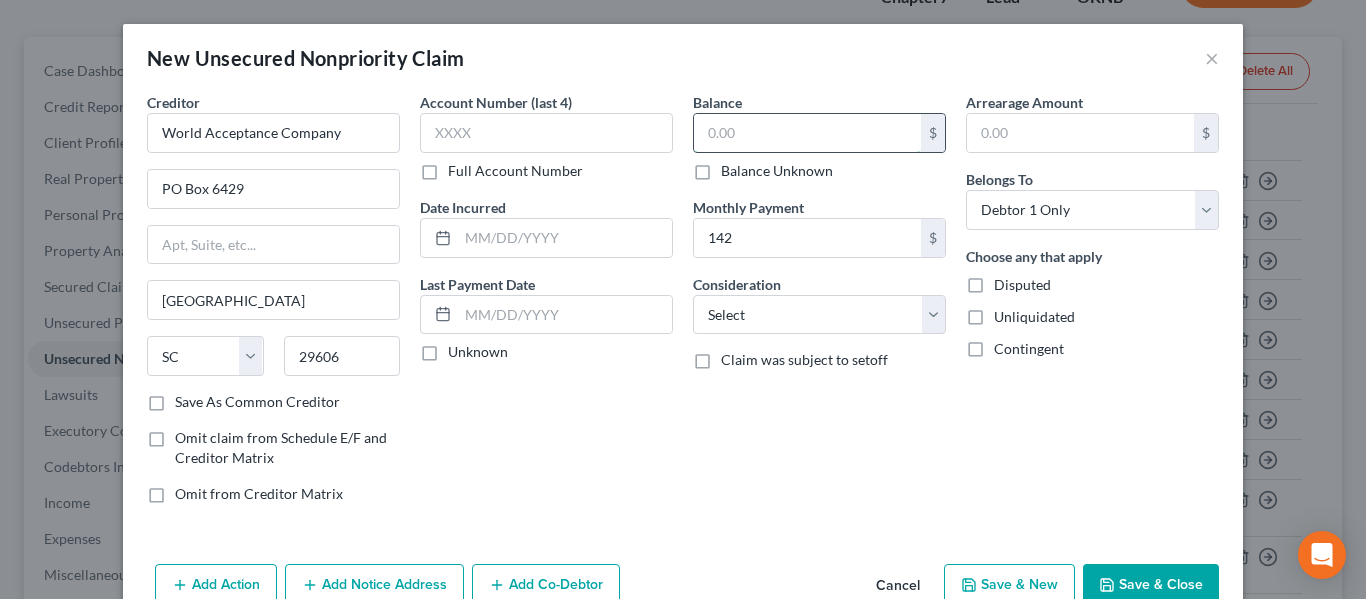 click at bounding box center (807, 133) 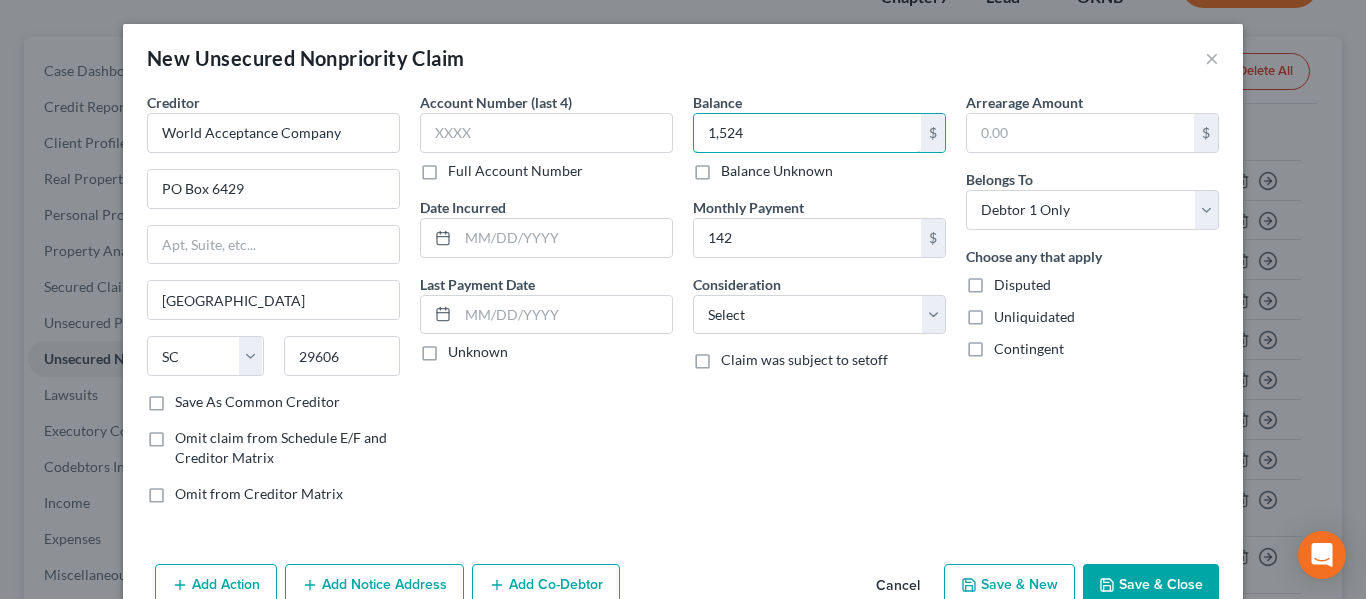scroll, scrollTop: 47, scrollLeft: 0, axis: vertical 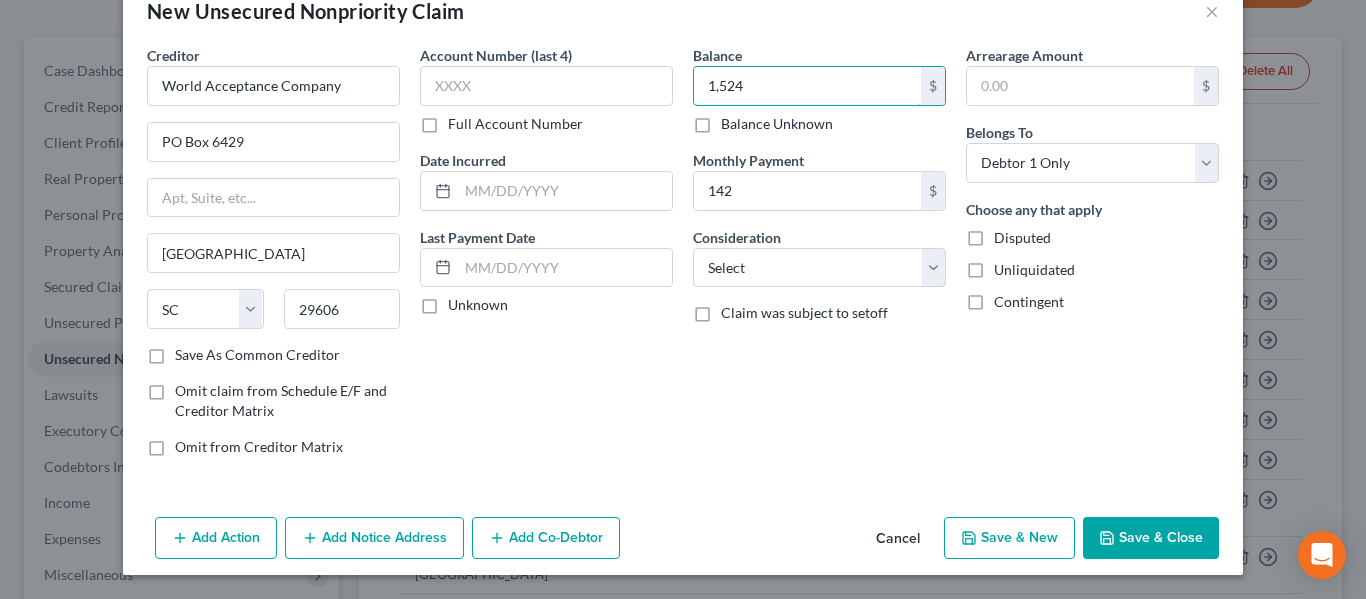 type on "1,524" 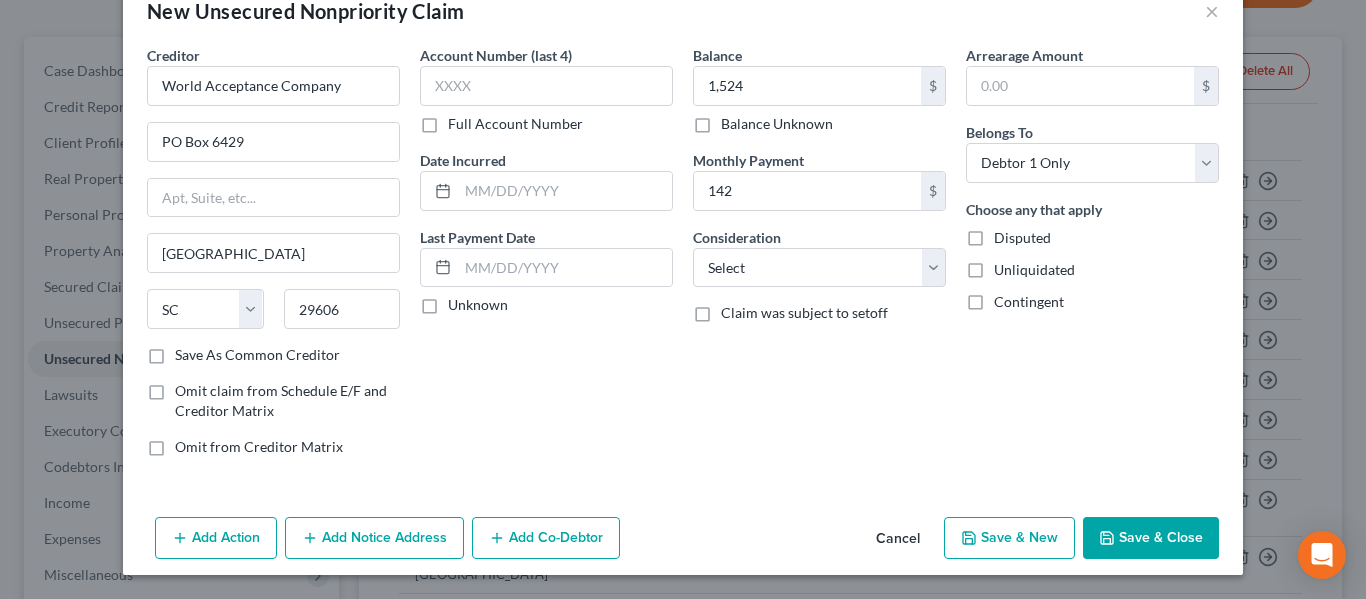 click on "Save & New" at bounding box center [1009, 538] 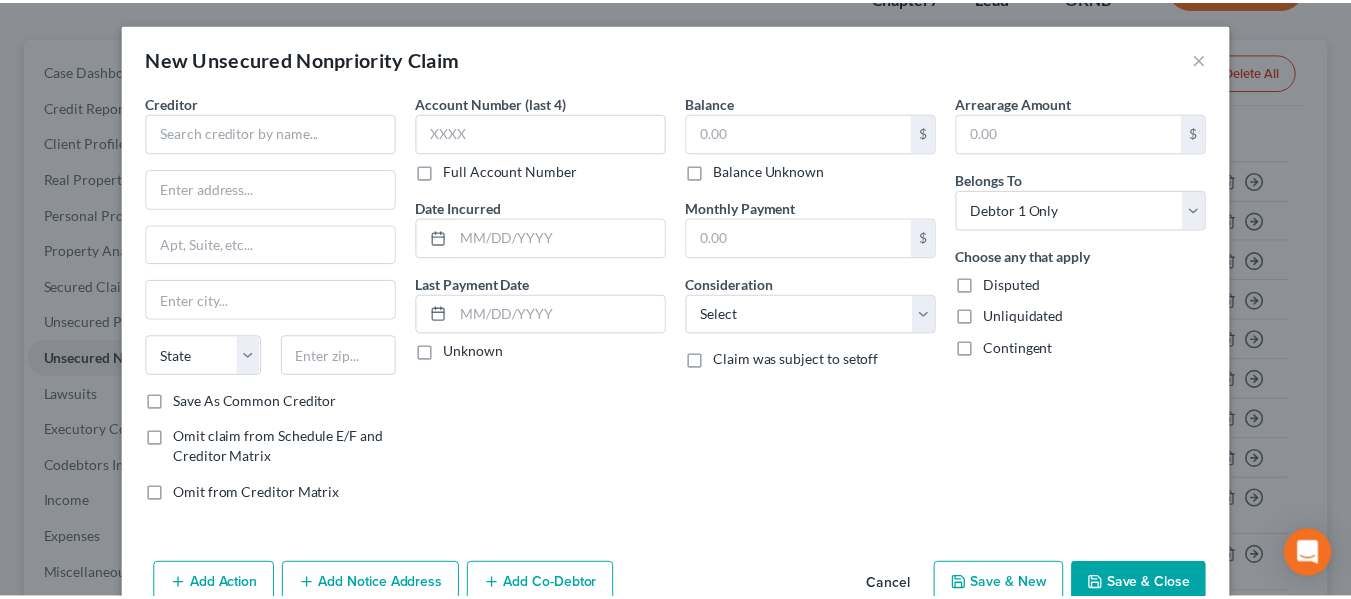 scroll, scrollTop: 47, scrollLeft: 0, axis: vertical 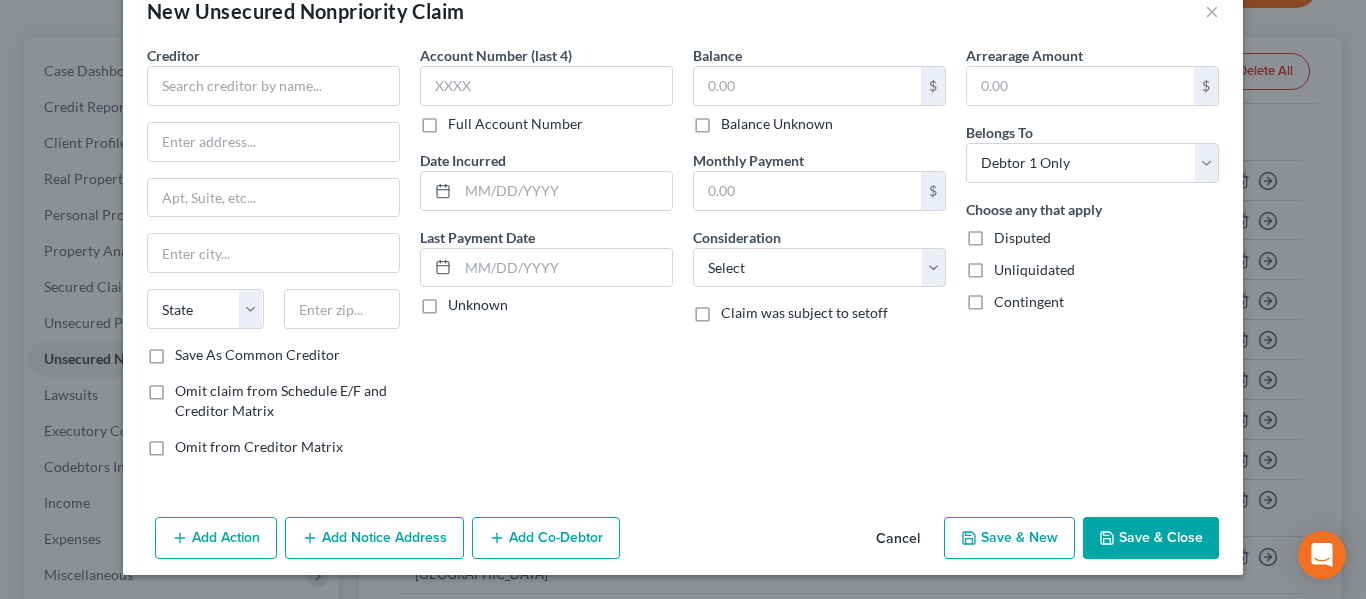 click on "Cancel" at bounding box center (898, 539) 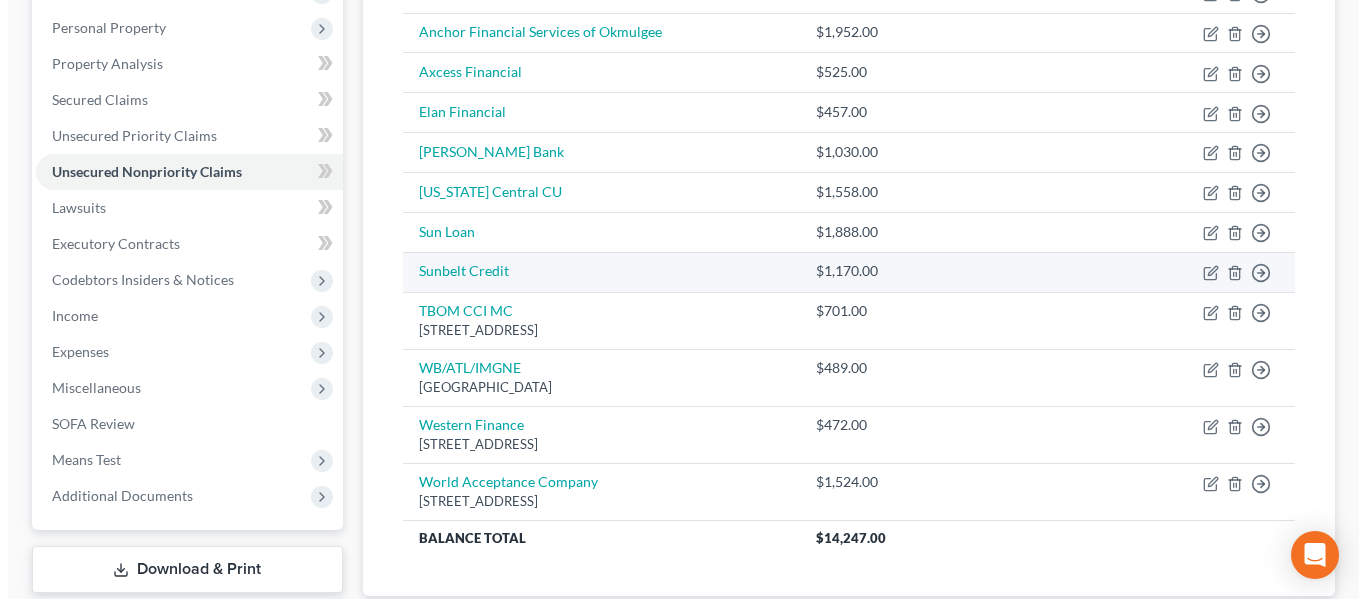 scroll, scrollTop: 185, scrollLeft: 0, axis: vertical 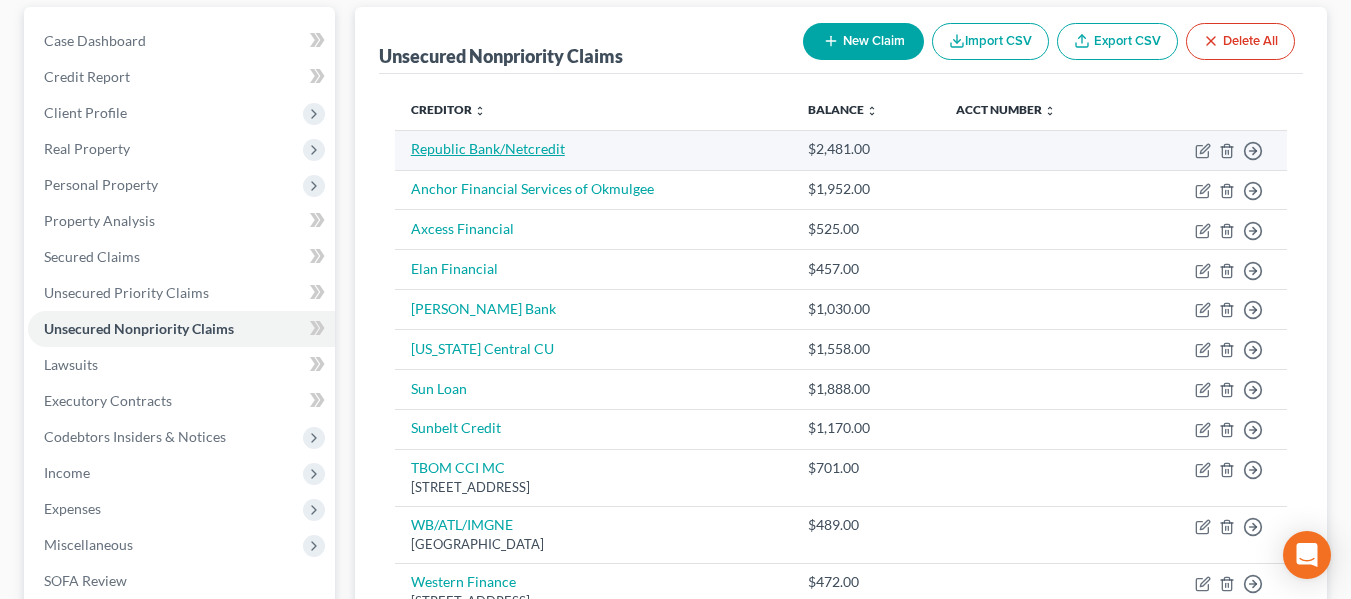 click on "Republic Bank/Netcredit" at bounding box center (488, 148) 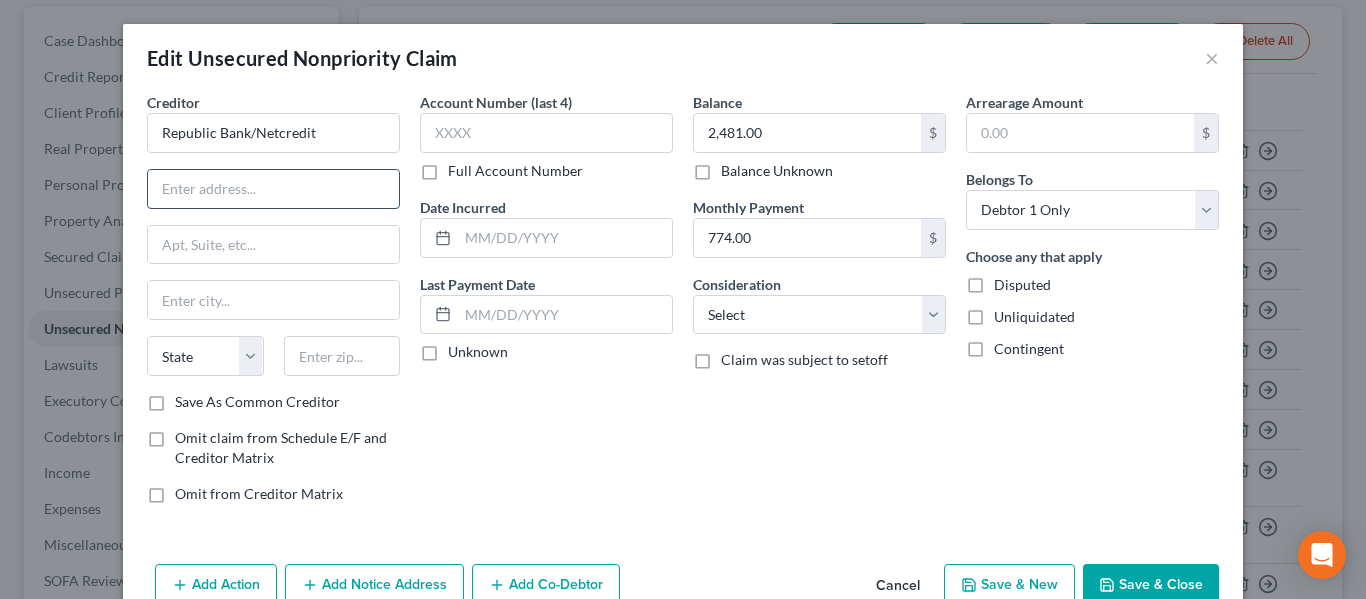 click at bounding box center [273, 189] 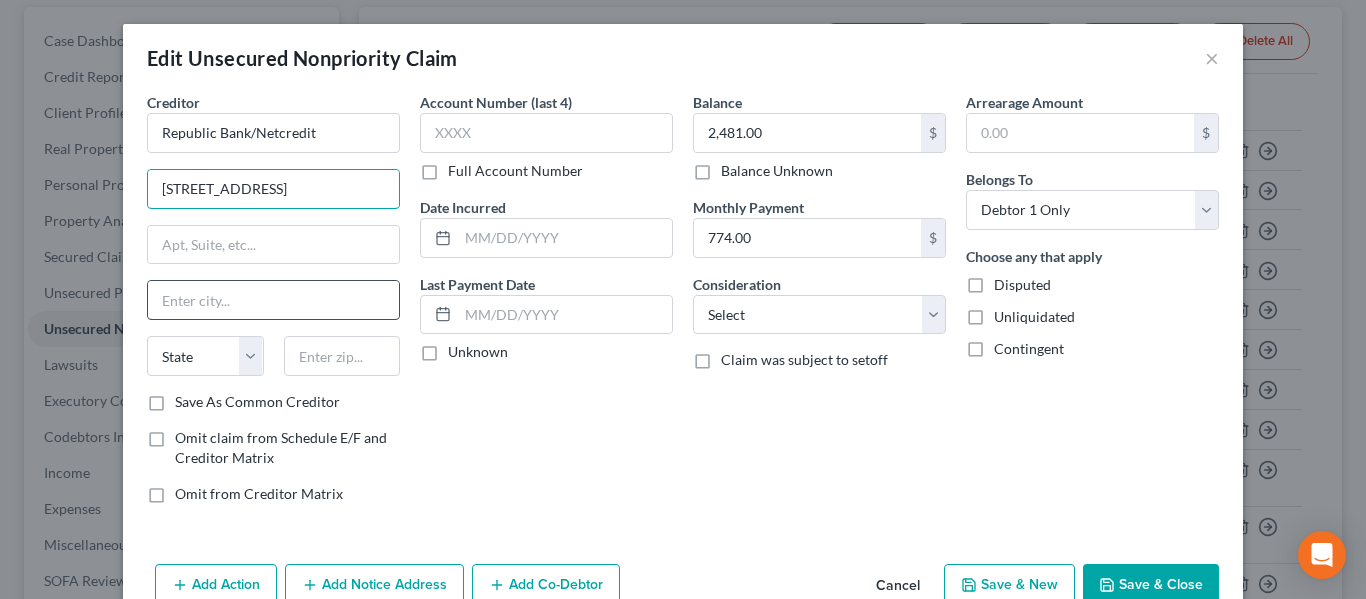 type on "[STREET_ADDRESS]" 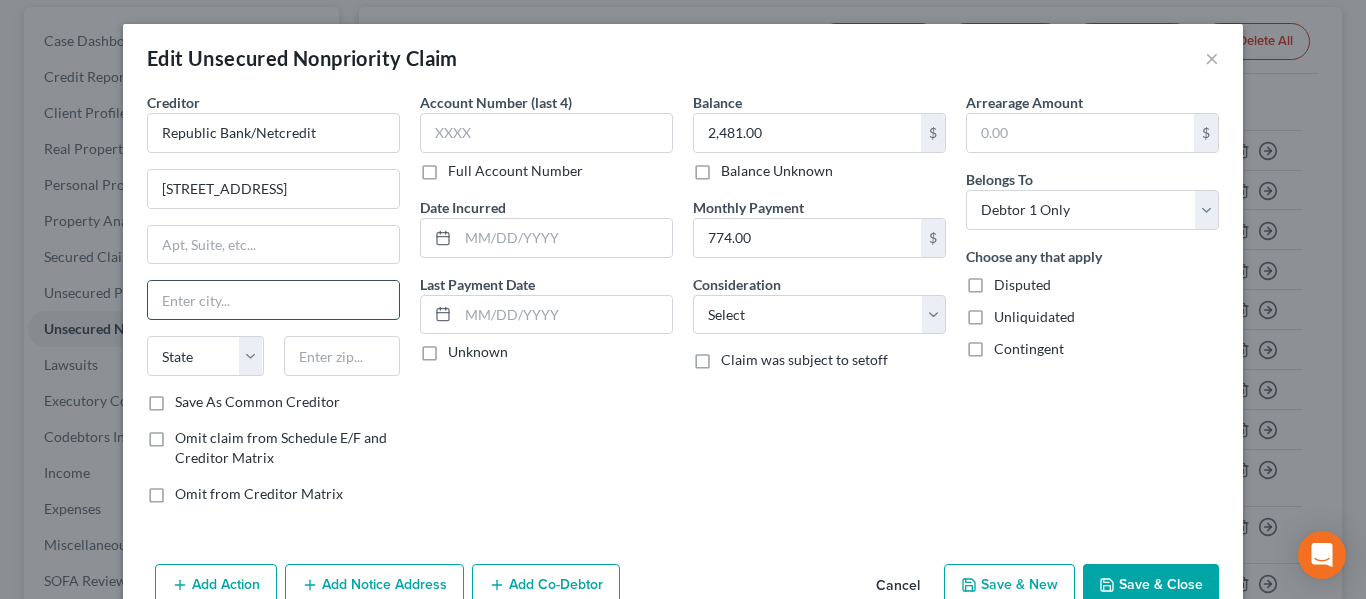 click at bounding box center (273, 300) 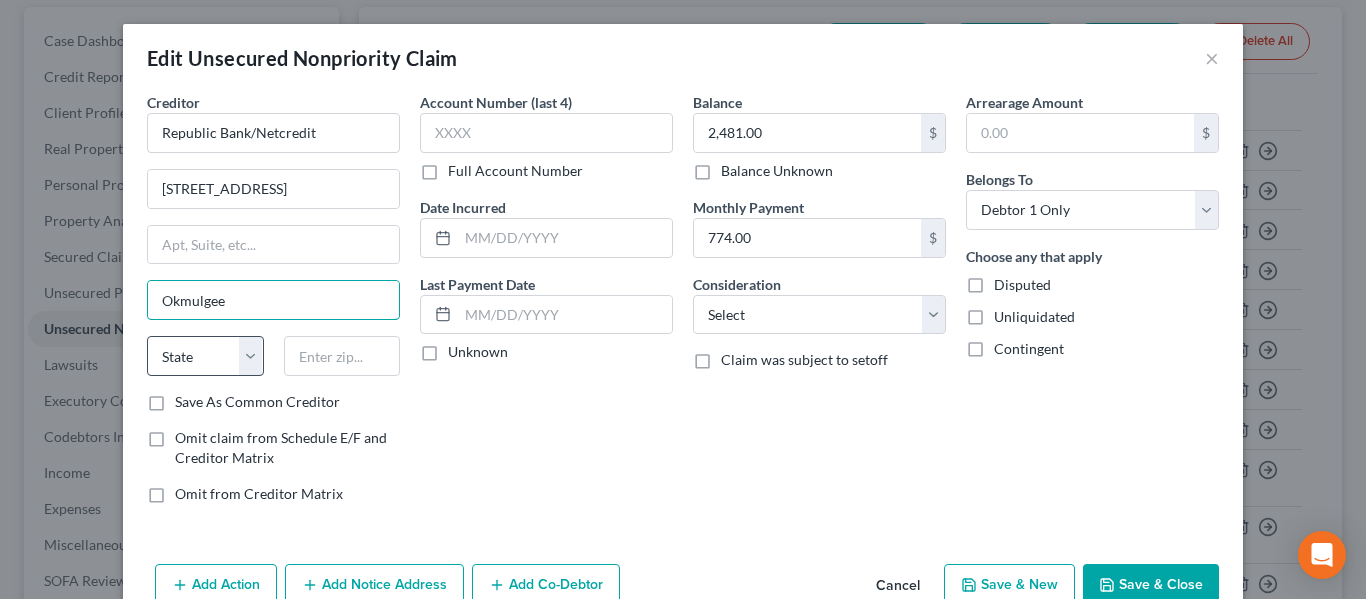 type on "Okmulgee" 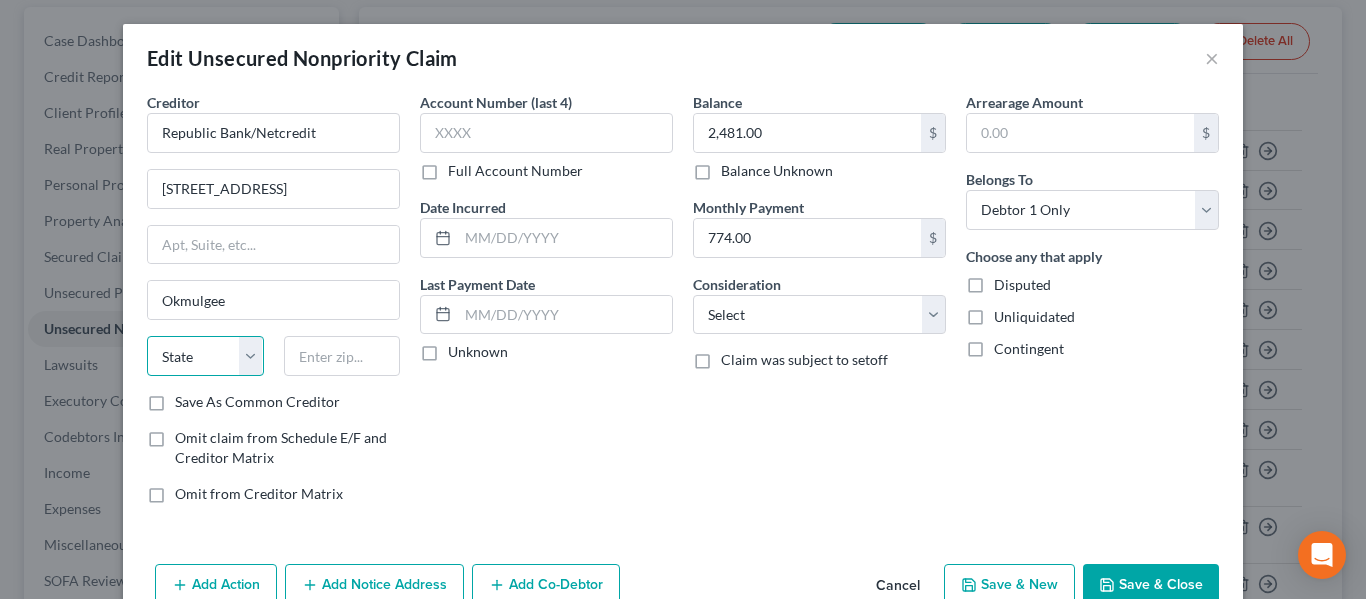 click on "State [US_STATE] AK AR AZ CA CO CT DE DC [GEOGRAPHIC_DATA] [GEOGRAPHIC_DATA] GU HI ID IL IN [GEOGRAPHIC_DATA] [GEOGRAPHIC_DATA] [GEOGRAPHIC_DATA] LA ME MD [GEOGRAPHIC_DATA] [GEOGRAPHIC_DATA] [GEOGRAPHIC_DATA] [GEOGRAPHIC_DATA] [GEOGRAPHIC_DATA] MT NC [GEOGRAPHIC_DATA] [GEOGRAPHIC_DATA] [GEOGRAPHIC_DATA] NH [GEOGRAPHIC_DATA] [GEOGRAPHIC_DATA] [GEOGRAPHIC_DATA] [GEOGRAPHIC_DATA] [GEOGRAPHIC_DATA] [GEOGRAPHIC_DATA] [GEOGRAPHIC_DATA] PR RI SC SD [GEOGRAPHIC_DATA] [GEOGRAPHIC_DATA] [GEOGRAPHIC_DATA] VI [GEOGRAPHIC_DATA] [GEOGRAPHIC_DATA] [GEOGRAPHIC_DATA] WV WI WY" at bounding box center (205, 356) 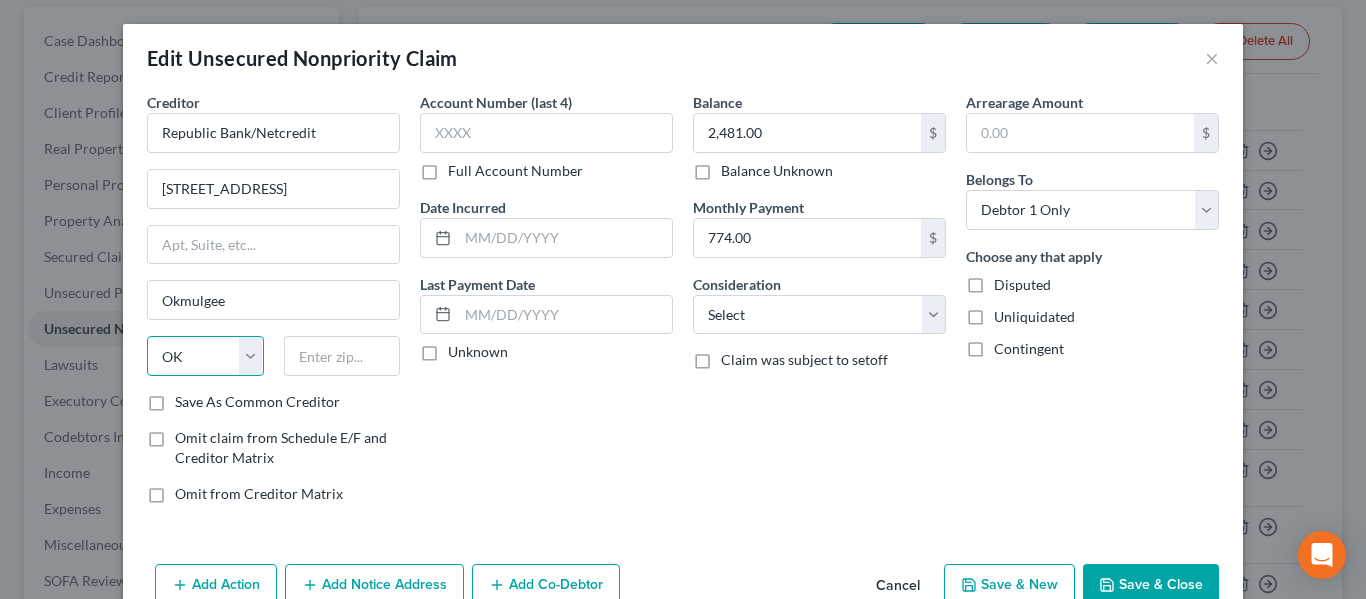click on "State [US_STATE] AK AR AZ CA CO CT DE DC [GEOGRAPHIC_DATA] [GEOGRAPHIC_DATA] GU HI ID IL IN [GEOGRAPHIC_DATA] [GEOGRAPHIC_DATA] [GEOGRAPHIC_DATA] LA ME MD [GEOGRAPHIC_DATA] [GEOGRAPHIC_DATA] [GEOGRAPHIC_DATA] [GEOGRAPHIC_DATA] [GEOGRAPHIC_DATA] MT NC [GEOGRAPHIC_DATA] [GEOGRAPHIC_DATA] [GEOGRAPHIC_DATA] NH [GEOGRAPHIC_DATA] [GEOGRAPHIC_DATA] [GEOGRAPHIC_DATA] [GEOGRAPHIC_DATA] [GEOGRAPHIC_DATA] [GEOGRAPHIC_DATA] [GEOGRAPHIC_DATA] PR RI SC SD [GEOGRAPHIC_DATA] [GEOGRAPHIC_DATA] [GEOGRAPHIC_DATA] VI [GEOGRAPHIC_DATA] [GEOGRAPHIC_DATA] [GEOGRAPHIC_DATA] WV WI WY" at bounding box center (205, 356) 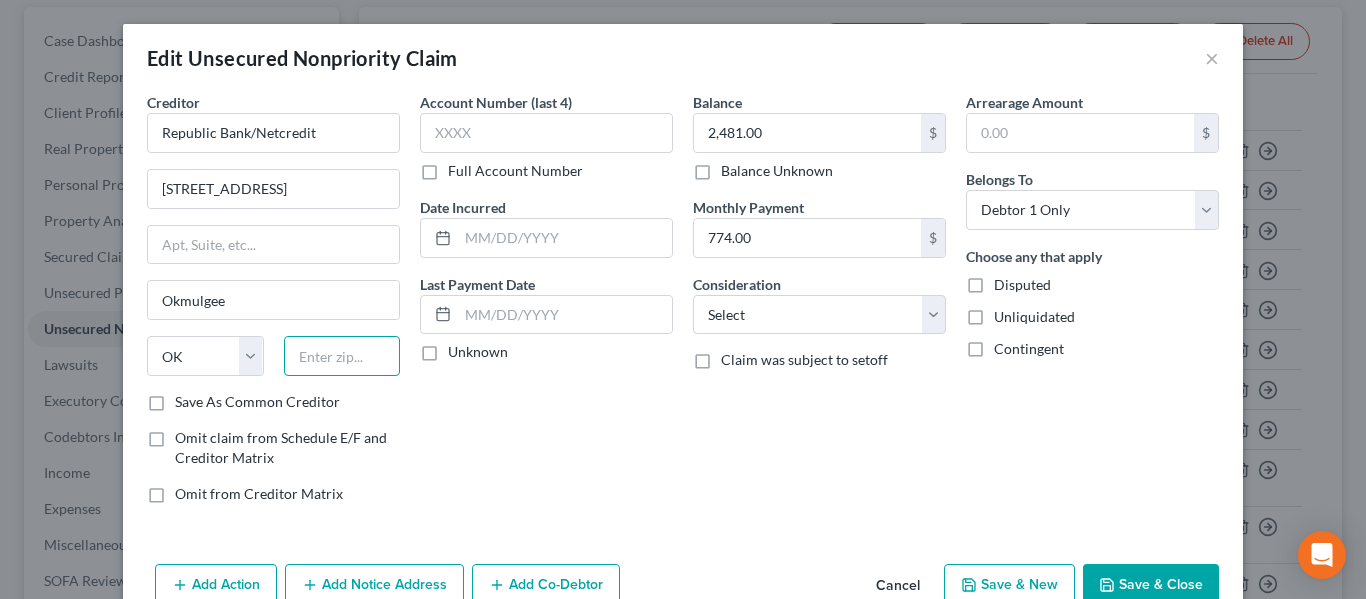 click at bounding box center [342, 356] 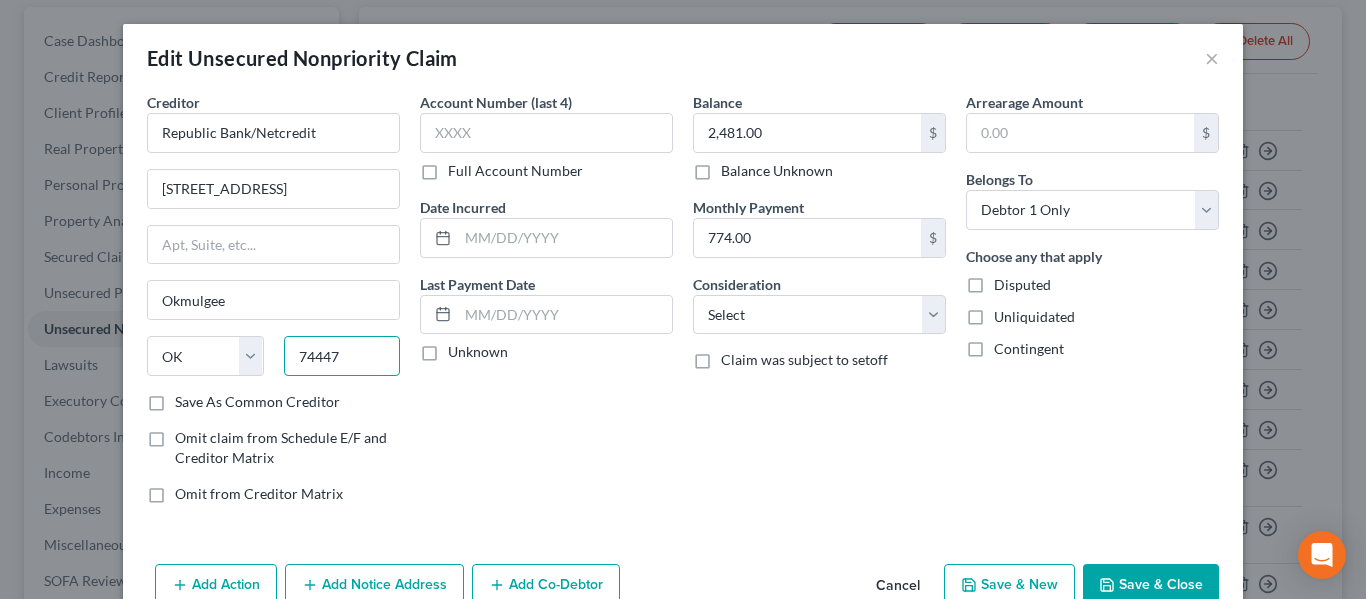 scroll, scrollTop: 104, scrollLeft: 0, axis: vertical 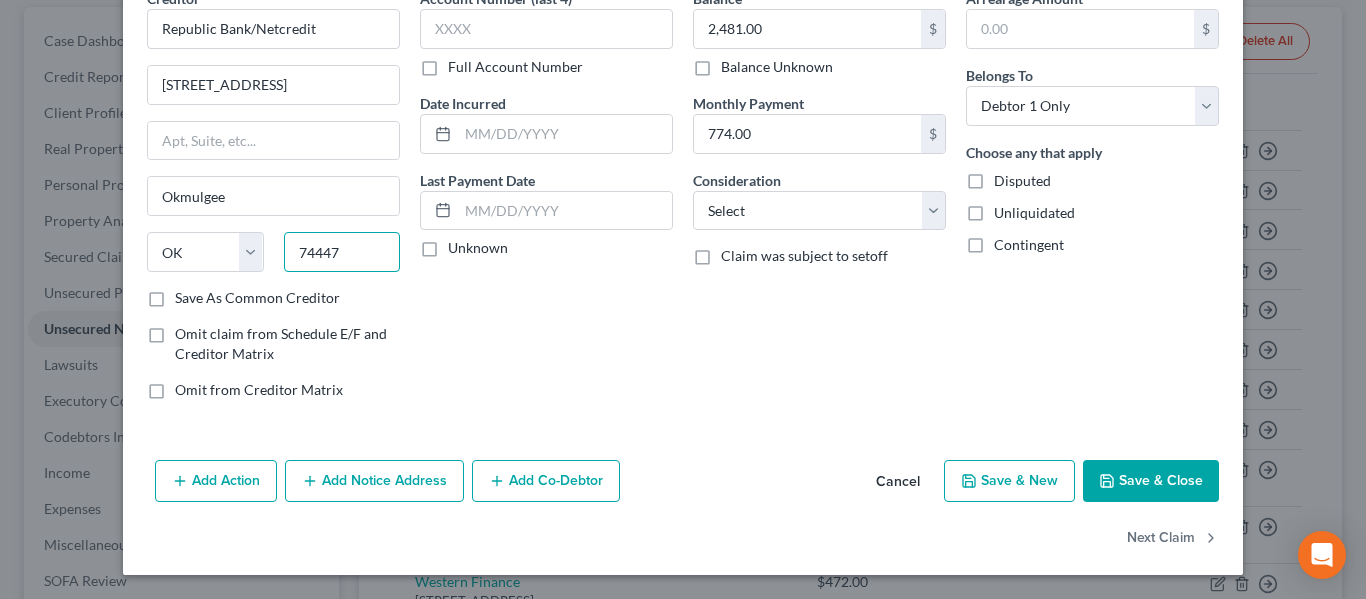 type on "74447" 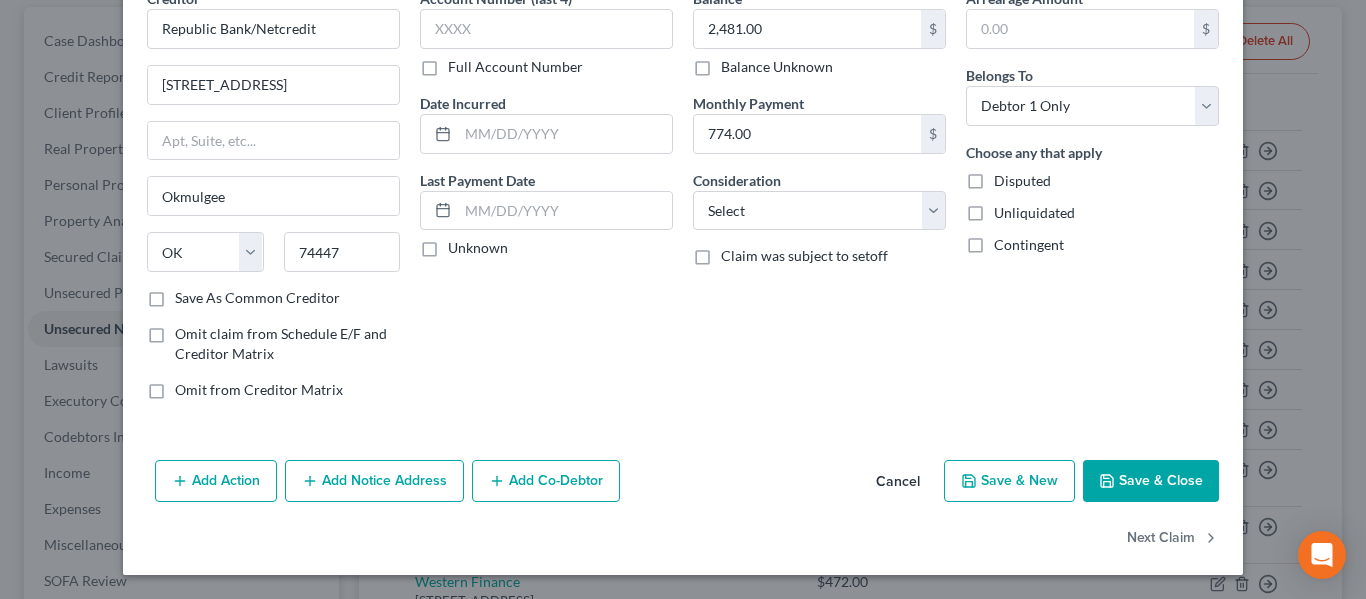 click on "Save & Close" at bounding box center [1151, 481] 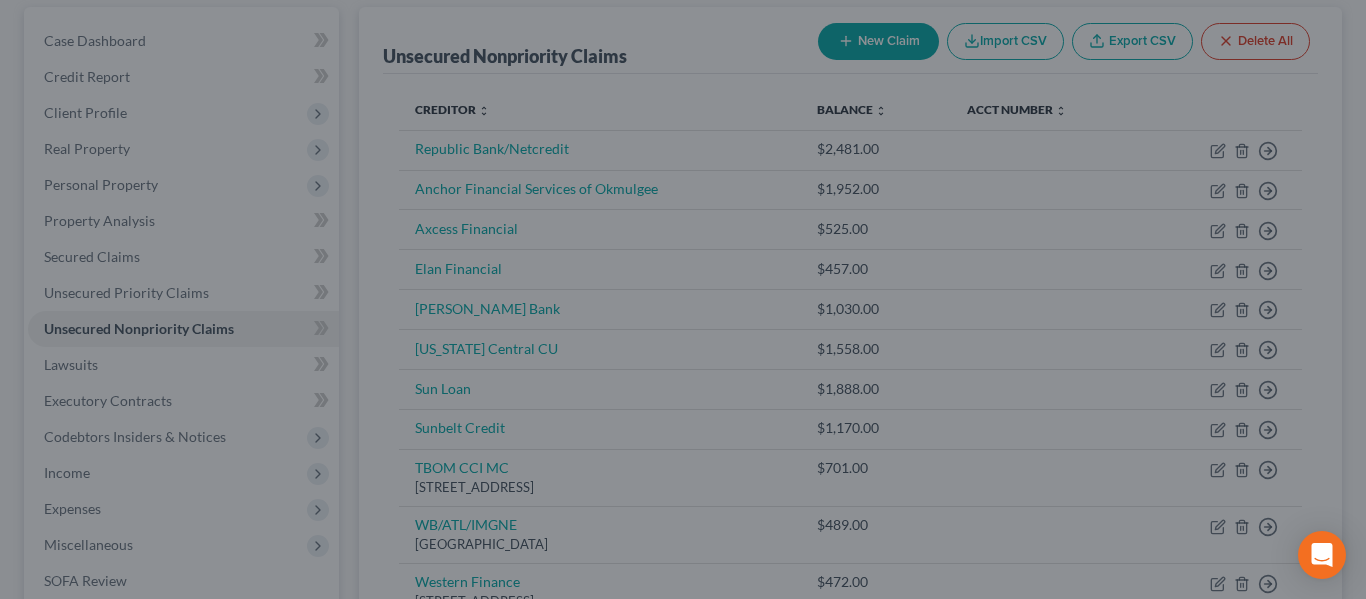 type on "0" 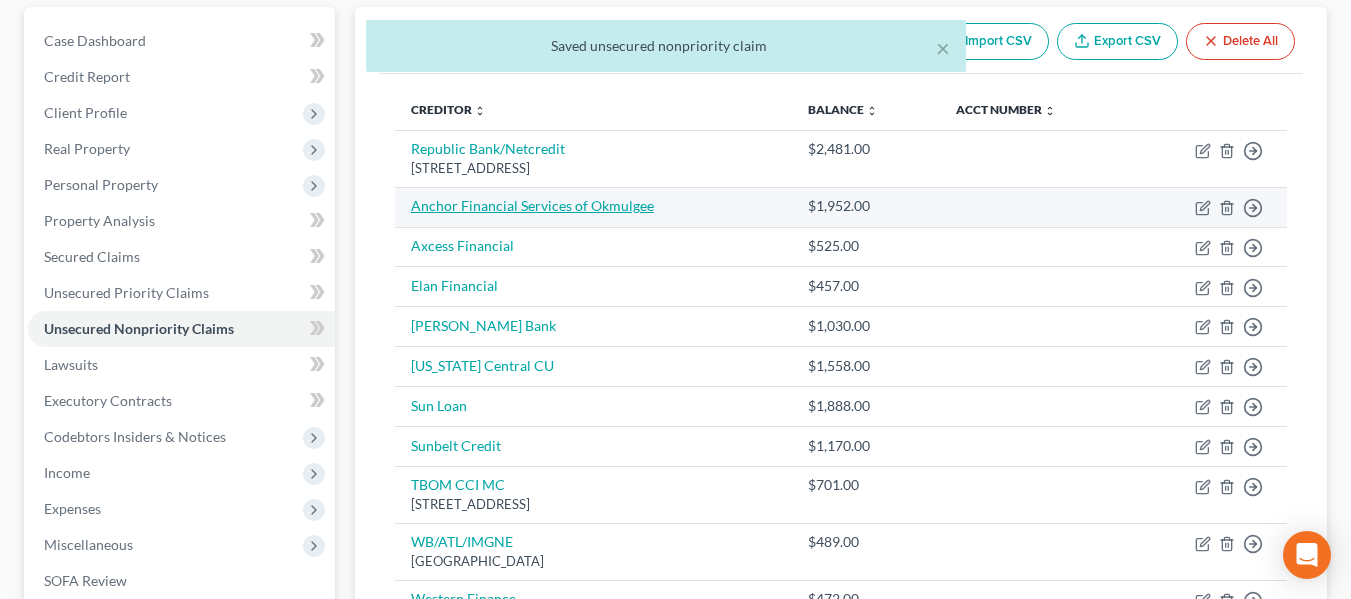click on "Anchor Financial Services of Okmulgee" at bounding box center [532, 205] 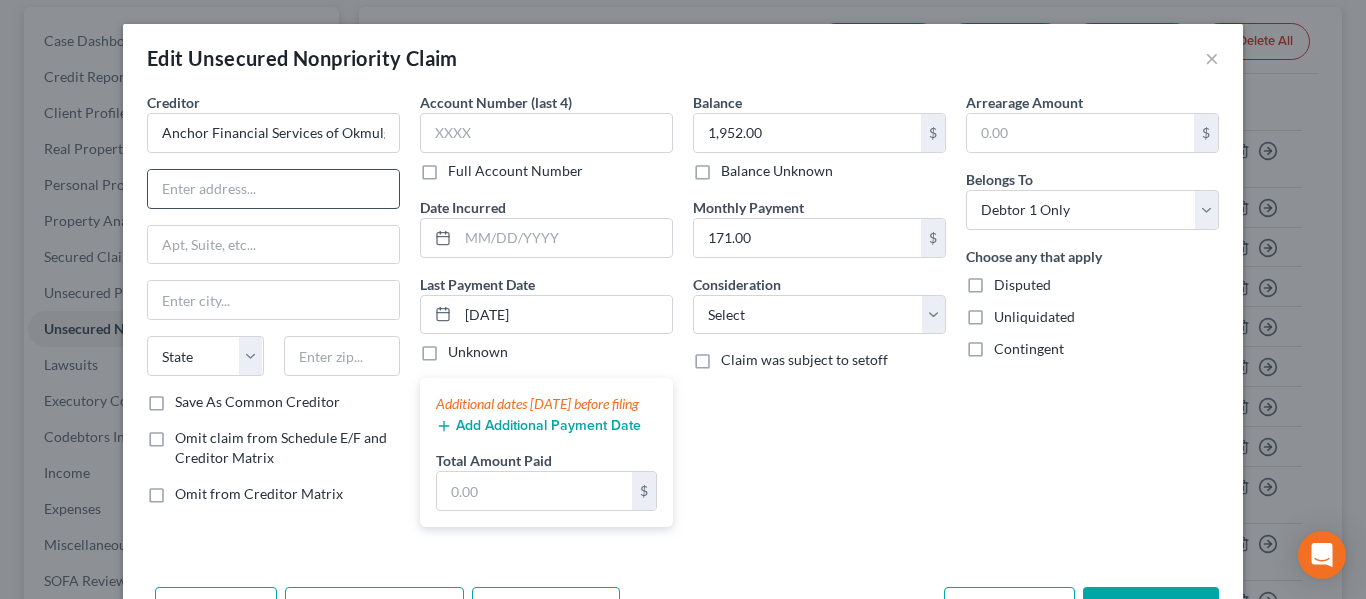 click at bounding box center [273, 189] 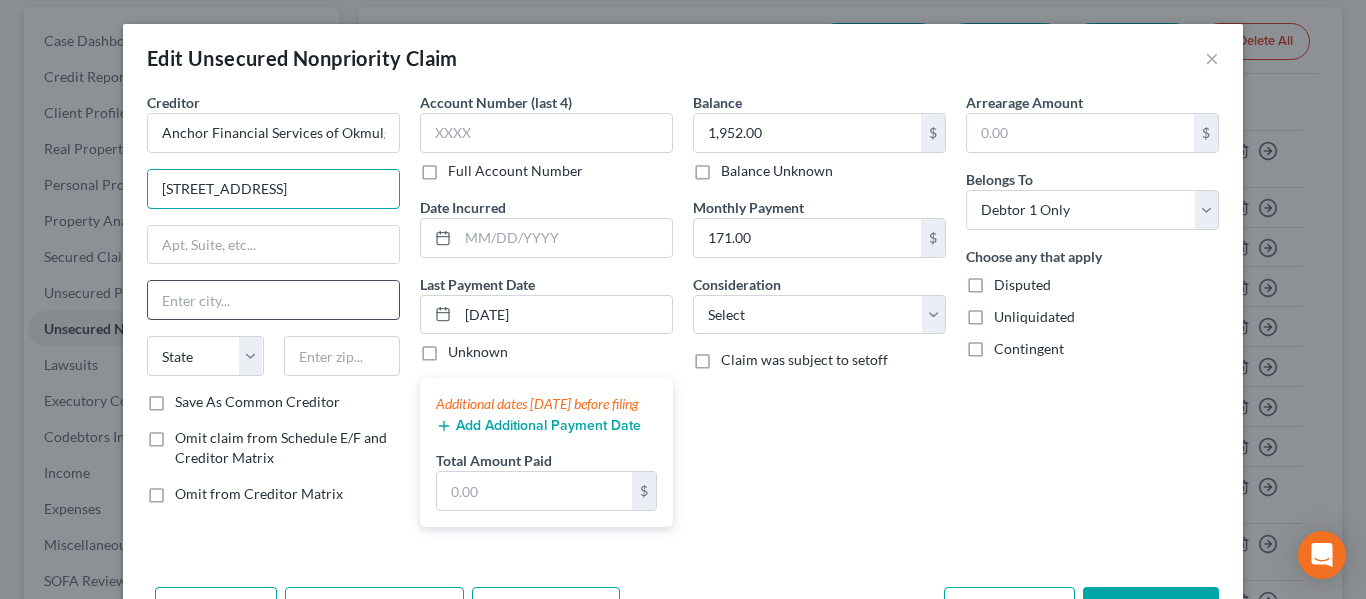 type on "[STREET_ADDRESS]" 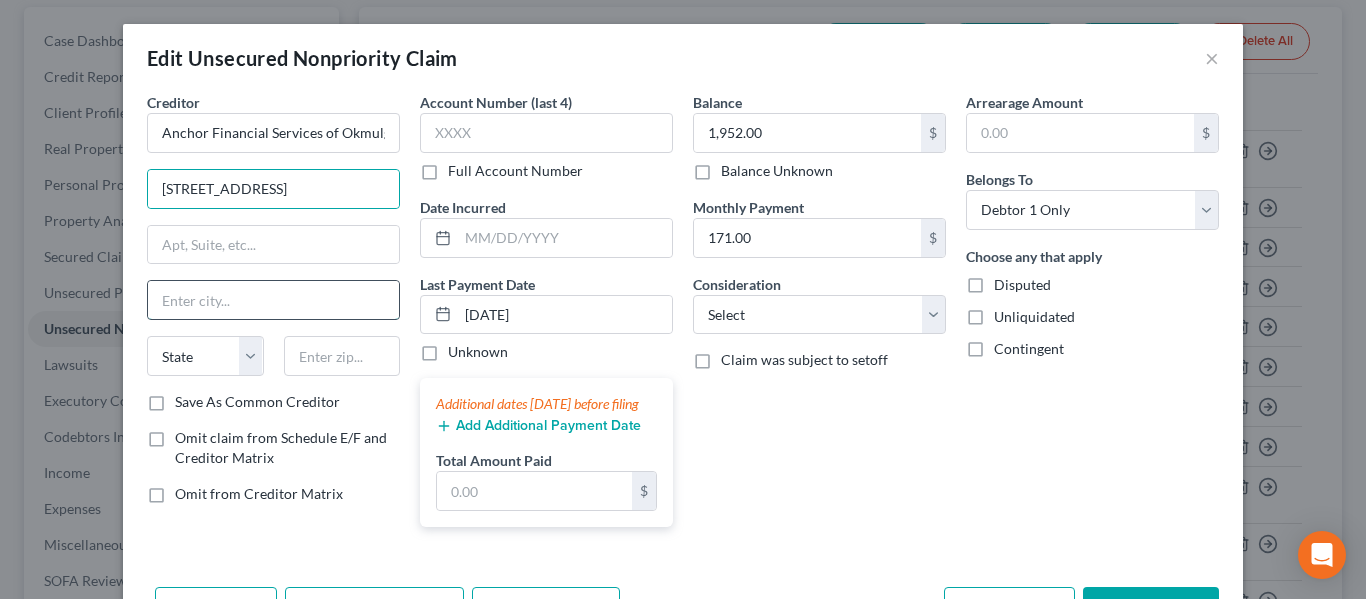click at bounding box center [273, 300] 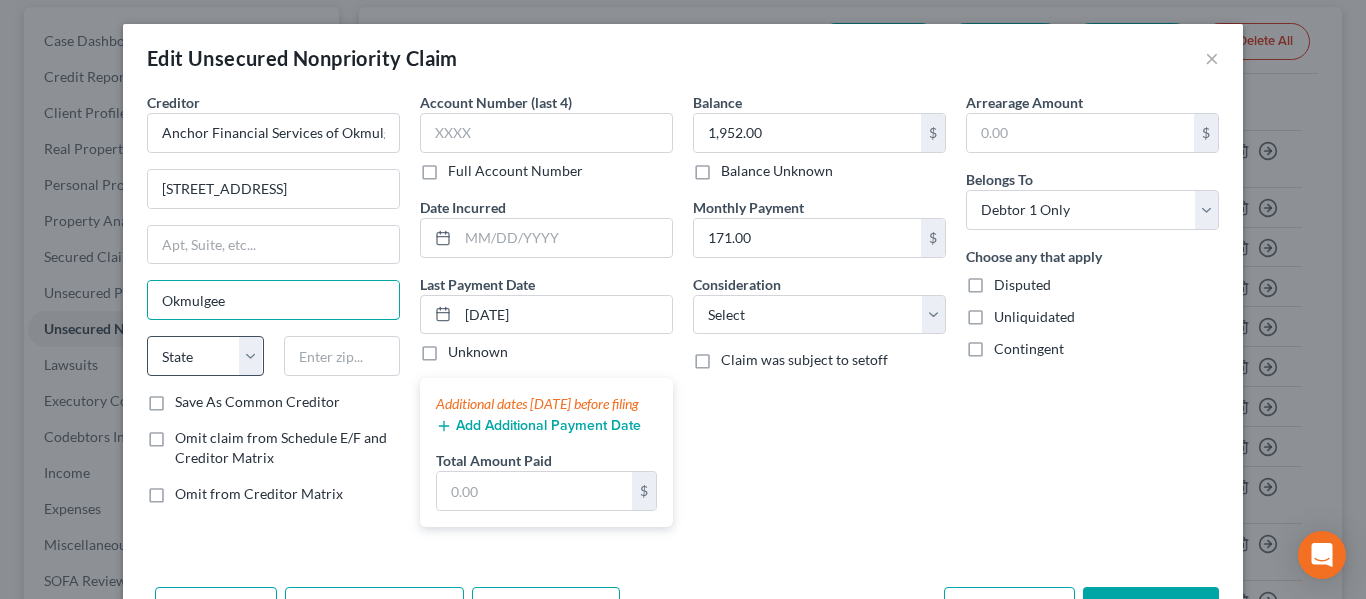 type on "Okmulgee" 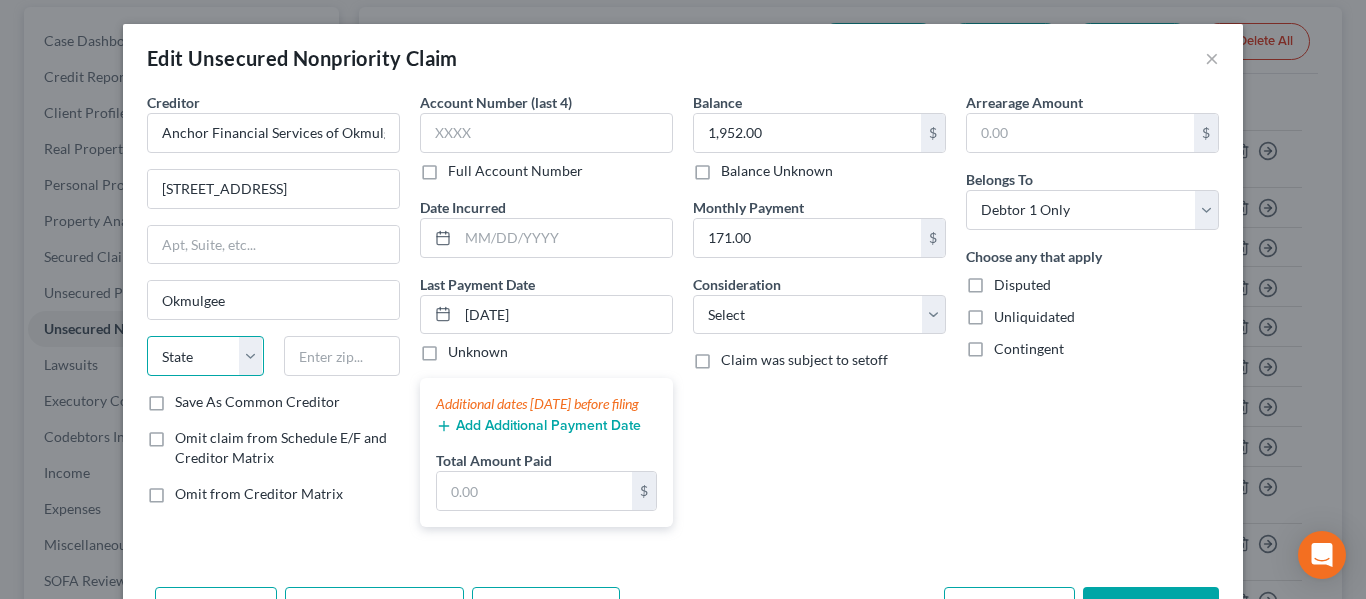 click on "State [US_STATE] AK AR AZ CA CO CT DE DC [GEOGRAPHIC_DATA] [GEOGRAPHIC_DATA] GU HI ID IL IN [GEOGRAPHIC_DATA] [GEOGRAPHIC_DATA] [GEOGRAPHIC_DATA] LA ME MD [GEOGRAPHIC_DATA] [GEOGRAPHIC_DATA] [GEOGRAPHIC_DATA] [GEOGRAPHIC_DATA] [GEOGRAPHIC_DATA] MT NC [GEOGRAPHIC_DATA] [GEOGRAPHIC_DATA] [GEOGRAPHIC_DATA] NH [GEOGRAPHIC_DATA] [GEOGRAPHIC_DATA] [GEOGRAPHIC_DATA] [GEOGRAPHIC_DATA] [GEOGRAPHIC_DATA] [GEOGRAPHIC_DATA] [GEOGRAPHIC_DATA] PR RI SC SD [GEOGRAPHIC_DATA] [GEOGRAPHIC_DATA] [GEOGRAPHIC_DATA] VI [GEOGRAPHIC_DATA] [GEOGRAPHIC_DATA] [GEOGRAPHIC_DATA] WV WI WY" at bounding box center (205, 356) 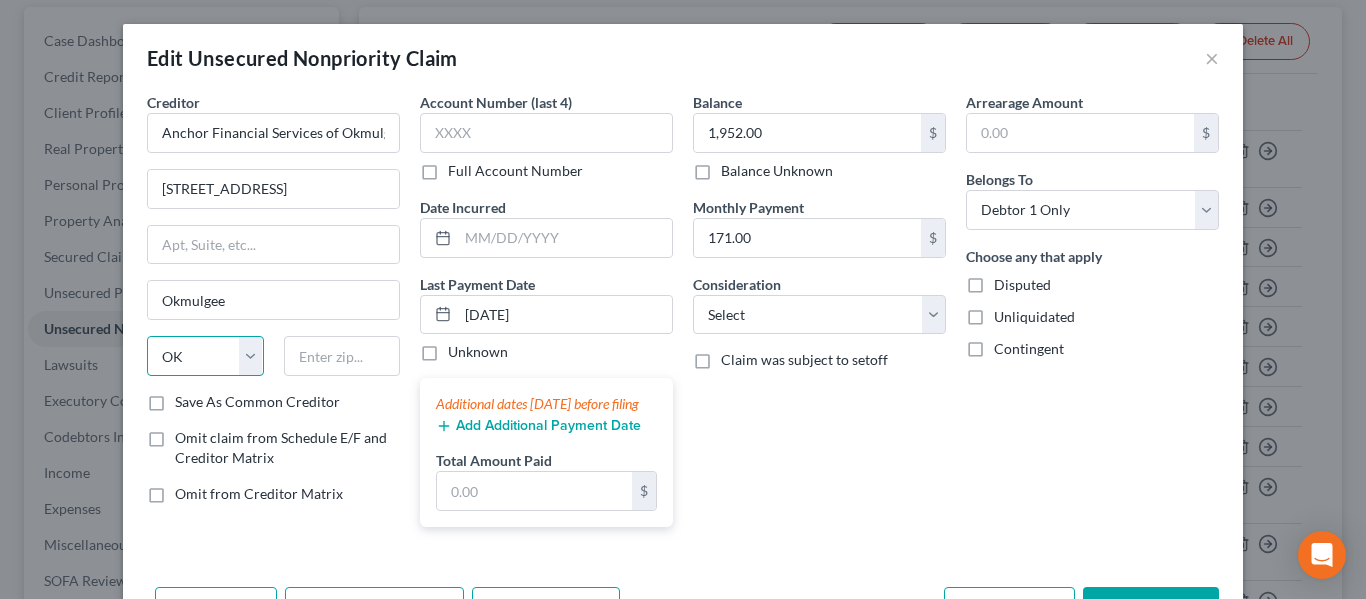 click on "State [US_STATE] AK AR AZ CA CO CT DE DC [GEOGRAPHIC_DATA] [GEOGRAPHIC_DATA] GU HI ID IL IN [GEOGRAPHIC_DATA] [GEOGRAPHIC_DATA] [GEOGRAPHIC_DATA] LA ME MD [GEOGRAPHIC_DATA] [GEOGRAPHIC_DATA] [GEOGRAPHIC_DATA] [GEOGRAPHIC_DATA] [GEOGRAPHIC_DATA] MT NC [GEOGRAPHIC_DATA] [GEOGRAPHIC_DATA] [GEOGRAPHIC_DATA] NH [GEOGRAPHIC_DATA] [GEOGRAPHIC_DATA] [GEOGRAPHIC_DATA] [GEOGRAPHIC_DATA] [GEOGRAPHIC_DATA] [GEOGRAPHIC_DATA] [GEOGRAPHIC_DATA] PR RI SC SD [GEOGRAPHIC_DATA] [GEOGRAPHIC_DATA] [GEOGRAPHIC_DATA] VI [GEOGRAPHIC_DATA] [GEOGRAPHIC_DATA] [GEOGRAPHIC_DATA] WV WI WY" at bounding box center (205, 356) 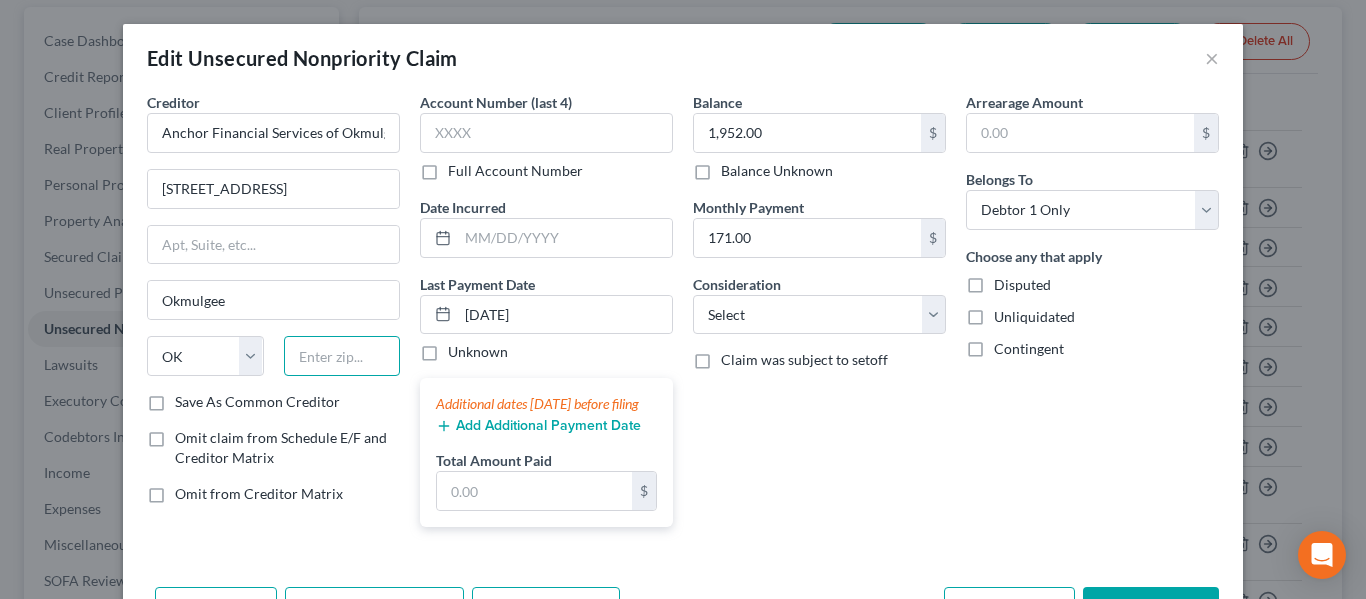 click at bounding box center [342, 356] 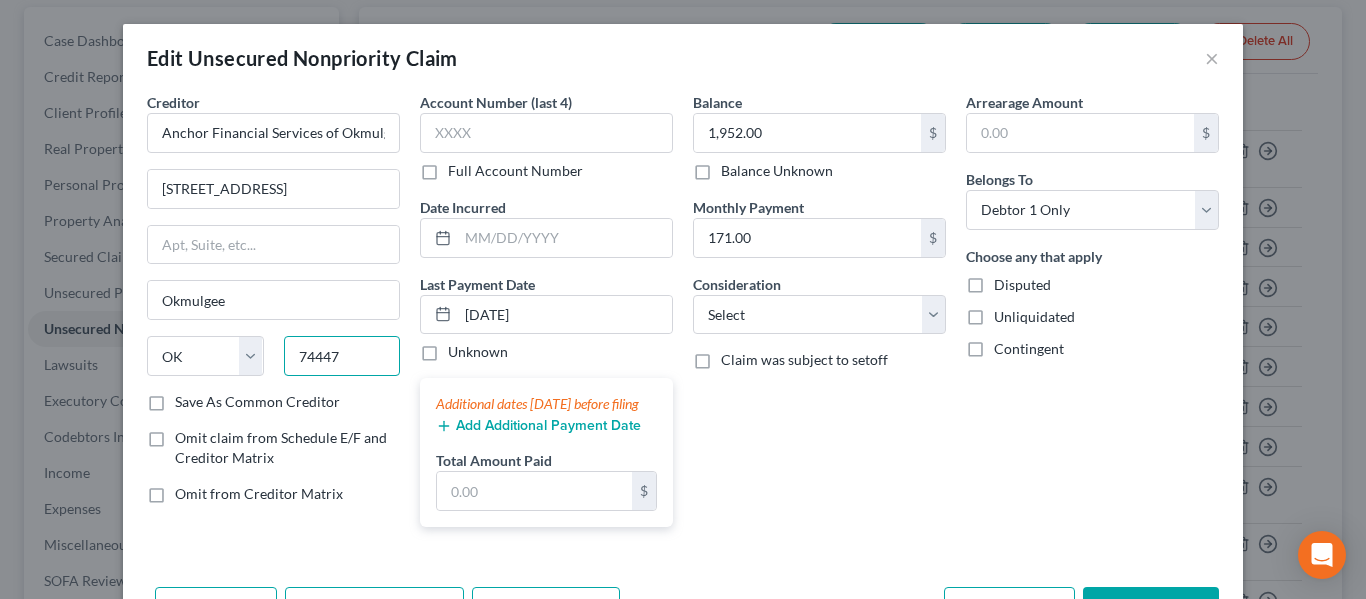 type on "74447" 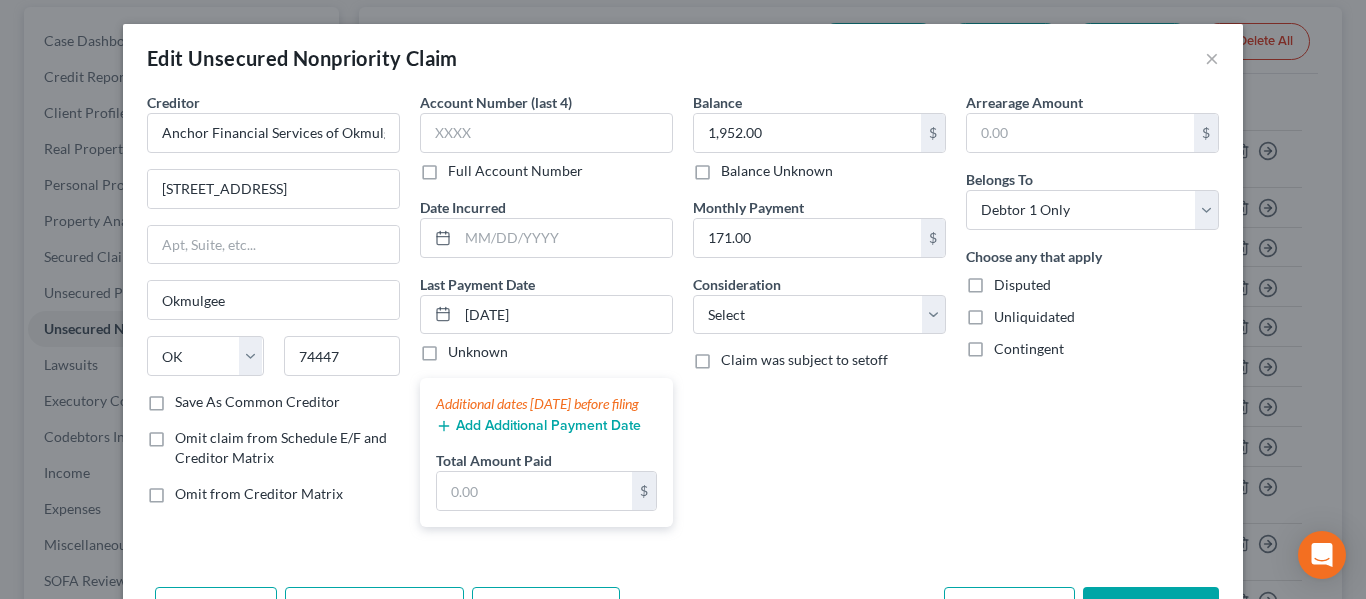 click on "Balance
1,952.00 $
Balance Unknown
Balance Undetermined
1,952.00 $
Balance Unknown
Monthly Payment 171.00 $ Consideration Select Cable / Satellite Services Collection Agency Credit Card Debt Debt Counseling / Attorneys Deficiency Balance Domestic Support Obligations Home / Car Repairs Income Taxes Judgment Liens Medical Services Monies Loaned / Advanced Mortgage Obligation From Divorce Or Separation Obligation To Pensions Other Overdrawn Bank Account Promised To Help Pay Creditors Student Loans Suppliers And Vendors Telephone / Internet Services Utility Services Claim was subject to setoff" at bounding box center (819, 317) 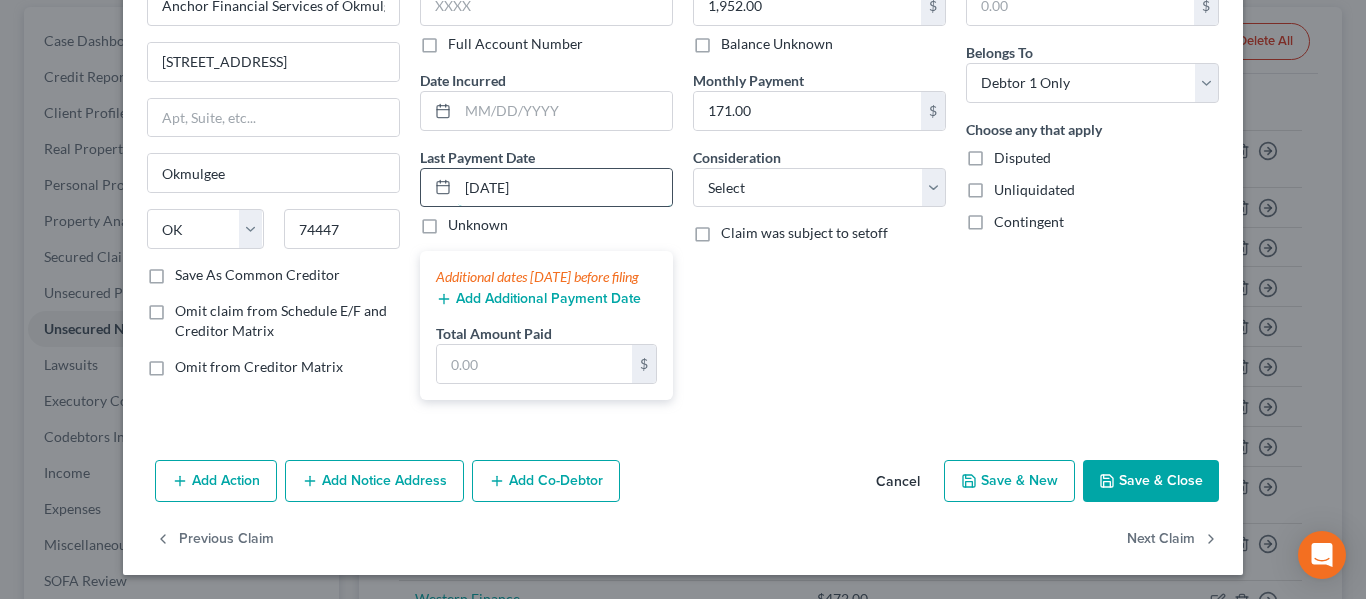 click on "[DATE]" at bounding box center (565, 188) 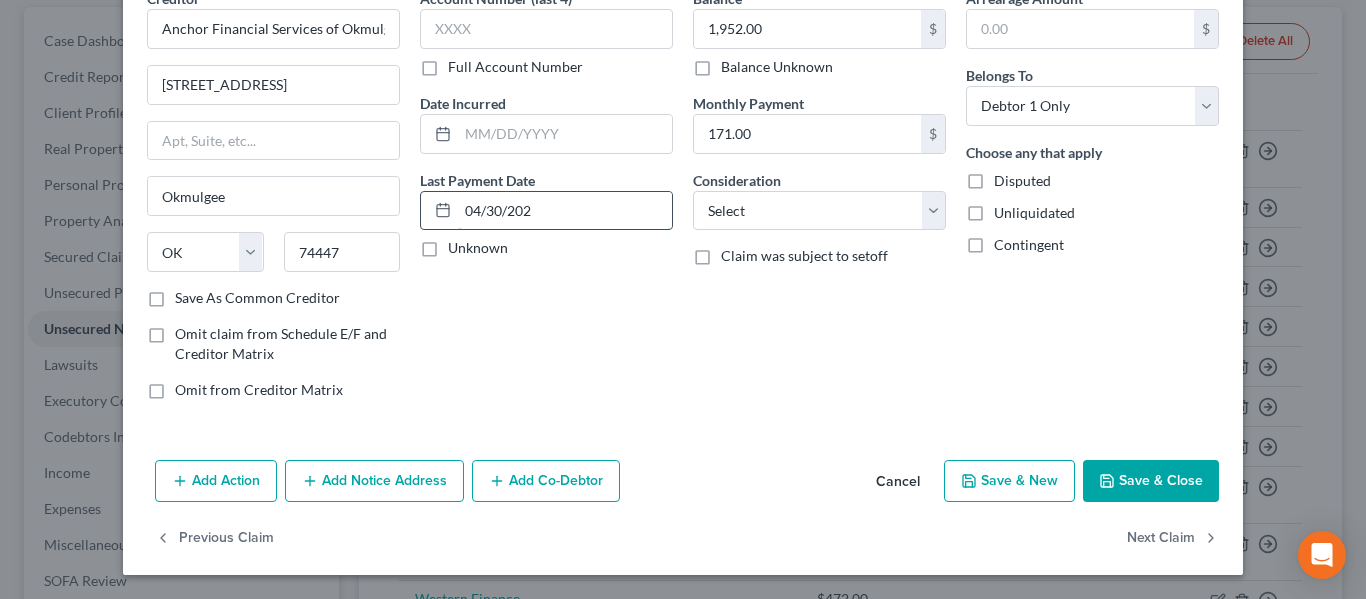 scroll, scrollTop: 104, scrollLeft: 0, axis: vertical 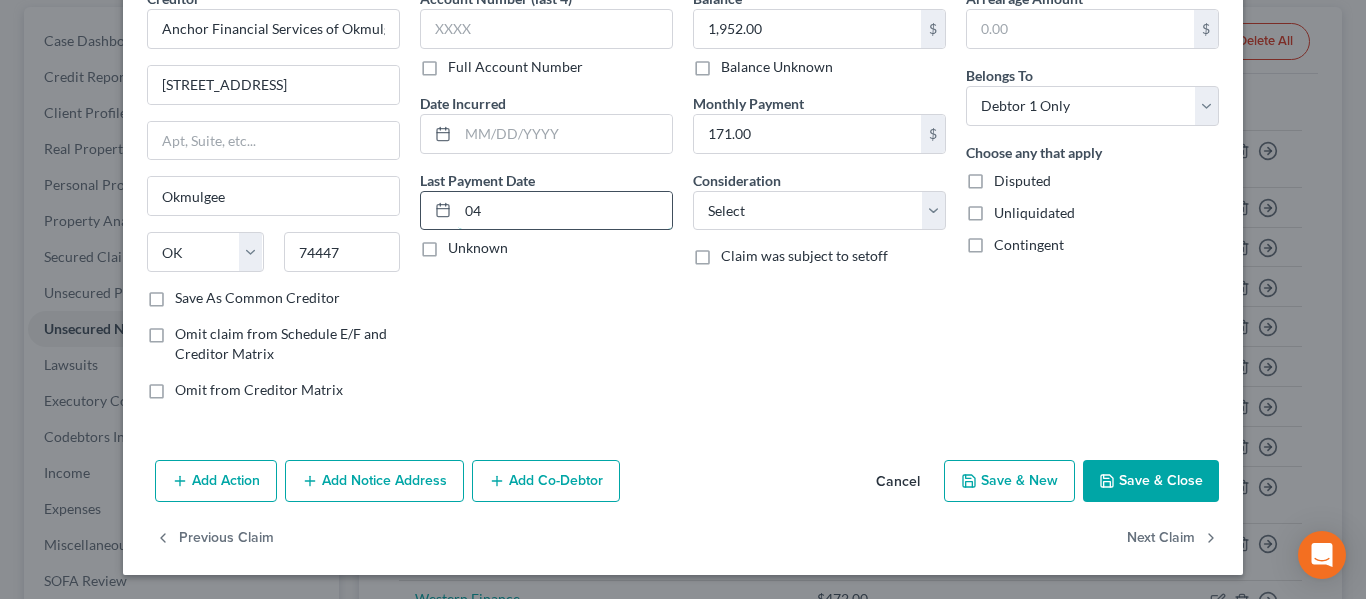 type on "0" 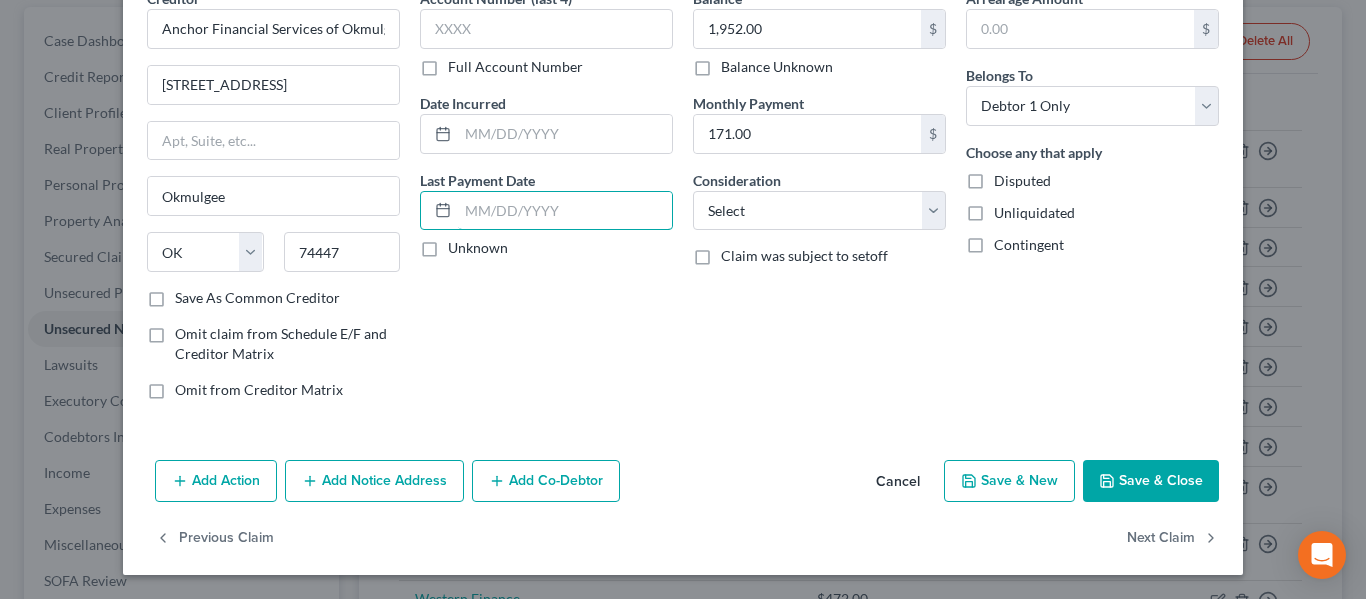 type 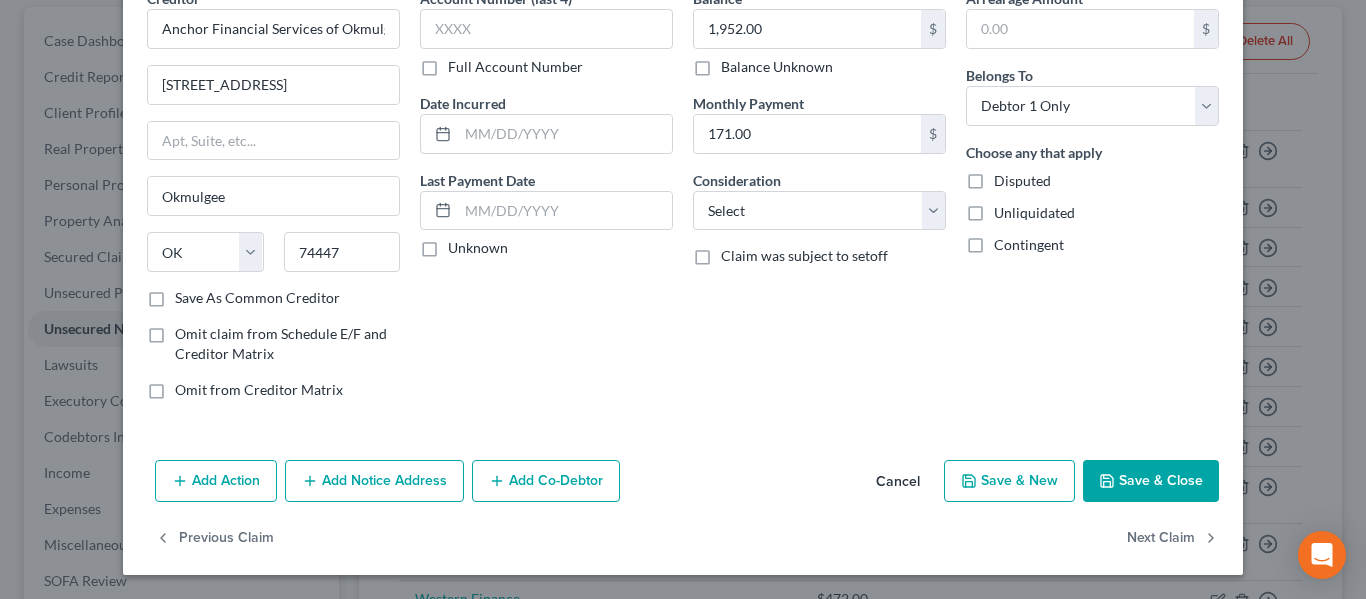 click on "Save & Close" at bounding box center [1151, 481] 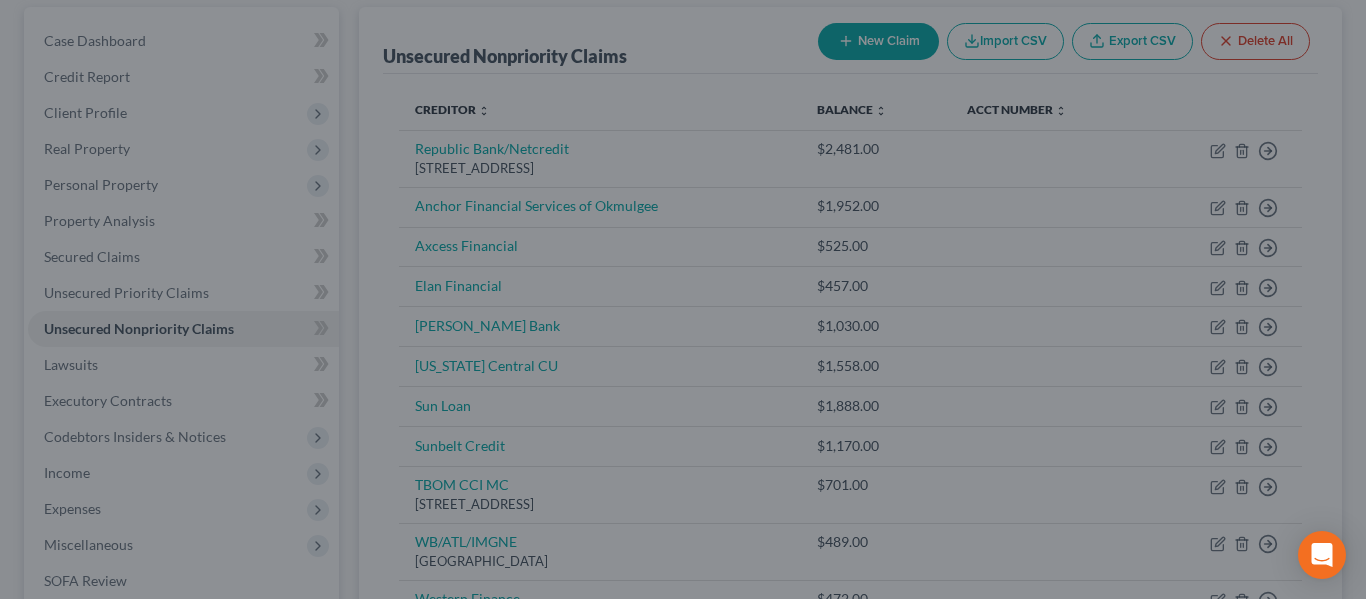type on "0" 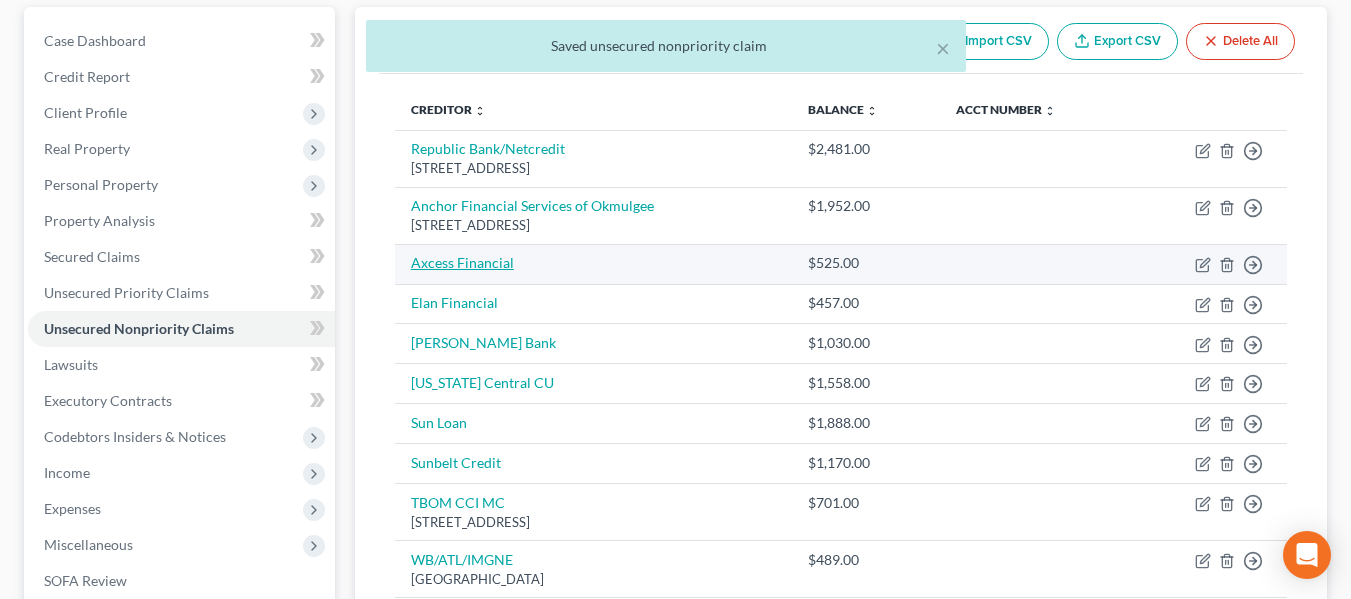 click on "Axcess Financial" at bounding box center [462, 262] 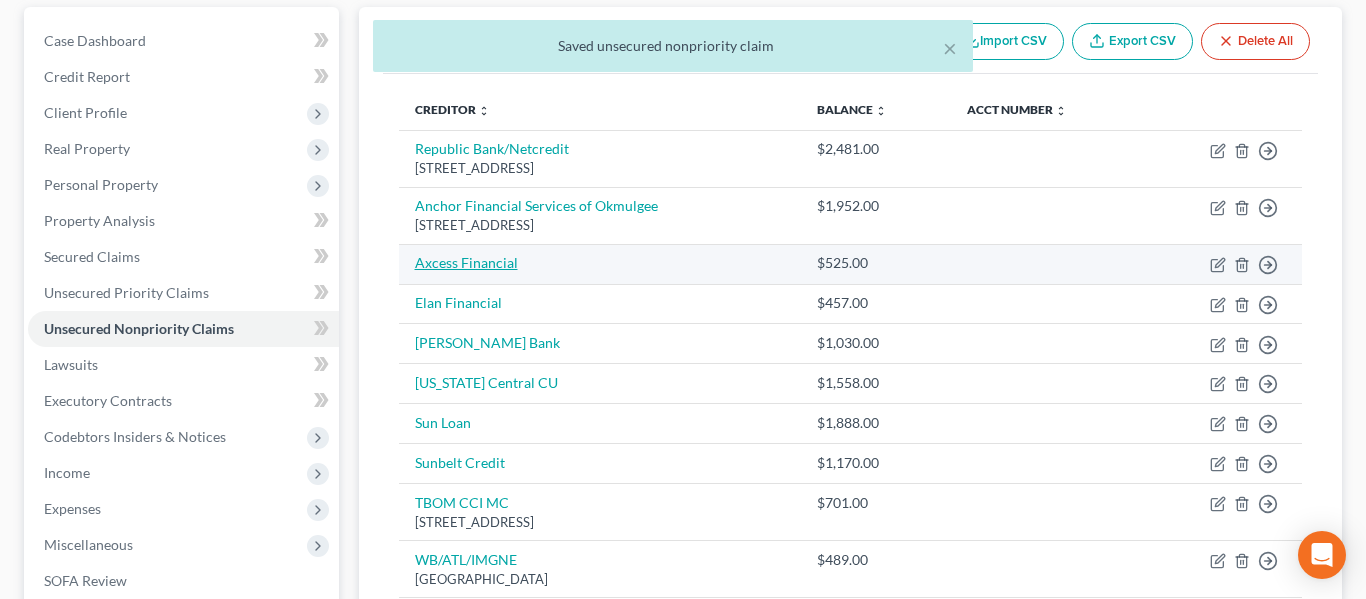 select on "0" 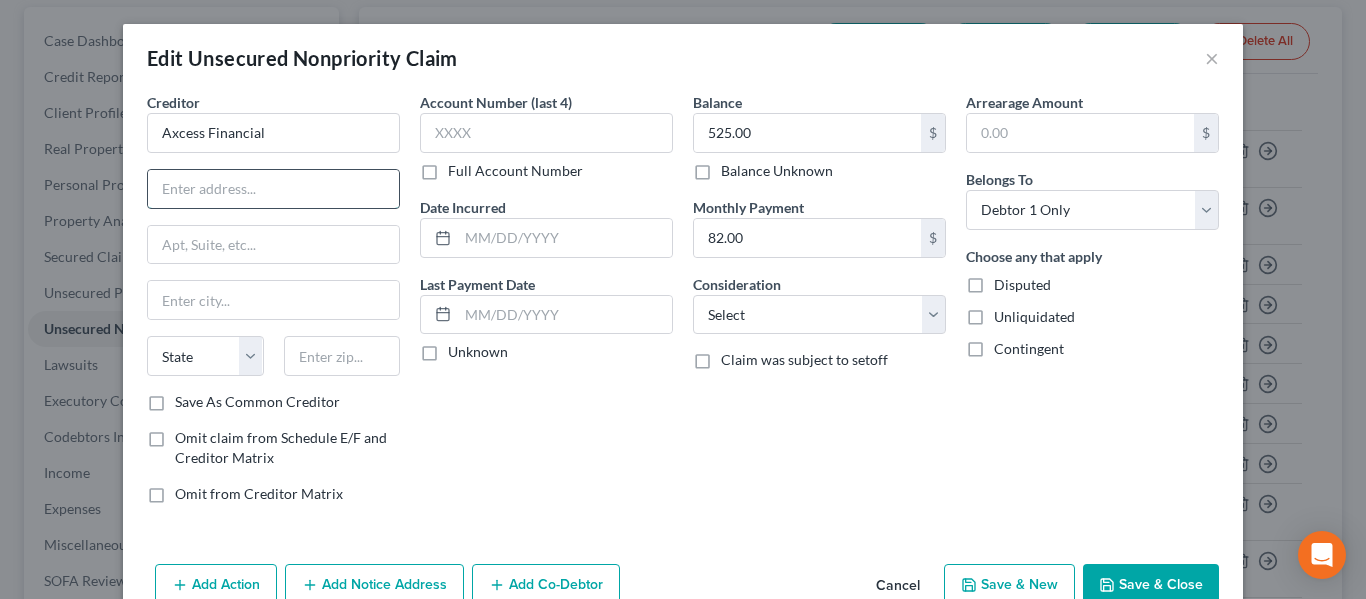 click at bounding box center [273, 189] 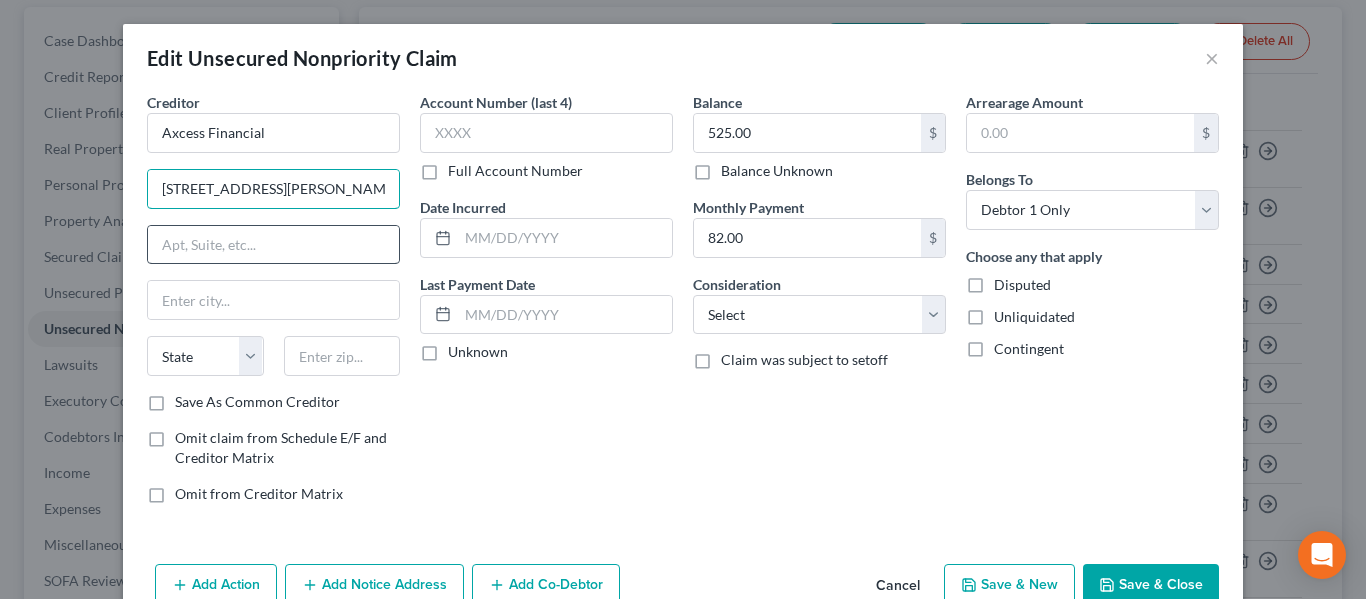 type on "[STREET_ADDRESS][PERSON_NAME]" 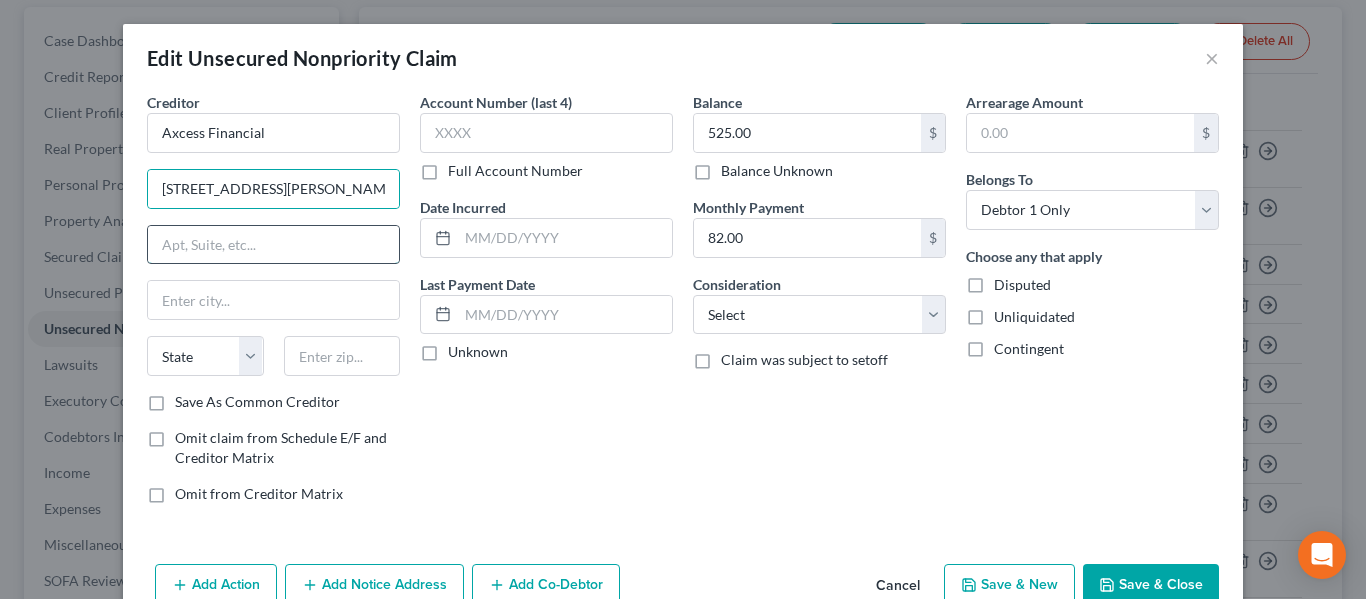 click at bounding box center [273, 245] 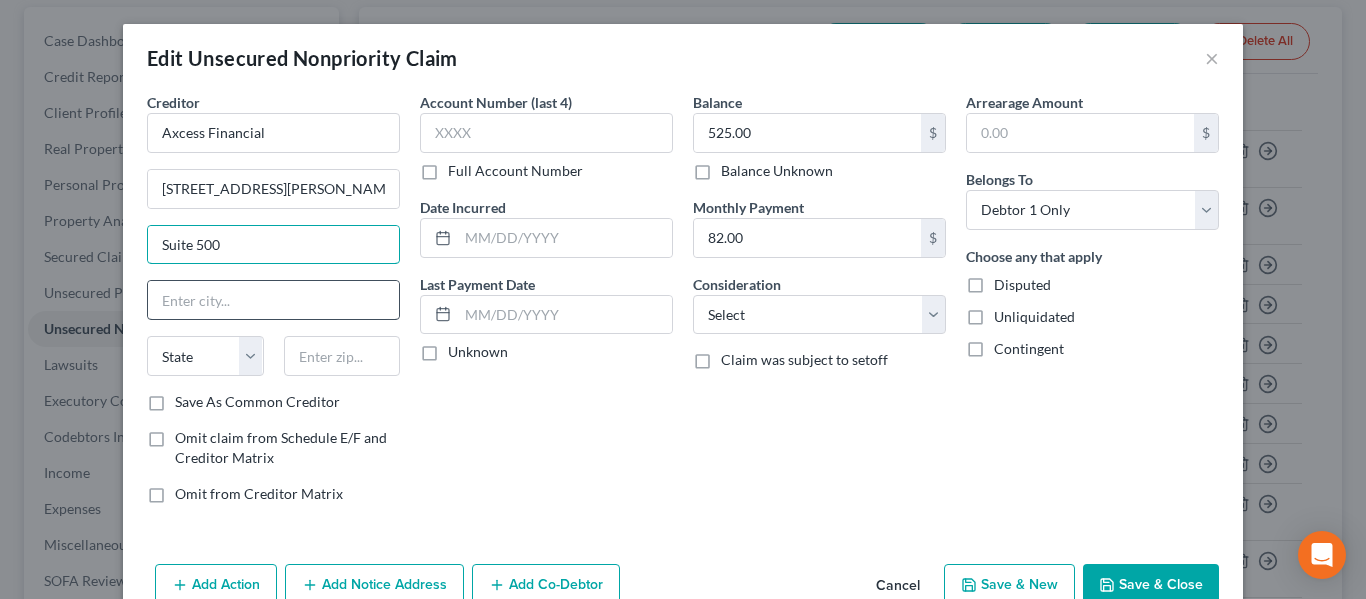 type on "Suite 500" 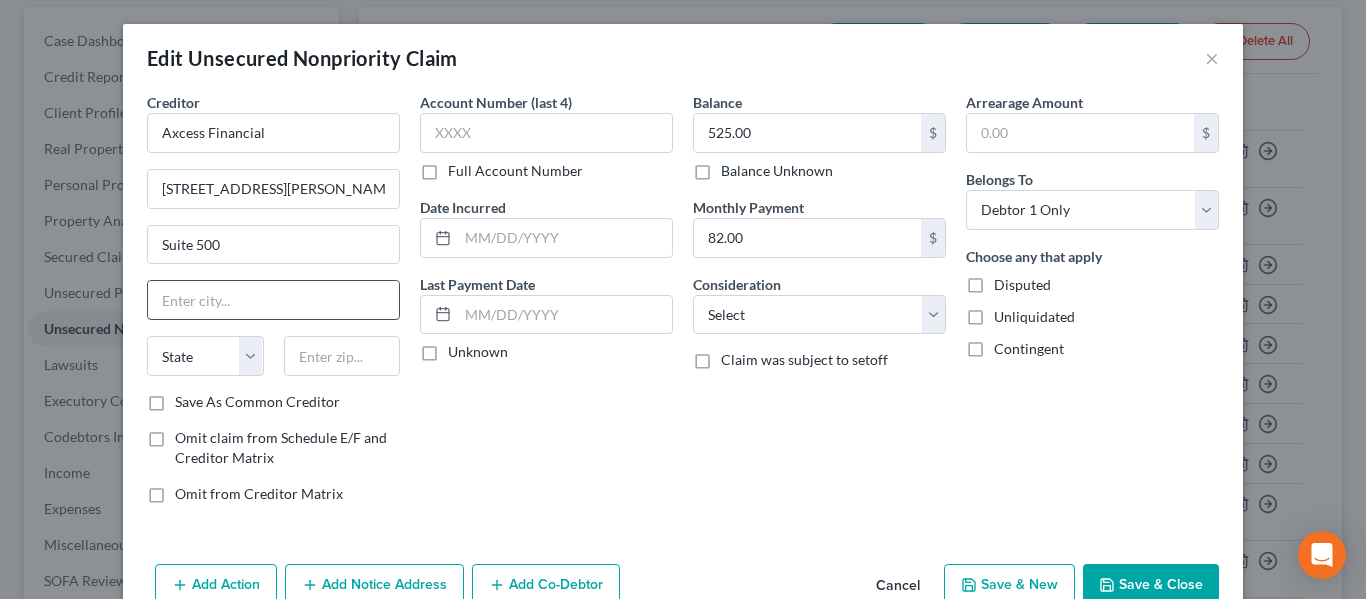 click at bounding box center [273, 300] 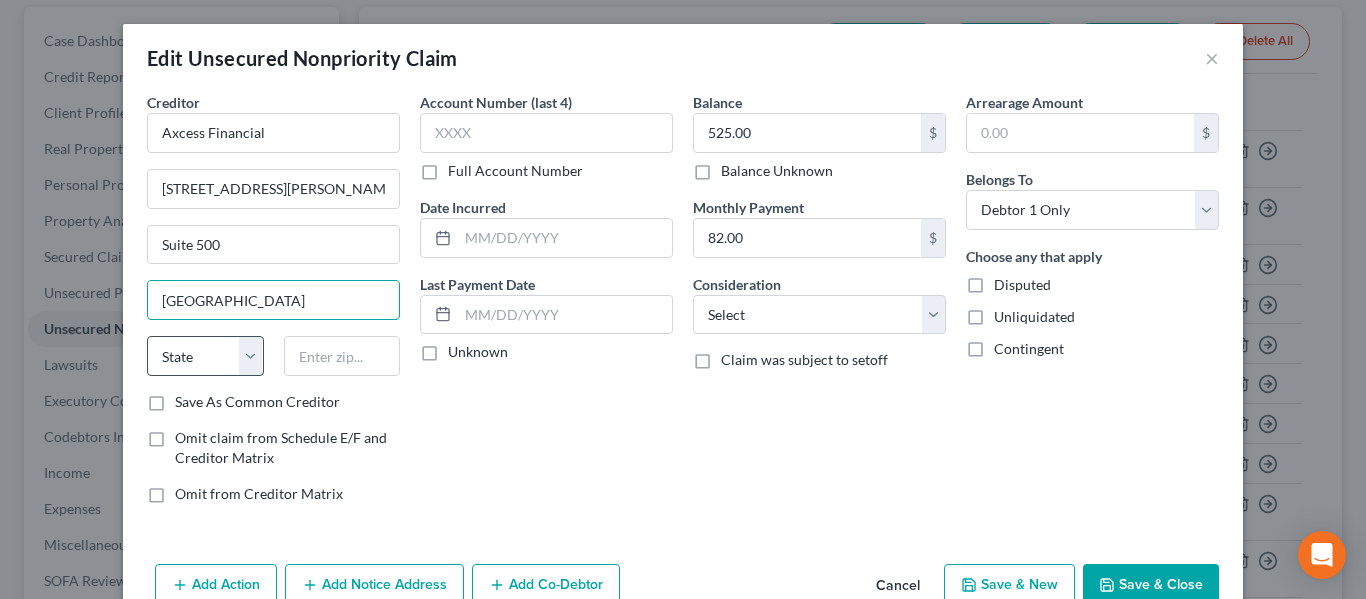 type on "[GEOGRAPHIC_DATA]" 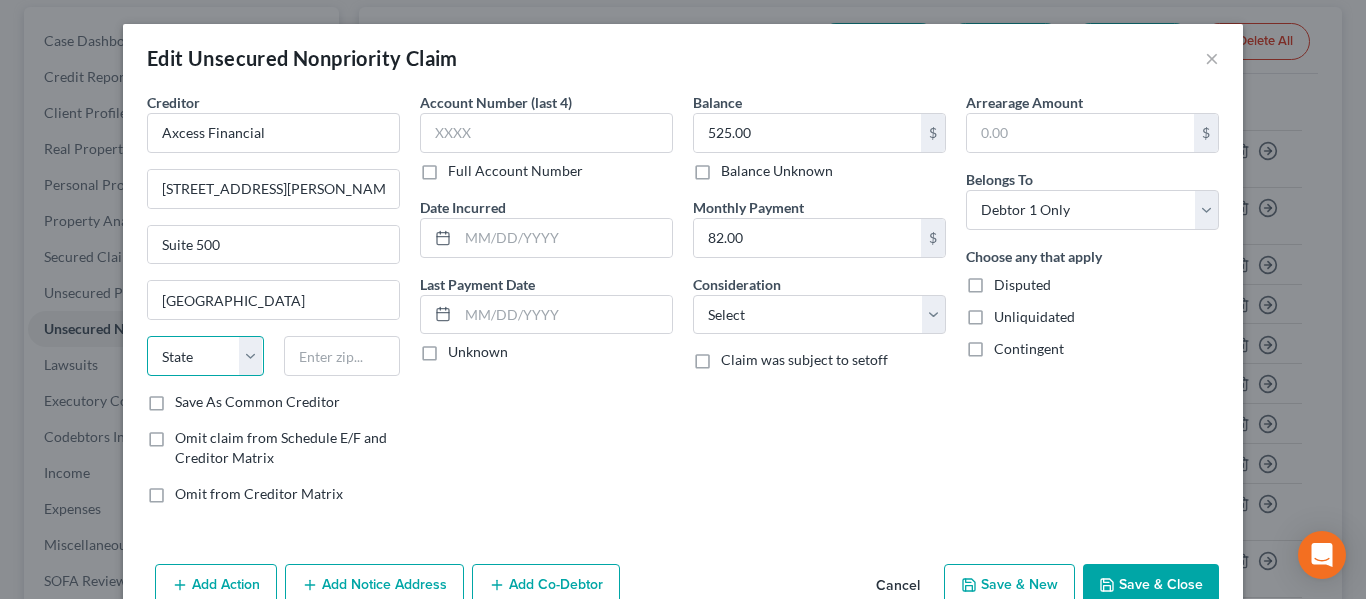 click on "State [US_STATE] AK AR AZ CA CO CT DE DC [GEOGRAPHIC_DATA] [GEOGRAPHIC_DATA] GU HI ID IL IN [GEOGRAPHIC_DATA] [GEOGRAPHIC_DATA] [GEOGRAPHIC_DATA] LA ME MD [GEOGRAPHIC_DATA] [GEOGRAPHIC_DATA] [GEOGRAPHIC_DATA] [GEOGRAPHIC_DATA] [GEOGRAPHIC_DATA] MT NC [GEOGRAPHIC_DATA] [GEOGRAPHIC_DATA] [GEOGRAPHIC_DATA] NH [GEOGRAPHIC_DATA] [GEOGRAPHIC_DATA] [GEOGRAPHIC_DATA] [GEOGRAPHIC_DATA] [GEOGRAPHIC_DATA] [GEOGRAPHIC_DATA] [GEOGRAPHIC_DATA] PR RI SC SD [GEOGRAPHIC_DATA] [GEOGRAPHIC_DATA] [GEOGRAPHIC_DATA] VI [GEOGRAPHIC_DATA] [GEOGRAPHIC_DATA] [GEOGRAPHIC_DATA] WV WI WY" at bounding box center (205, 356) 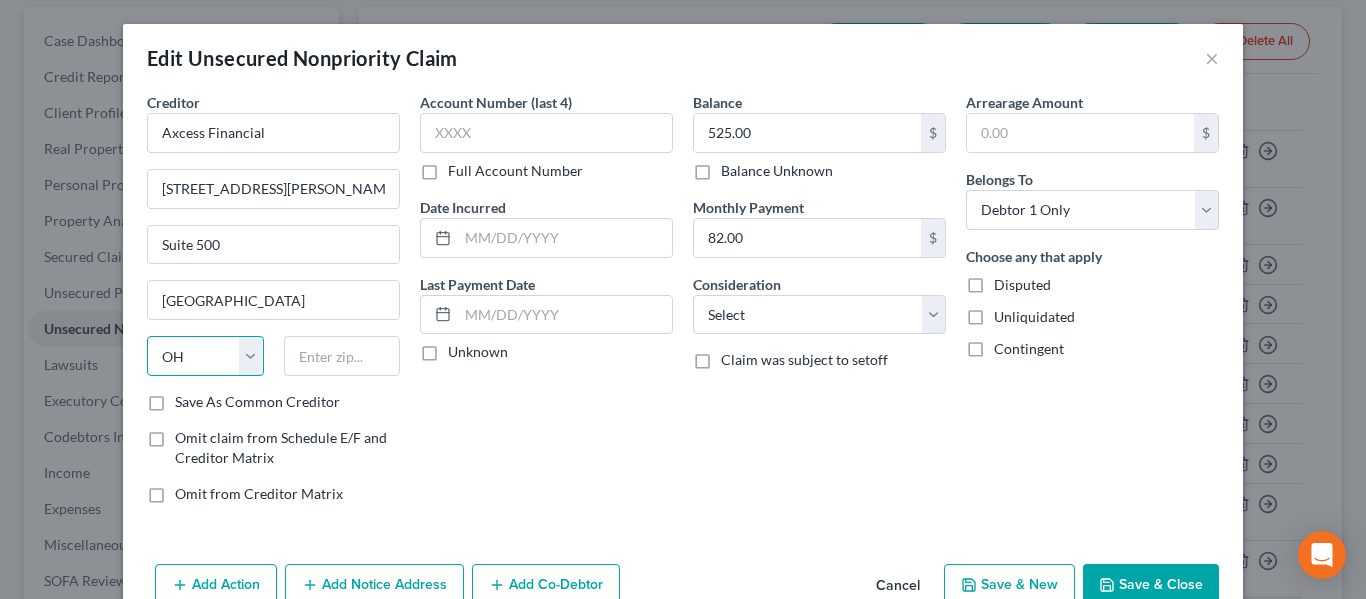 click on "State [US_STATE] AK AR AZ CA CO CT DE DC [GEOGRAPHIC_DATA] [GEOGRAPHIC_DATA] GU HI ID IL IN [GEOGRAPHIC_DATA] [GEOGRAPHIC_DATA] [GEOGRAPHIC_DATA] LA ME MD [GEOGRAPHIC_DATA] [GEOGRAPHIC_DATA] [GEOGRAPHIC_DATA] [GEOGRAPHIC_DATA] [GEOGRAPHIC_DATA] MT NC [GEOGRAPHIC_DATA] [GEOGRAPHIC_DATA] [GEOGRAPHIC_DATA] NH [GEOGRAPHIC_DATA] [GEOGRAPHIC_DATA] [GEOGRAPHIC_DATA] [GEOGRAPHIC_DATA] [GEOGRAPHIC_DATA] [GEOGRAPHIC_DATA] [GEOGRAPHIC_DATA] PR RI SC SD [GEOGRAPHIC_DATA] [GEOGRAPHIC_DATA] [GEOGRAPHIC_DATA] VI [GEOGRAPHIC_DATA] [GEOGRAPHIC_DATA] [GEOGRAPHIC_DATA] WV WI WY" at bounding box center [205, 356] 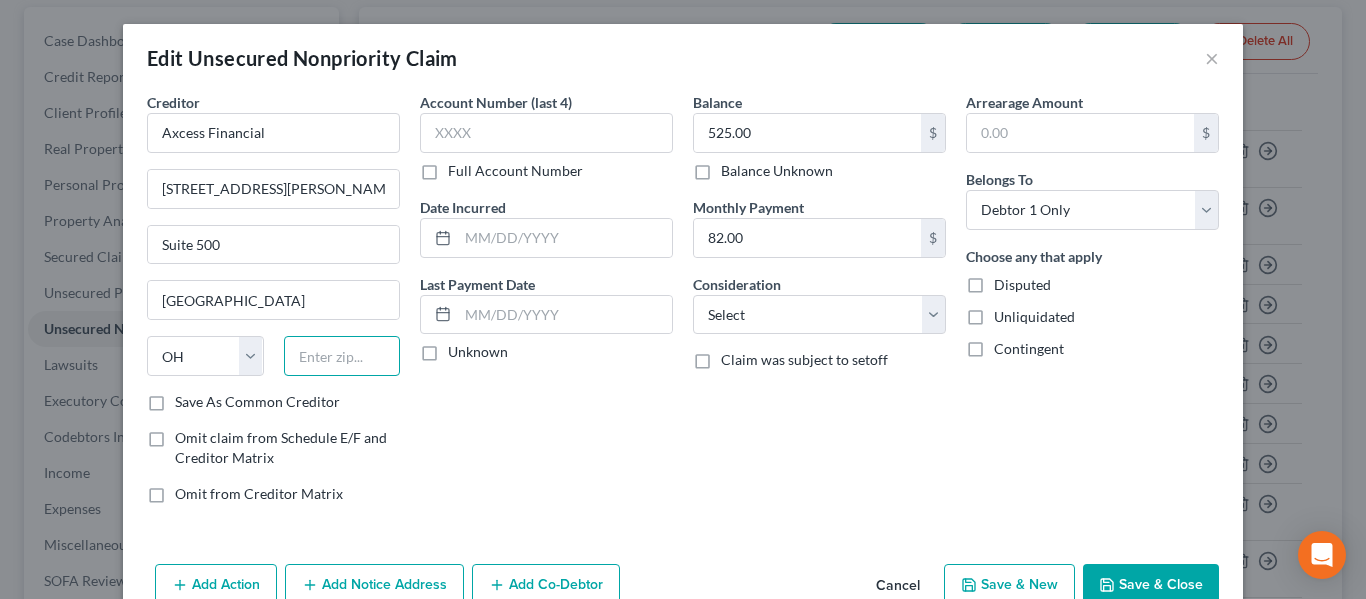click at bounding box center [342, 356] 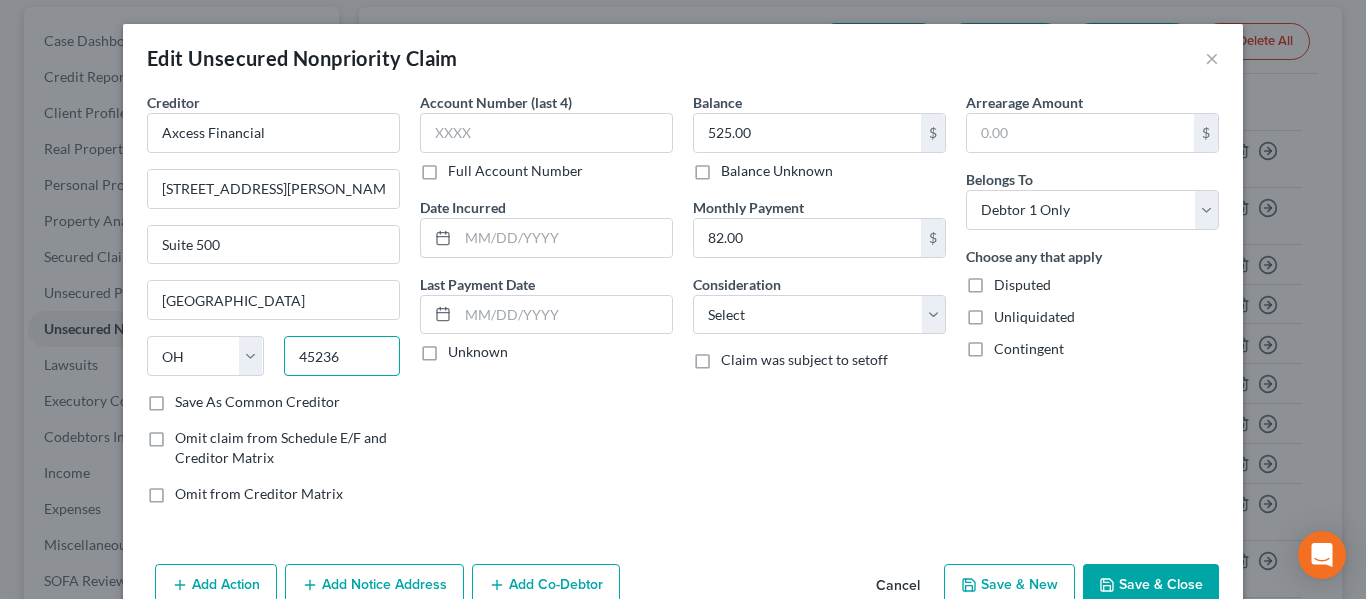 scroll, scrollTop: 104, scrollLeft: 0, axis: vertical 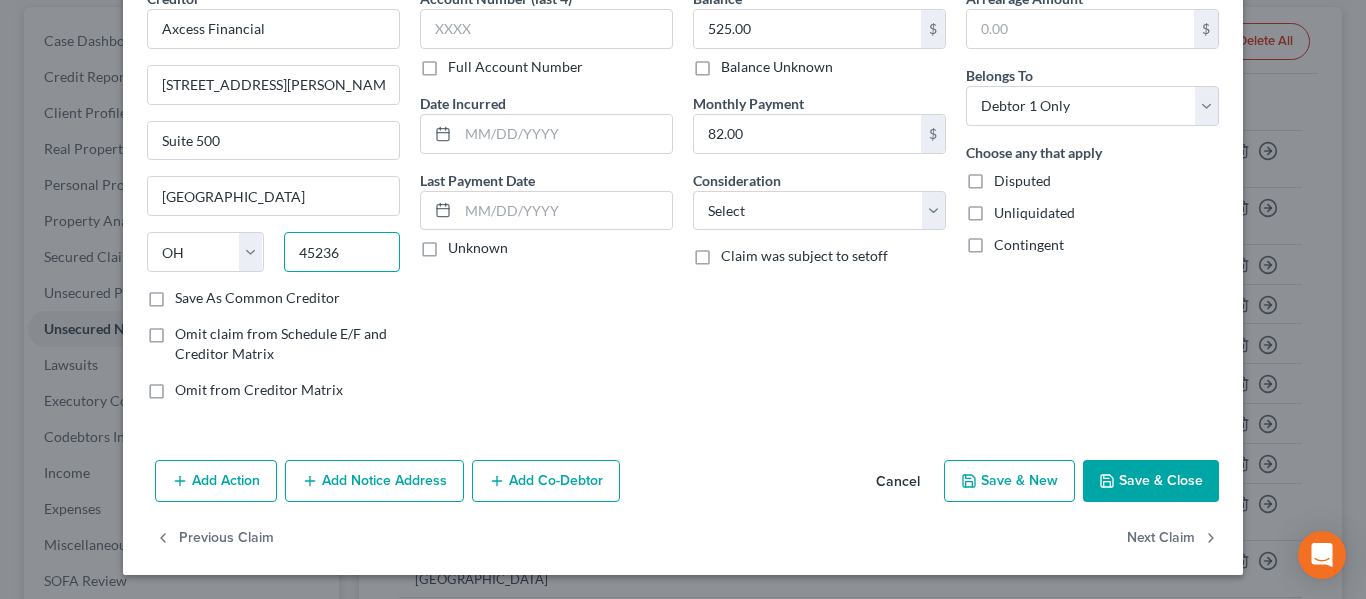 type on "45236" 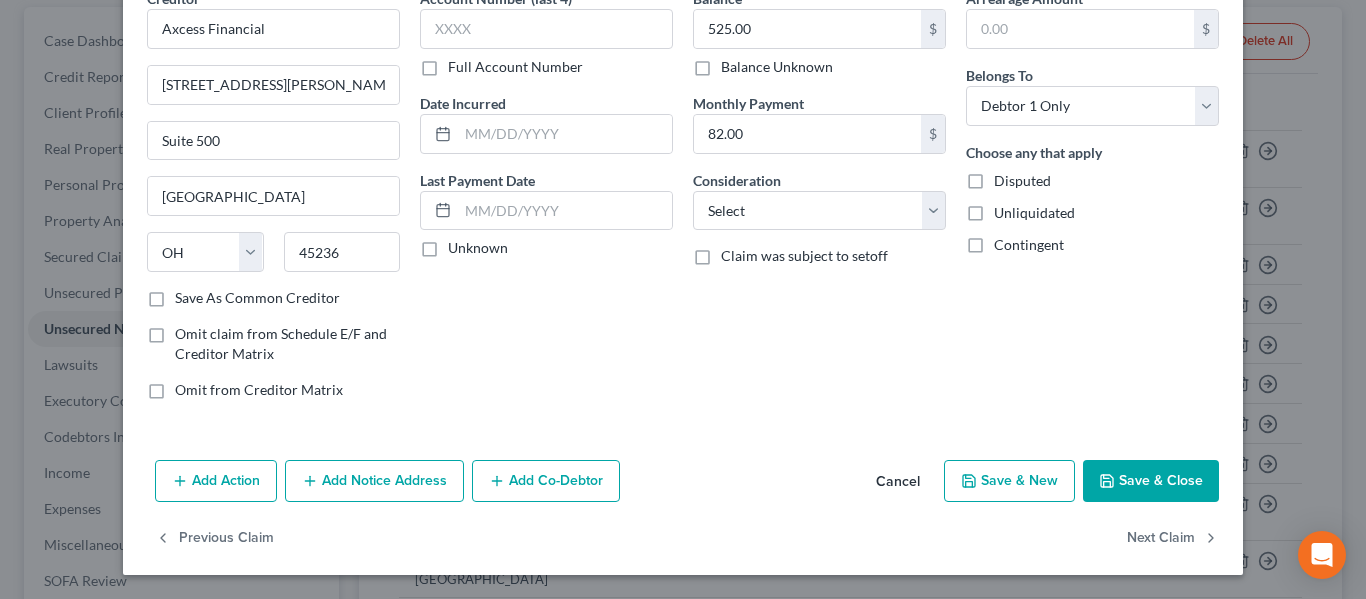 click on "Save & Close" at bounding box center [1151, 481] 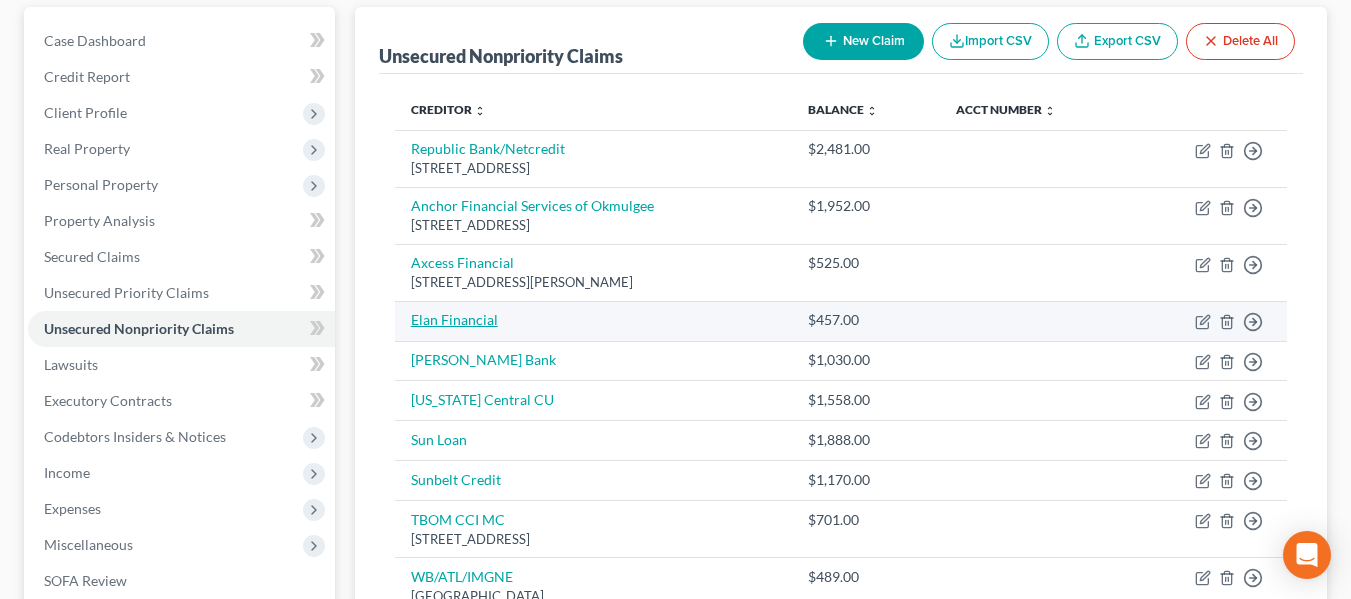 click on "Elan Financial" at bounding box center [454, 319] 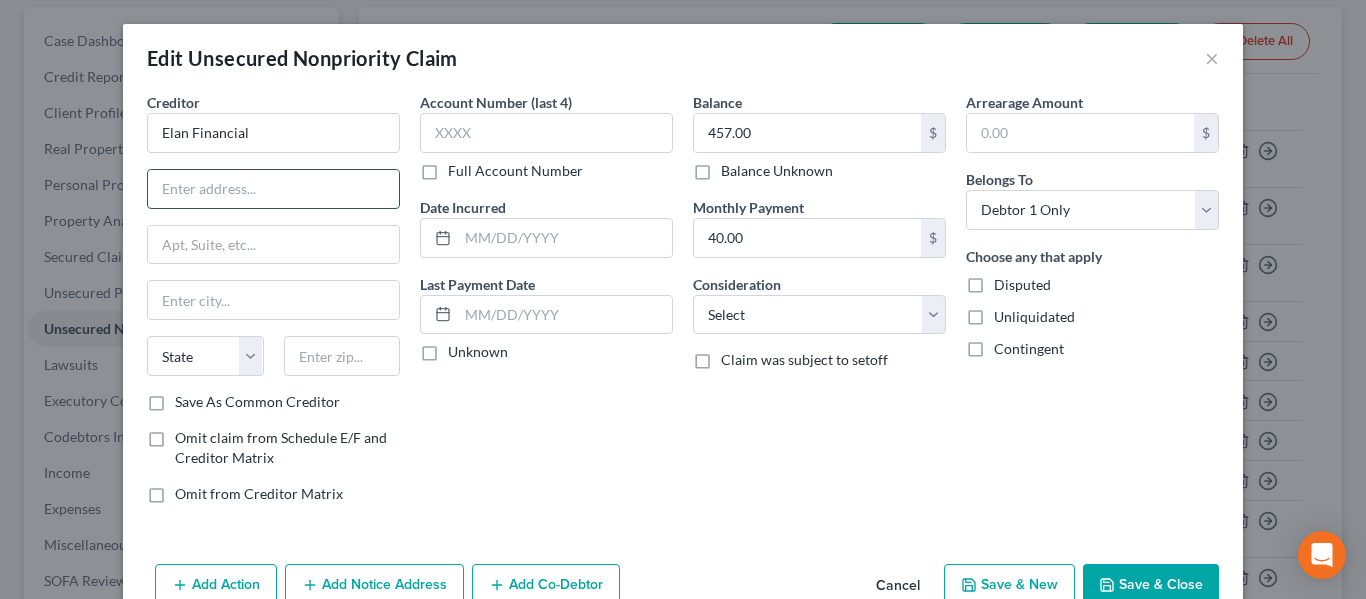 click at bounding box center [273, 189] 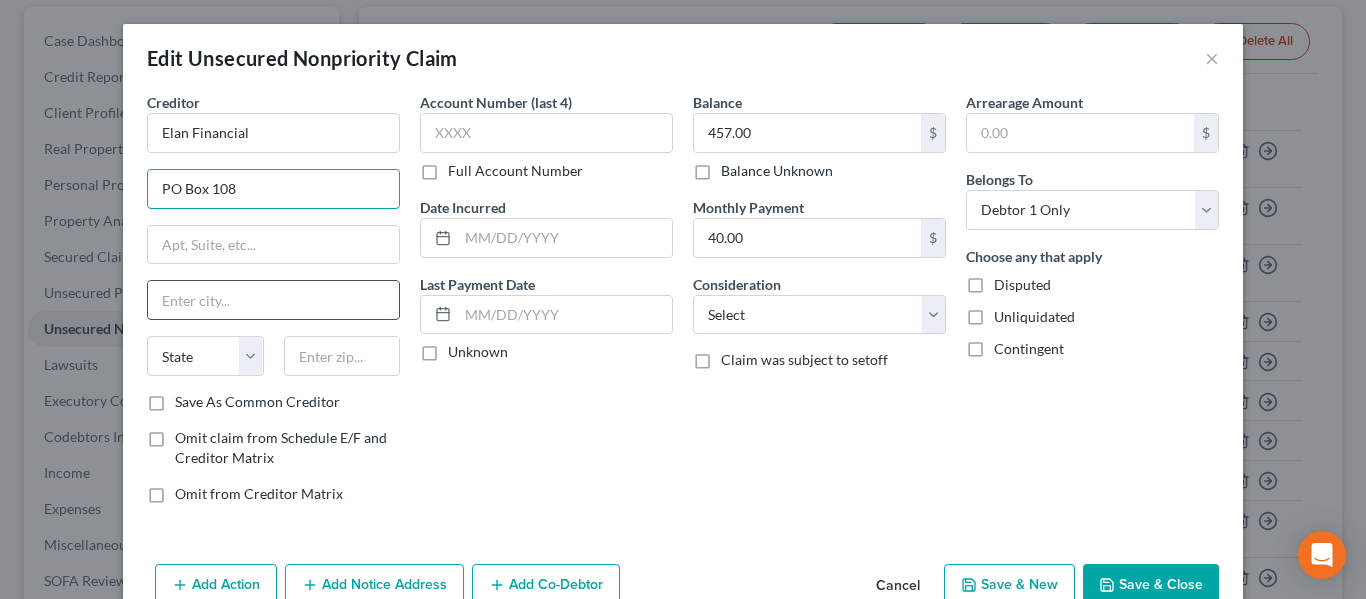 type on "PO Box 108" 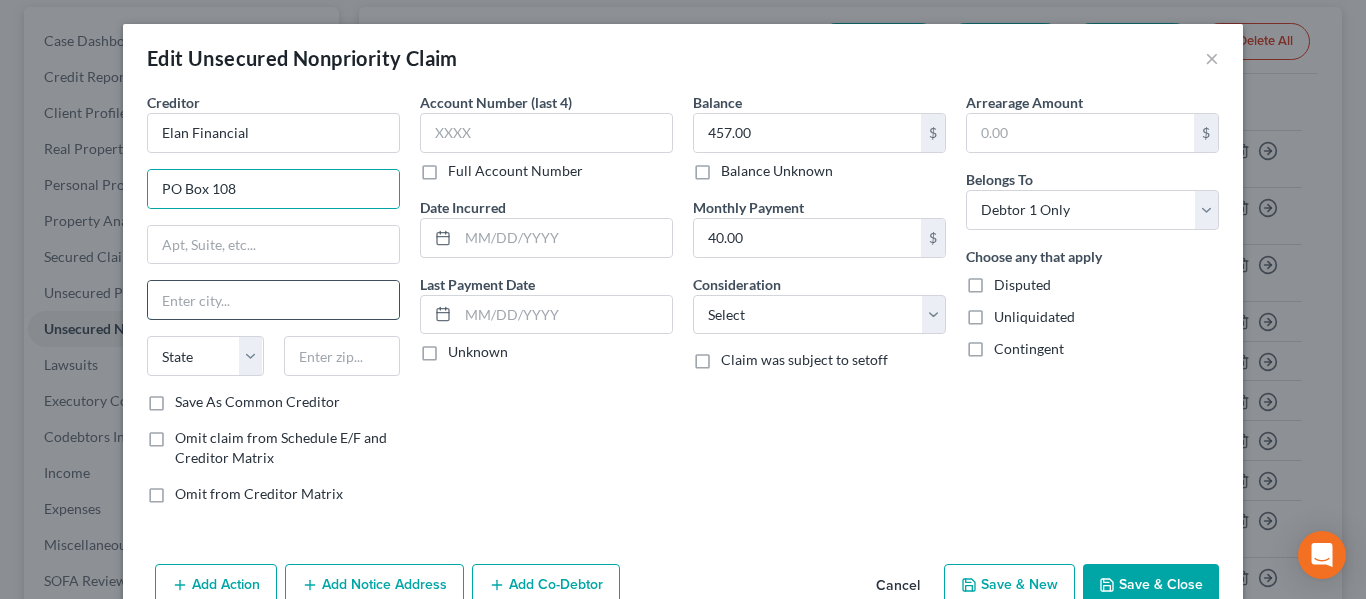 click at bounding box center (273, 300) 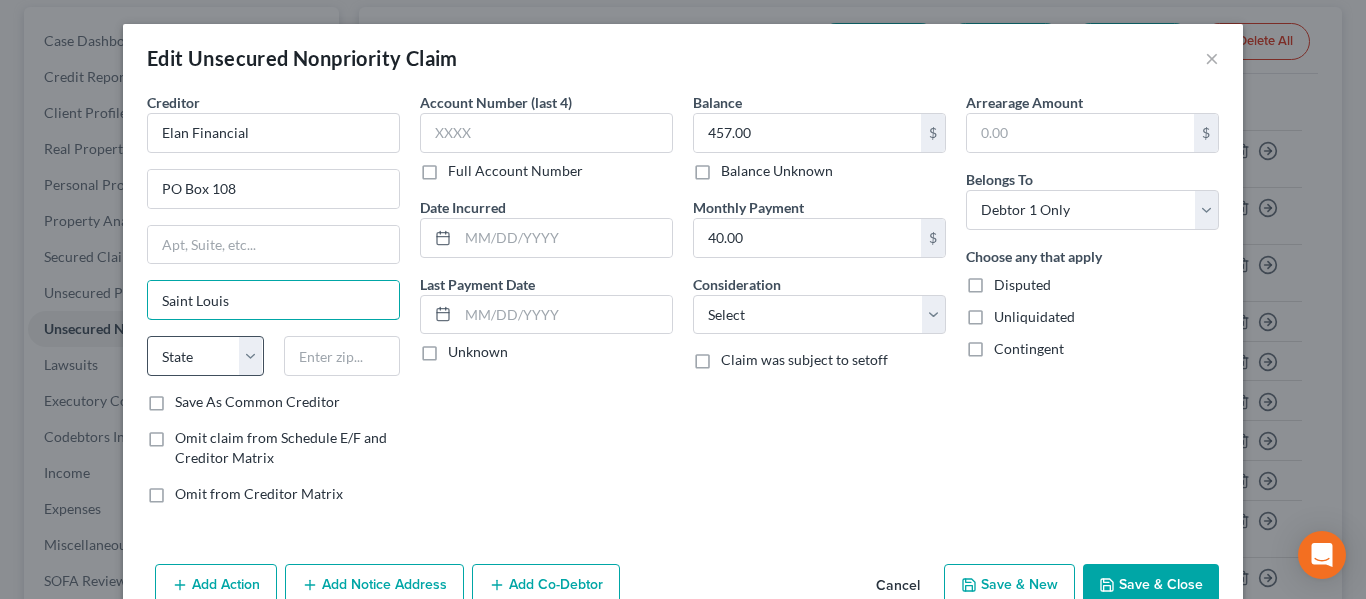 type on "Saint Louis" 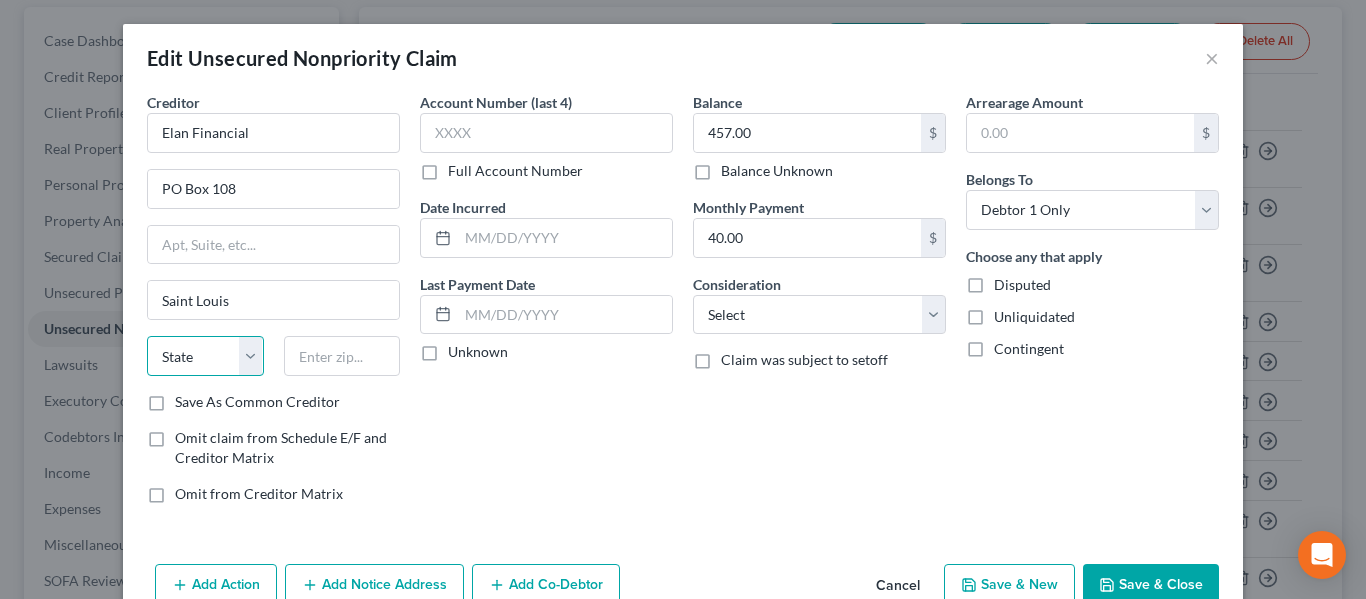 click on "State [US_STATE] AK AR AZ CA CO CT DE DC [GEOGRAPHIC_DATA] [GEOGRAPHIC_DATA] GU HI ID IL IN [GEOGRAPHIC_DATA] [GEOGRAPHIC_DATA] [GEOGRAPHIC_DATA] LA ME MD [GEOGRAPHIC_DATA] [GEOGRAPHIC_DATA] [GEOGRAPHIC_DATA] [GEOGRAPHIC_DATA] [GEOGRAPHIC_DATA] MT NC [GEOGRAPHIC_DATA] [GEOGRAPHIC_DATA] [GEOGRAPHIC_DATA] NH [GEOGRAPHIC_DATA] [GEOGRAPHIC_DATA] [GEOGRAPHIC_DATA] [GEOGRAPHIC_DATA] [GEOGRAPHIC_DATA] [GEOGRAPHIC_DATA] [GEOGRAPHIC_DATA] PR RI SC SD [GEOGRAPHIC_DATA] [GEOGRAPHIC_DATA] [GEOGRAPHIC_DATA] VI [GEOGRAPHIC_DATA] [GEOGRAPHIC_DATA] [GEOGRAPHIC_DATA] WV WI WY" at bounding box center (205, 356) 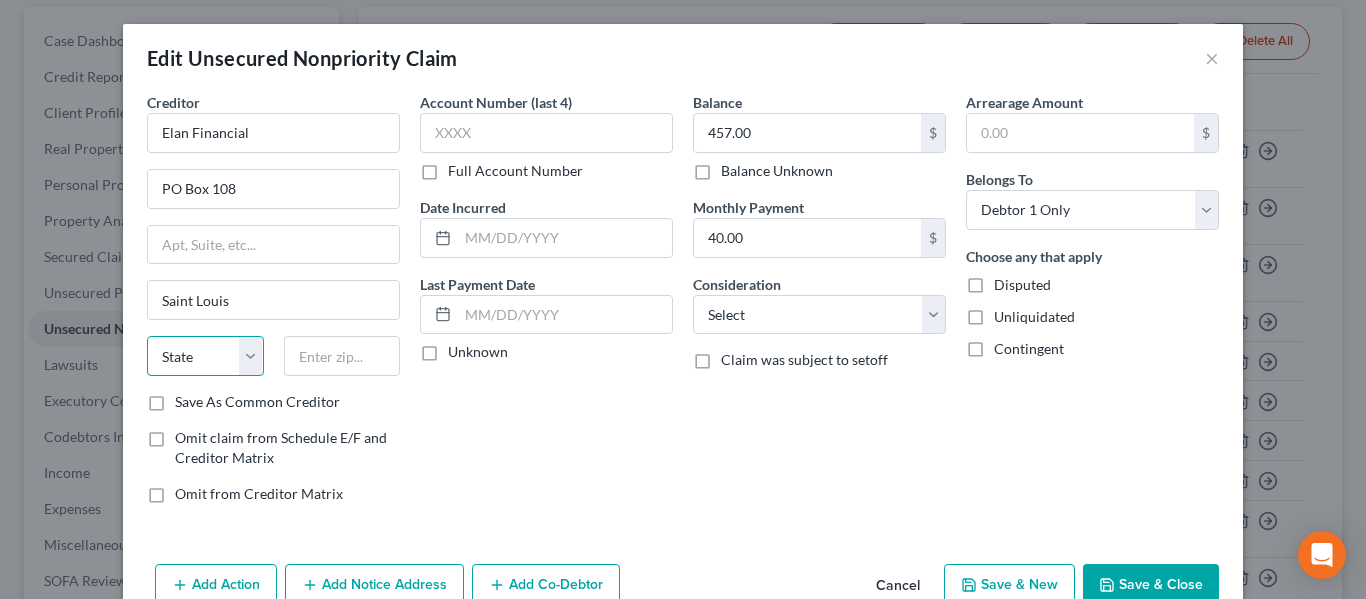 select on "26" 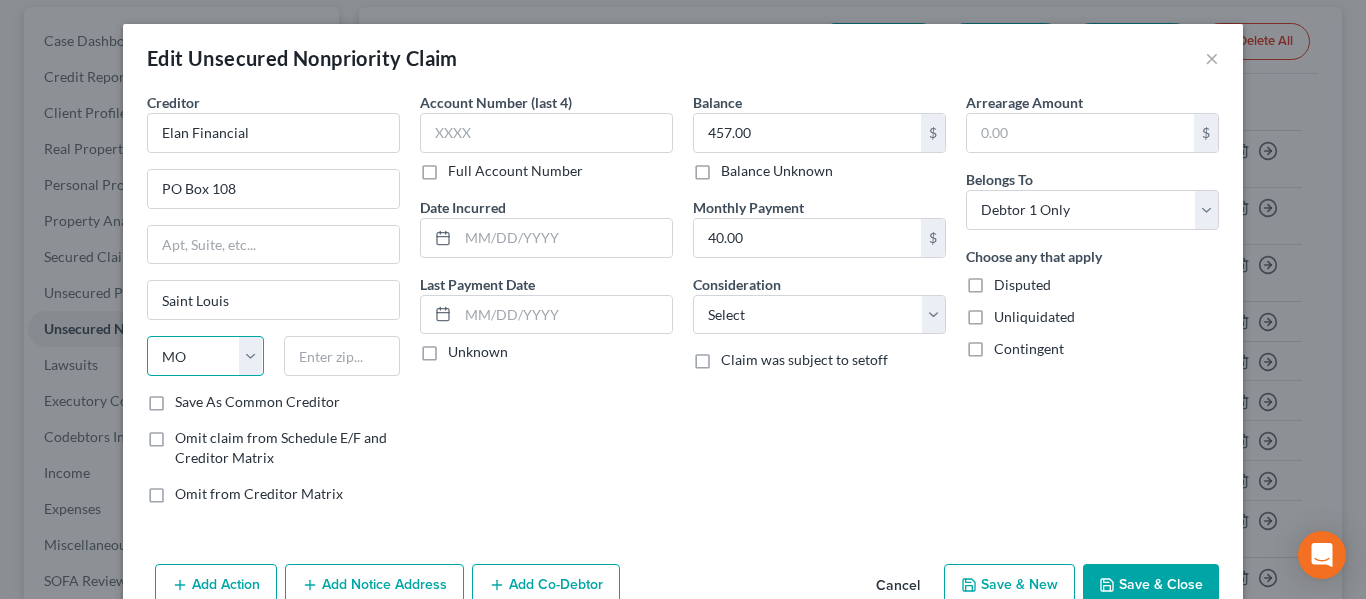 click on "State [US_STATE] AK AR AZ CA CO CT DE DC [GEOGRAPHIC_DATA] [GEOGRAPHIC_DATA] GU HI ID IL IN [GEOGRAPHIC_DATA] [GEOGRAPHIC_DATA] [GEOGRAPHIC_DATA] LA ME MD [GEOGRAPHIC_DATA] [GEOGRAPHIC_DATA] [GEOGRAPHIC_DATA] [GEOGRAPHIC_DATA] [GEOGRAPHIC_DATA] MT NC [GEOGRAPHIC_DATA] [GEOGRAPHIC_DATA] [GEOGRAPHIC_DATA] NH [GEOGRAPHIC_DATA] [GEOGRAPHIC_DATA] [GEOGRAPHIC_DATA] [GEOGRAPHIC_DATA] [GEOGRAPHIC_DATA] [GEOGRAPHIC_DATA] [GEOGRAPHIC_DATA] PR RI SC SD [GEOGRAPHIC_DATA] [GEOGRAPHIC_DATA] [GEOGRAPHIC_DATA] VI [GEOGRAPHIC_DATA] [GEOGRAPHIC_DATA] [GEOGRAPHIC_DATA] WV WI WY" at bounding box center [205, 356] 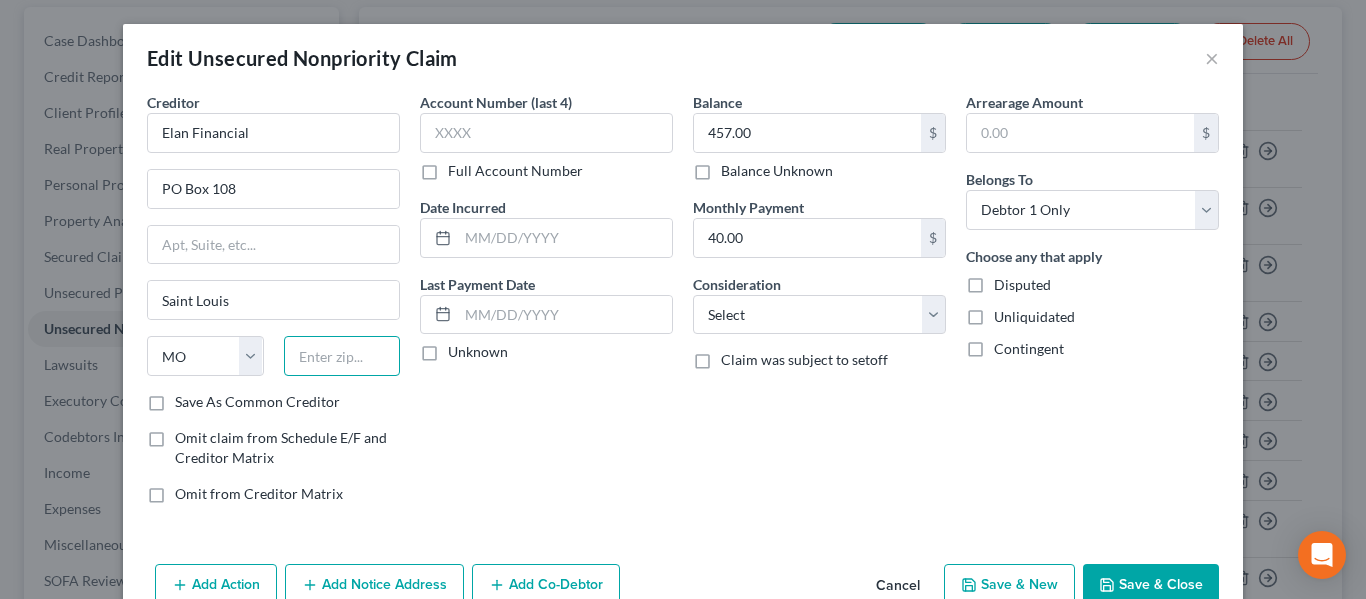 click at bounding box center (342, 356) 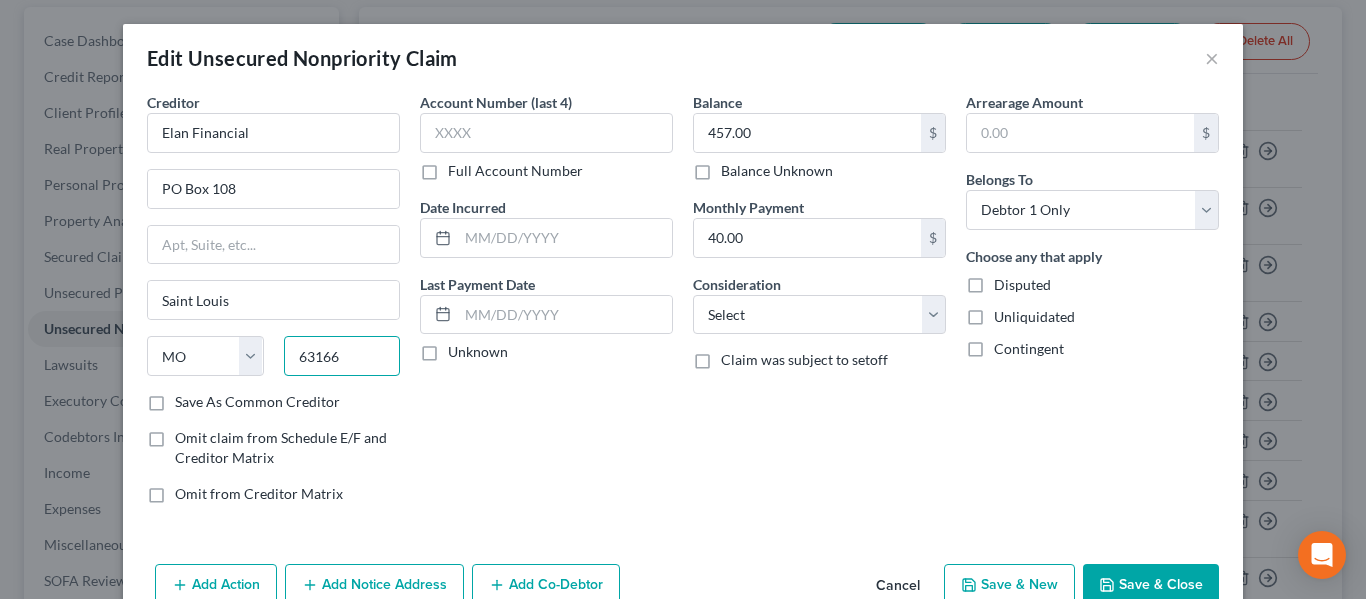 scroll, scrollTop: 104, scrollLeft: 0, axis: vertical 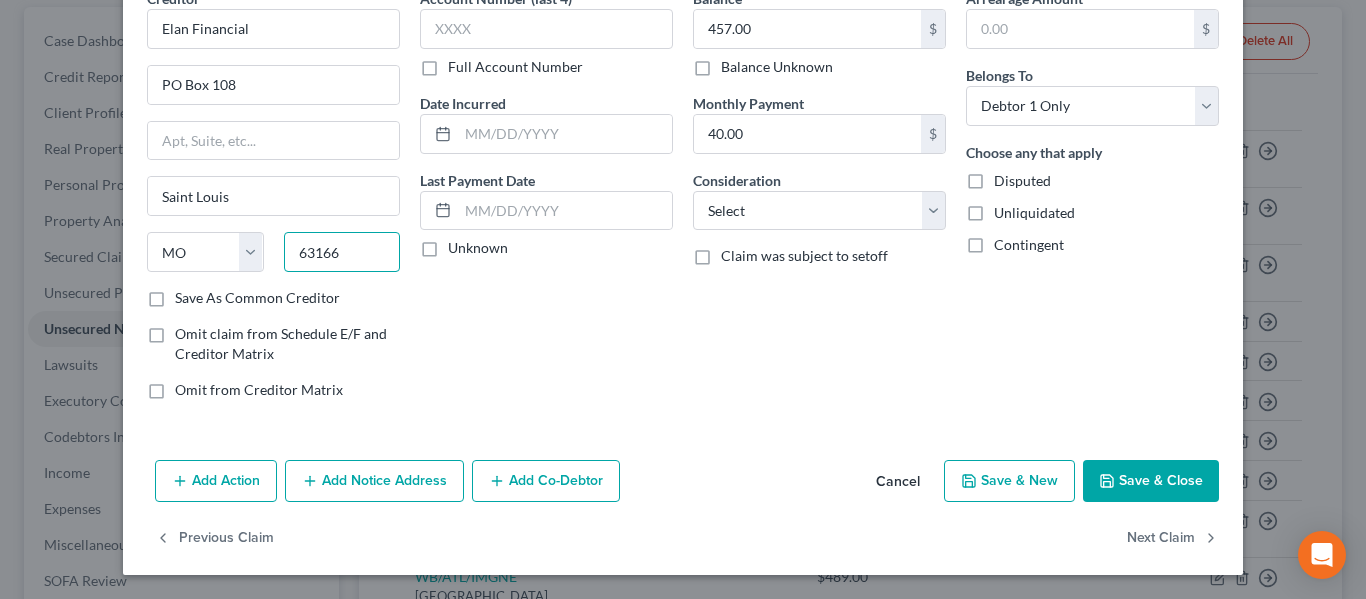 type on "63166" 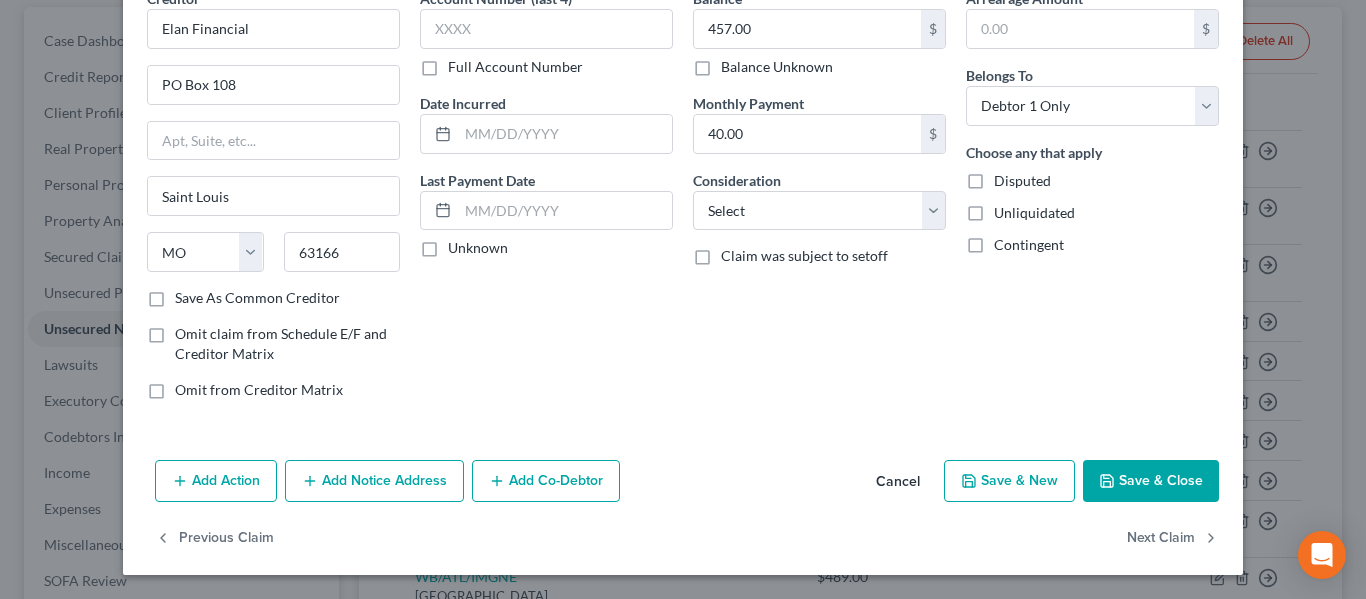 click on "Save & Close" at bounding box center (1151, 481) 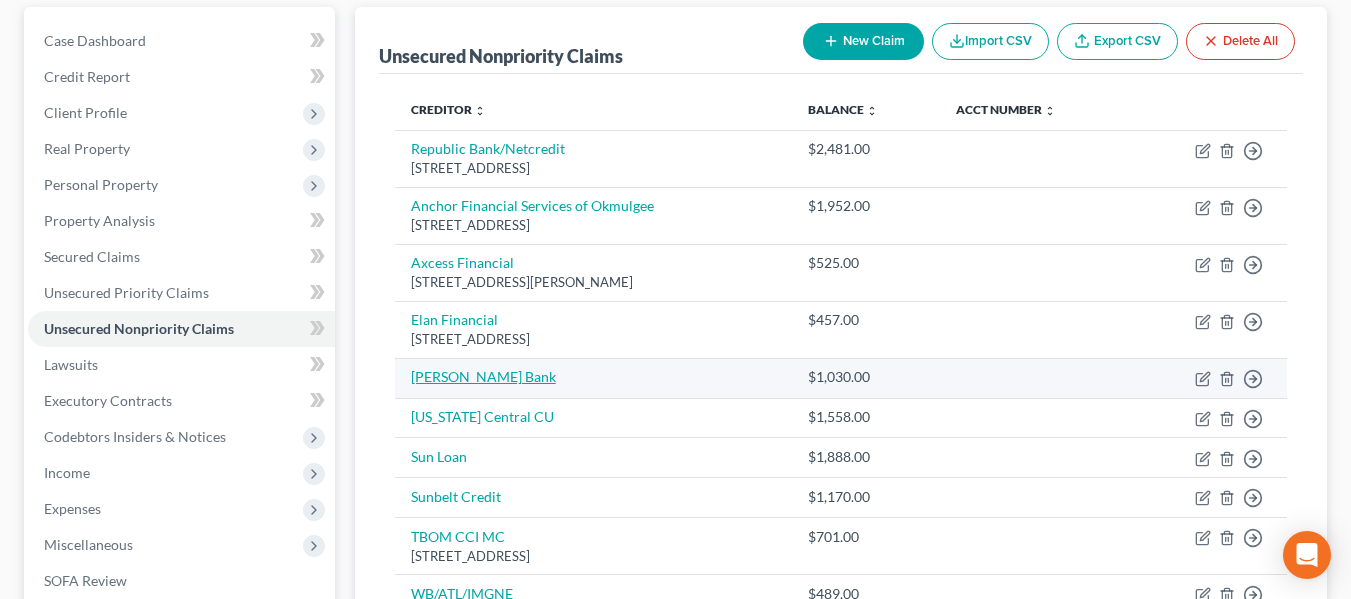 click on "[PERSON_NAME] Bank" at bounding box center [483, 376] 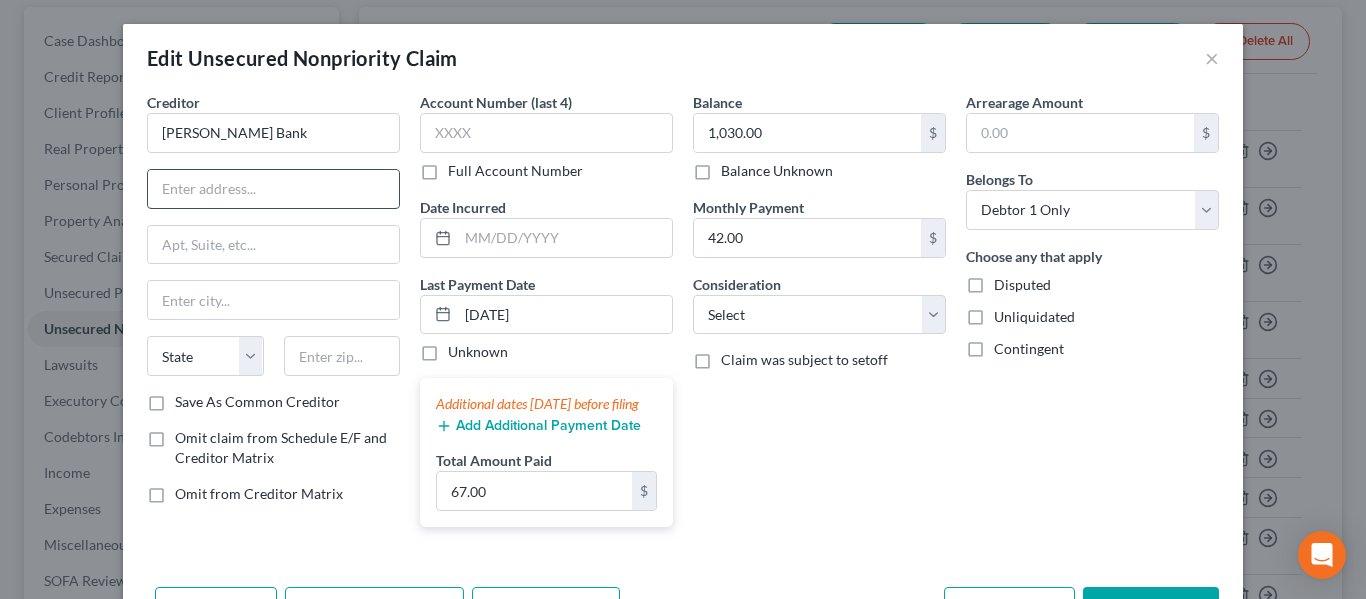 click at bounding box center (273, 189) 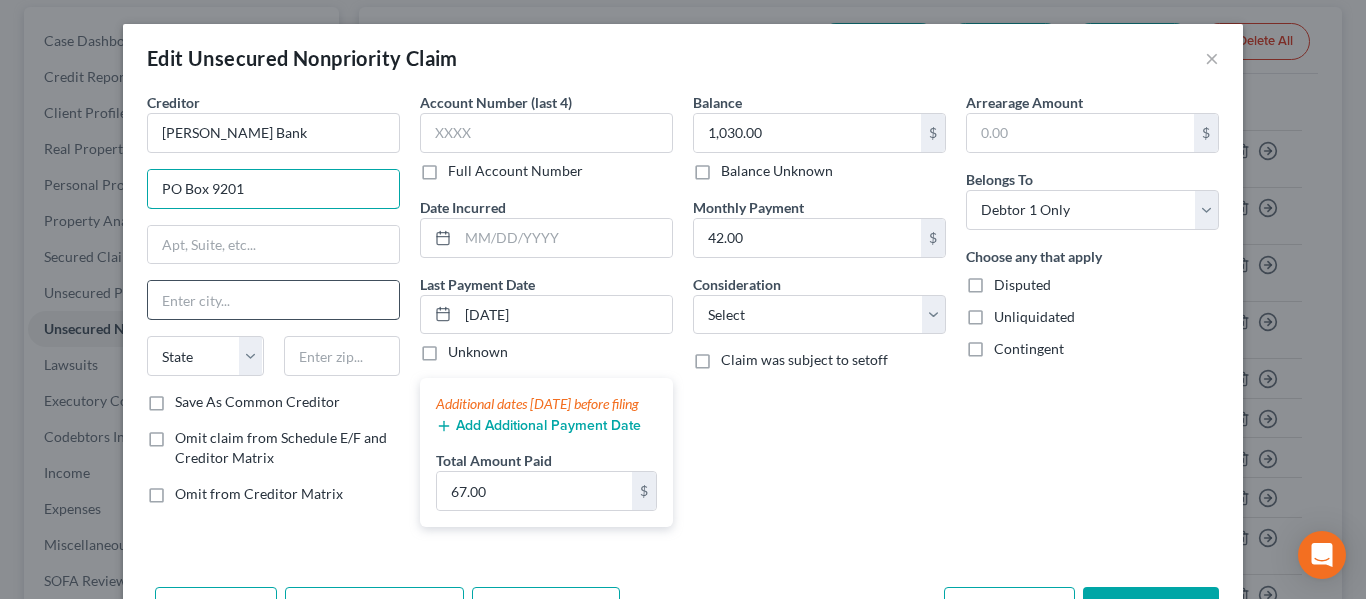 type on "PO Box 9201" 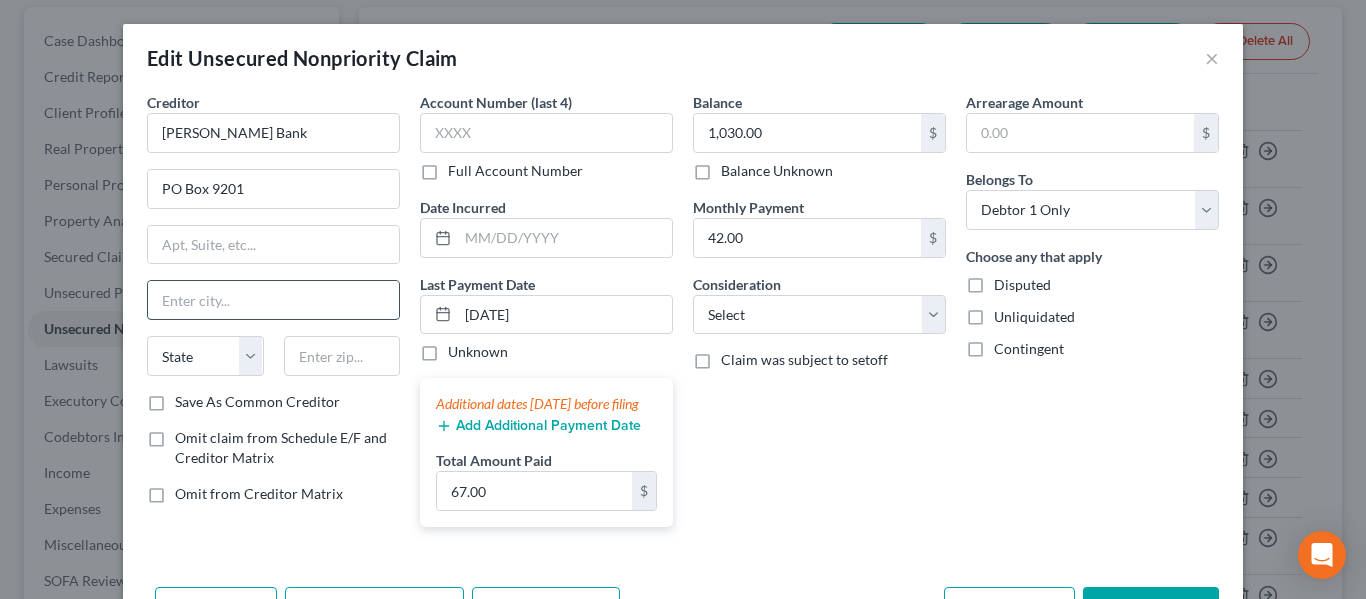 click at bounding box center [273, 300] 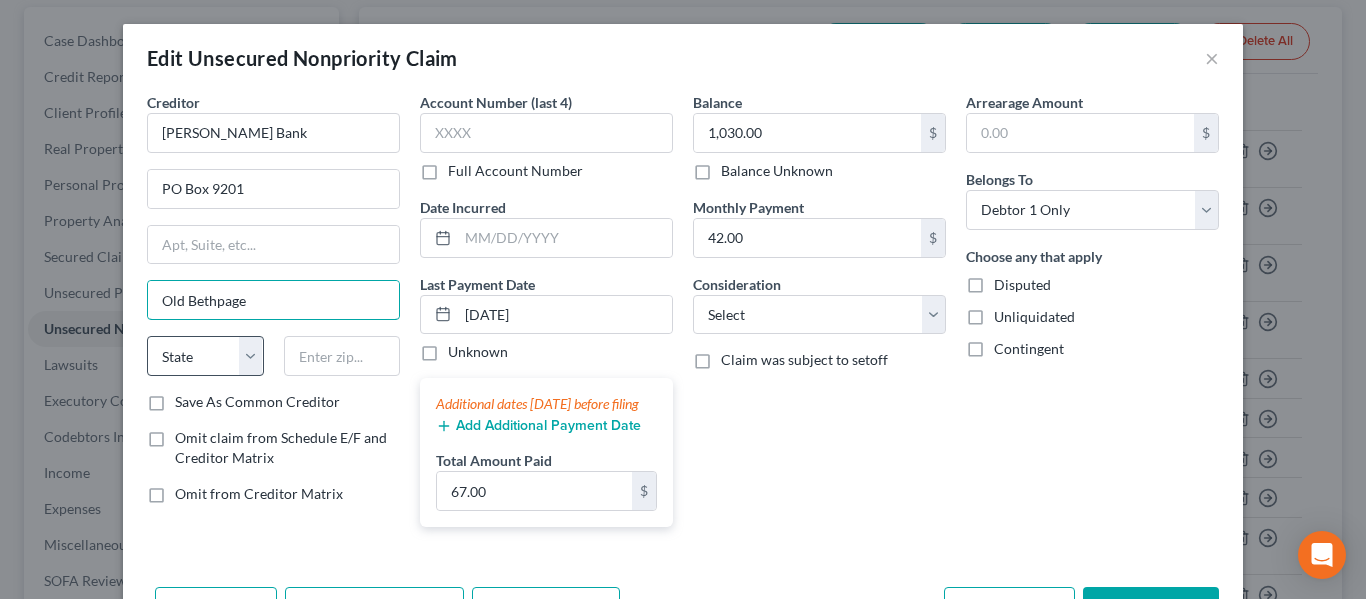 type on "Old Bethpage" 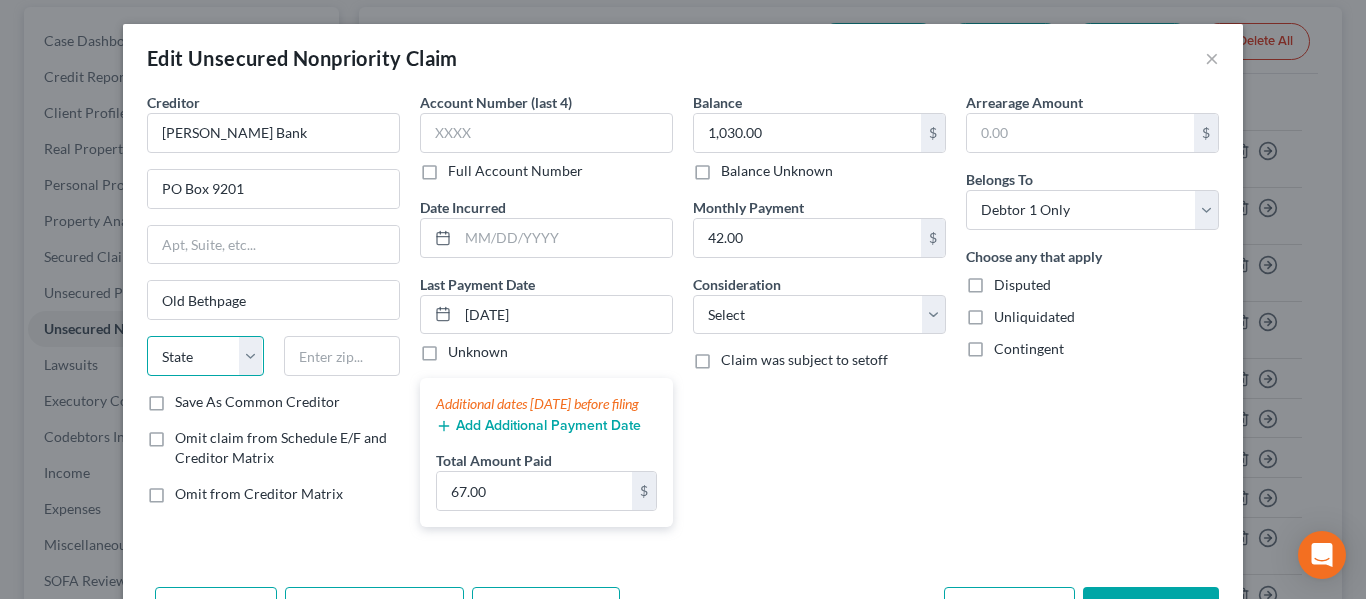 click on "State [US_STATE] AK AR AZ CA CO CT DE DC [GEOGRAPHIC_DATA] [GEOGRAPHIC_DATA] GU HI ID IL IN [GEOGRAPHIC_DATA] [GEOGRAPHIC_DATA] [GEOGRAPHIC_DATA] LA ME MD [GEOGRAPHIC_DATA] [GEOGRAPHIC_DATA] [GEOGRAPHIC_DATA] [GEOGRAPHIC_DATA] [GEOGRAPHIC_DATA] MT NC [GEOGRAPHIC_DATA] [GEOGRAPHIC_DATA] [GEOGRAPHIC_DATA] NH [GEOGRAPHIC_DATA] [GEOGRAPHIC_DATA] [GEOGRAPHIC_DATA] [GEOGRAPHIC_DATA] [GEOGRAPHIC_DATA] [GEOGRAPHIC_DATA] [GEOGRAPHIC_DATA] PR RI SC SD [GEOGRAPHIC_DATA] [GEOGRAPHIC_DATA] [GEOGRAPHIC_DATA] VI [GEOGRAPHIC_DATA] [GEOGRAPHIC_DATA] [GEOGRAPHIC_DATA] WV WI WY" at bounding box center (205, 356) 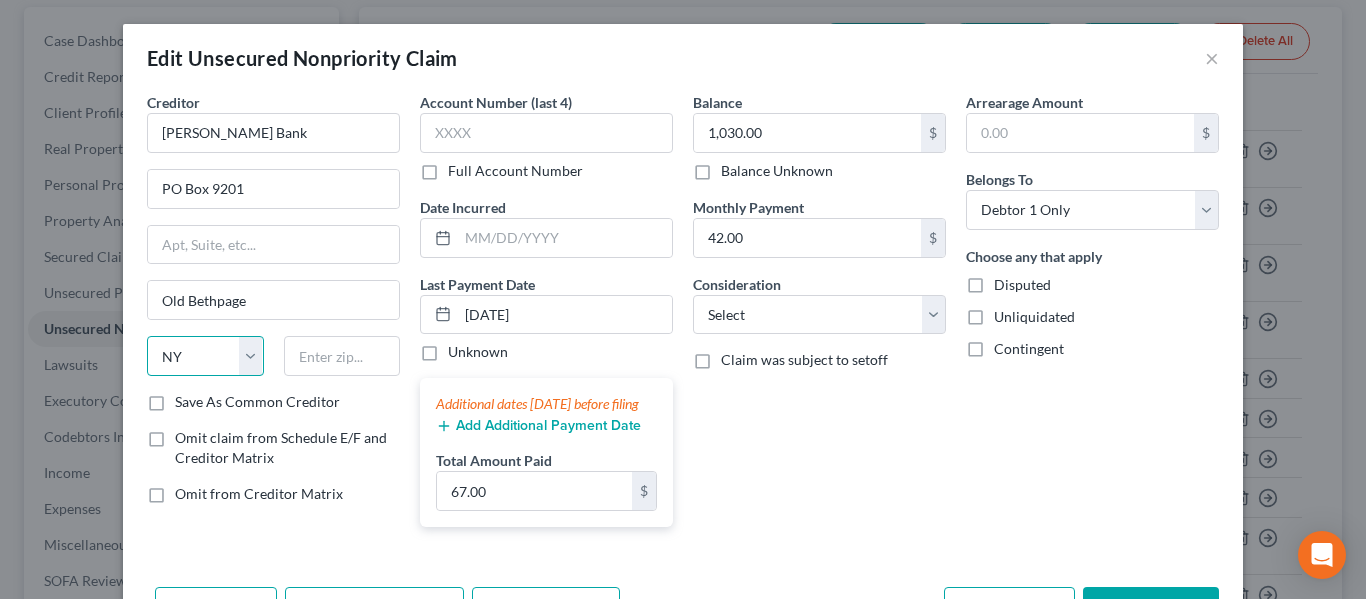 click on "State [US_STATE] AK AR AZ CA CO CT DE DC [GEOGRAPHIC_DATA] [GEOGRAPHIC_DATA] GU HI ID IL IN [GEOGRAPHIC_DATA] [GEOGRAPHIC_DATA] [GEOGRAPHIC_DATA] LA ME MD [GEOGRAPHIC_DATA] [GEOGRAPHIC_DATA] [GEOGRAPHIC_DATA] [GEOGRAPHIC_DATA] [GEOGRAPHIC_DATA] MT NC [GEOGRAPHIC_DATA] [GEOGRAPHIC_DATA] [GEOGRAPHIC_DATA] NH [GEOGRAPHIC_DATA] [GEOGRAPHIC_DATA] [GEOGRAPHIC_DATA] [GEOGRAPHIC_DATA] [GEOGRAPHIC_DATA] [GEOGRAPHIC_DATA] [GEOGRAPHIC_DATA] PR RI SC SD [GEOGRAPHIC_DATA] [GEOGRAPHIC_DATA] [GEOGRAPHIC_DATA] VI [GEOGRAPHIC_DATA] [GEOGRAPHIC_DATA] [GEOGRAPHIC_DATA] WV WI WY" at bounding box center [205, 356] 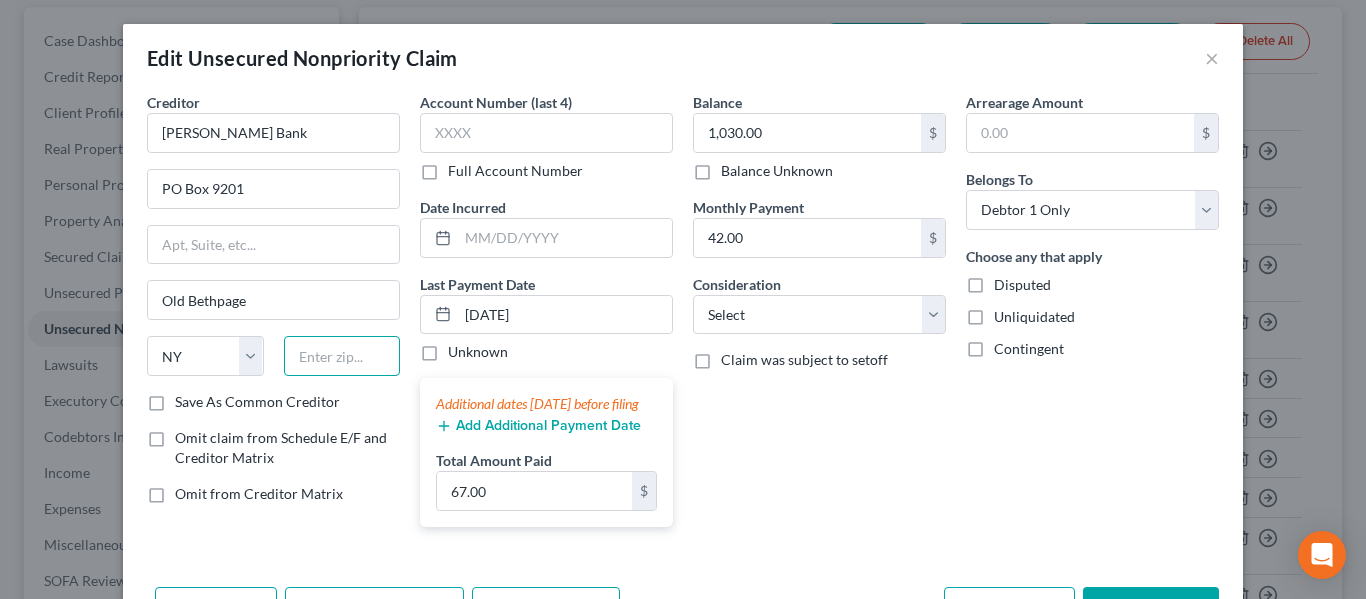 click at bounding box center [342, 356] 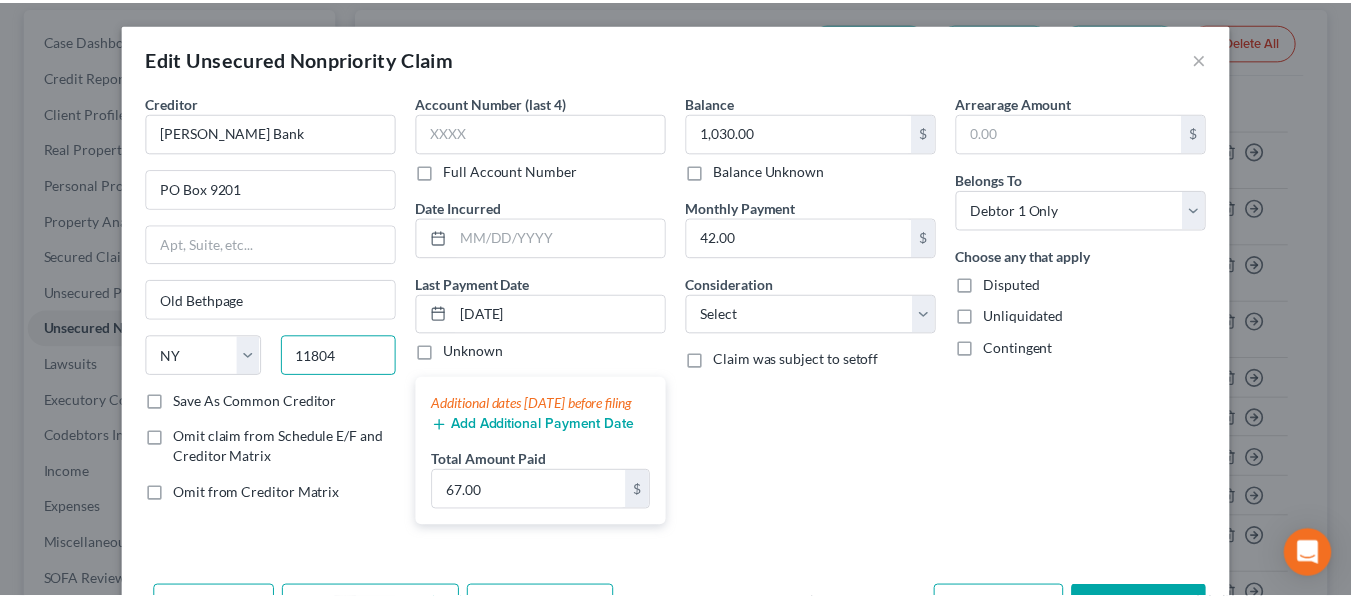 scroll, scrollTop: 147, scrollLeft: 0, axis: vertical 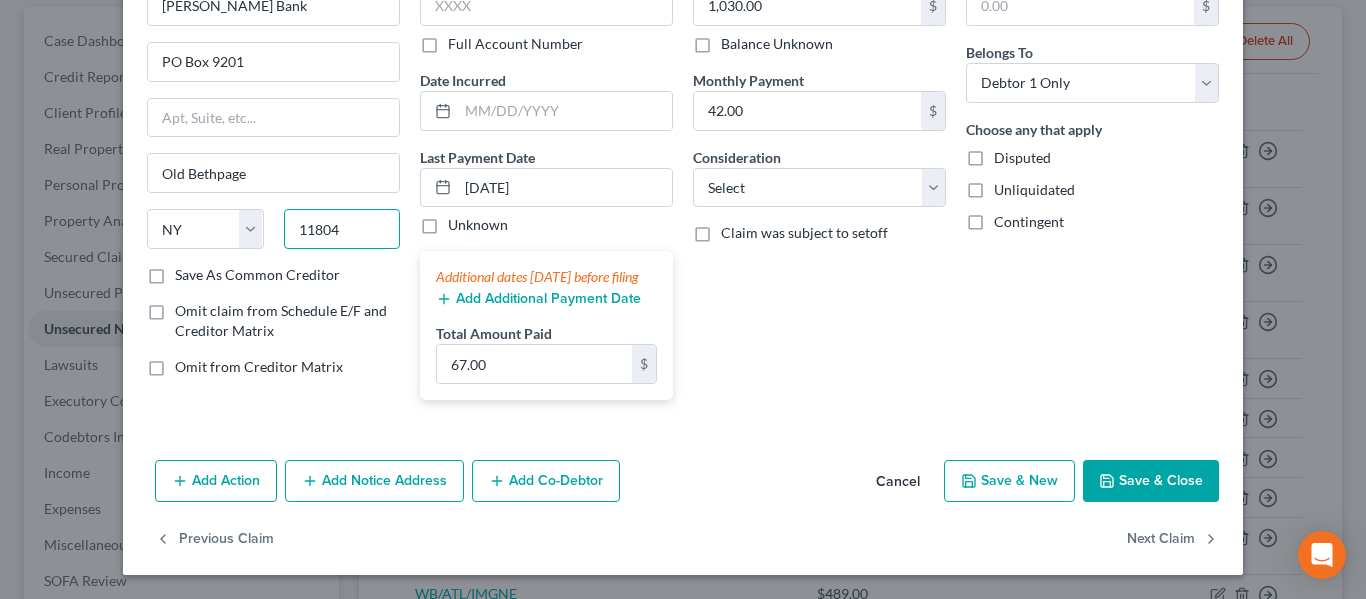 type on "11804" 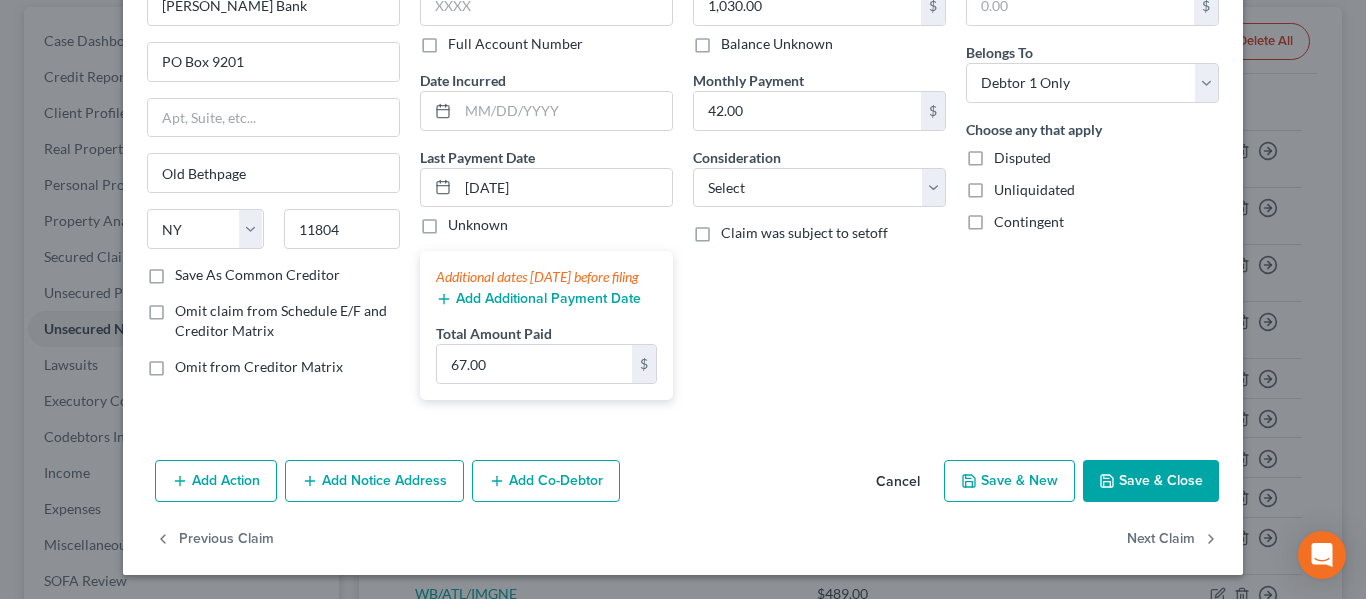 click on "Save & Close" at bounding box center [1151, 481] 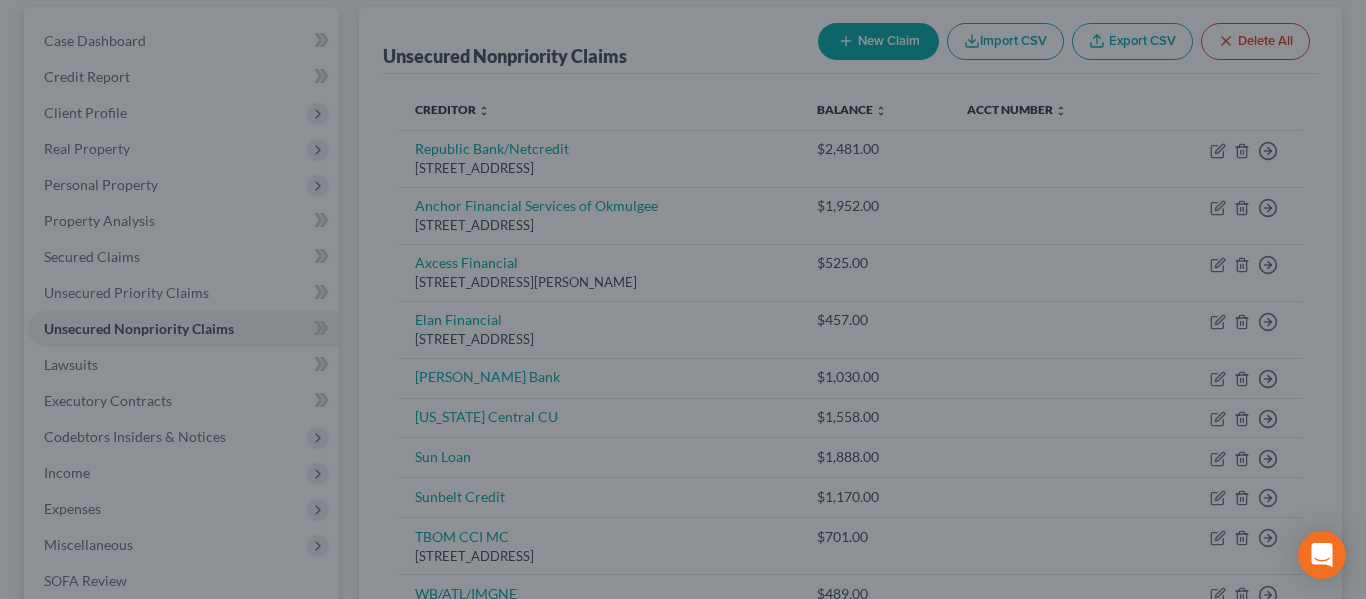 type on "0" 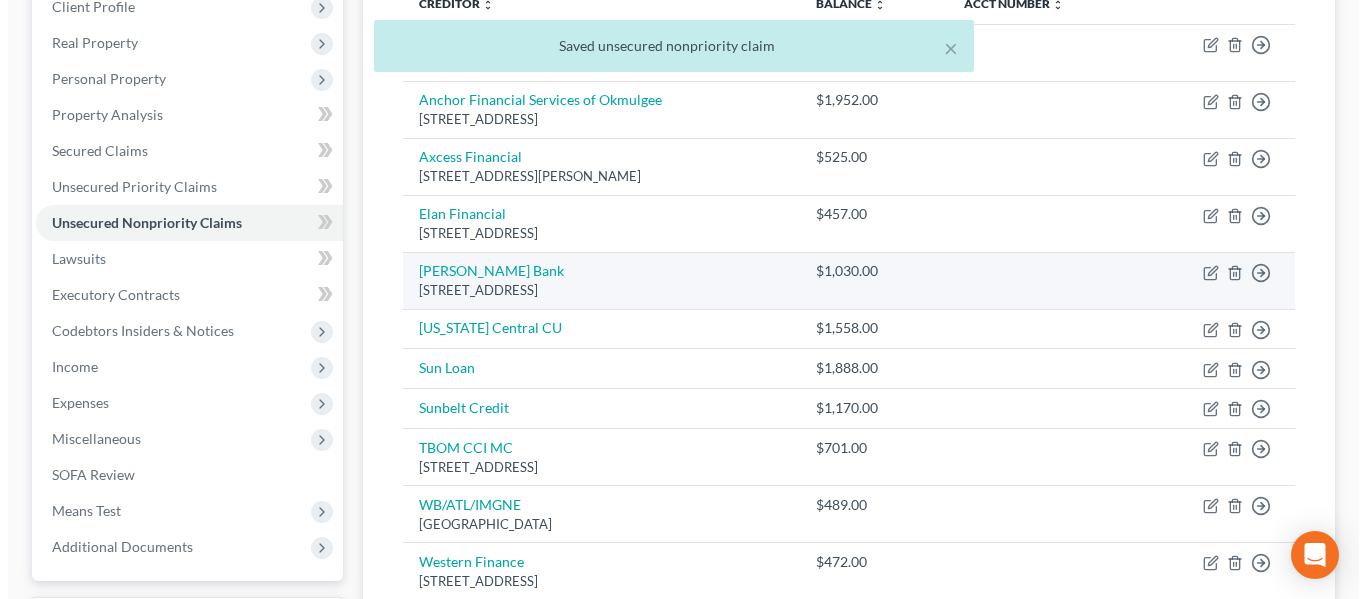 scroll, scrollTop: 292, scrollLeft: 0, axis: vertical 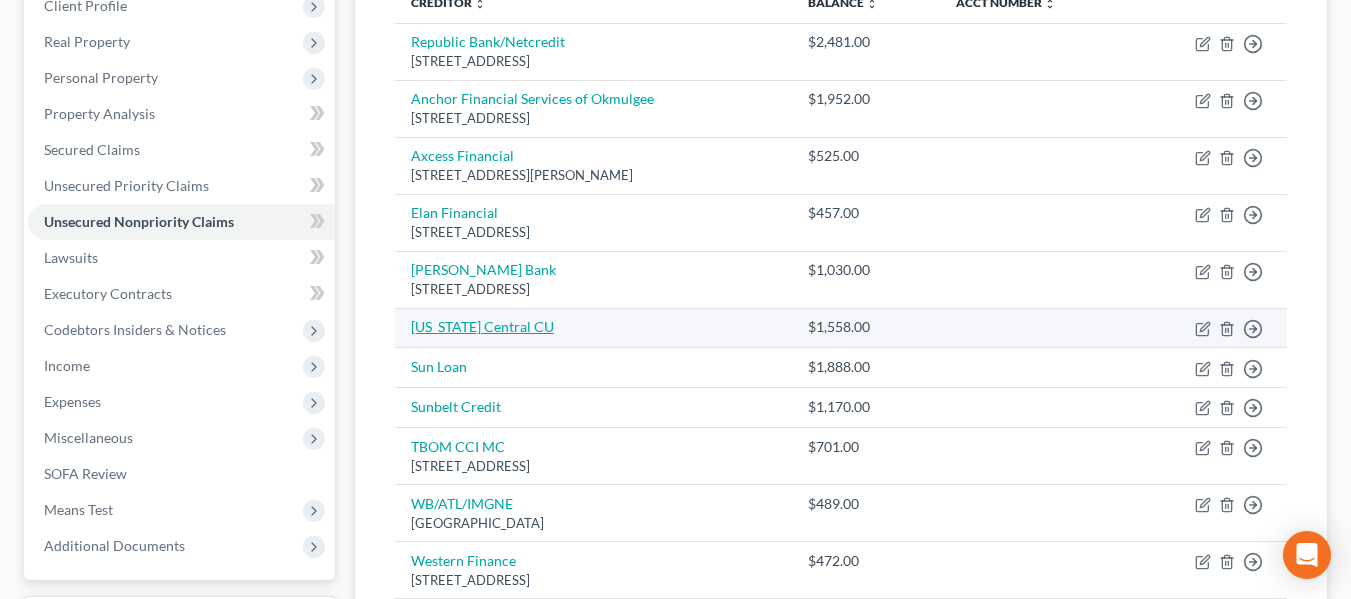 click on "[US_STATE] Central CU" at bounding box center (482, 326) 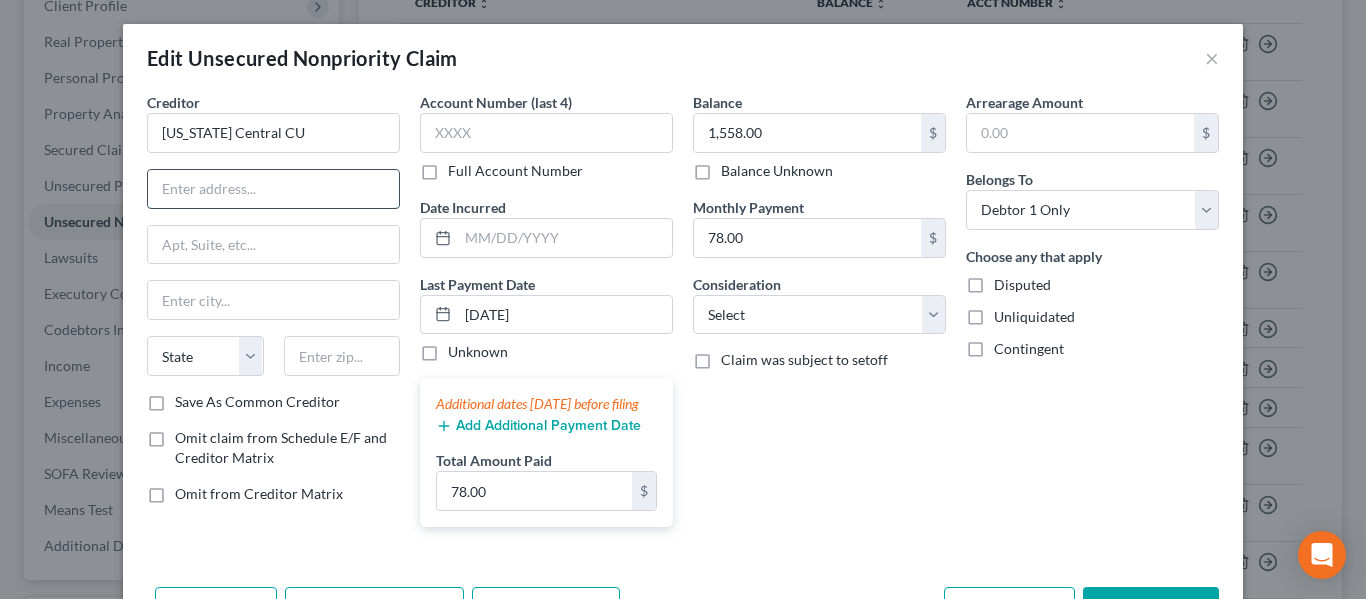 click at bounding box center (273, 189) 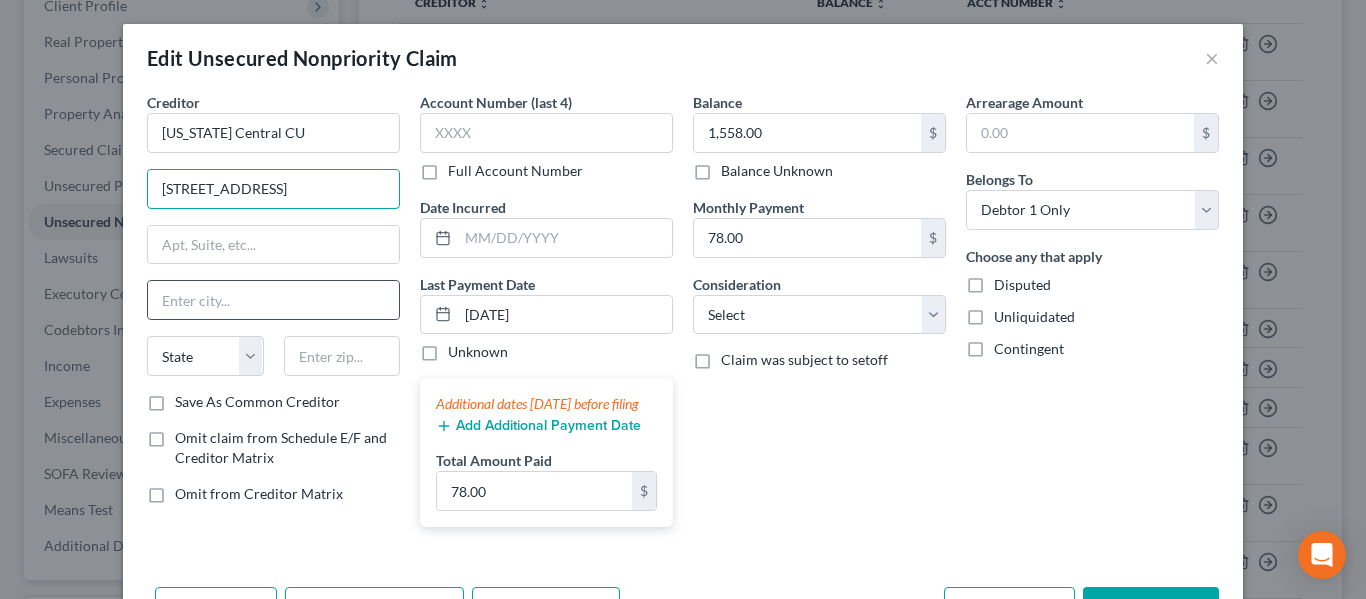 type on "[STREET_ADDRESS]" 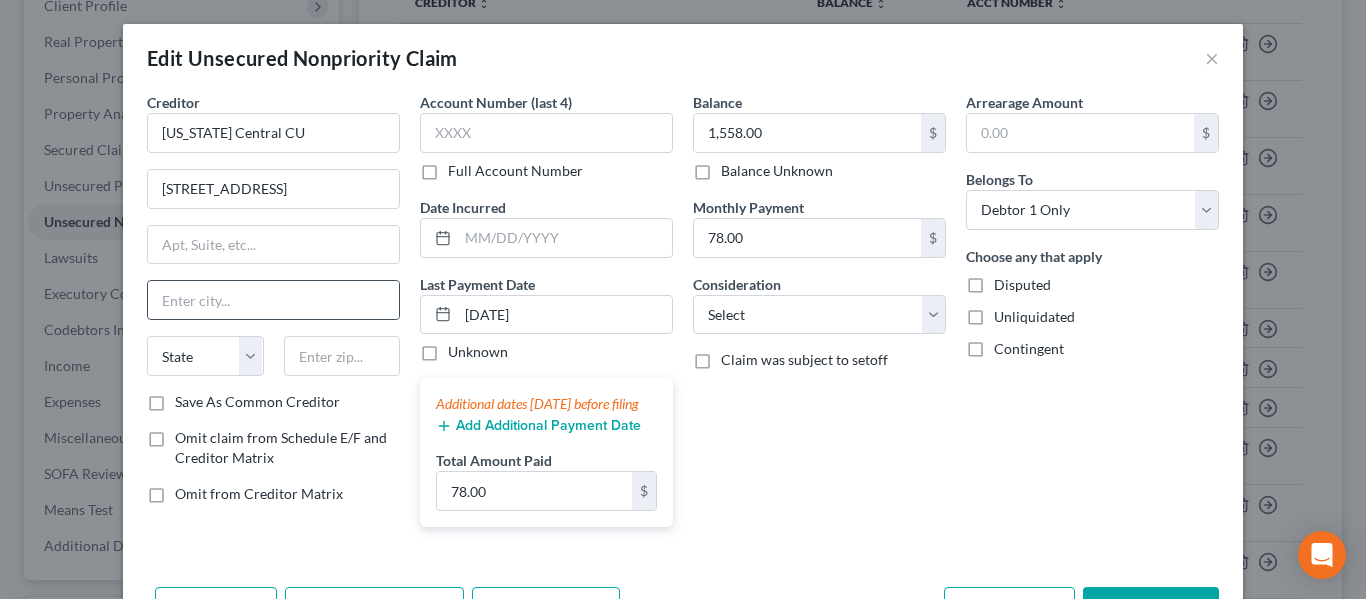click at bounding box center [273, 300] 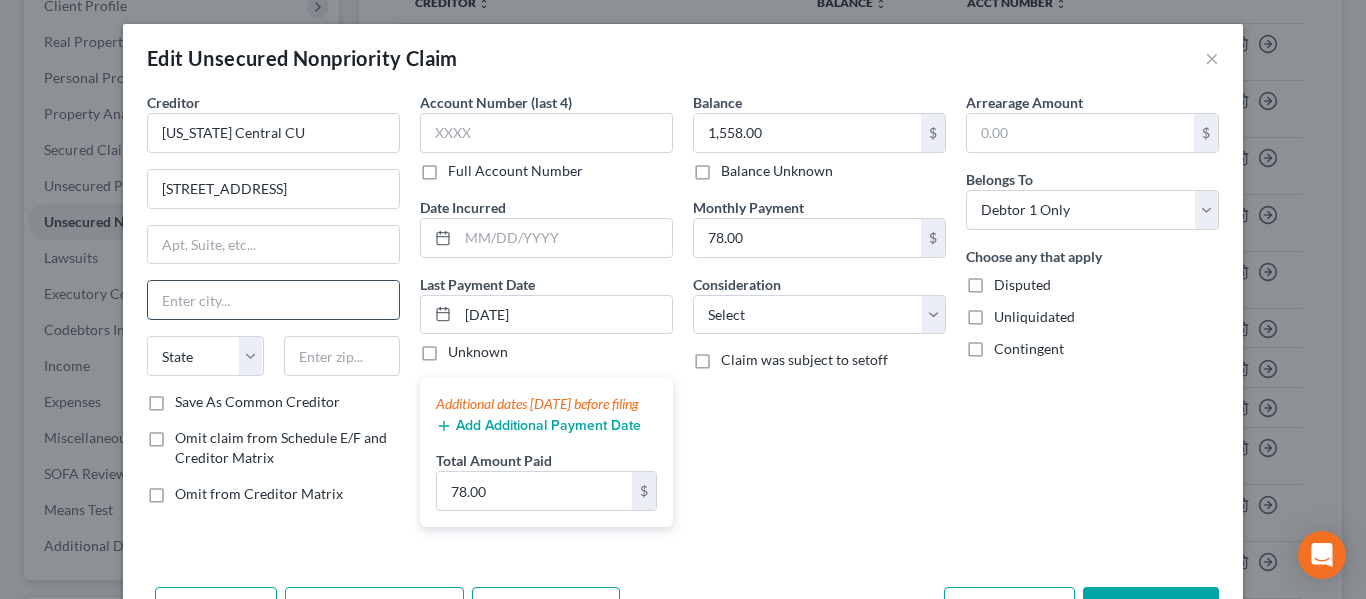 click at bounding box center (273, 300) 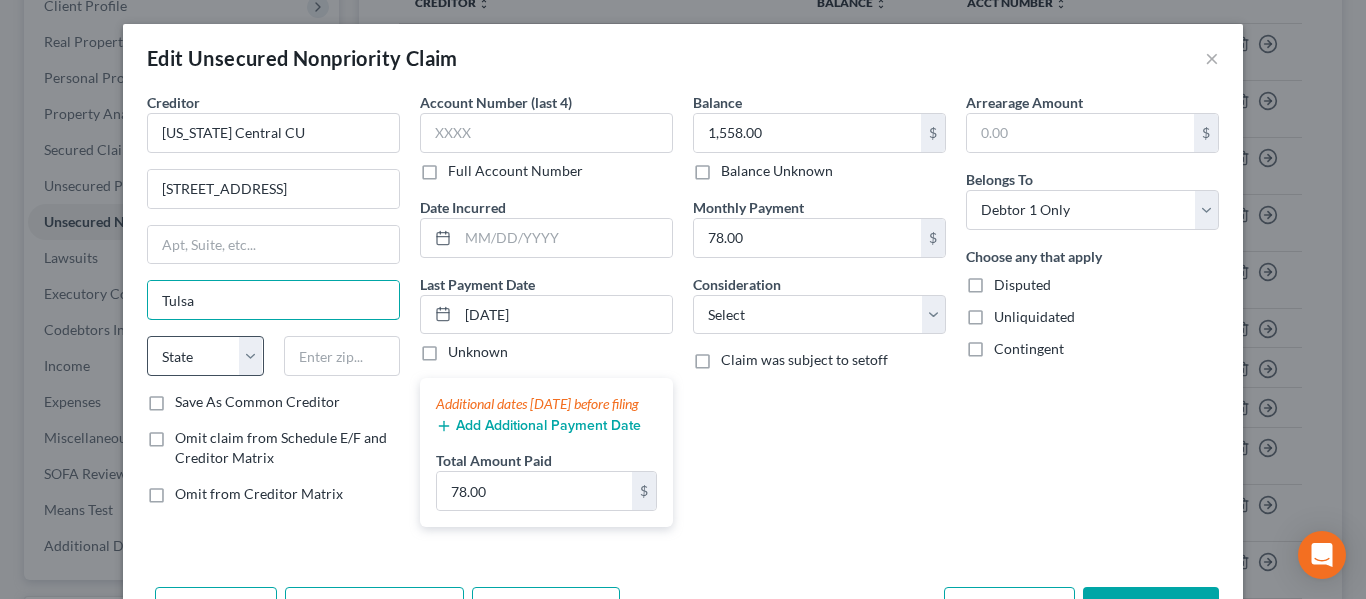 type on "Tulsa" 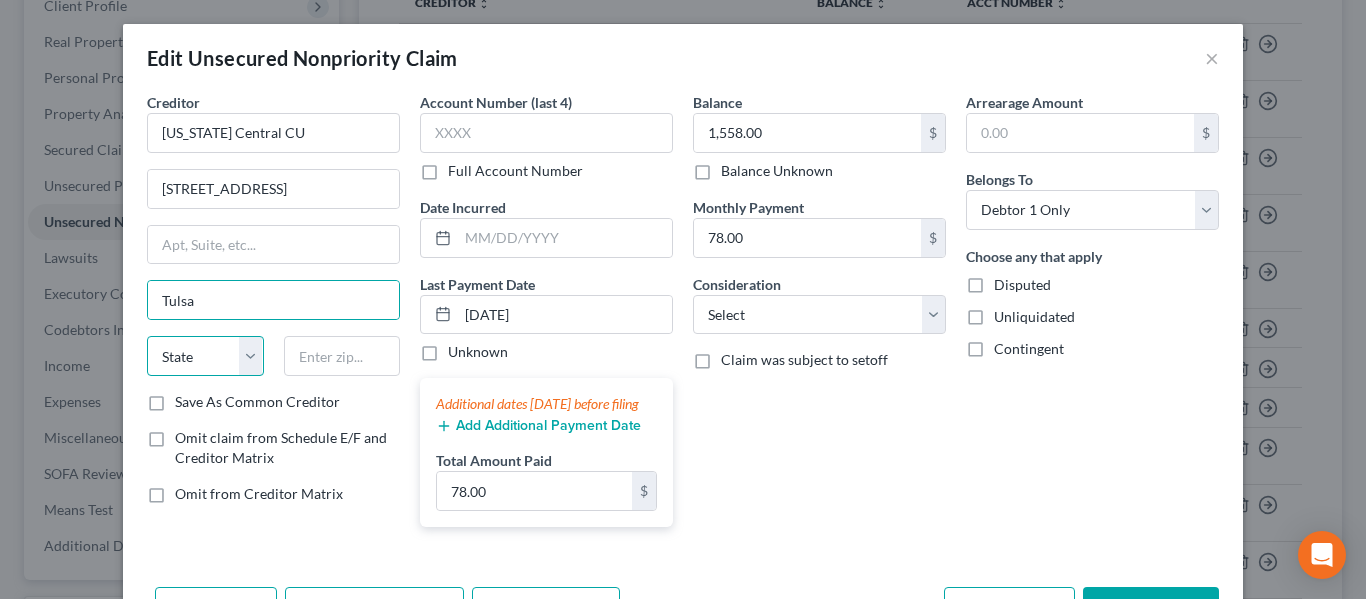 click on "State [US_STATE] AK AR AZ CA CO CT DE DC [GEOGRAPHIC_DATA] [GEOGRAPHIC_DATA] GU HI ID IL IN [GEOGRAPHIC_DATA] [GEOGRAPHIC_DATA] [GEOGRAPHIC_DATA] LA ME MD [GEOGRAPHIC_DATA] [GEOGRAPHIC_DATA] [GEOGRAPHIC_DATA] [GEOGRAPHIC_DATA] [GEOGRAPHIC_DATA] MT NC [GEOGRAPHIC_DATA] [GEOGRAPHIC_DATA] [GEOGRAPHIC_DATA] NH [GEOGRAPHIC_DATA] [GEOGRAPHIC_DATA] [GEOGRAPHIC_DATA] [GEOGRAPHIC_DATA] [GEOGRAPHIC_DATA] [GEOGRAPHIC_DATA] [GEOGRAPHIC_DATA] PR RI SC SD [GEOGRAPHIC_DATA] [GEOGRAPHIC_DATA] [GEOGRAPHIC_DATA] VI [GEOGRAPHIC_DATA] [GEOGRAPHIC_DATA] [GEOGRAPHIC_DATA] WV WI WY" at bounding box center [205, 356] 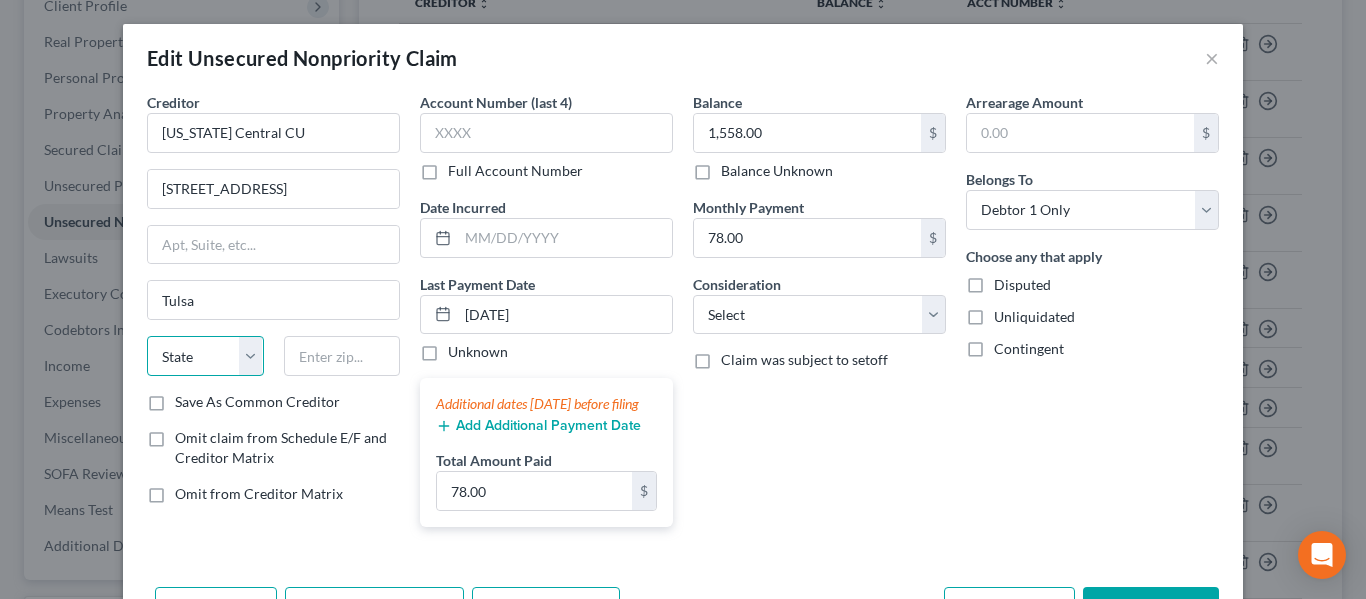 select on "37" 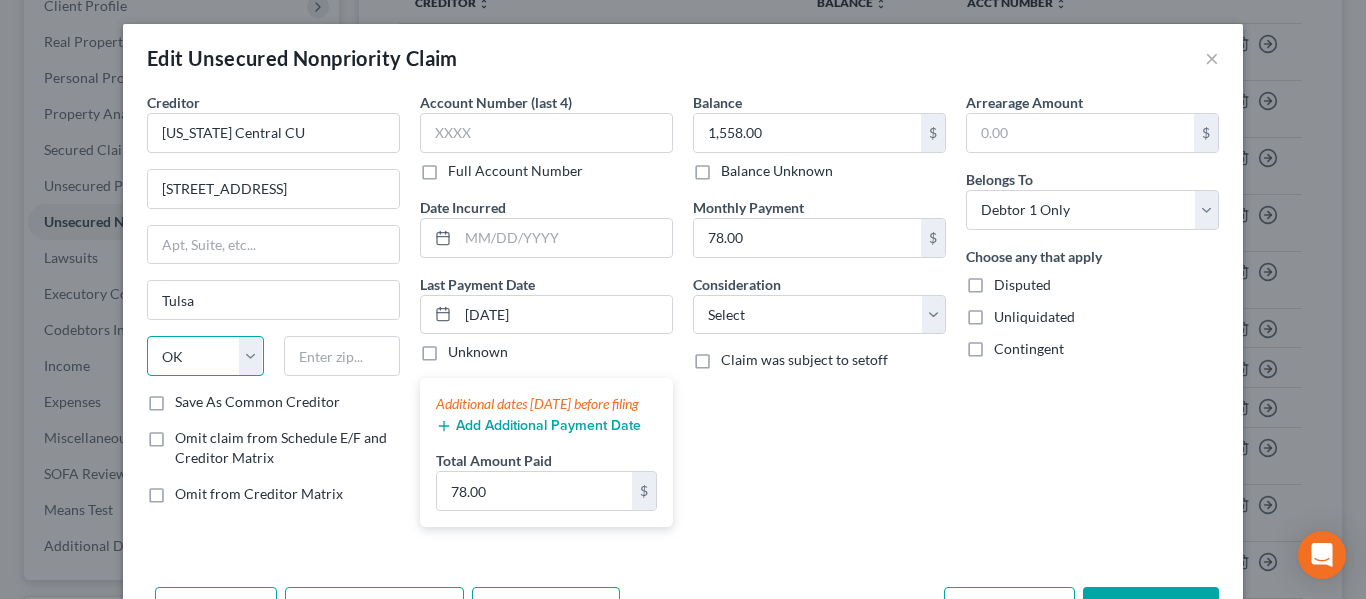 click on "State [US_STATE] AK AR AZ CA CO CT DE DC [GEOGRAPHIC_DATA] [GEOGRAPHIC_DATA] GU HI ID IL IN [GEOGRAPHIC_DATA] [GEOGRAPHIC_DATA] [GEOGRAPHIC_DATA] LA ME MD [GEOGRAPHIC_DATA] [GEOGRAPHIC_DATA] [GEOGRAPHIC_DATA] [GEOGRAPHIC_DATA] [GEOGRAPHIC_DATA] MT NC [GEOGRAPHIC_DATA] [GEOGRAPHIC_DATA] [GEOGRAPHIC_DATA] NH [GEOGRAPHIC_DATA] [GEOGRAPHIC_DATA] [GEOGRAPHIC_DATA] [GEOGRAPHIC_DATA] [GEOGRAPHIC_DATA] [GEOGRAPHIC_DATA] [GEOGRAPHIC_DATA] PR RI SC SD [GEOGRAPHIC_DATA] [GEOGRAPHIC_DATA] [GEOGRAPHIC_DATA] VI [GEOGRAPHIC_DATA] [GEOGRAPHIC_DATA] [GEOGRAPHIC_DATA] WV WI WY" at bounding box center (205, 356) 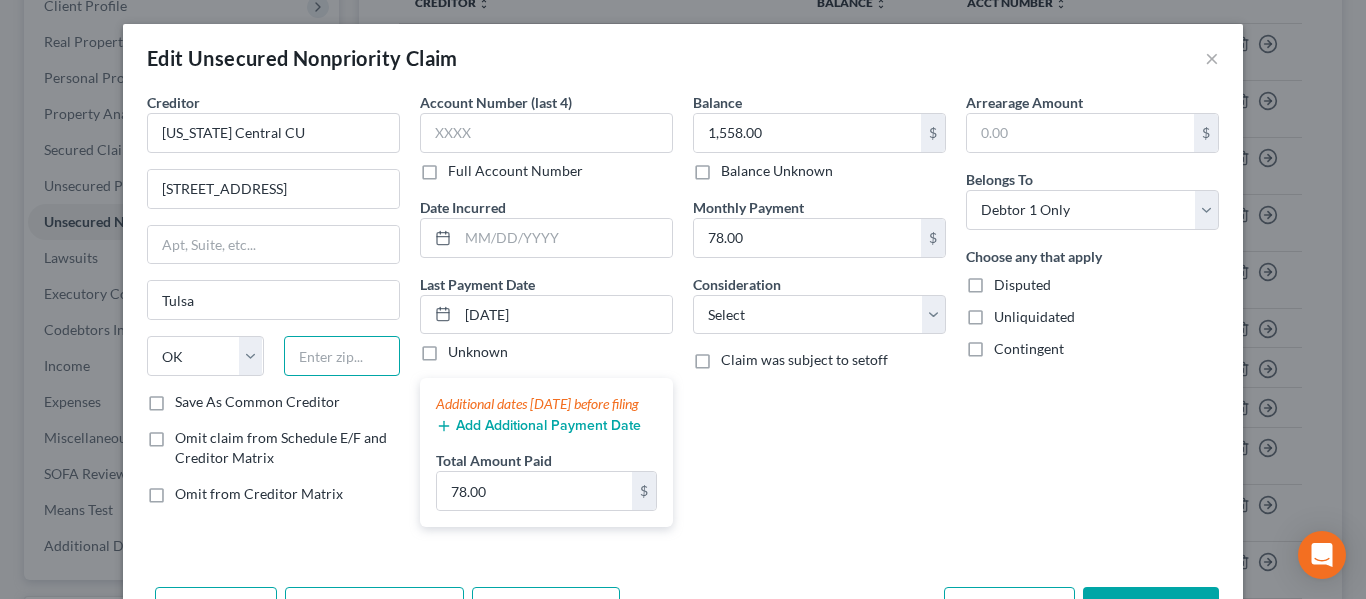 click at bounding box center (342, 356) 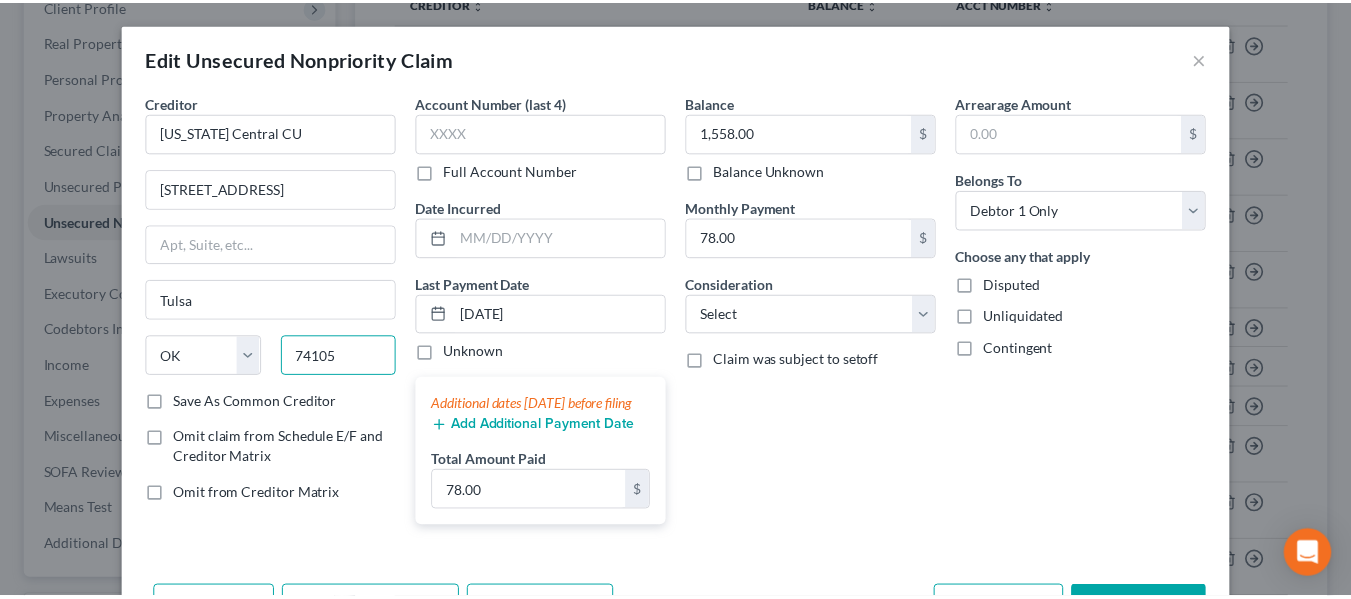 scroll, scrollTop: 147, scrollLeft: 0, axis: vertical 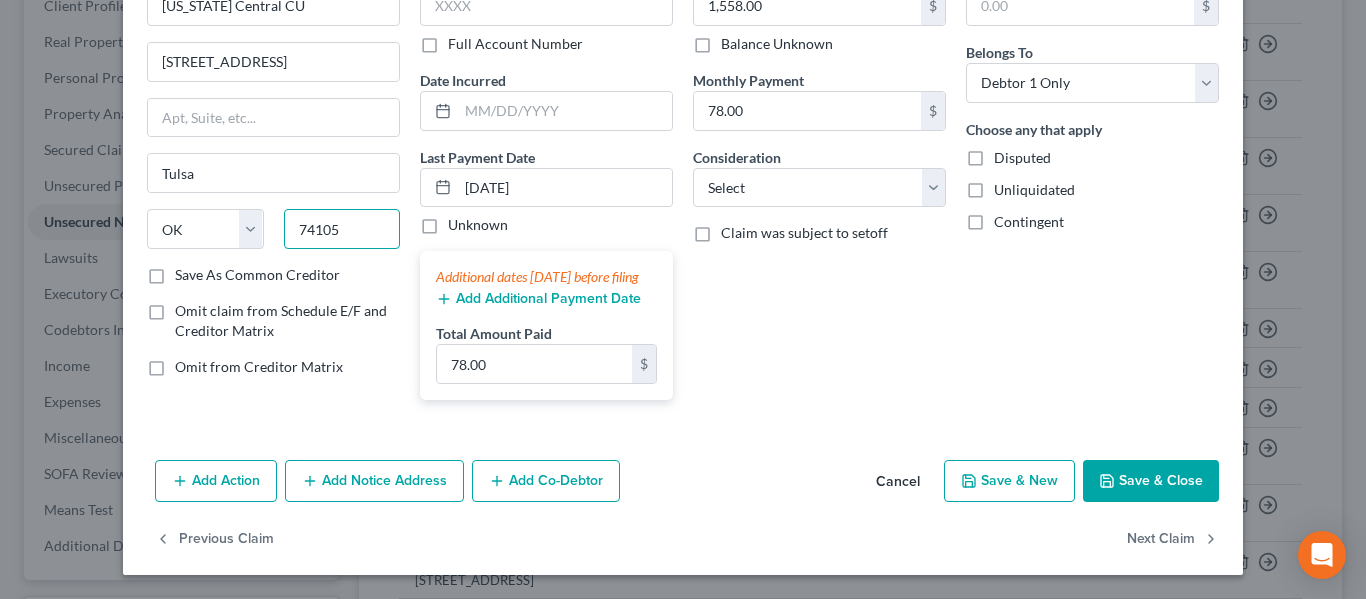 type on "74105" 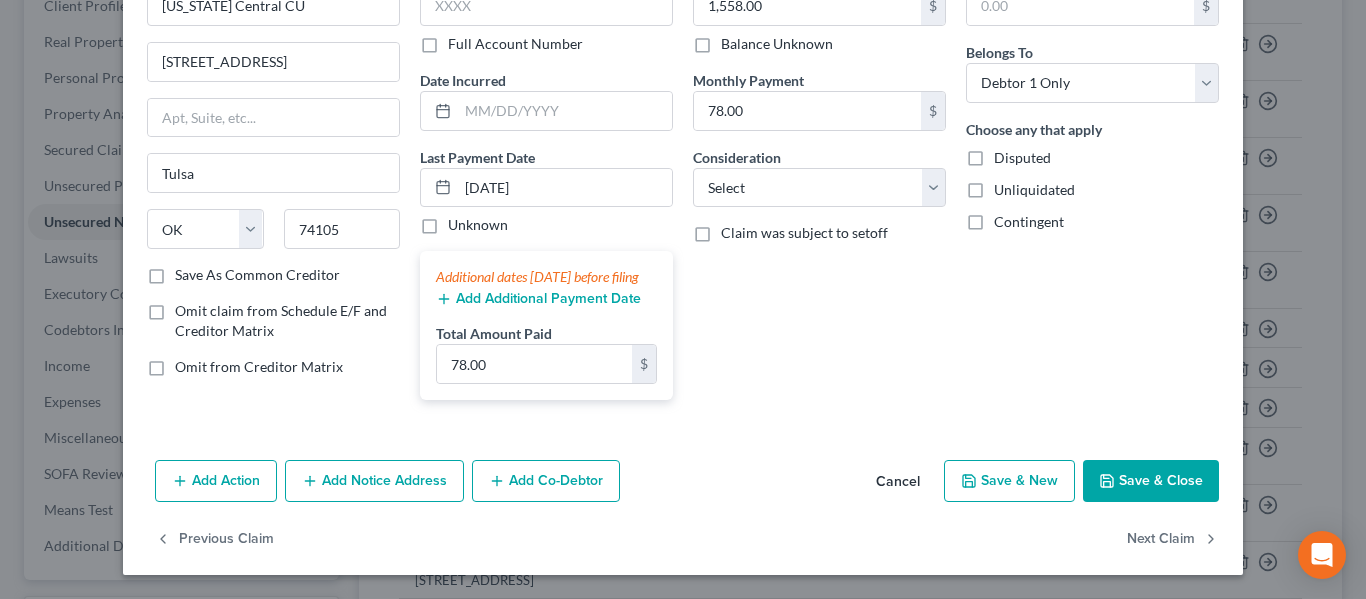 click 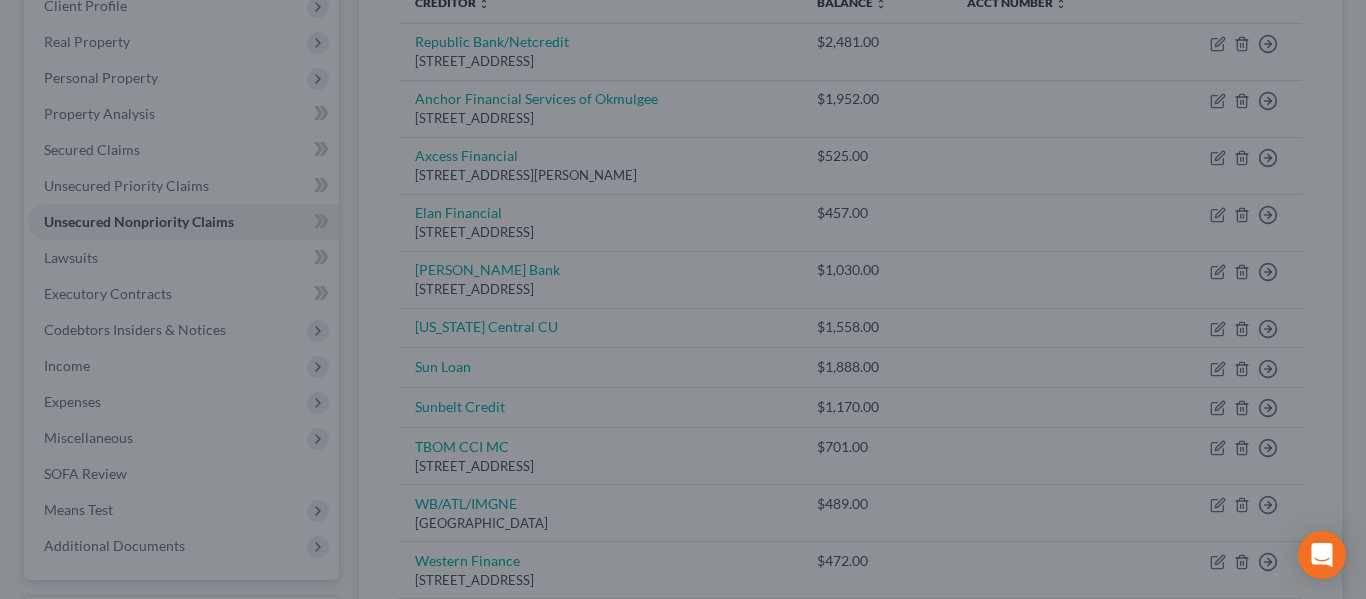 type on "0" 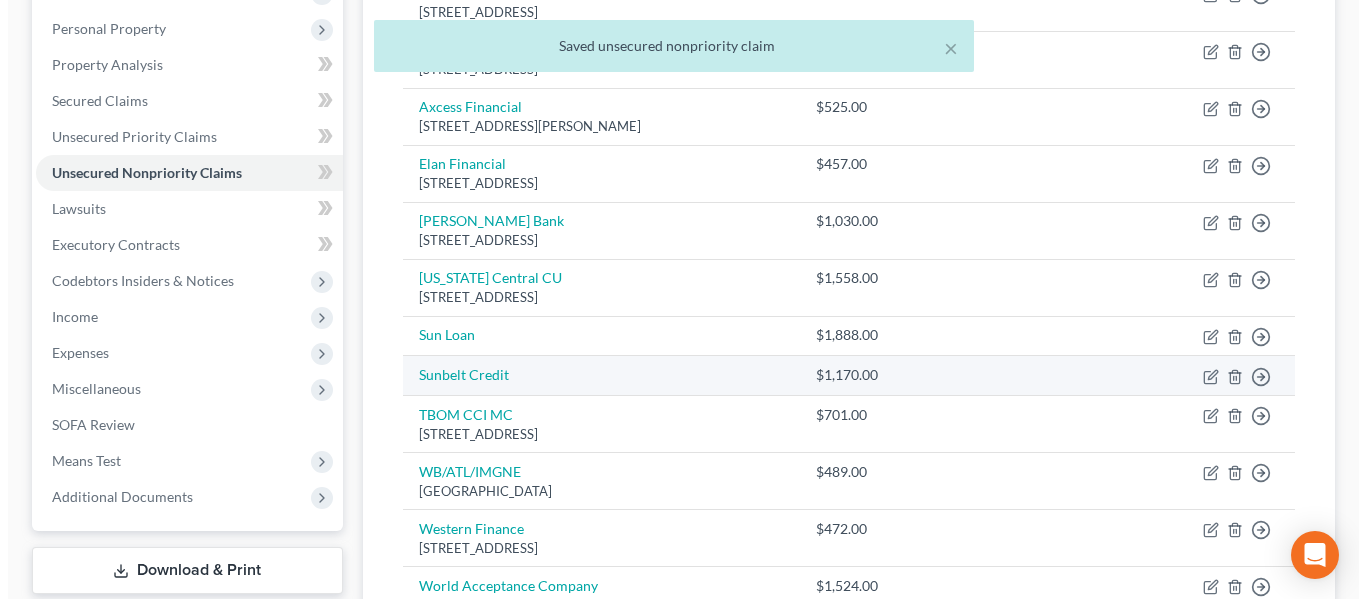 scroll, scrollTop: 345, scrollLeft: 0, axis: vertical 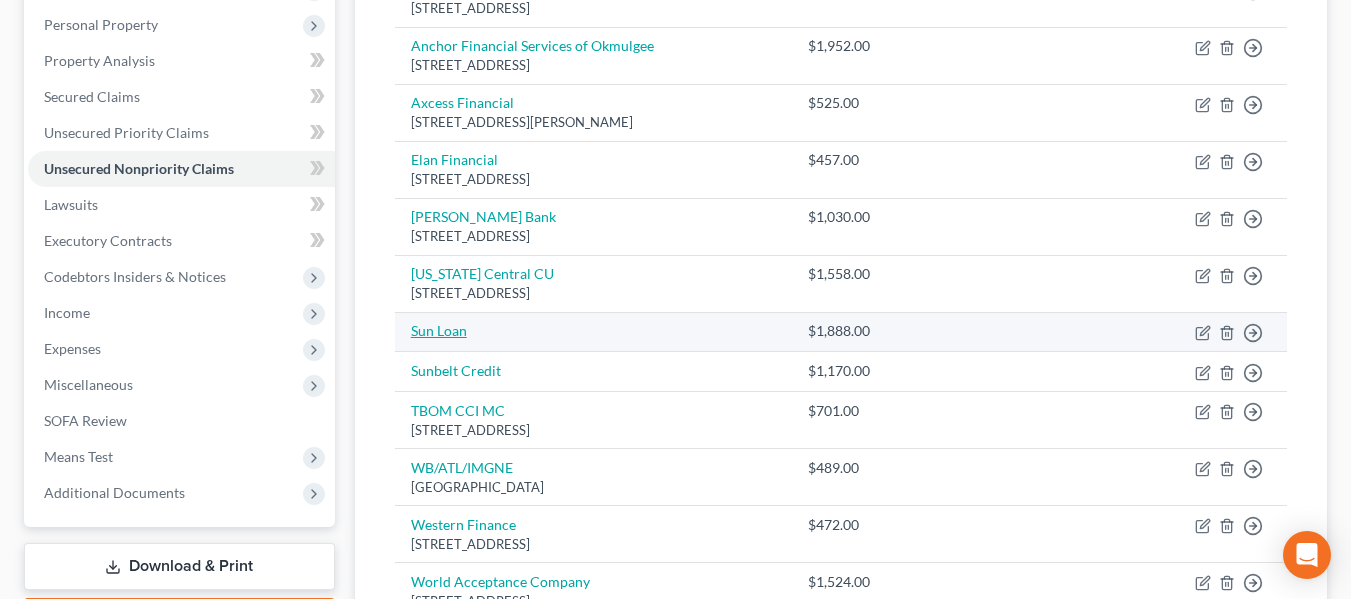 click on "Sun Loan" at bounding box center [439, 330] 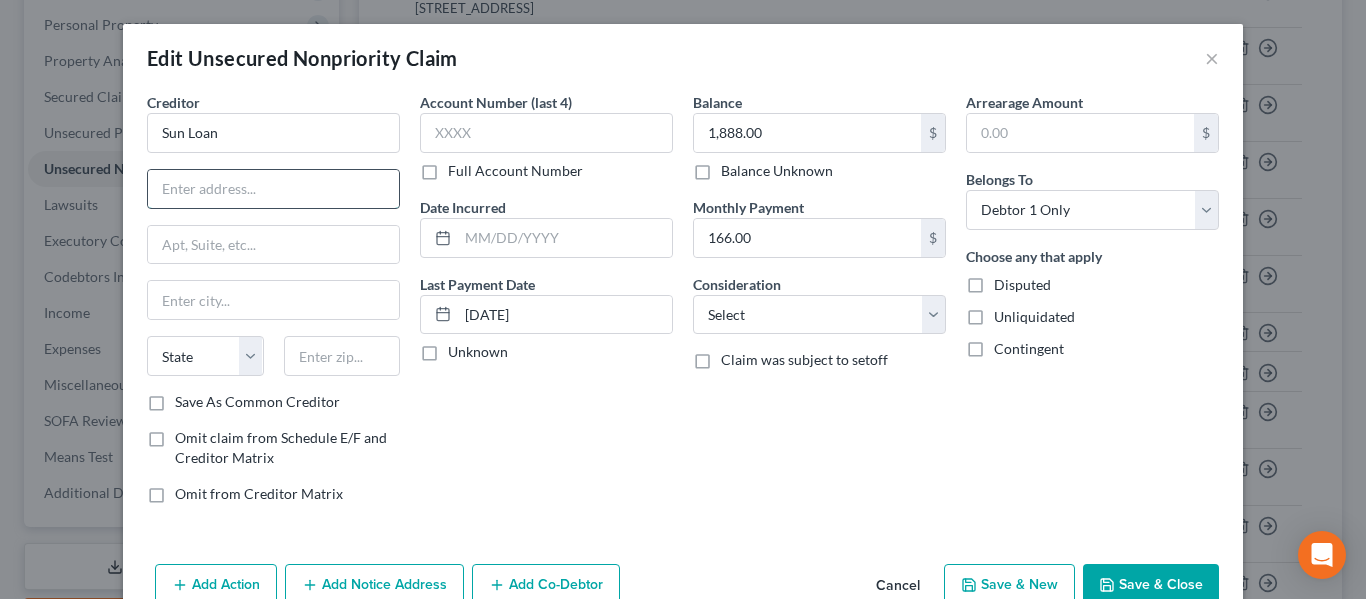 click at bounding box center (273, 189) 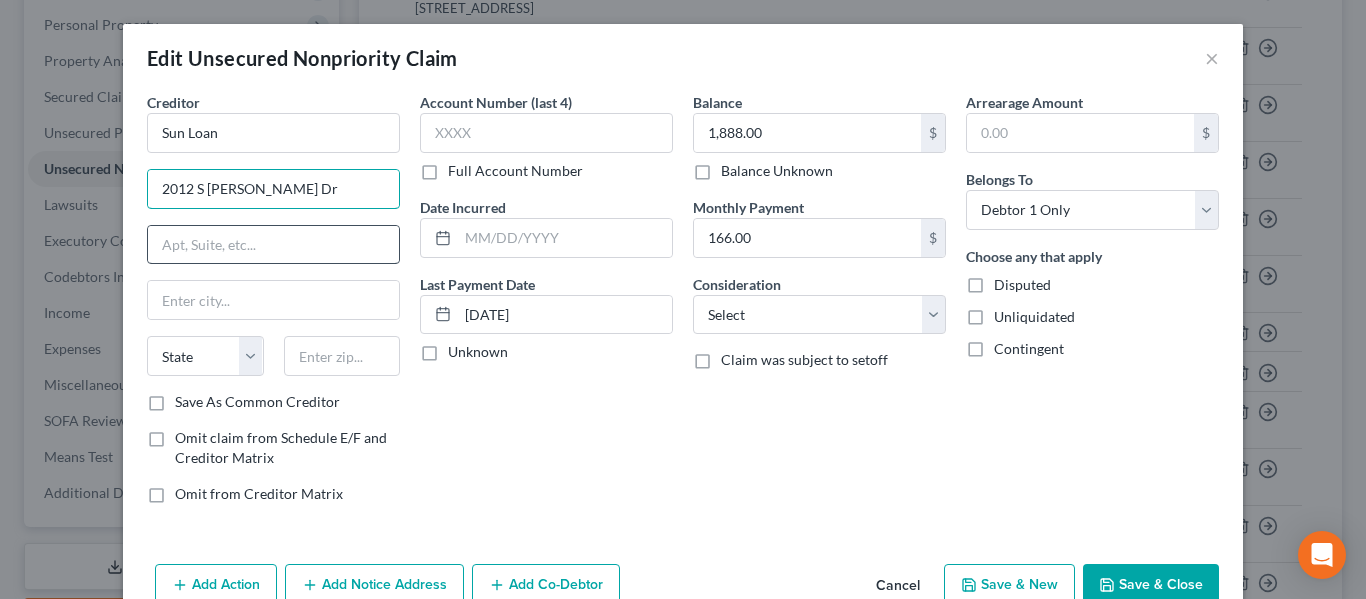 type on "2012 S [PERSON_NAME] Dr" 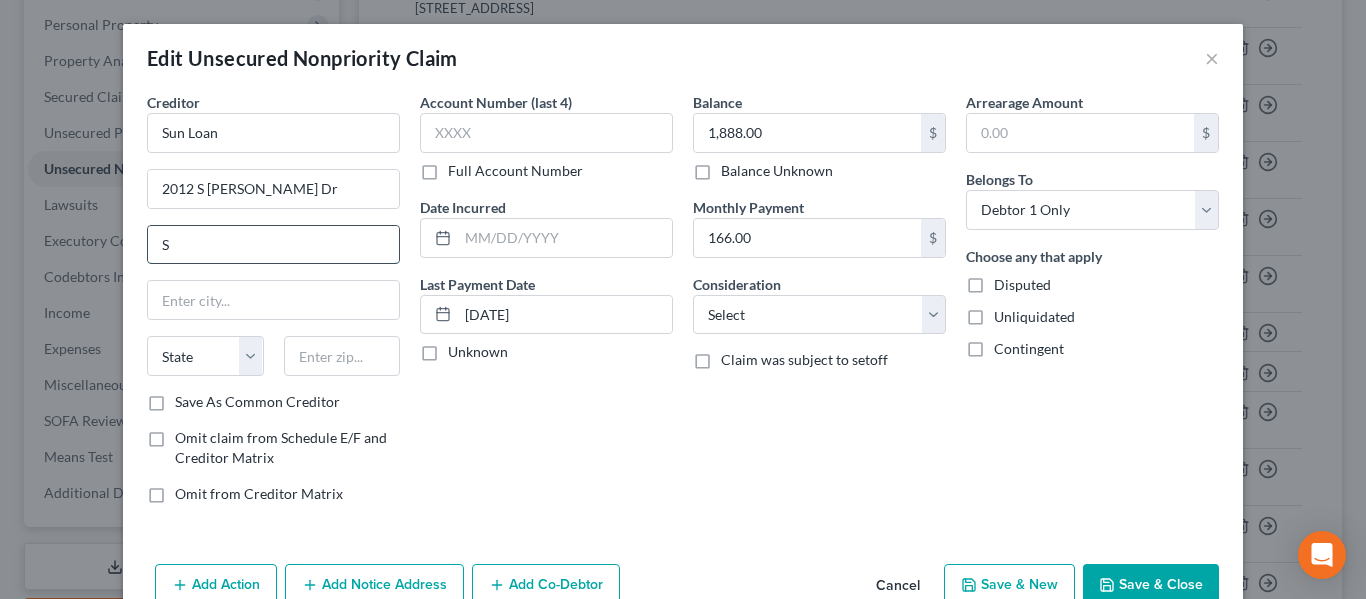 click on "S" at bounding box center [273, 245] 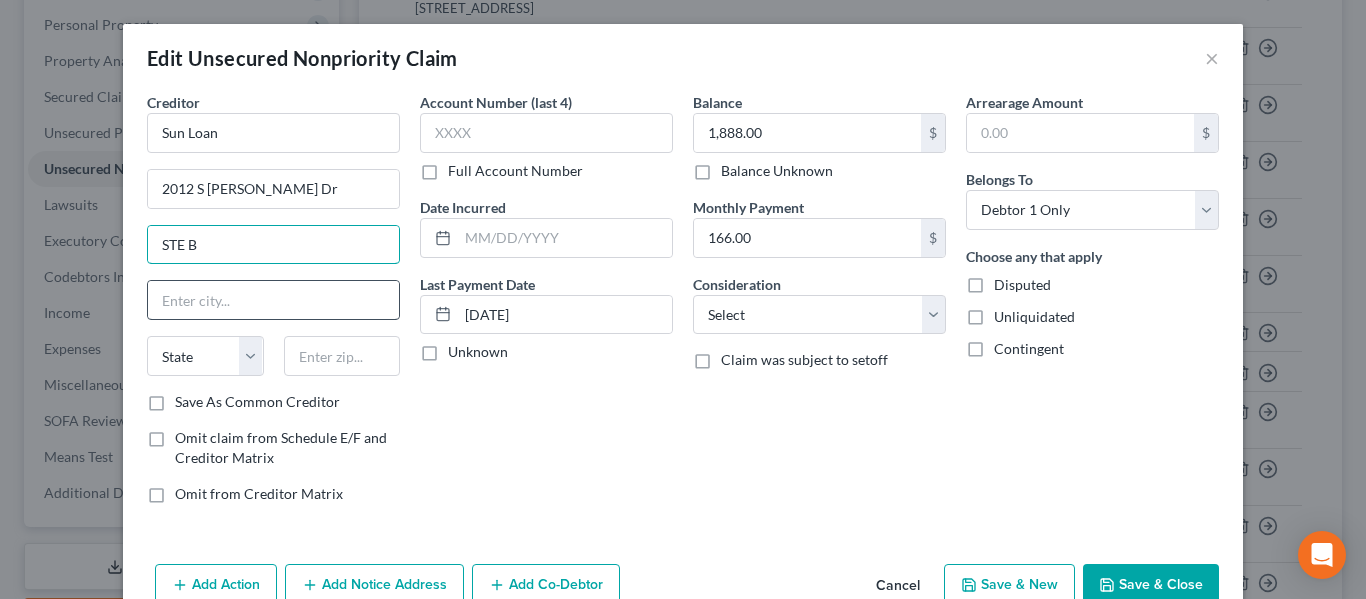 type on "STE B" 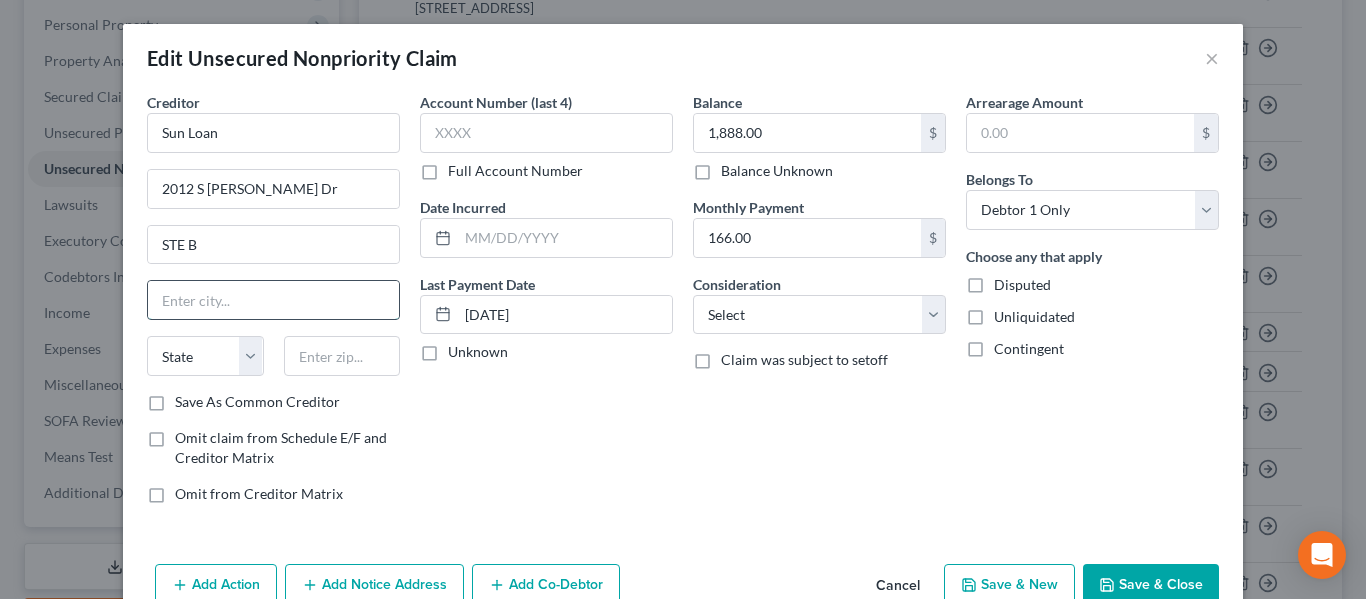 click at bounding box center (273, 300) 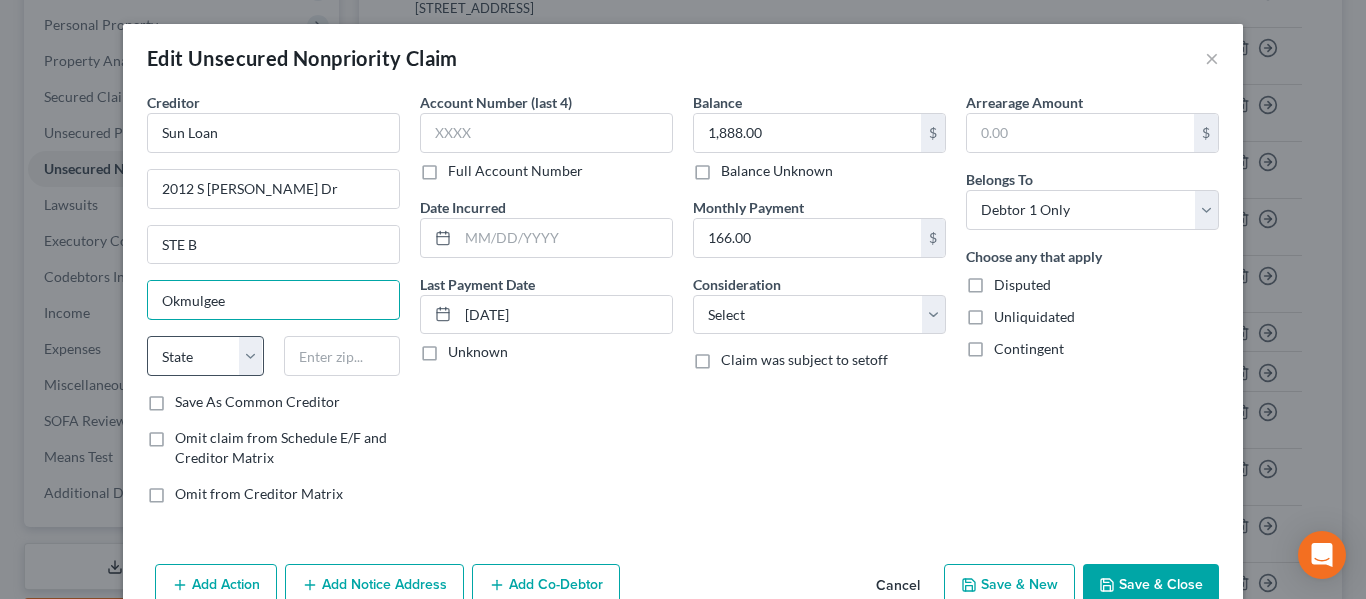 type on "Okmulgee" 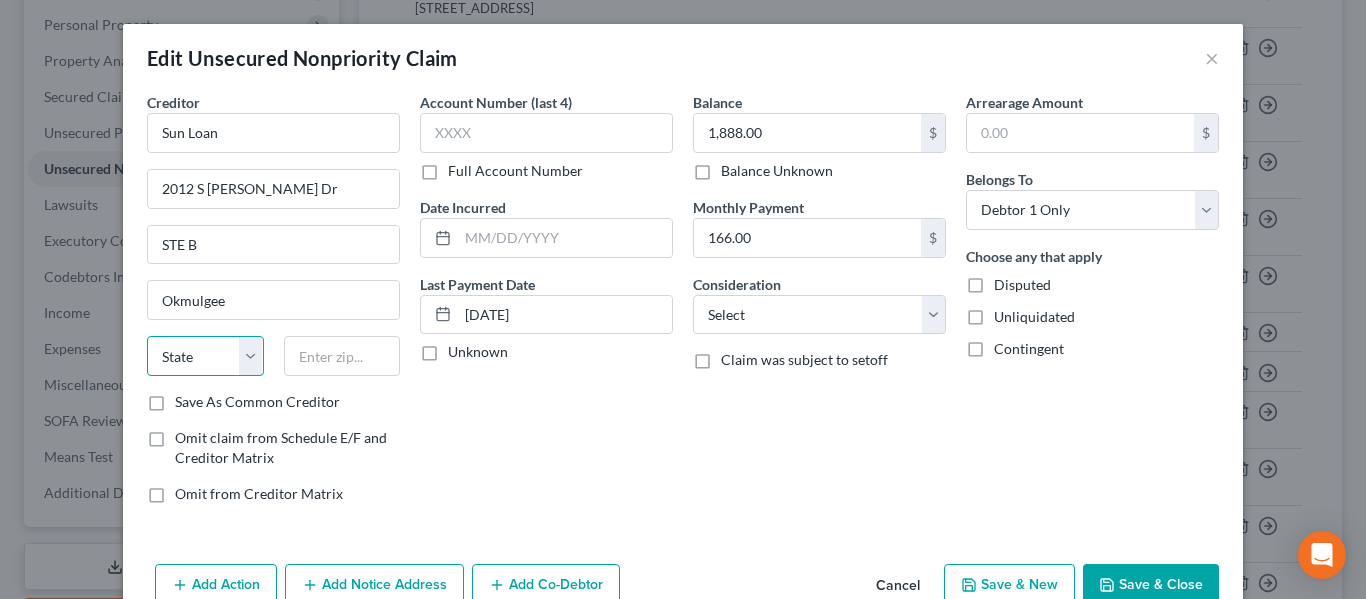 click on "State [US_STATE] AK AR AZ CA CO CT DE DC [GEOGRAPHIC_DATA] [GEOGRAPHIC_DATA] GU HI ID IL IN [GEOGRAPHIC_DATA] [GEOGRAPHIC_DATA] [GEOGRAPHIC_DATA] LA ME MD [GEOGRAPHIC_DATA] [GEOGRAPHIC_DATA] [GEOGRAPHIC_DATA] [GEOGRAPHIC_DATA] [GEOGRAPHIC_DATA] MT NC [GEOGRAPHIC_DATA] [GEOGRAPHIC_DATA] [GEOGRAPHIC_DATA] NH [GEOGRAPHIC_DATA] [GEOGRAPHIC_DATA] [GEOGRAPHIC_DATA] [GEOGRAPHIC_DATA] [GEOGRAPHIC_DATA] [GEOGRAPHIC_DATA] [GEOGRAPHIC_DATA] PR RI SC SD [GEOGRAPHIC_DATA] [GEOGRAPHIC_DATA] [GEOGRAPHIC_DATA] VI [GEOGRAPHIC_DATA] [GEOGRAPHIC_DATA] [GEOGRAPHIC_DATA] WV WI WY" at bounding box center (205, 356) 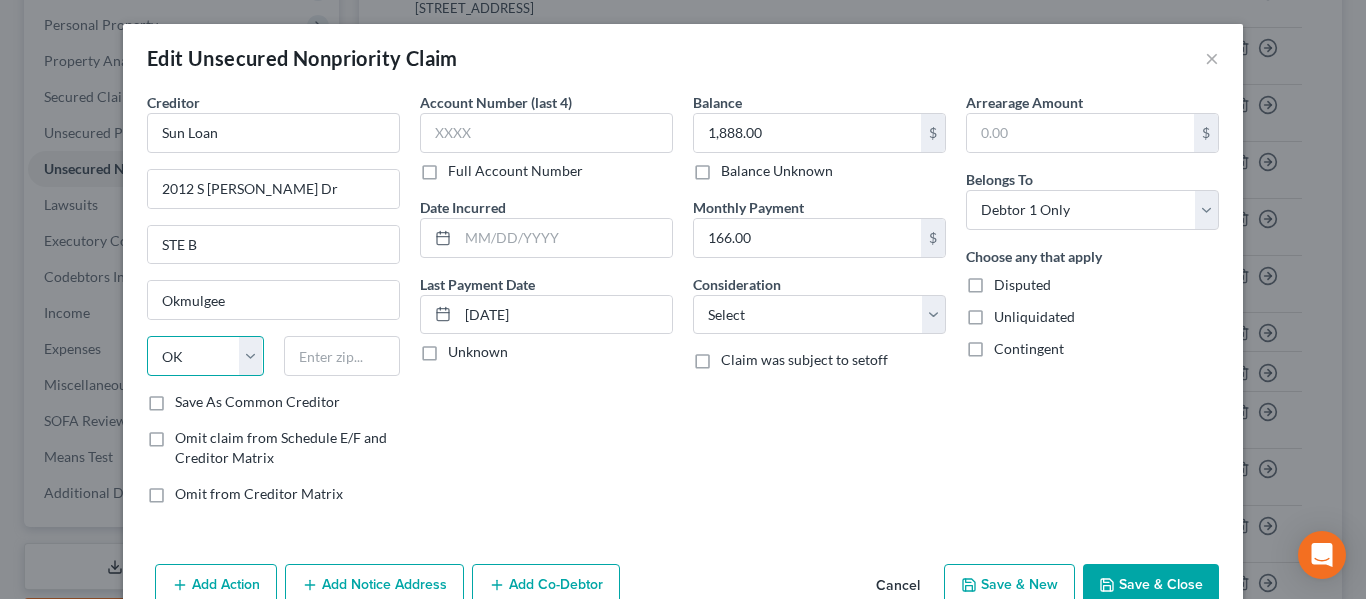 click on "State [US_STATE] AK AR AZ CA CO CT DE DC [GEOGRAPHIC_DATA] [GEOGRAPHIC_DATA] GU HI ID IL IN [GEOGRAPHIC_DATA] [GEOGRAPHIC_DATA] [GEOGRAPHIC_DATA] LA ME MD [GEOGRAPHIC_DATA] [GEOGRAPHIC_DATA] [GEOGRAPHIC_DATA] [GEOGRAPHIC_DATA] [GEOGRAPHIC_DATA] MT NC [GEOGRAPHIC_DATA] [GEOGRAPHIC_DATA] [GEOGRAPHIC_DATA] NH [GEOGRAPHIC_DATA] [GEOGRAPHIC_DATA] [GEOGRAPHIC_DATA] [GEOGRAPHIC_DATA] [GEOGRAPHIC_DATA] [GEOGRAPHIC_DATA] [GEOGRAPHIC_DATA] PR RI SC SD [GEOGRAPHIC_DATA] [GEOGRAPHIC_DATA] [GEOGRAPHIC_DATA] VI [GEOGRAPHIC_DATA] [GEOGRAPHIC_DATA] [GEOGRAPHIC_DATA] WV WI WY" at bounding box center (205, 356) 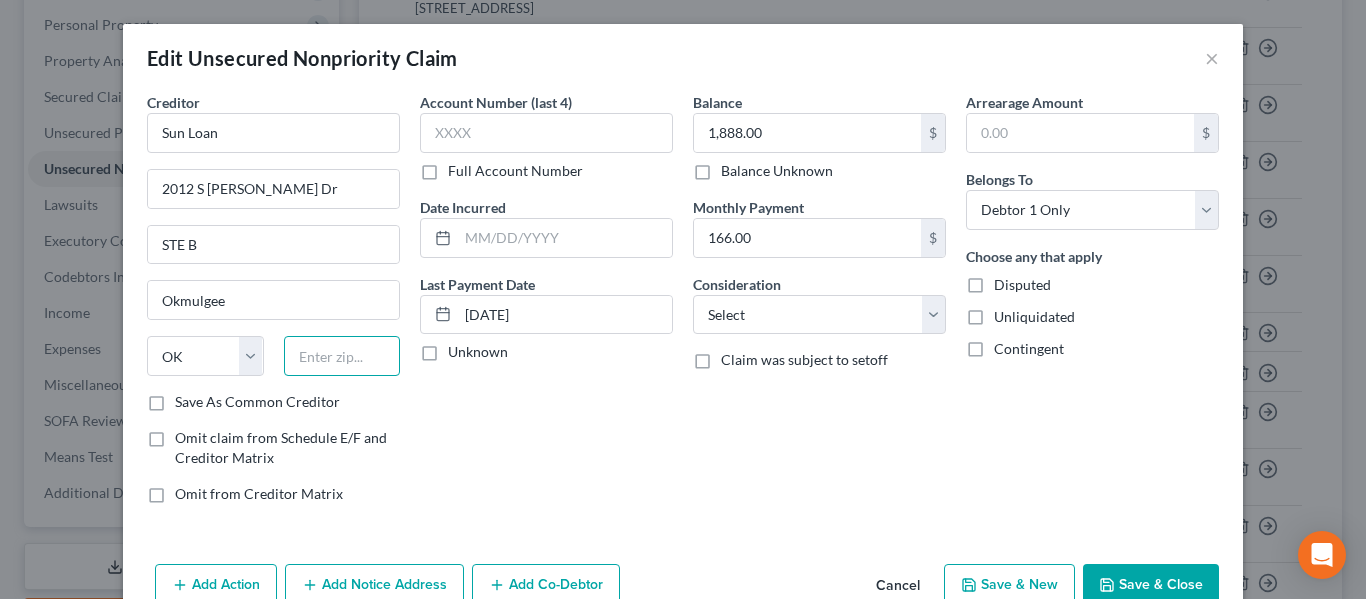 click at bounding box center [342, 356] 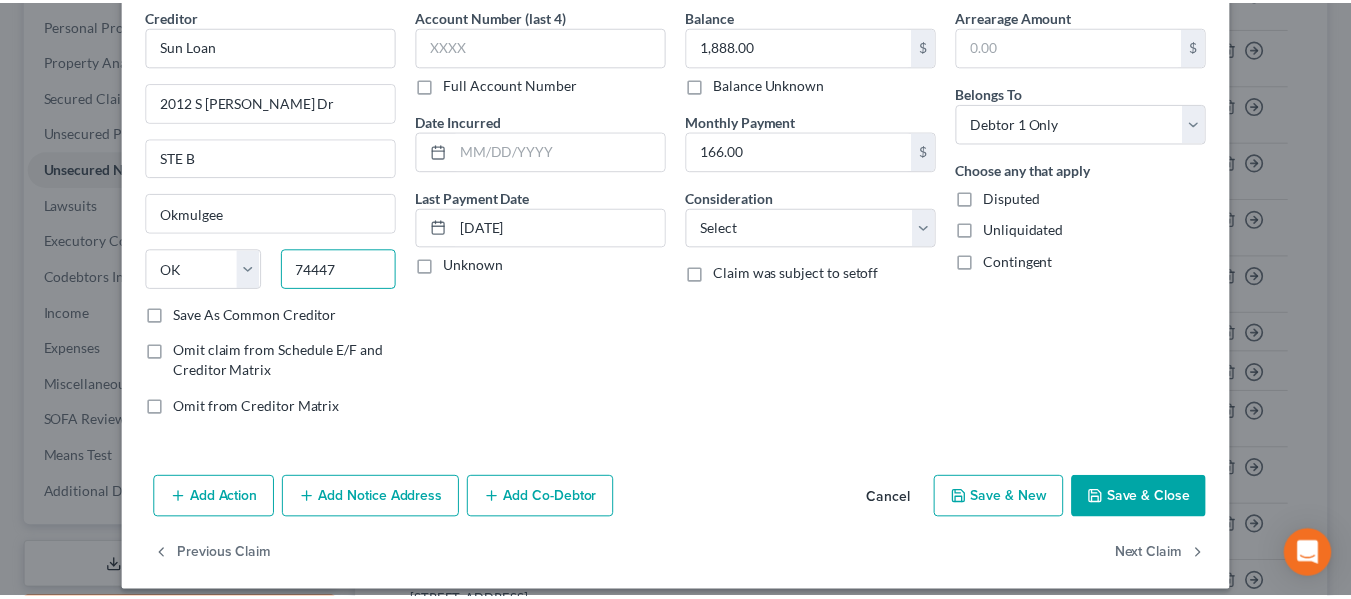 scroll, scrollTop: 90, scrollLeft: 0, axis: vertical 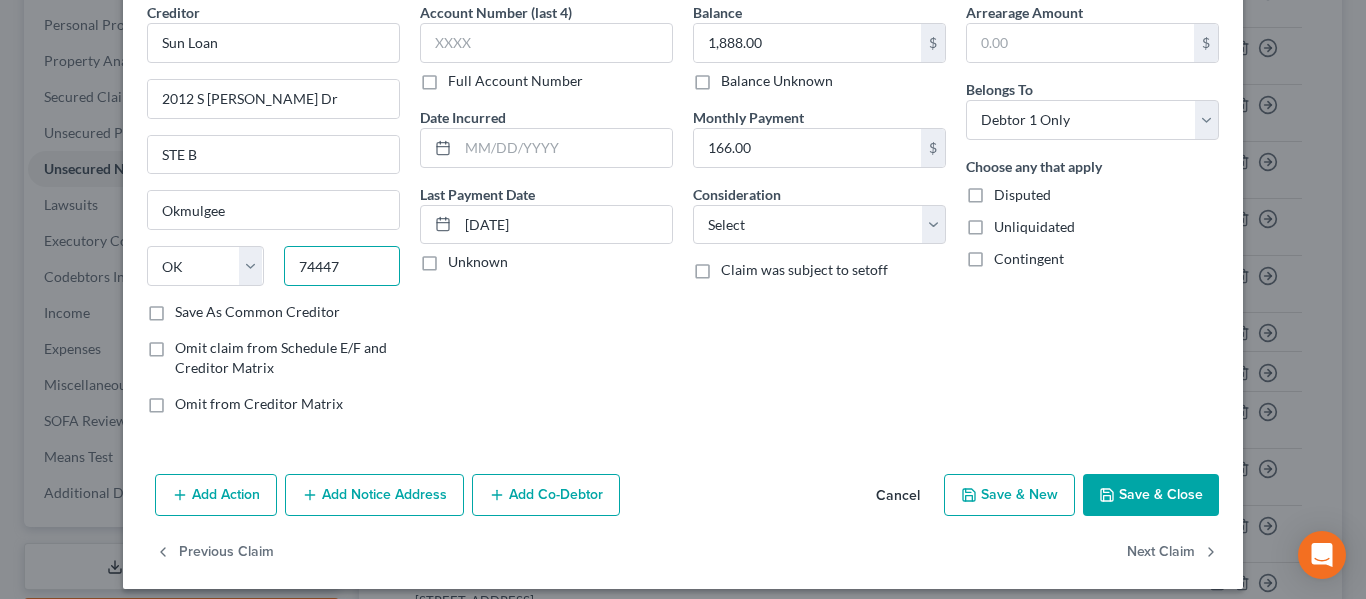 type on "74447" 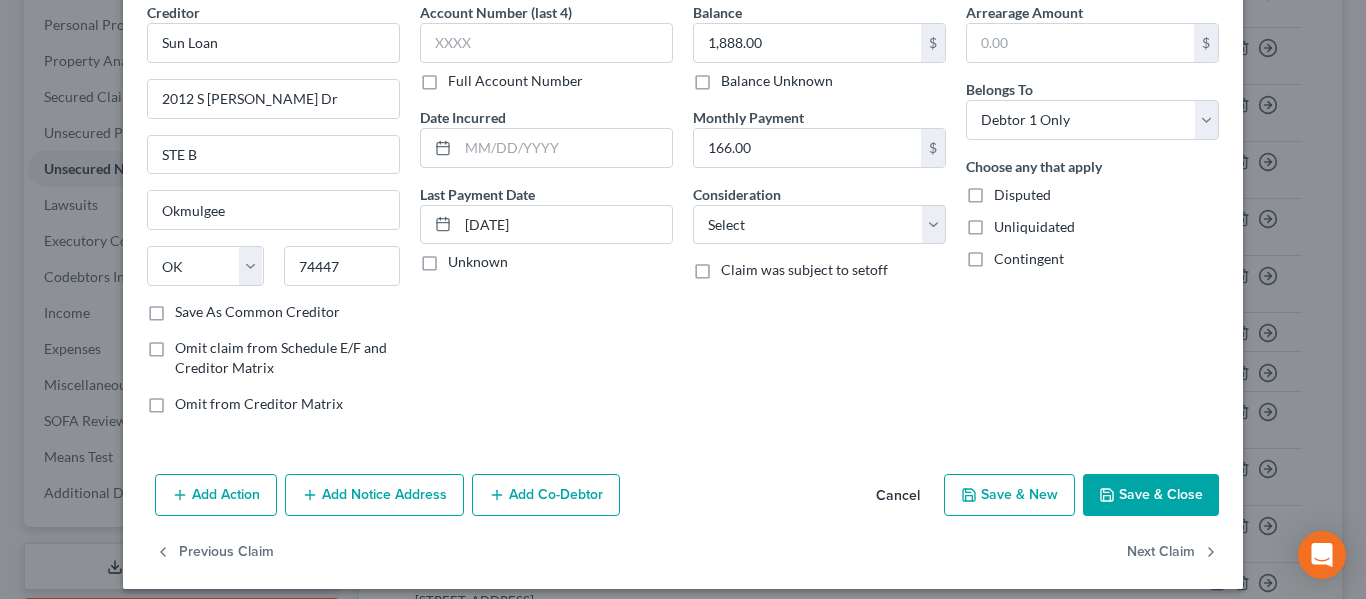 click on "Save & Close" at bounding box center [1151, 495] 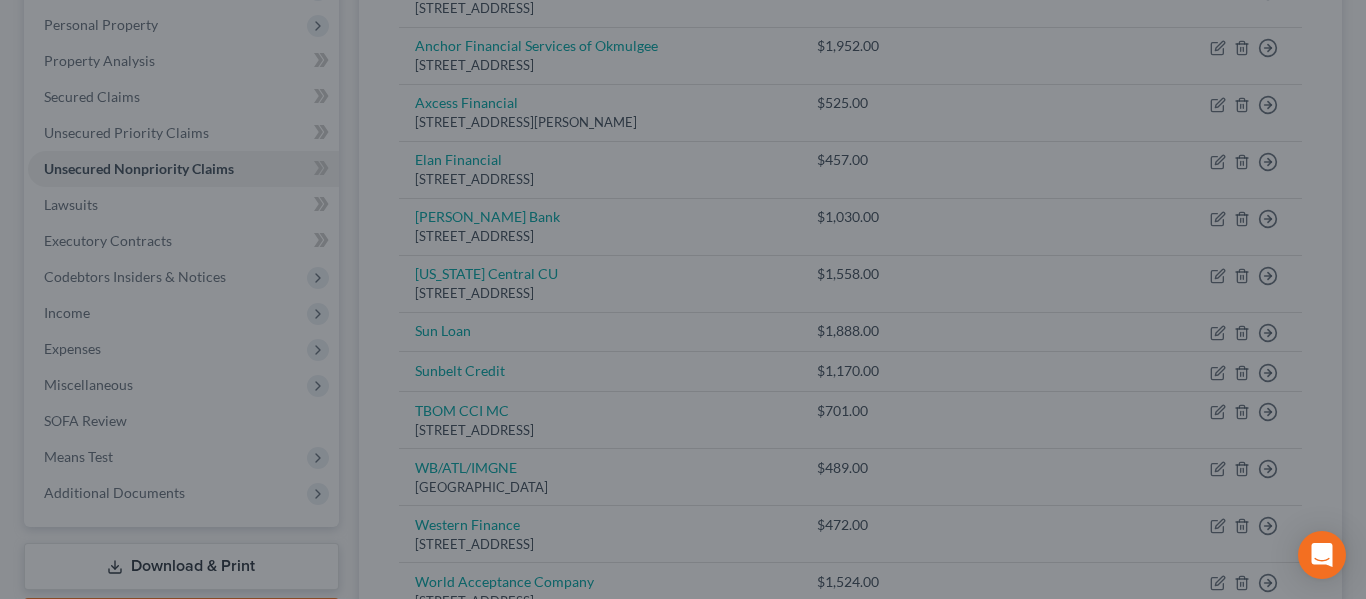 type on "0" 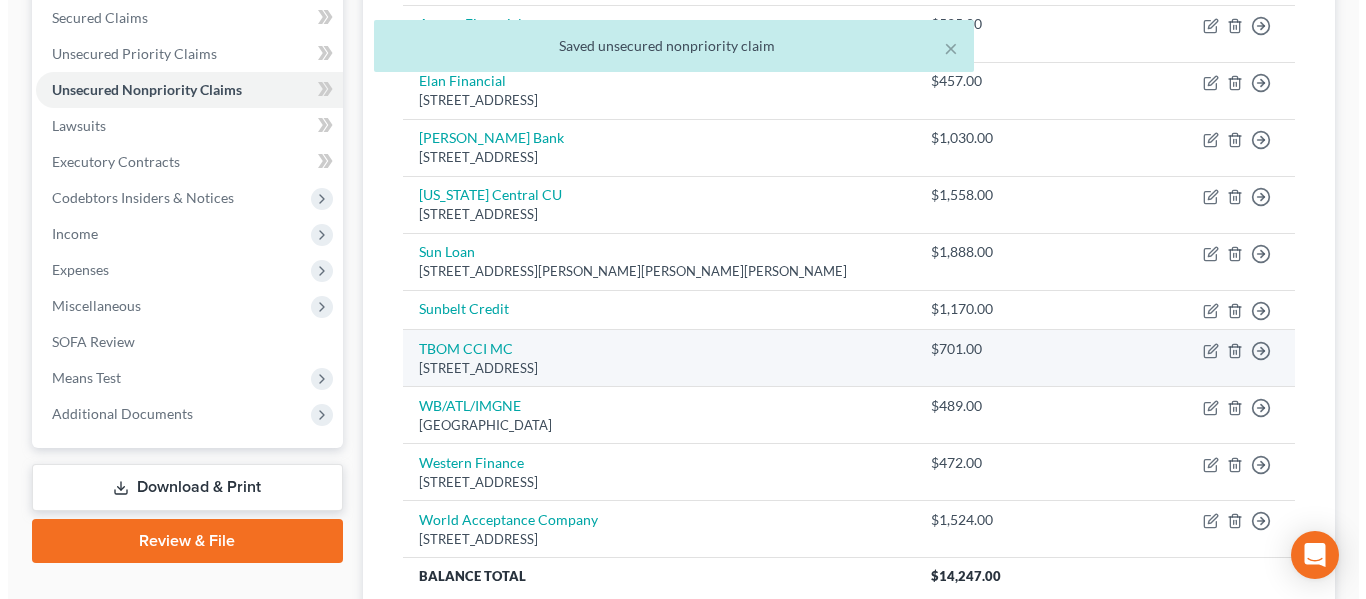 scroll, scrollTop: 425, scrollLeft: 0, axis: vertical 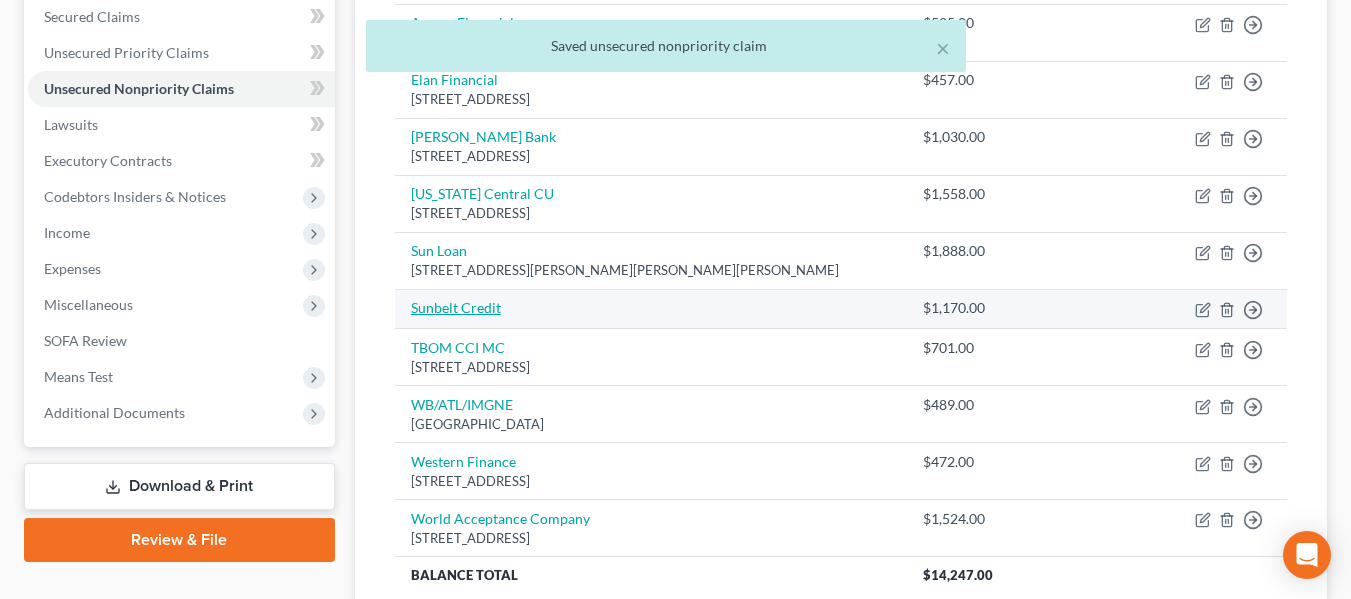 click on "Sunbelt Credit" at bounding box center (456, 307) 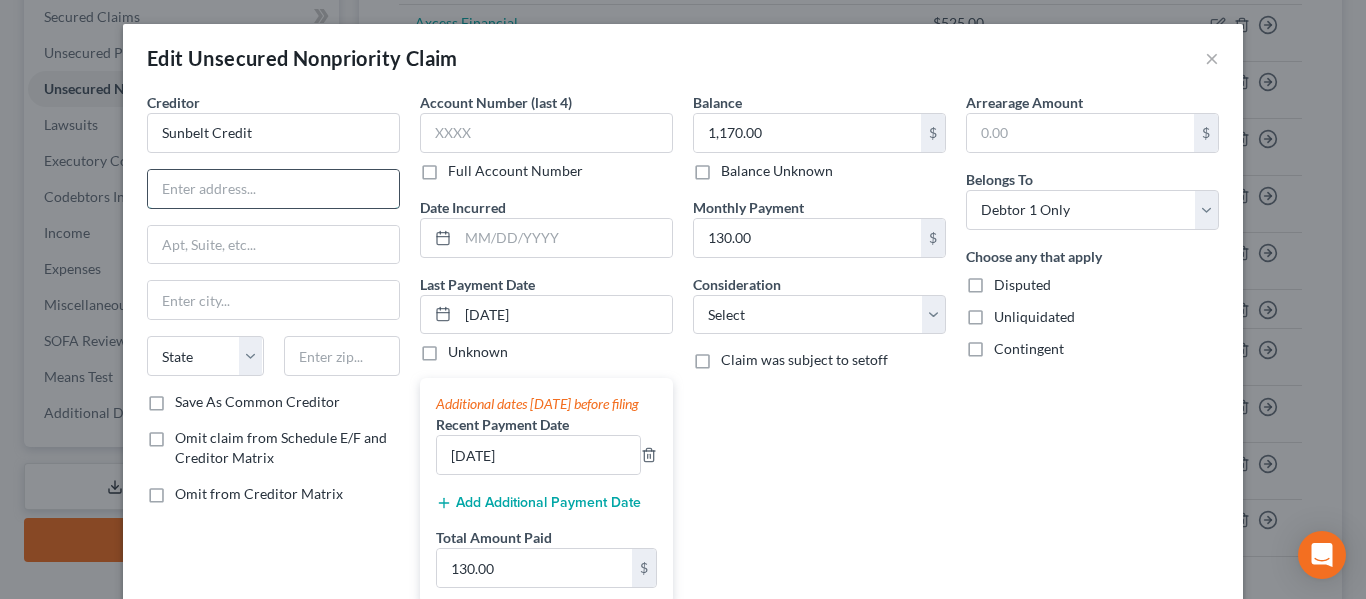 click at bounding box center [273, 189] 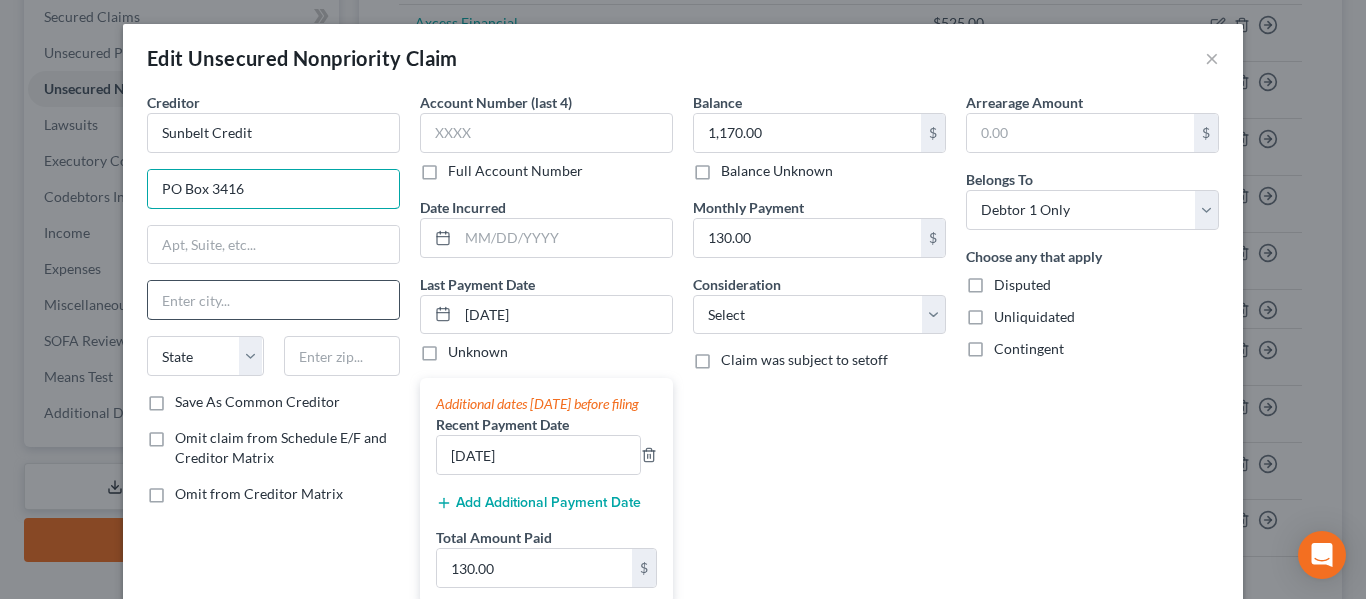 type on "PO Box 3416" 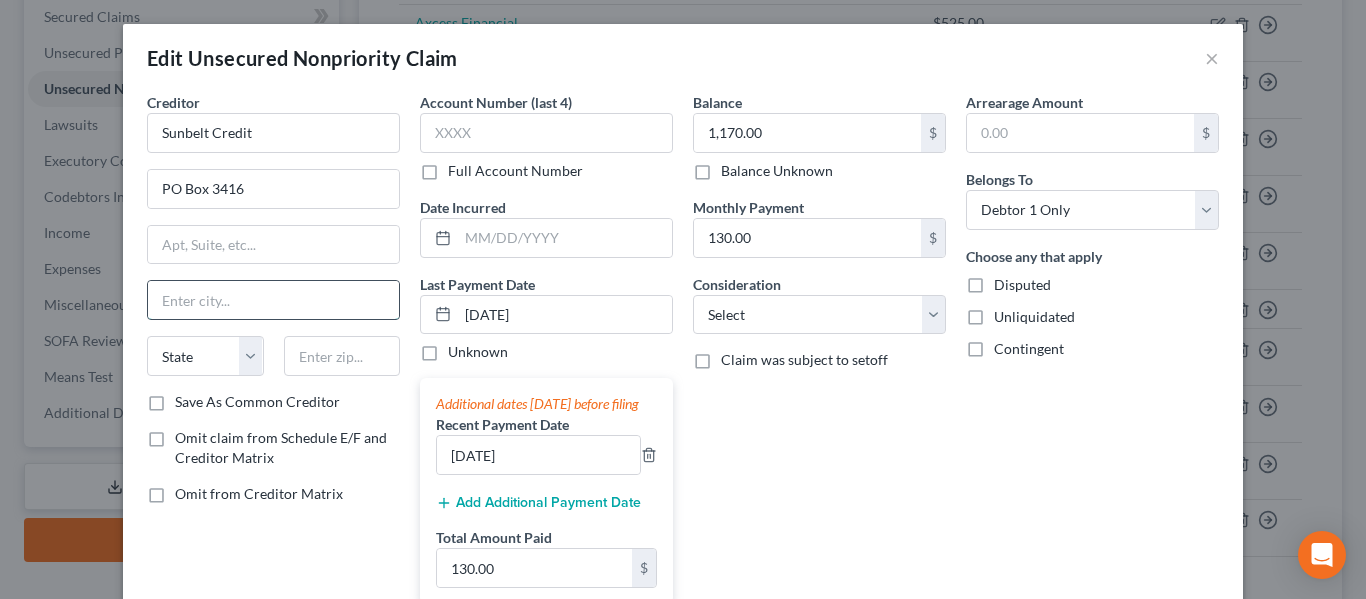 click at bounding box center [273, 300] 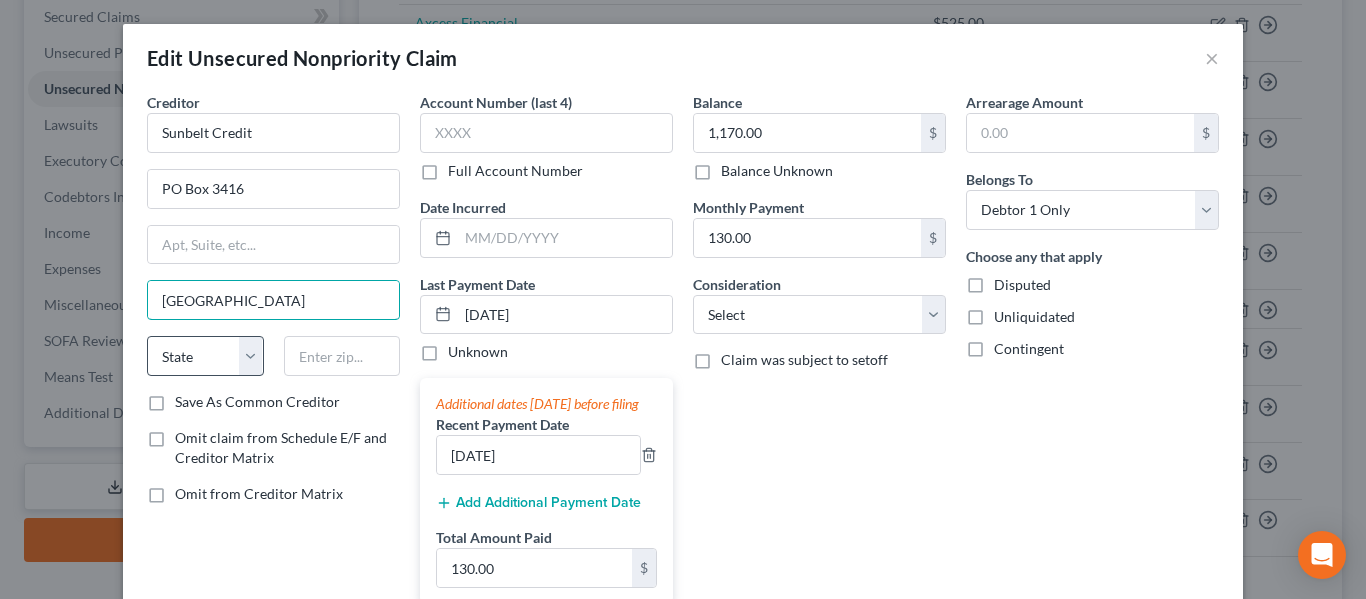 type on "[GEOGRAPHIC_DATA]" 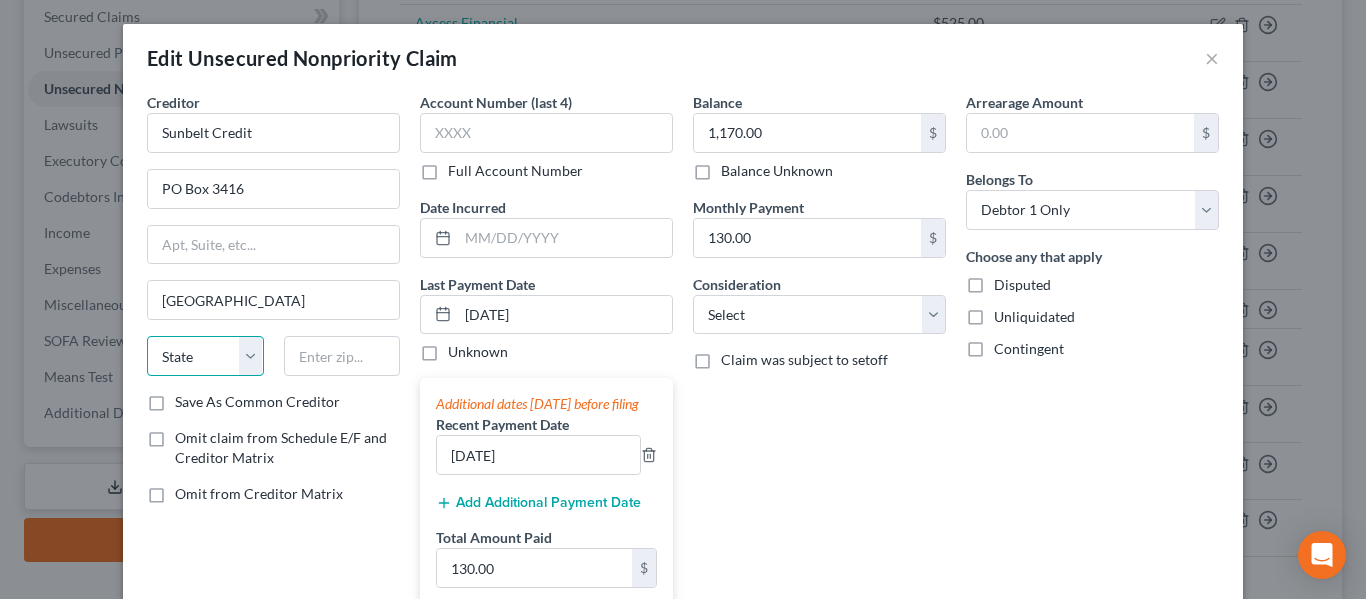 click on "State [US_STATE] AK AR AZ CA CO CT DE DC [GEOGRAPHIC_DATA] [GEOGRAPHIC_DATA] GU HI ID IL IN [GEOGRAPHIC_DATA] [GEOGRAPHIC_DATA] [GEOGRAPHIC_DATA] LA ME MD [GEOGRAPHIC_DATA] [GEOGRAPHIC_DATA] [GEOGRAPHIC_DATA] [GEOGRAPHIC_DATA] [GEOGRAPHIC_DATA] MT NC [GEOGRAPHIC_DATA] [GEOGRAPHIC_DATA] [GEOGRAPHIC_DATA] NH [GEOGRAPHIC_DATA] [GEOGRAPHIC_DATA] [GEOGRAPHIC_DATA] [GEOGRAPHIC_DATA] [GEOGRAPHIC_DATA] [GEOGRAPHIC_DATA] [GEOGRAPHIC_DATA] PR RI SC SD [GEOGRAPHIC_DATA] [GEOGRAPHIC_DATA] [GEOGRAPHIC_DATA] VI [GEOGRAPHIC_DATA] [GEOGRAPHIC_DATA] [GEOGRAPHIC_DATA] WV WI WY" at bounding box center [205, 356] 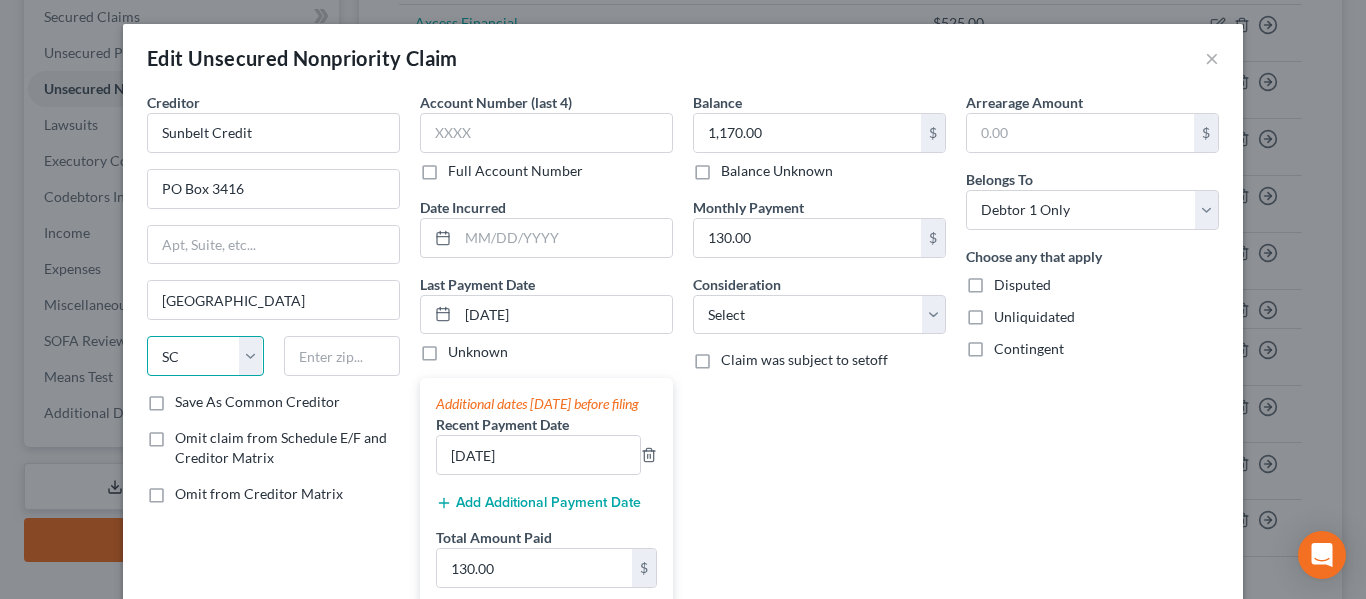 click on "State [US_STATE] AK AR AZ CA CO CT DE DC [GEOGRAPHIC_DATA] [GEOGRAPHIC_DATA] GU HI ID IL IN [GEOGRAPHIC_DATA] [GEOGRAPHIC_DATA] [GEOGRAPHIC_DATA] LA ME MD [GEOGRAPHIC_DATA] [GEOGRAPHIC_DATA] [GEOGRAPHIC_DATA] [GEOGRAPHIC_DATA] [GEOGRAPHIC_DATA] MT NC [GEOGRAPHIC_DATA] [GEOGRAPHIC_DATA] [GEOGRAPHIC_DATA] NH [GEOGRAPHIC_DATA] [GEOGRAPHIC_DATA] [GEOGRAPHIC_DATA] [GEOGRAPHIC_DATA] [GEOGRAPHIC_DATA] [GEOGRAPHIC_DATA] [GEOGRAPHIC_DATA] PR RI SC SD [GEOGRAPHIC_DATA] [GEOGRAPHIC_DATA] [GEOGRAPHIC_DATA] VI [GEOGRAPHIC_DATA] [GEOGRAPHIC_DATA] [GEOGRAPHIC_DATA] WV WI WY" at bounding box center (205, 356) 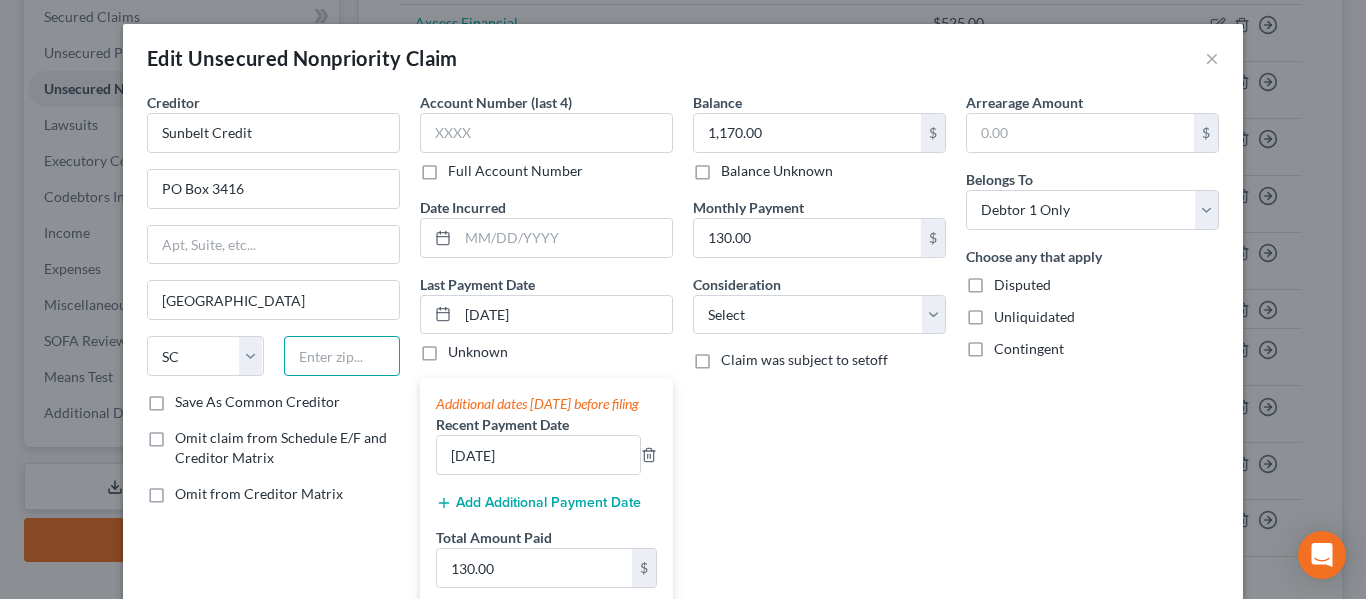 click at bounding box center (342, 356) 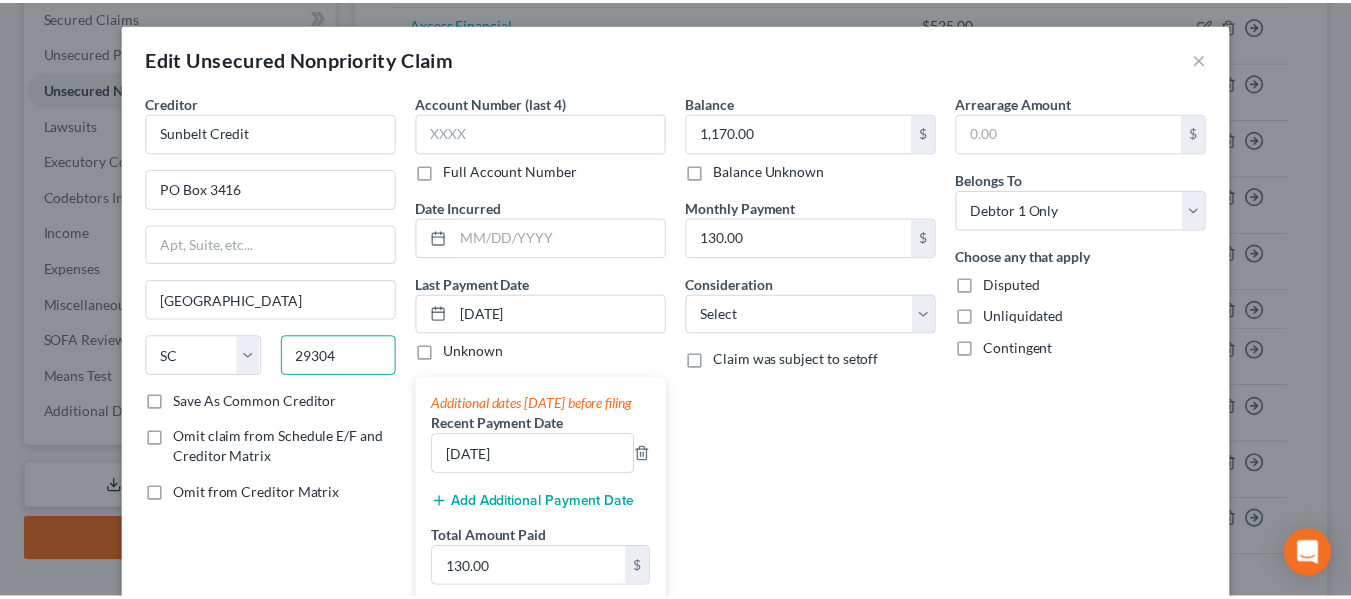 scroll, scrollTop: 224, scrollLeft: 0, axis: vertical 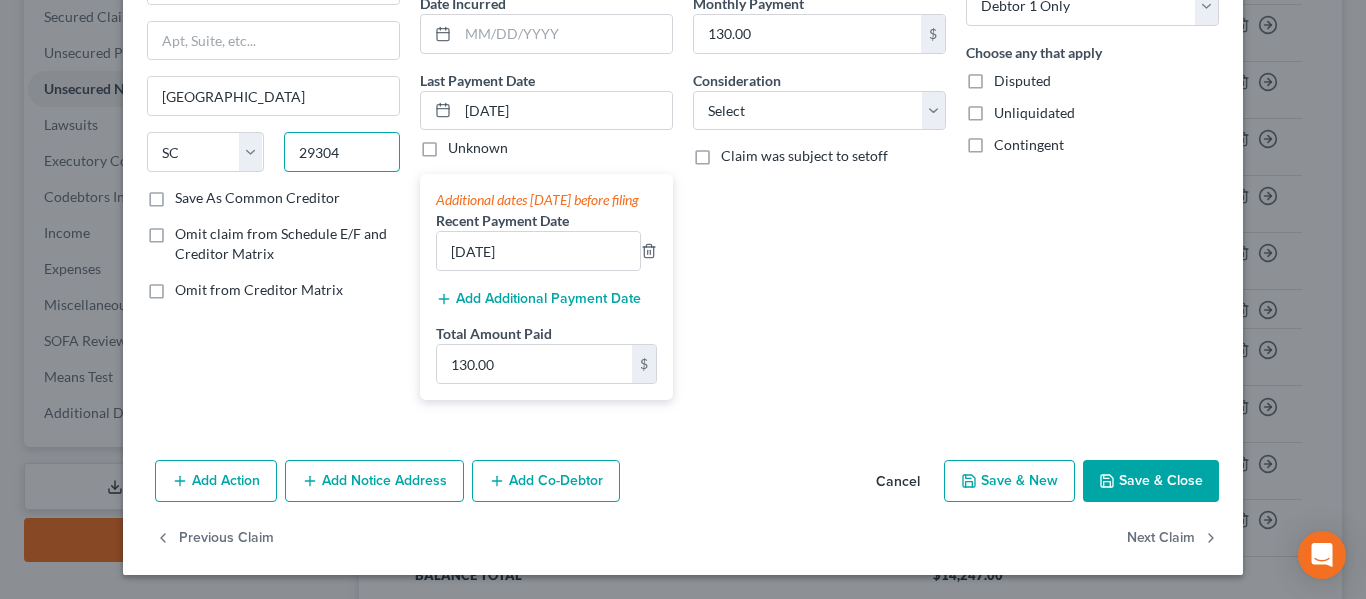 type on "29304" 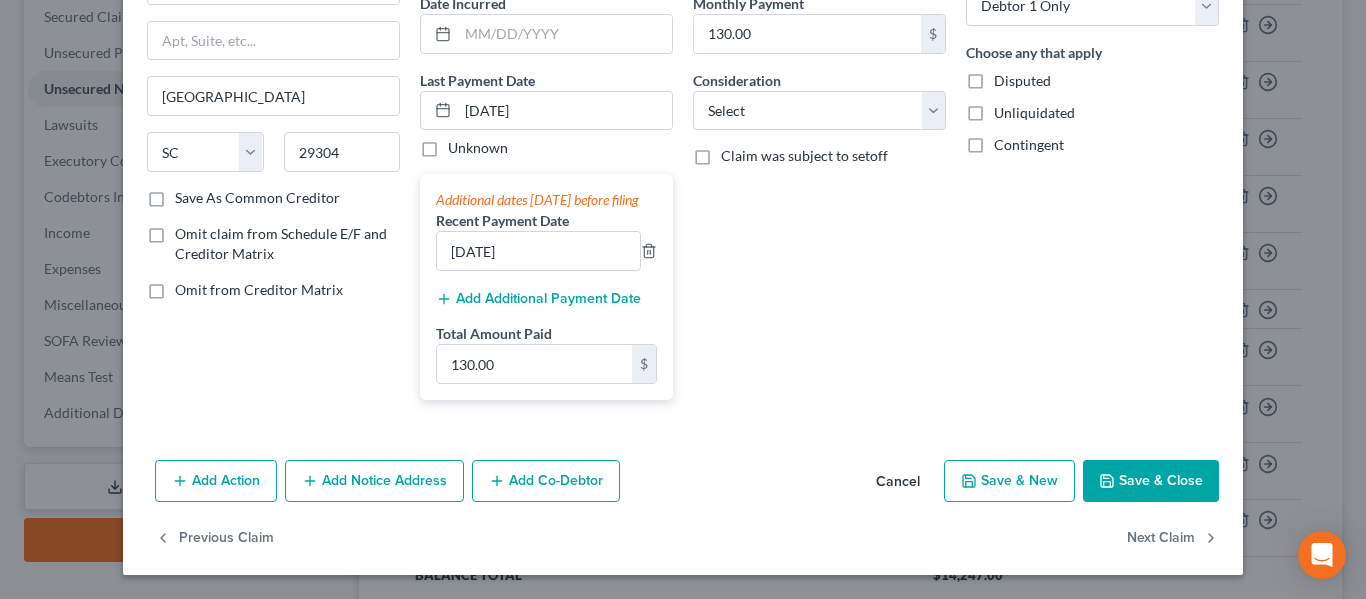 click on "Save & Close" at bounding box center [1151, 481] 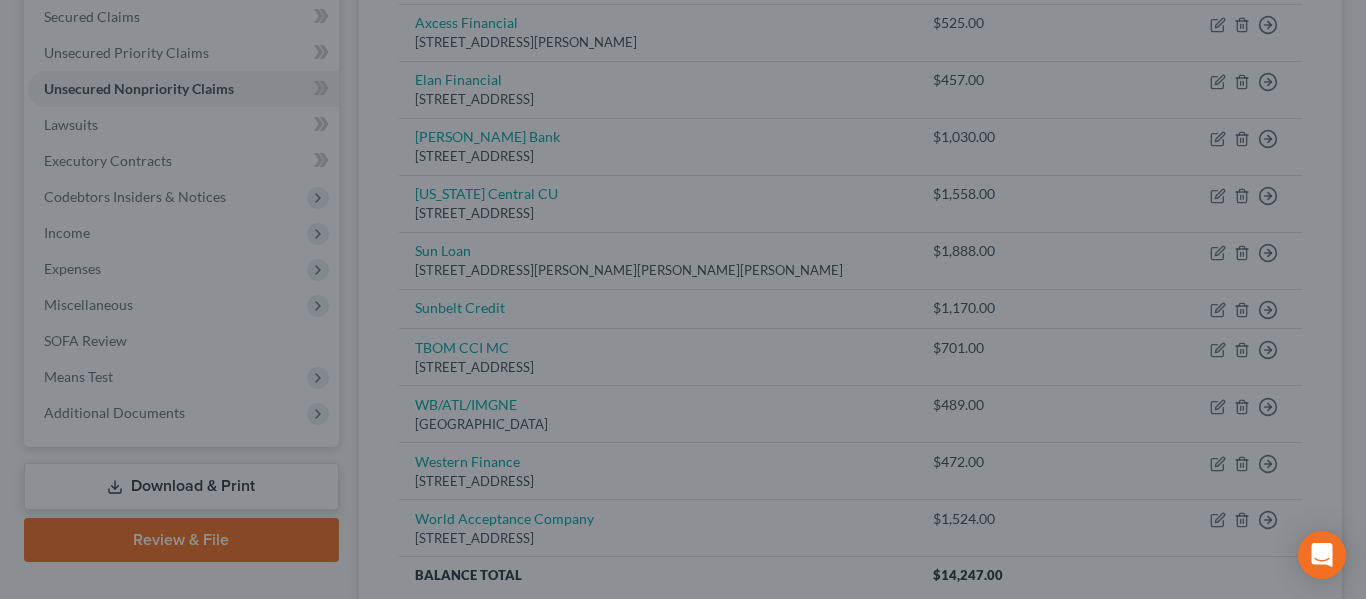 type on "0" 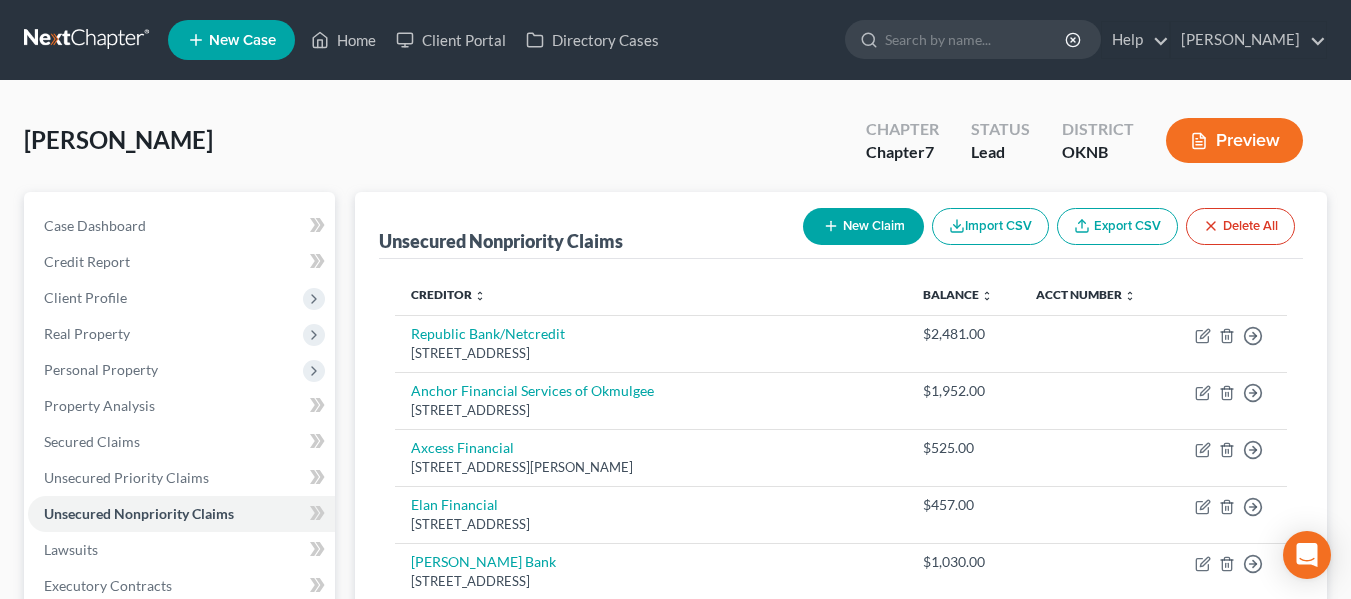 scroll, scrollTop: 616, scrollLeft: 0, axis: vertical 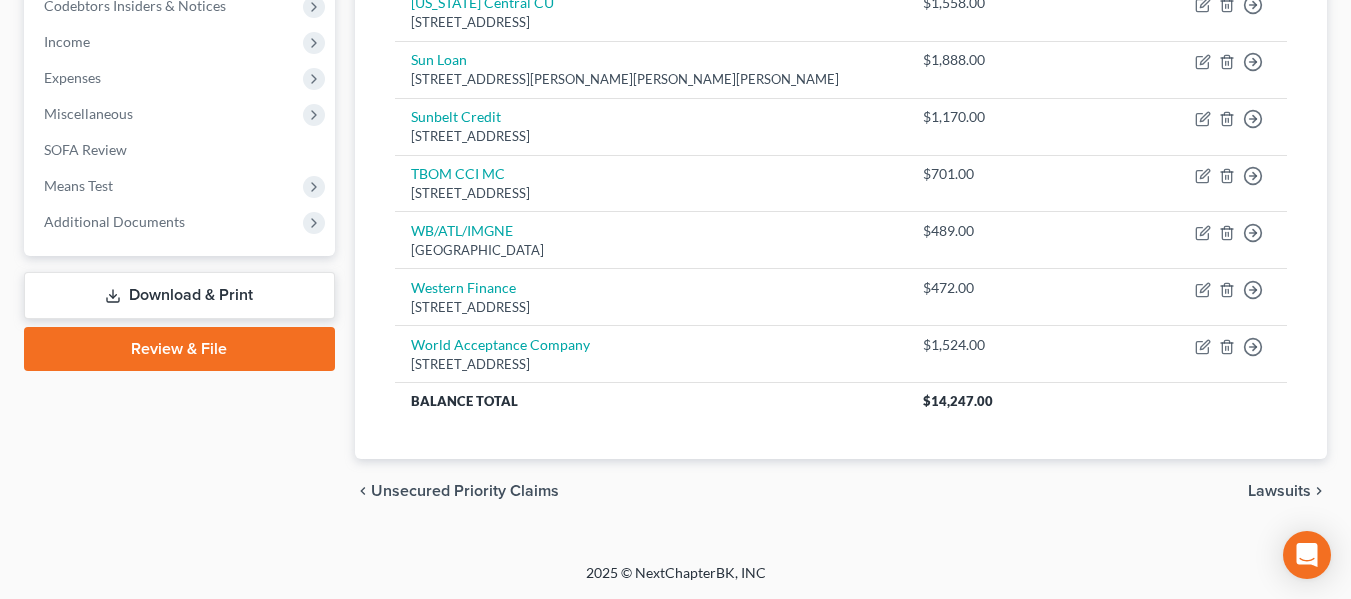 click 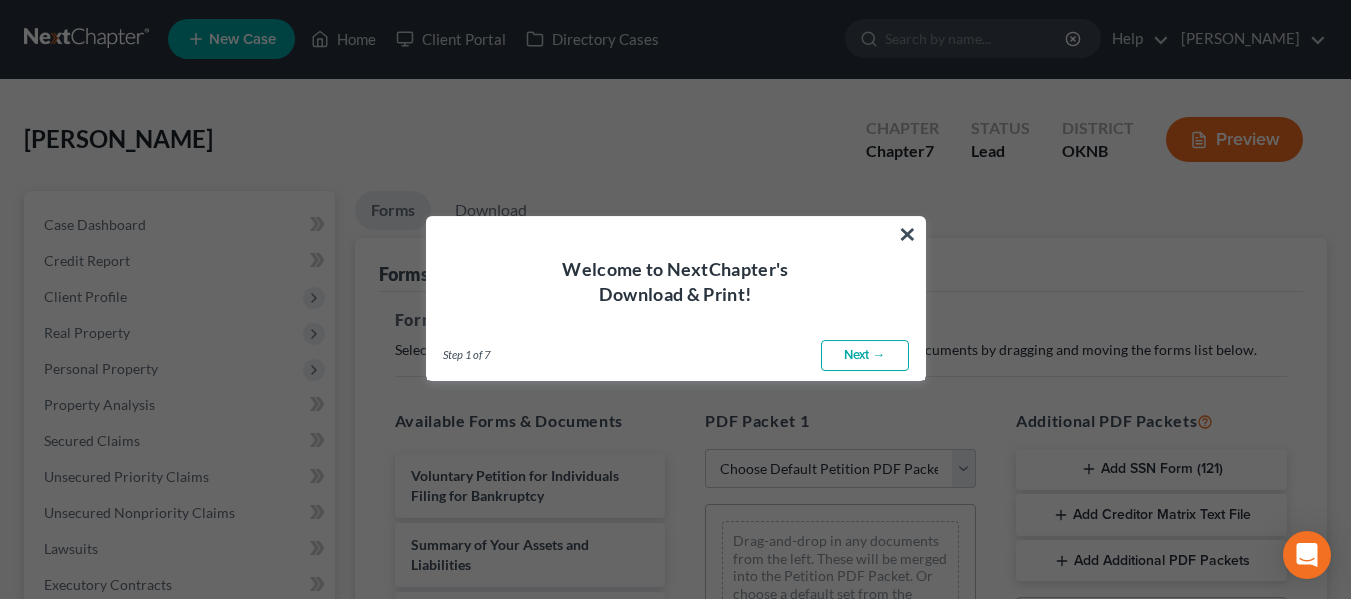 scroll, scrollTop: 0, scrollLeft: 0, axis: both 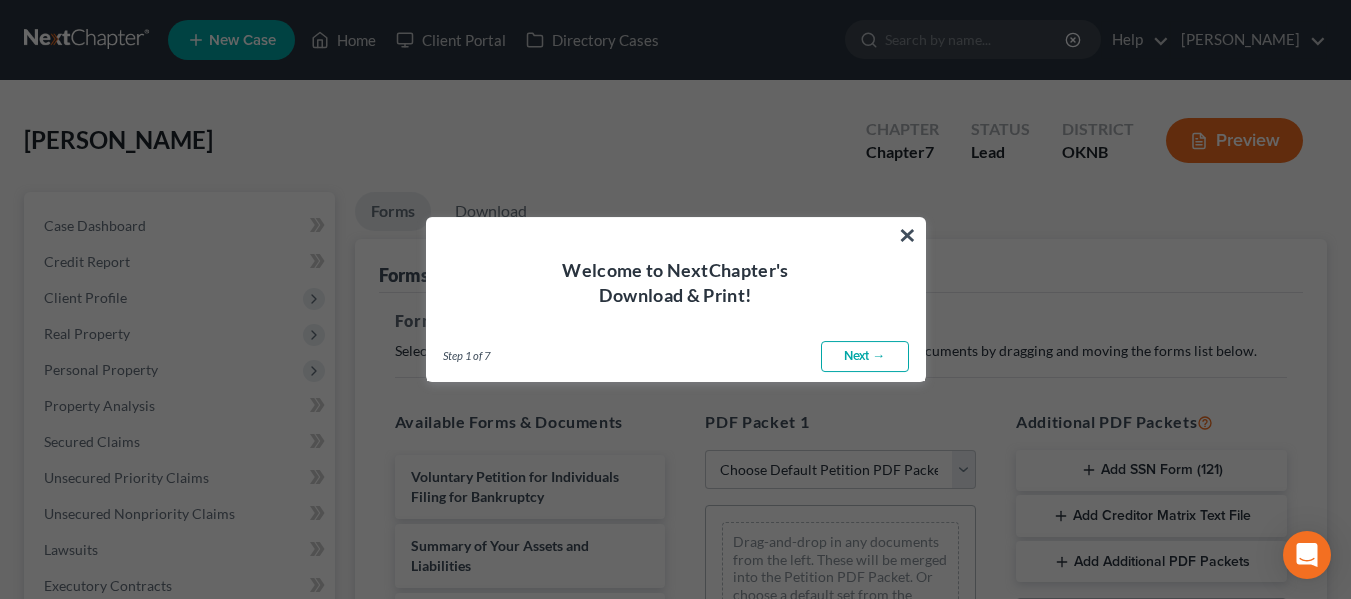 click on "Next →" at bounding box center [865, 357] 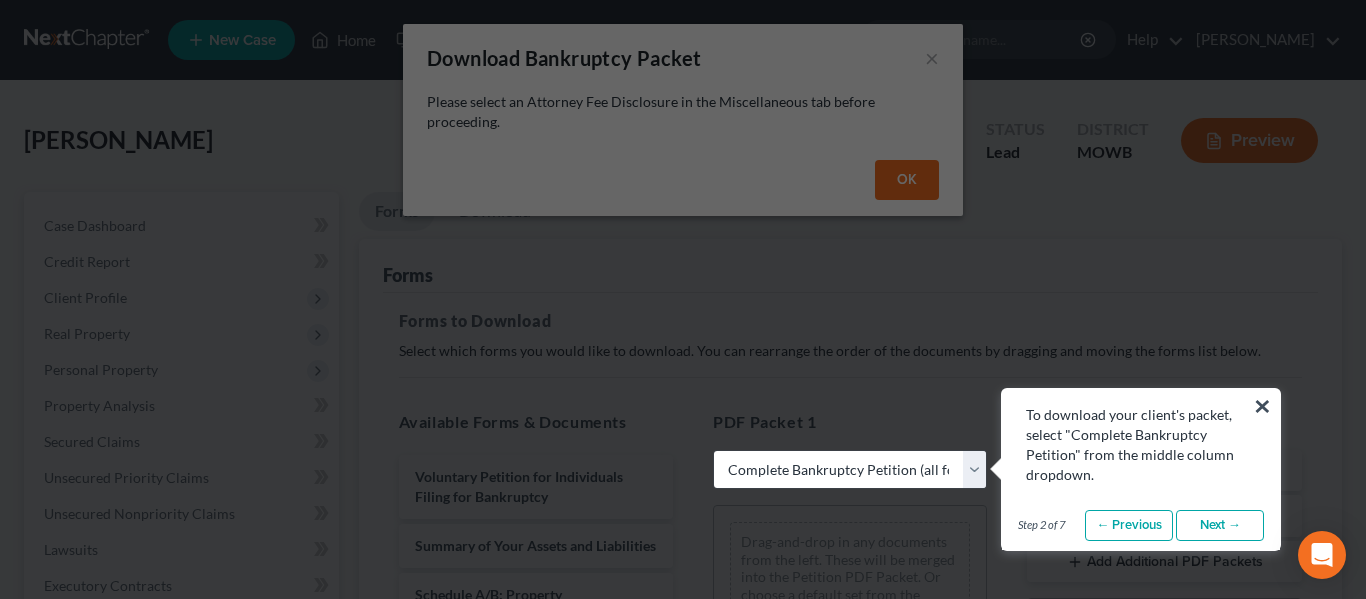 click on "Next →" at bounding box center [1220, 526] 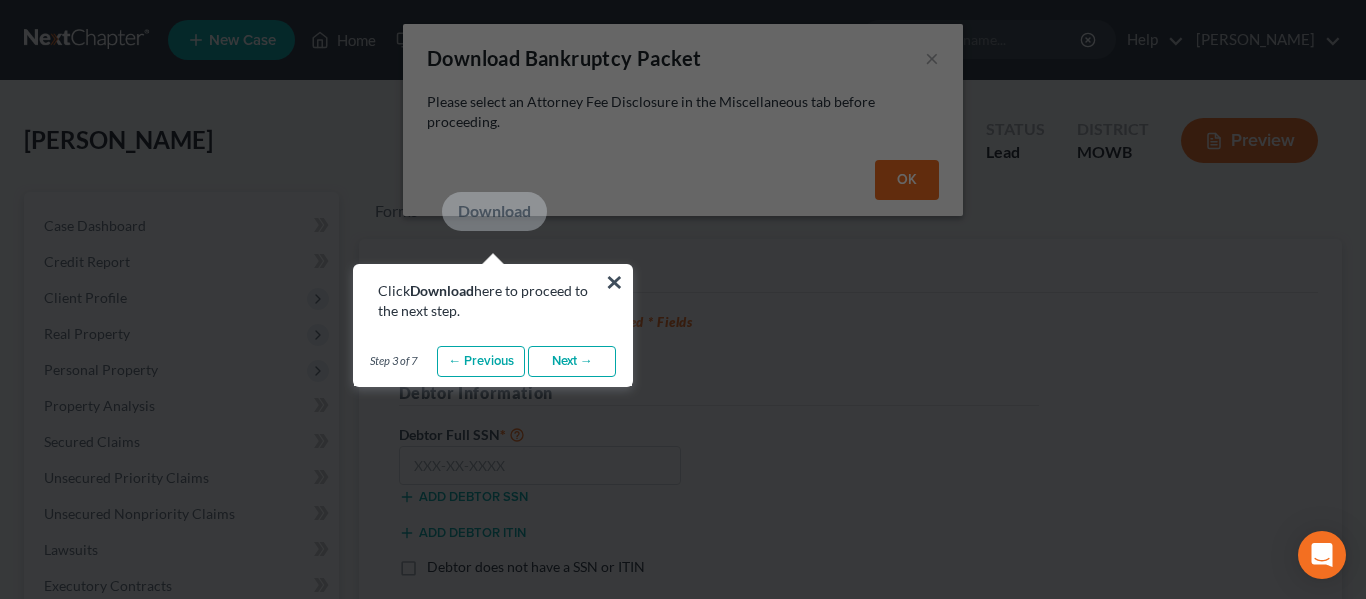 click on "Next →" at bounding box center [572, 362] 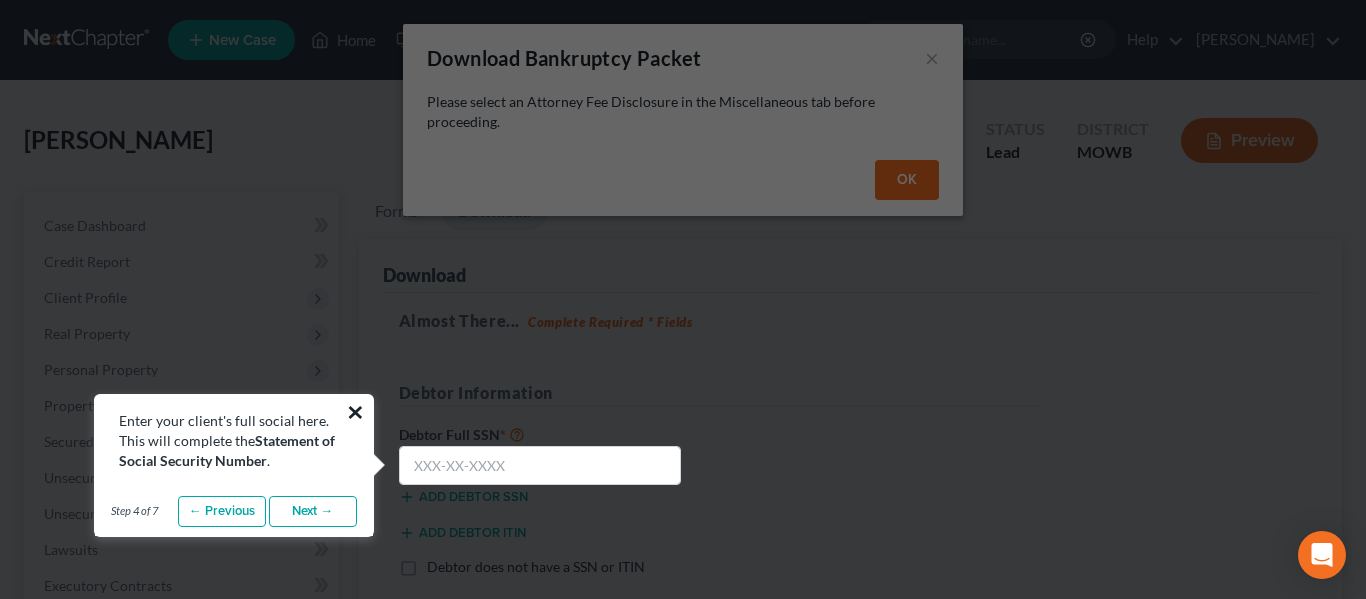 click on "×" at bounding box center (355, 412) 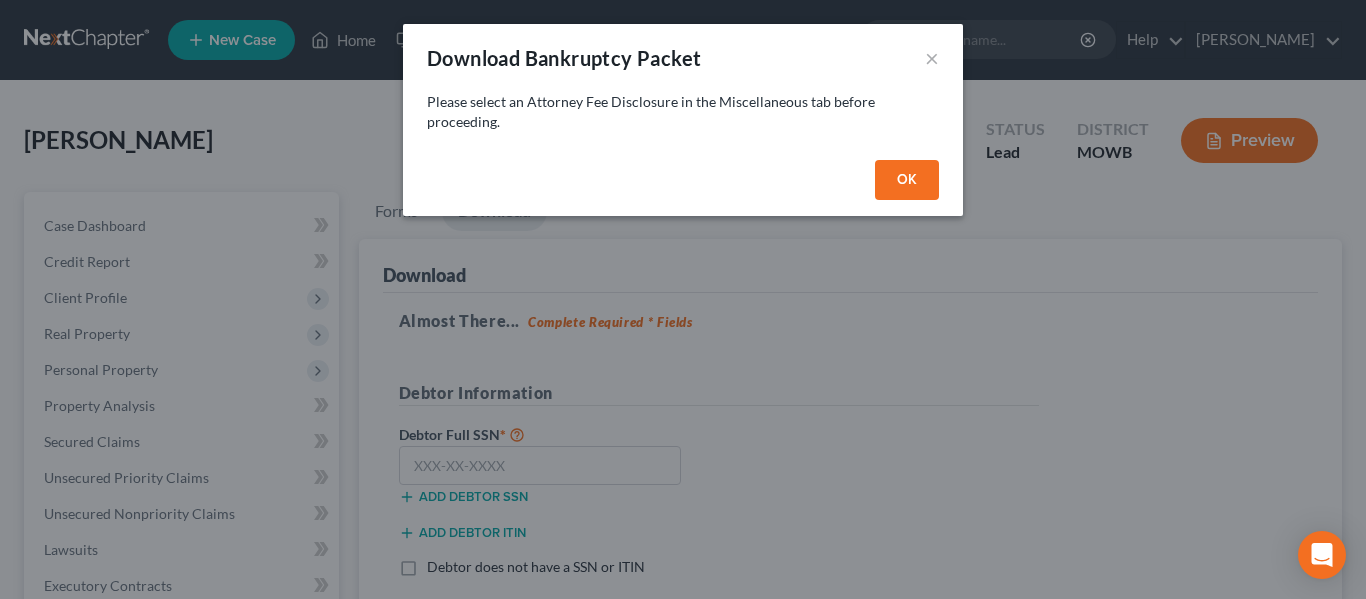 click on "OK" at bounding box center (907, 180) 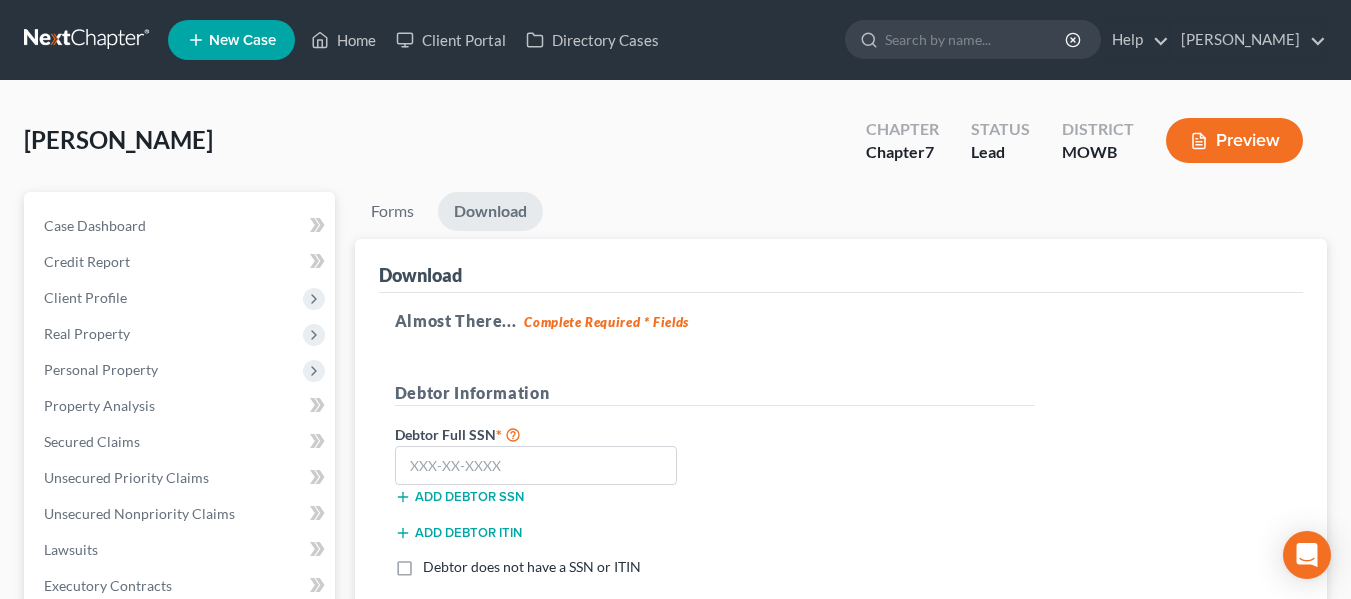 scroll, scrollTop: 464, scrollLeft: 0, axis: vertical 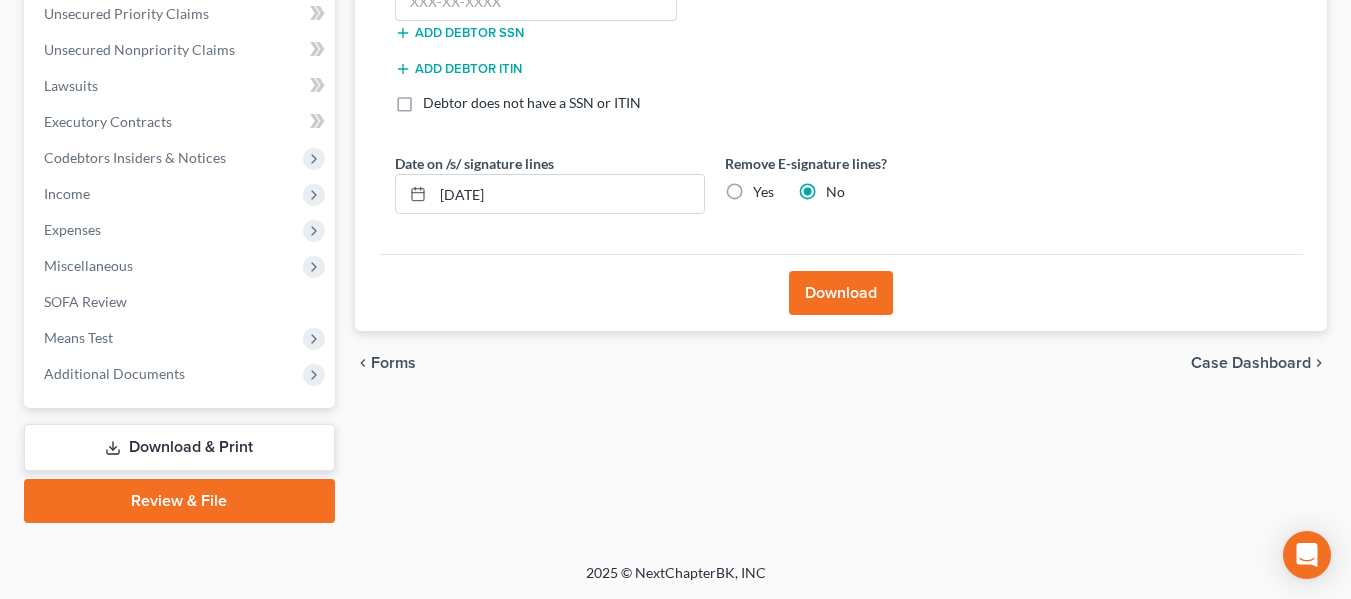 click on "Download & Print" at bounding box center (179, 447) 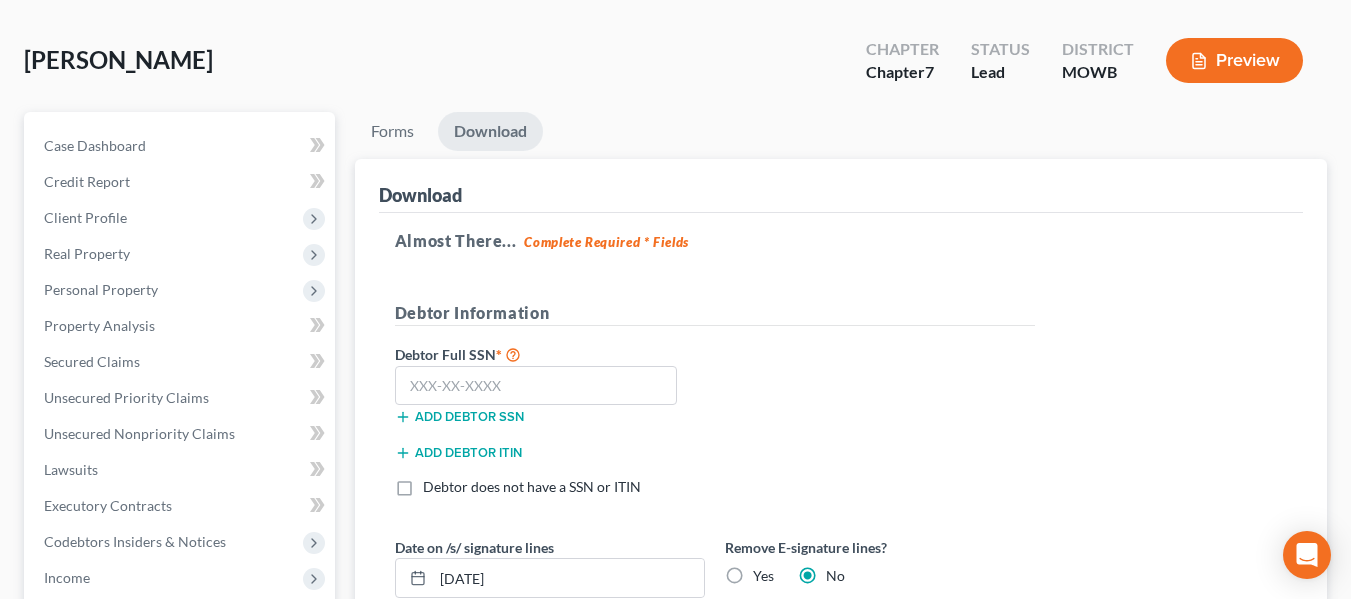 scroll, scrollTop: 78, scrollLeft: 0, axis: vertical 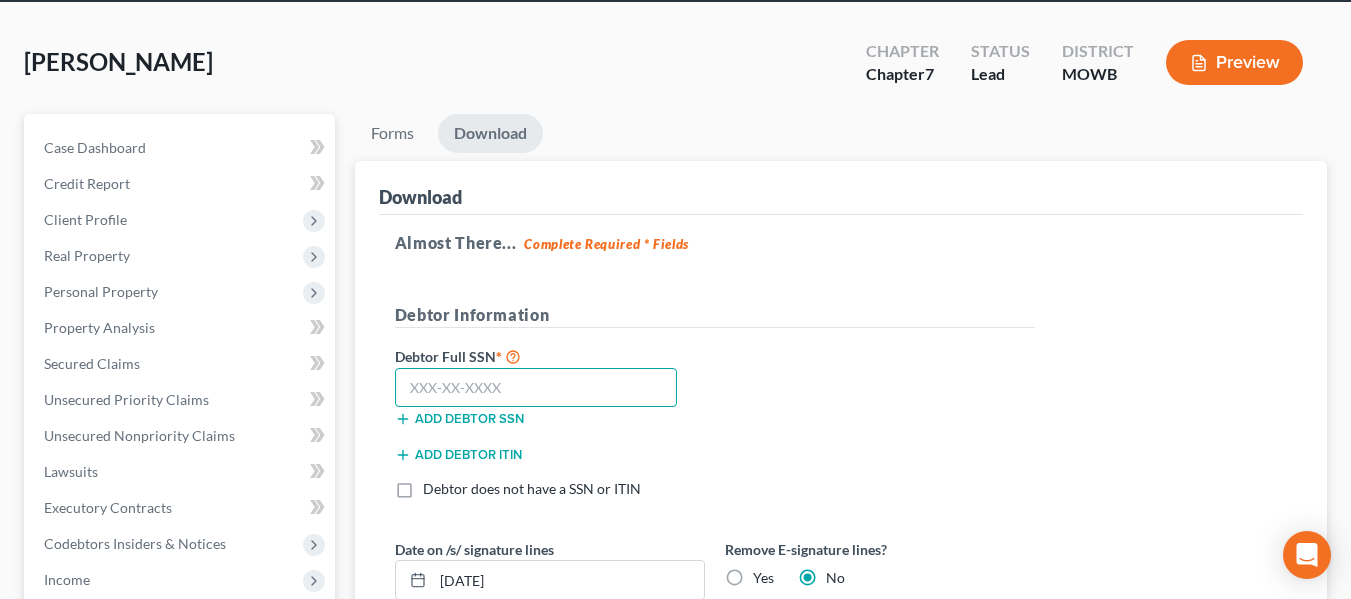 click at bounding box center (536, 388) 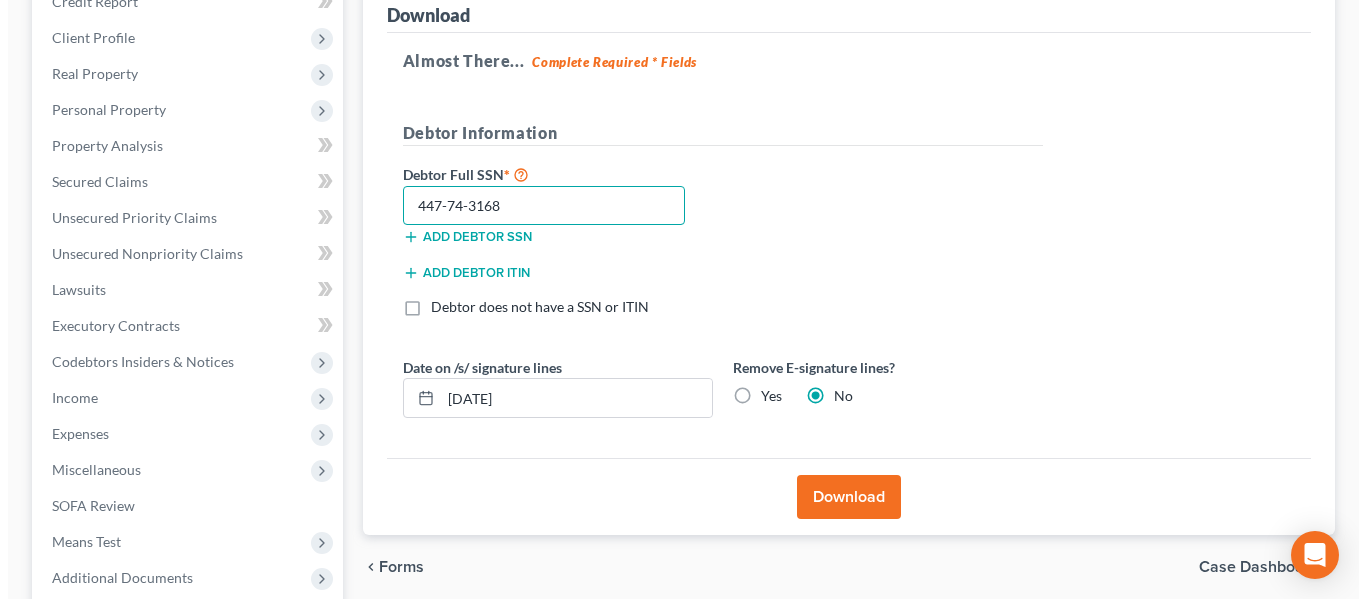 scroll, scrollTop: 261, scrollLeft: 0, axis: vertical 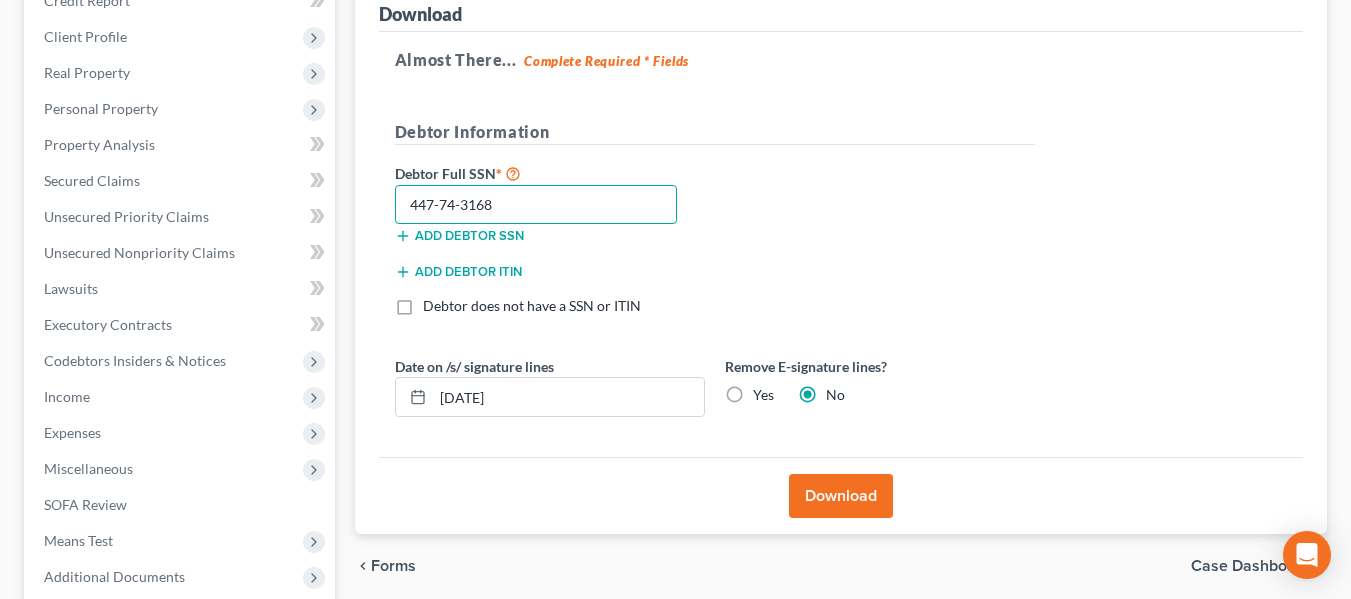 type on "447-74-3168" 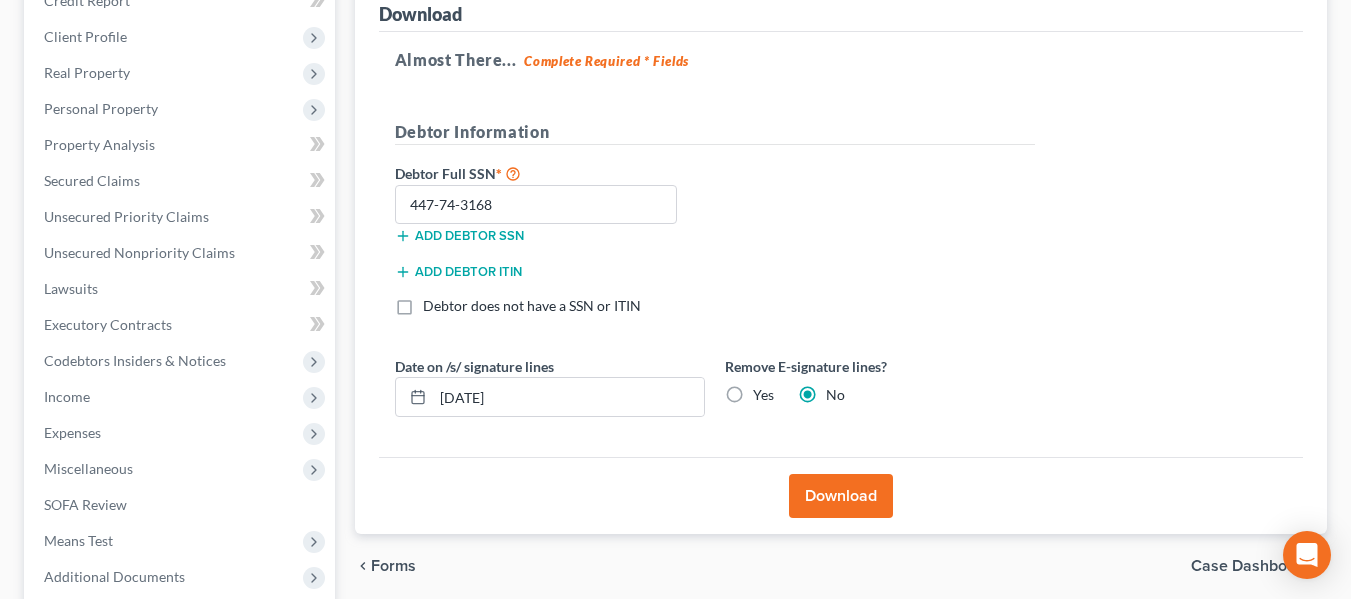click on "Download" at bounding box center [841, 496] 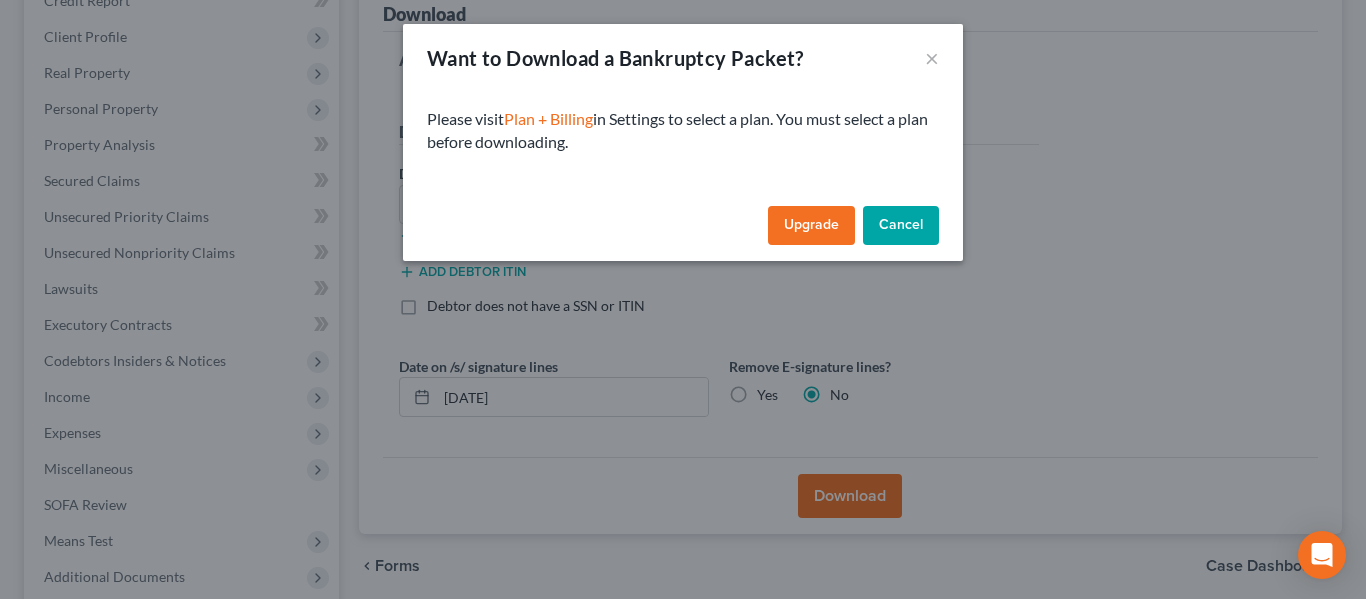 click on "Upgrade" at bounding box center (811, 226) 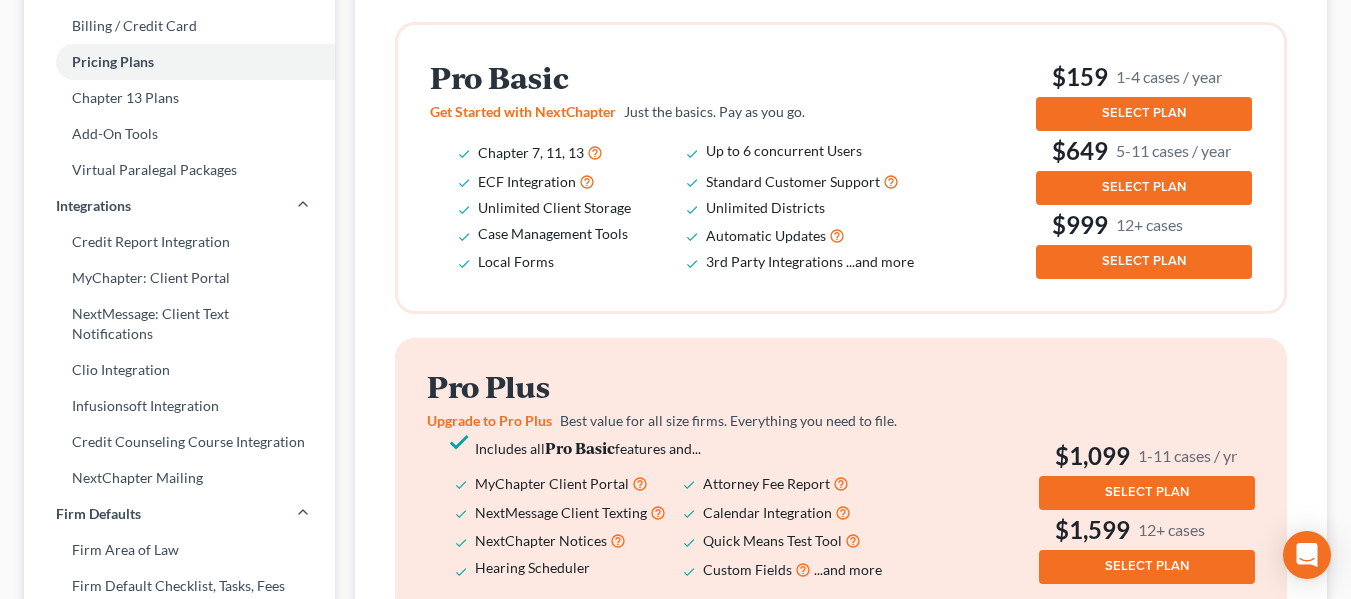 scroll, scrollTop: 294, scrollLeft: 0, axis: vertical 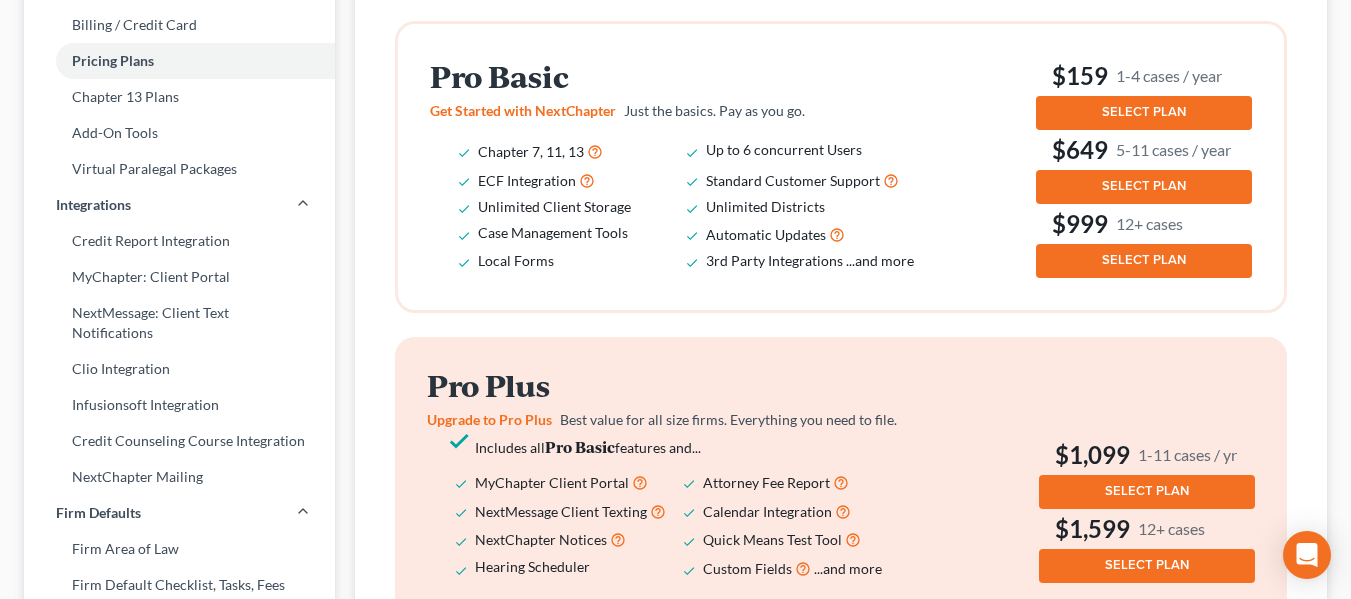 click on "SELECT PLAN" at bounding box center [1144, 113] 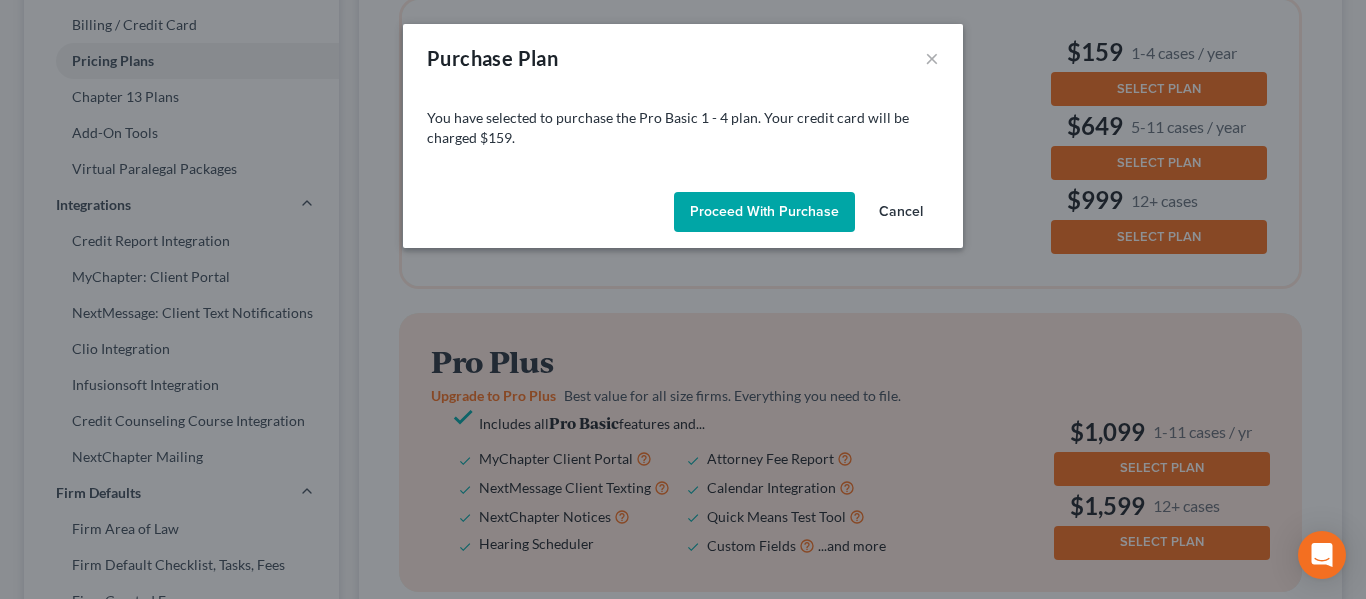 click on "Proceed with Purchase" at bounding box center (764, 212) 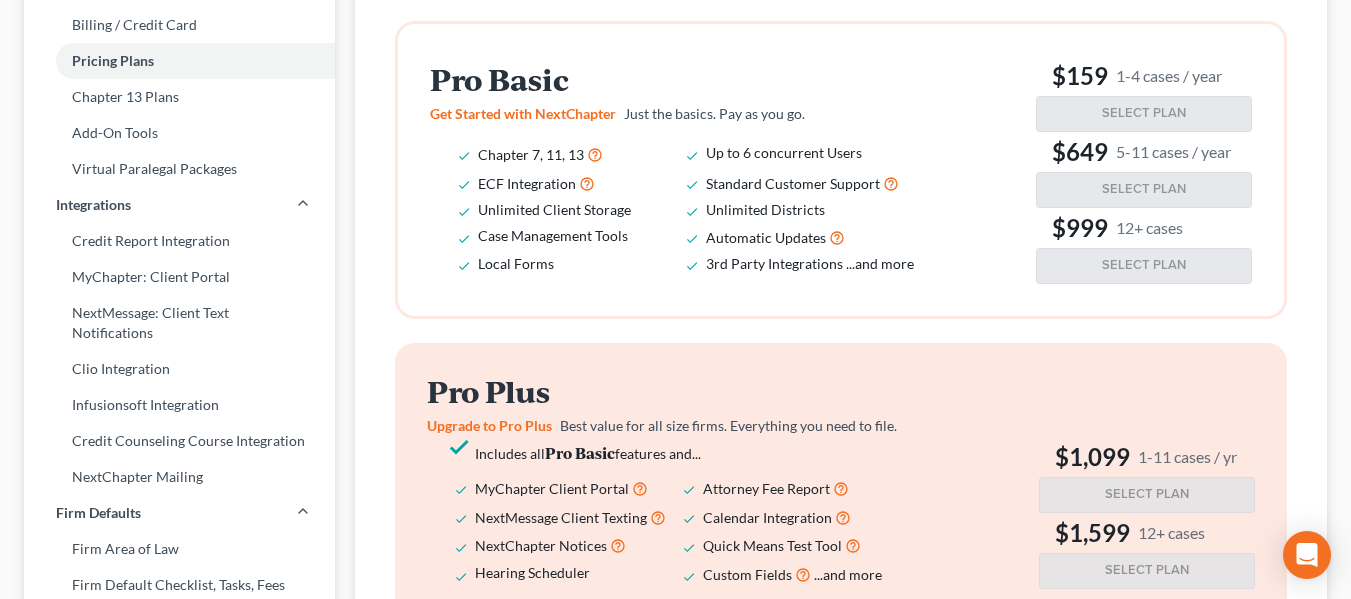 scroll, scrollTop: 146, scrollLeft: 0, axis: vertical 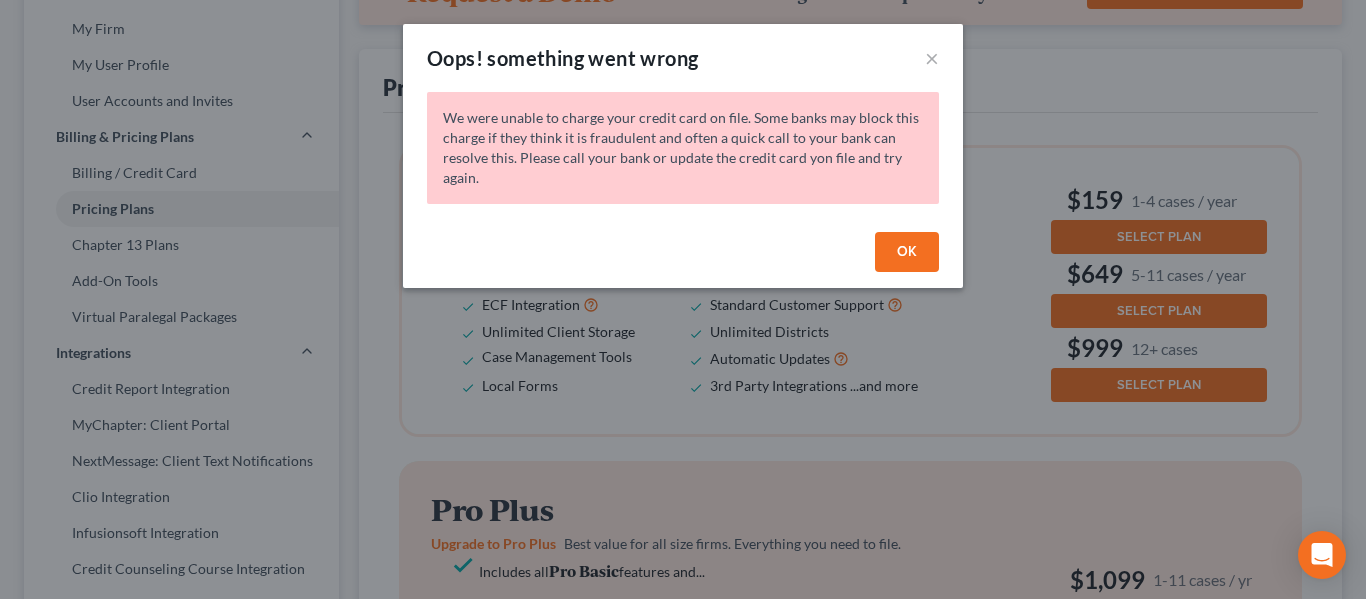 click on "OK" at bounding box center (907, 252) 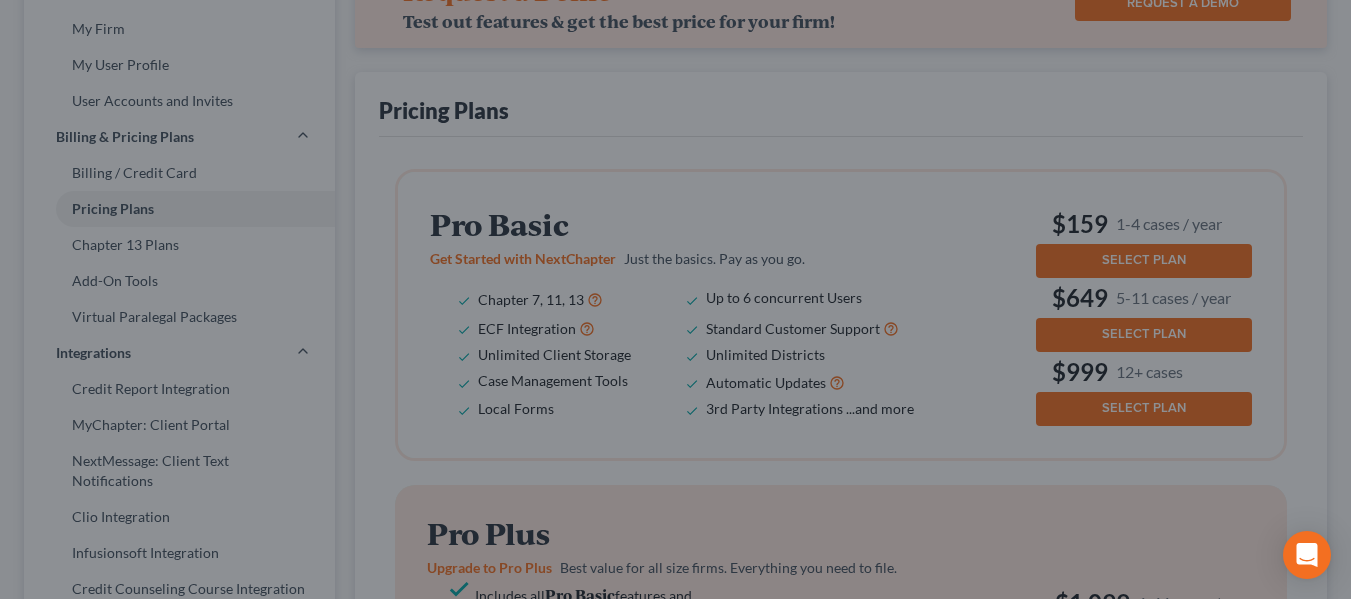 scroll, scrollTop: 0, scrollLeft: 0, axis: both 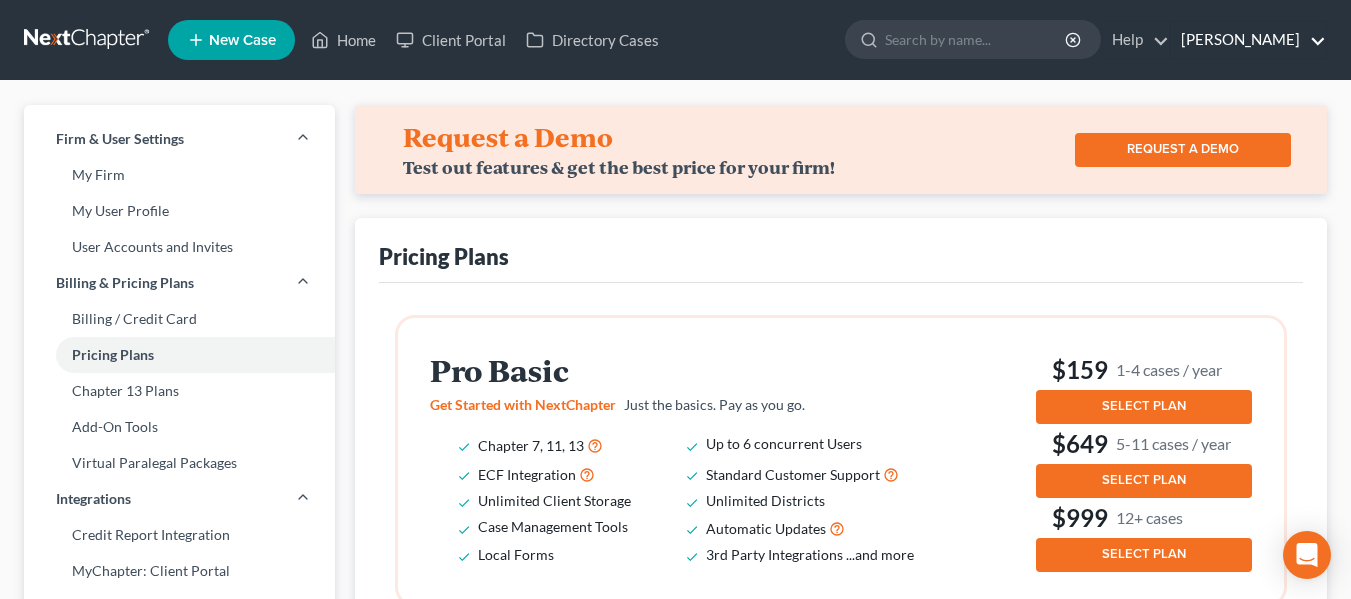 click on "[PERSON_NAME]" at bounding box center [1248, 40] 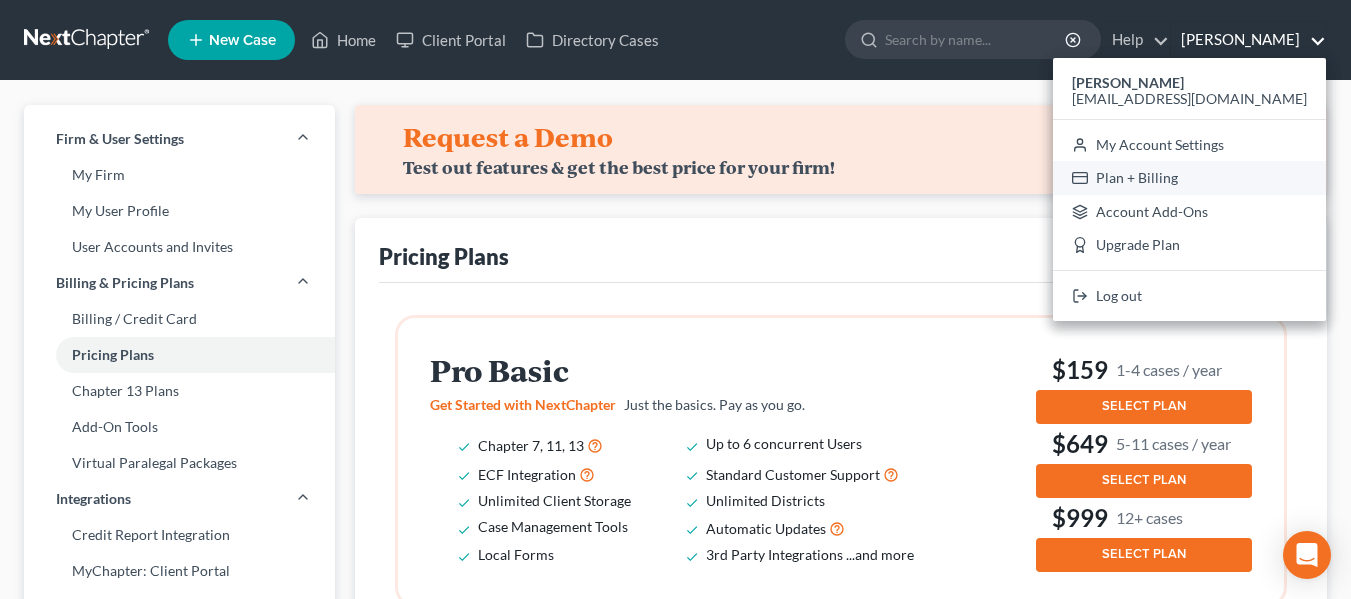 click on "Plan + Billing" at bounding box center [1189, 178] 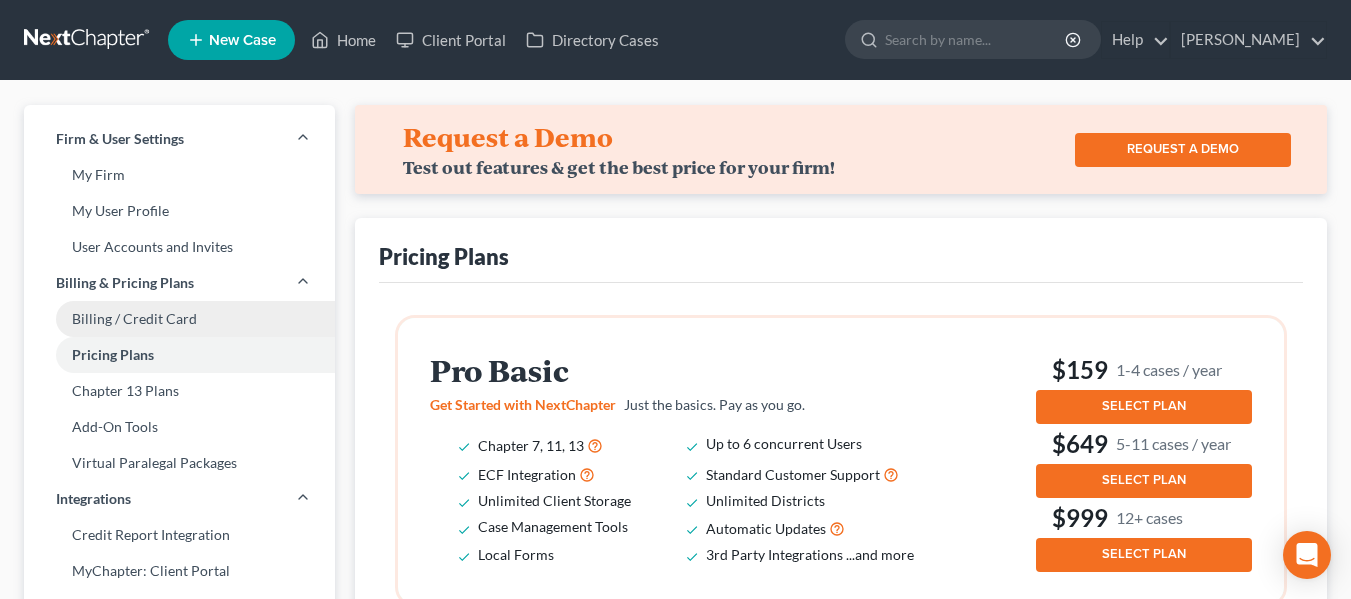 click on "Billing / Credit Card" at bounding box center (179, 319) 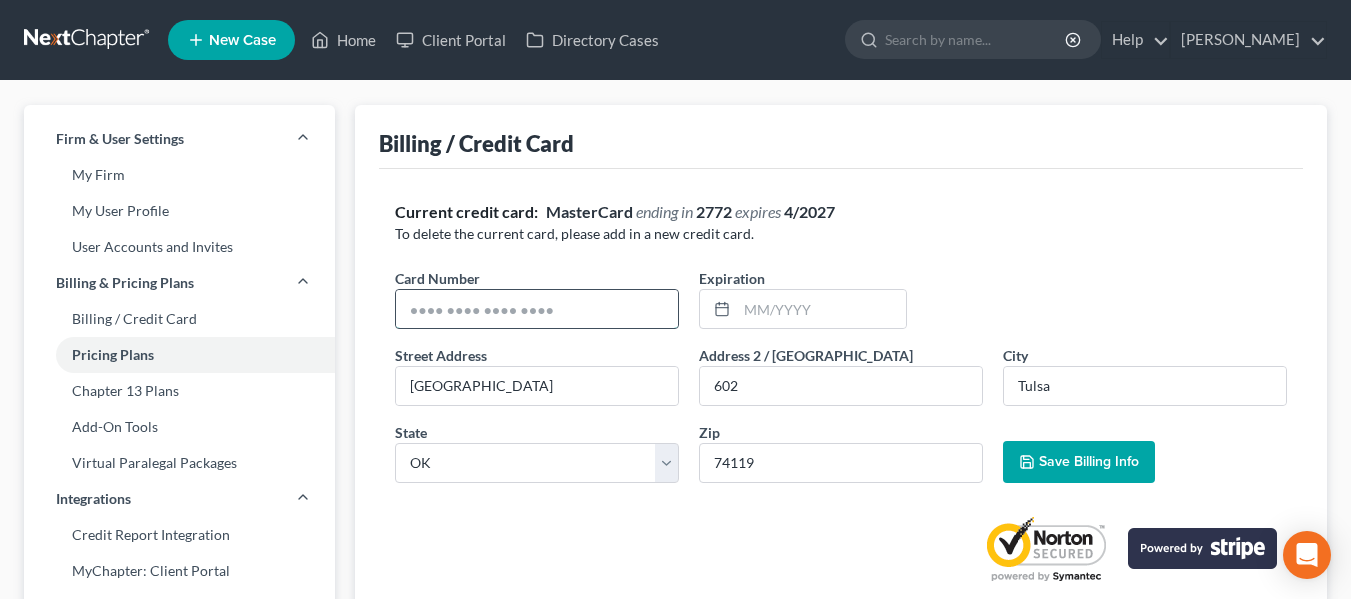 click at bounding box center [537, 309] 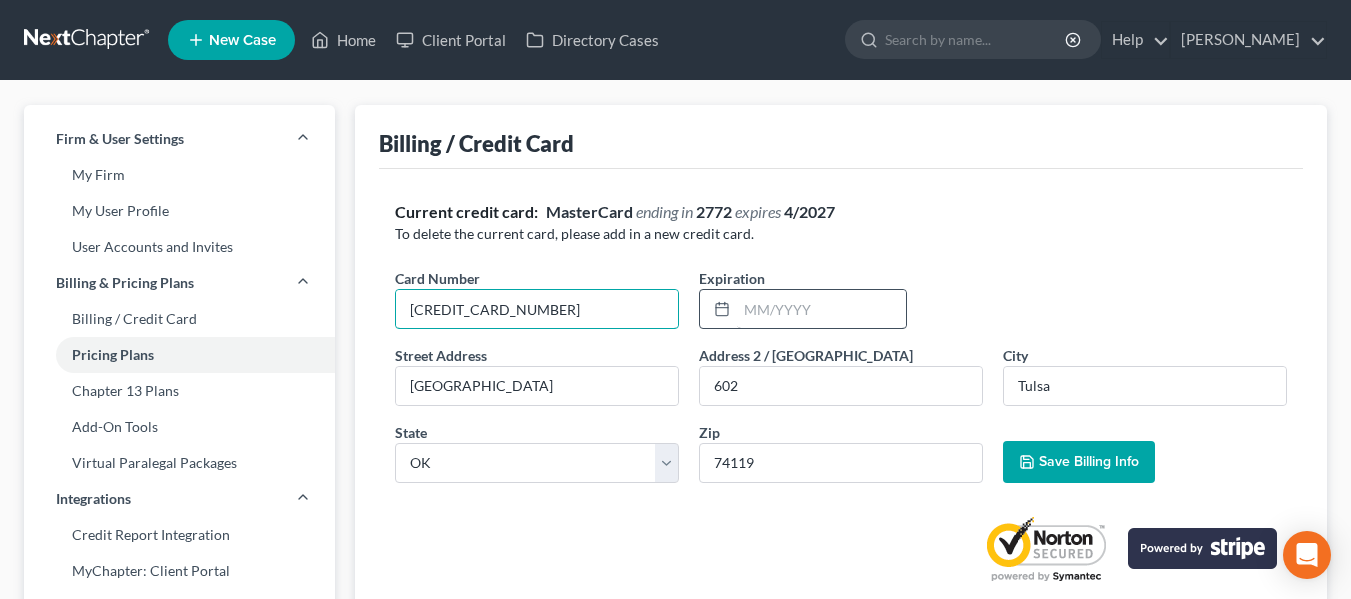 type on "[CREDIT_CARD_NUMBER]" 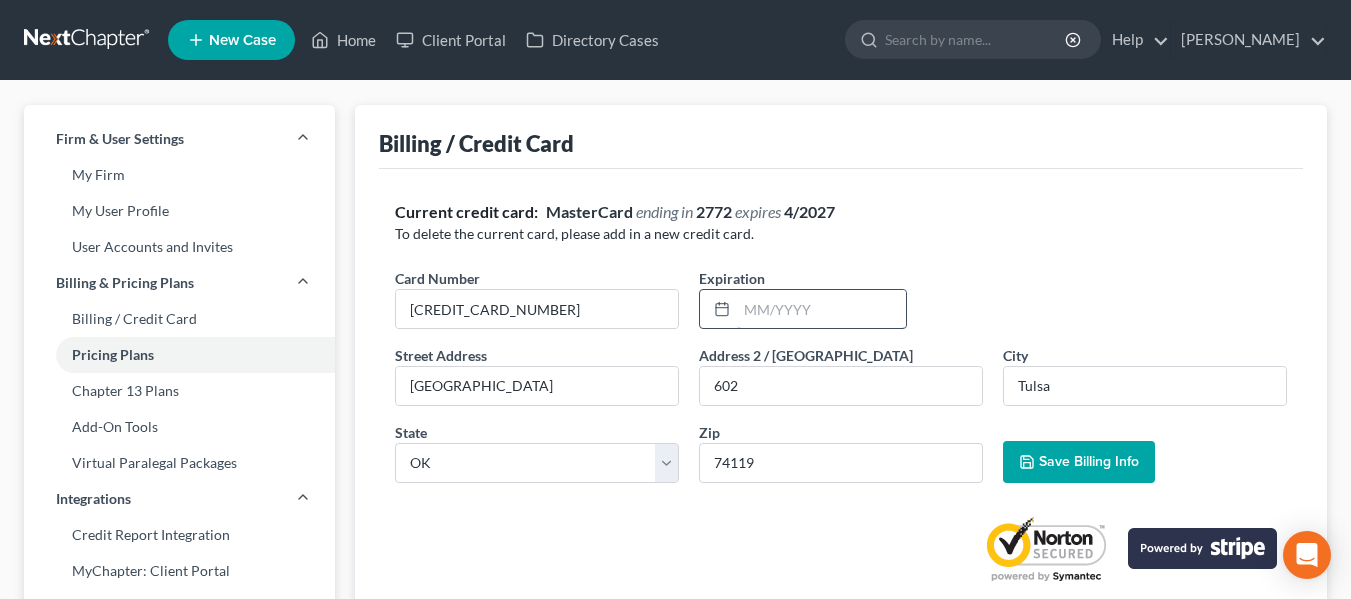 click at bounding box center [821, 309] 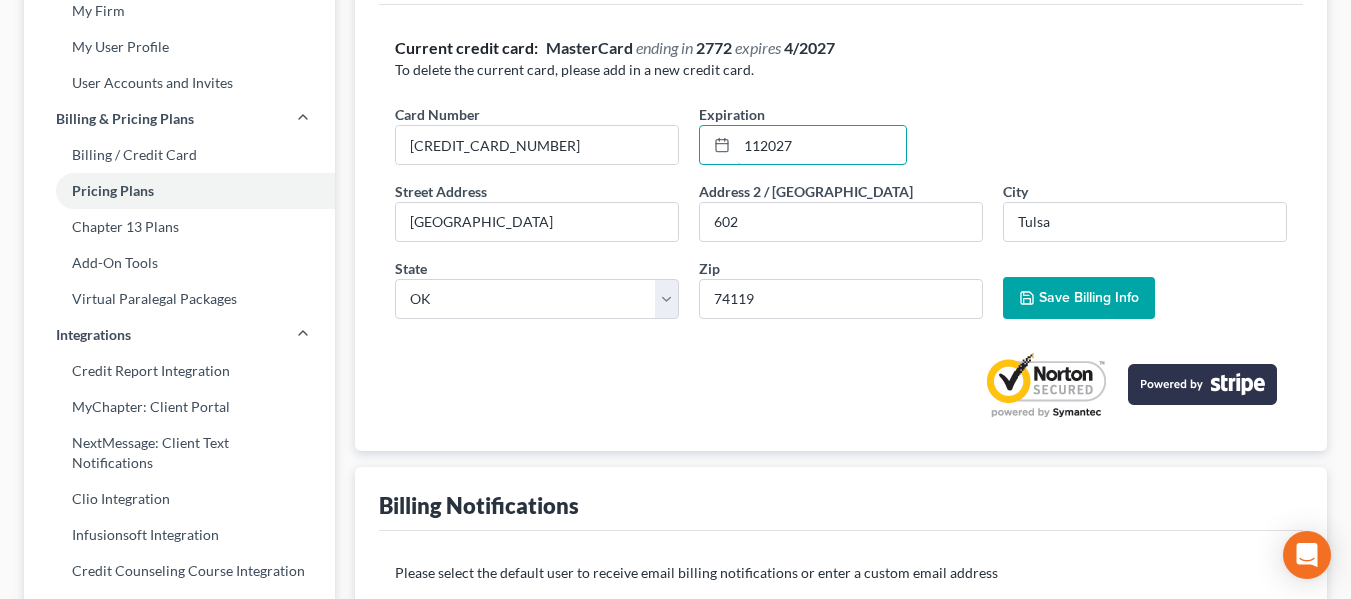 scroll, scrollTop: 146, scrollLeft: 0, axis: vertical 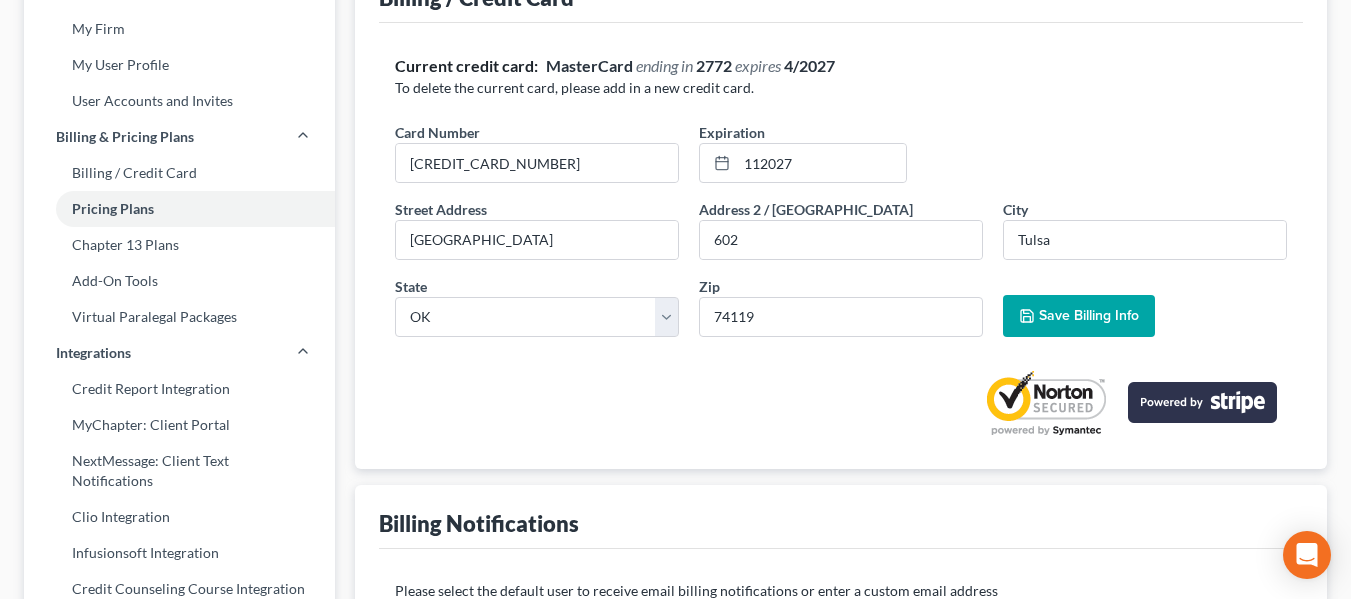 click on "Save Billing Info" at bounding box center [1079, 316] 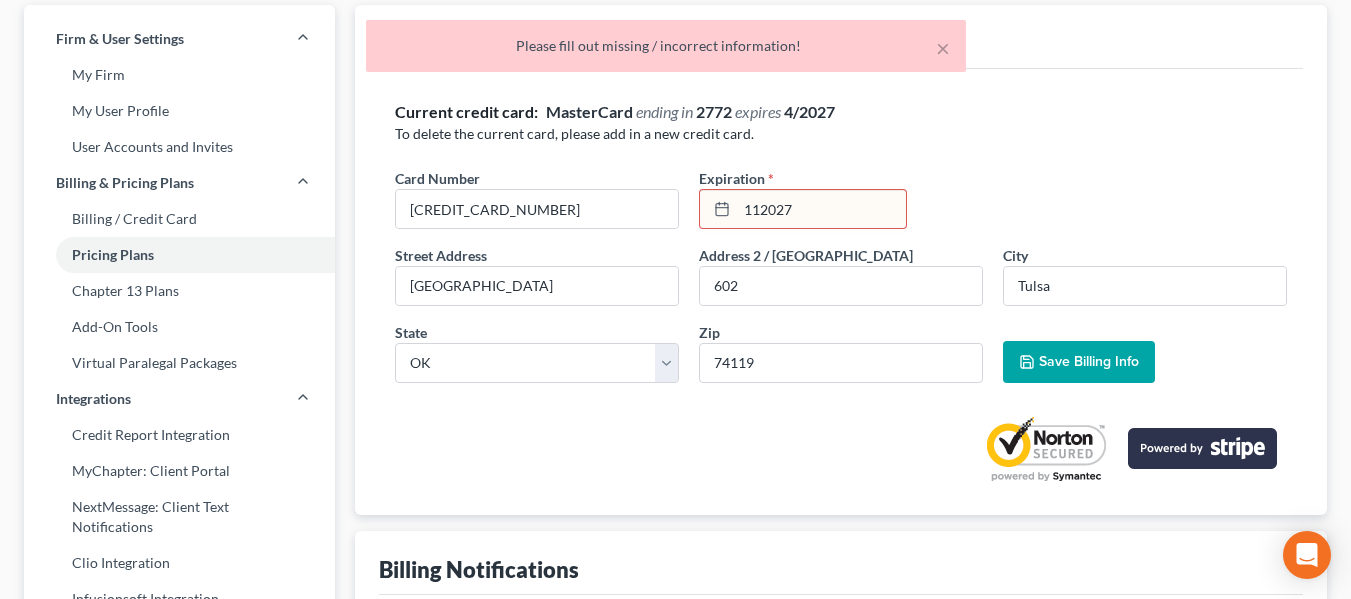 scroll, scrollTop: 97, scrollLeft: 0, axis: vertical 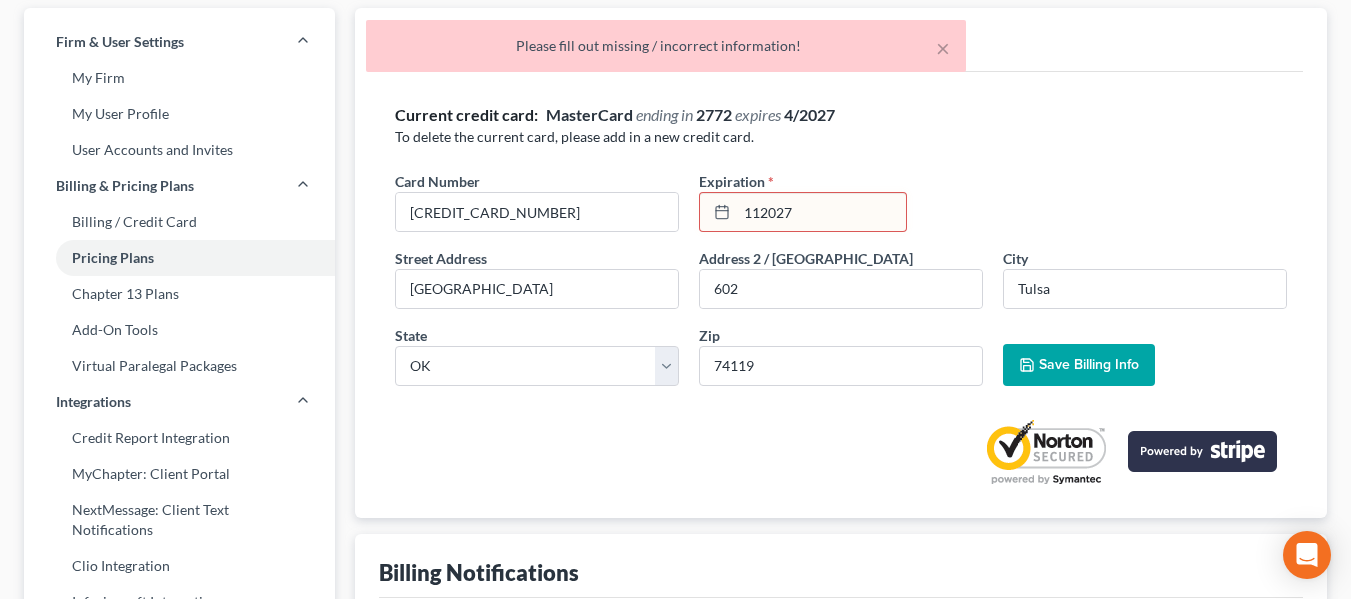 click on "112027" at bounding box center [821, 212] 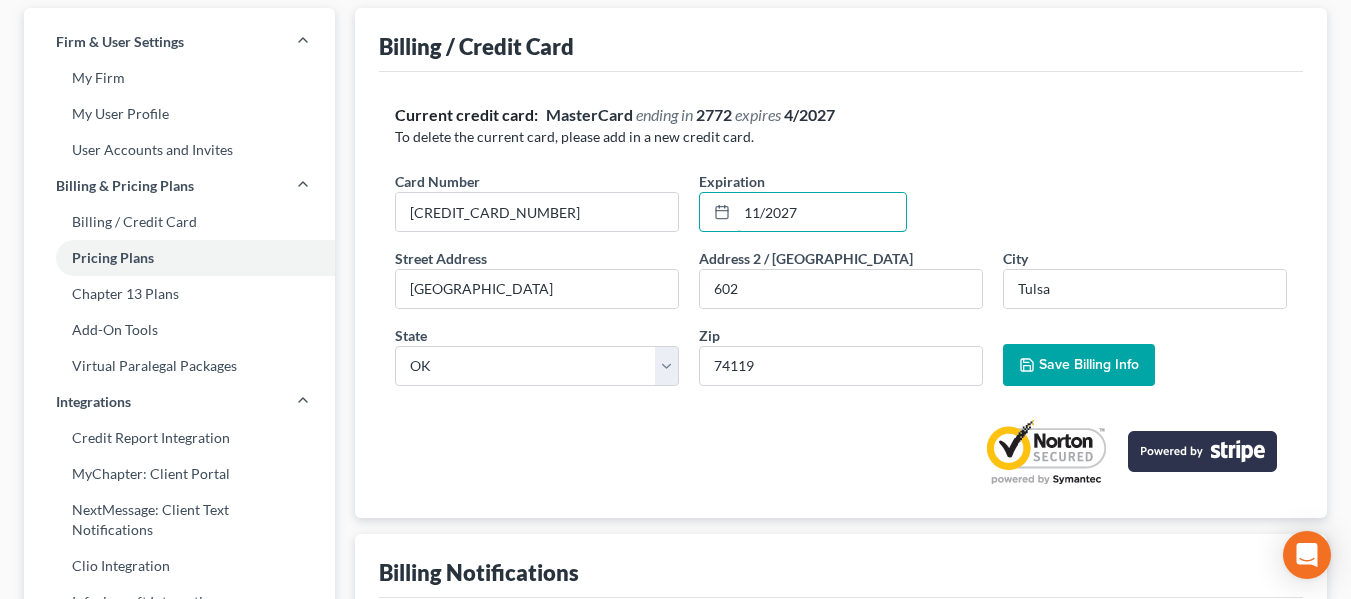type on "11/2027" 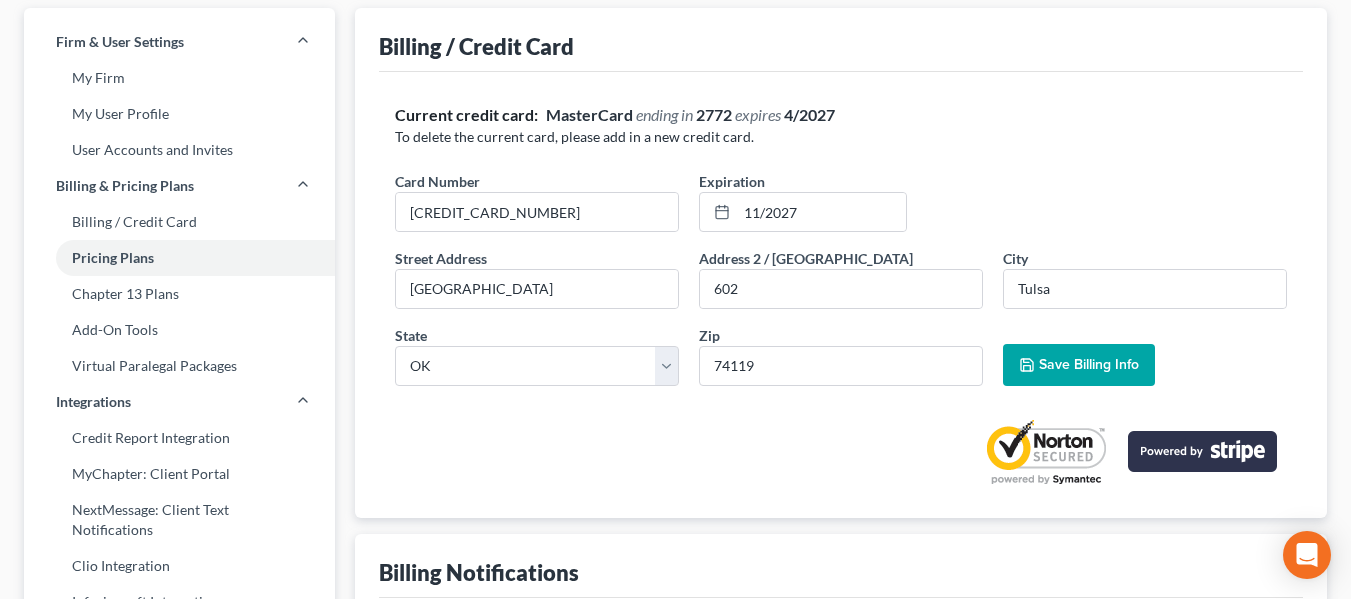 click on "Save Billing Info" at bounding box center [1079, 365] 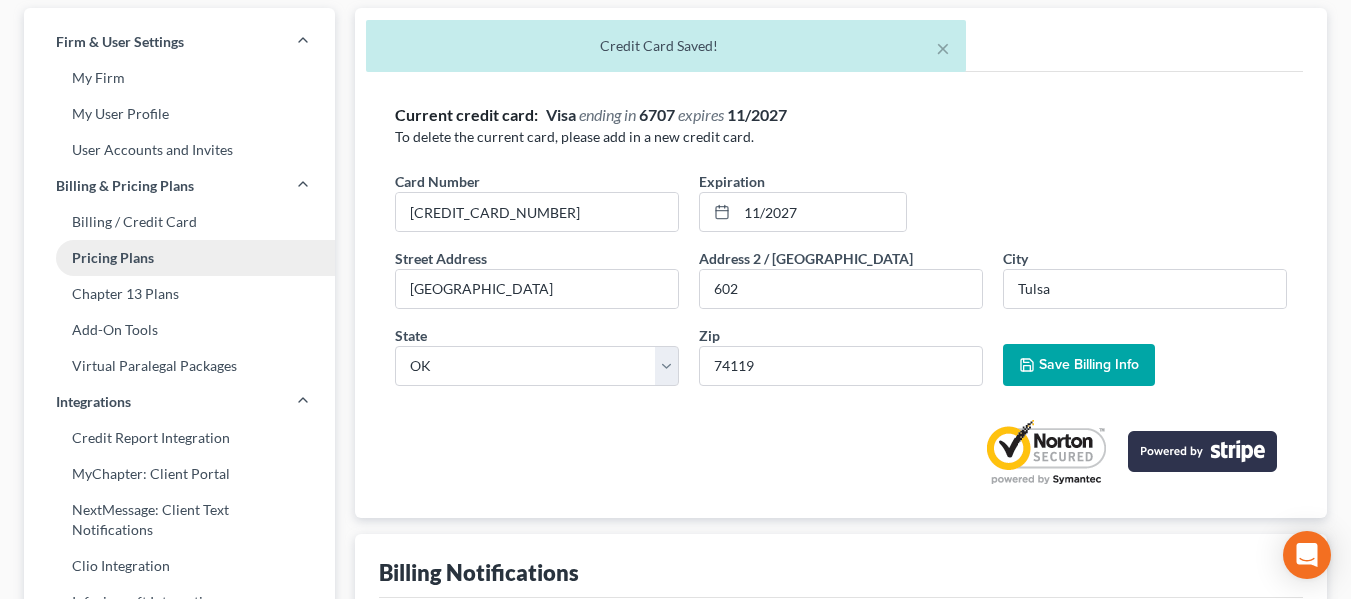click on "Pricing Plans" at bounding box center (179, 258) 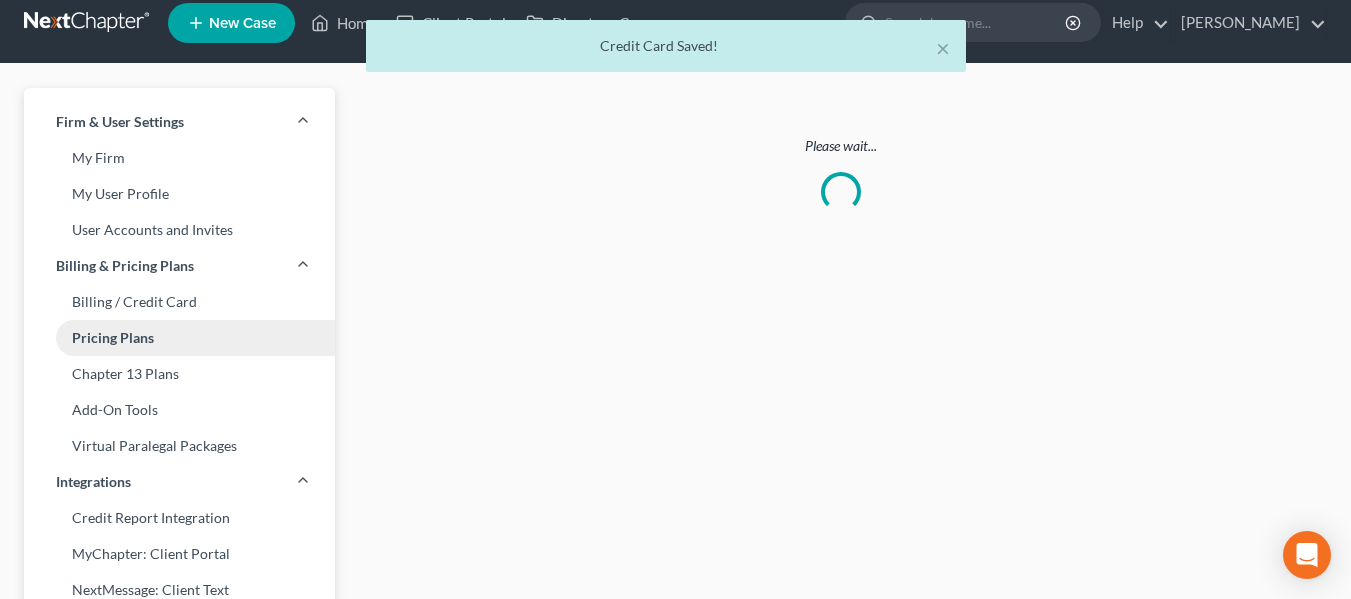 scroll, scrollTop: 0, scrollLeft: 0, axis: both 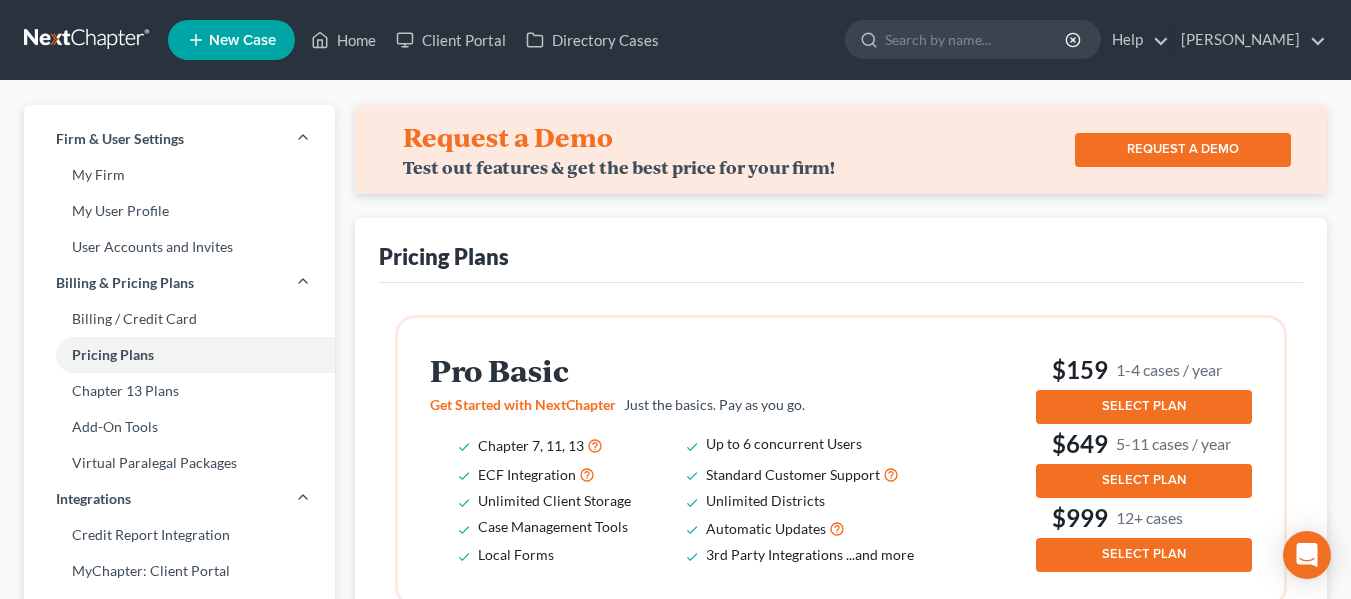click on "SELECT PLAN" at bounding box center [1144, 406] 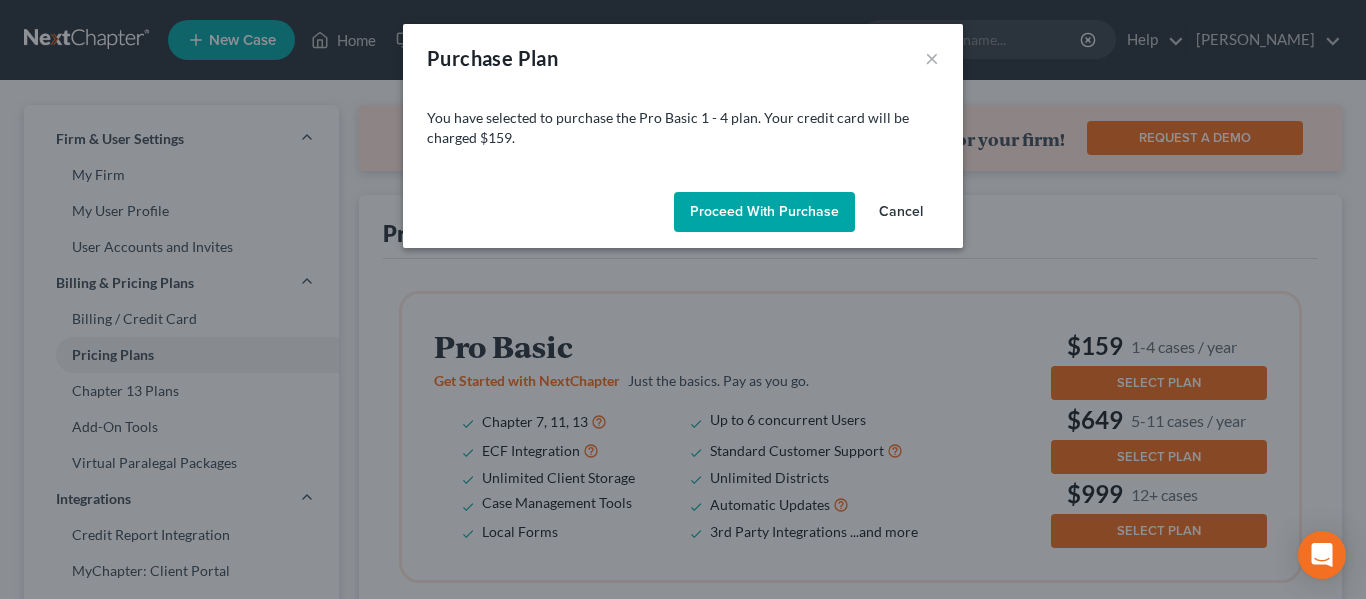 click on "Proceed with Purchase" at bounding box center (764, 212) 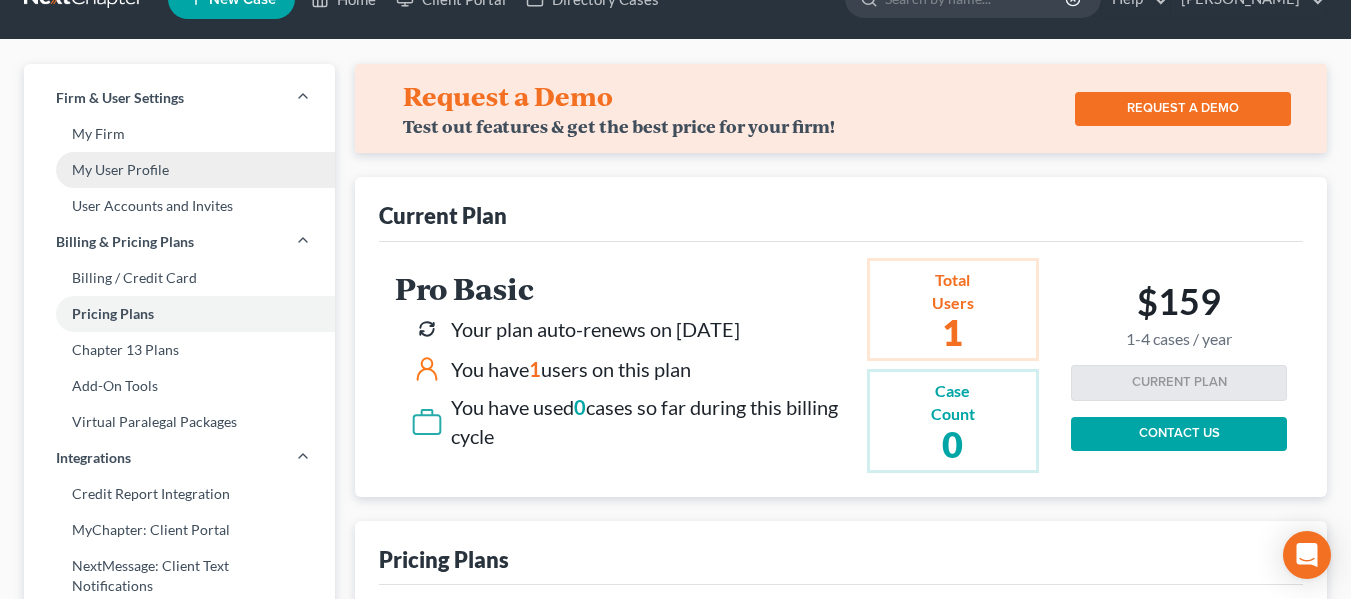 scroll, scrollTop: 0, scrollLeft: 0, axis: both 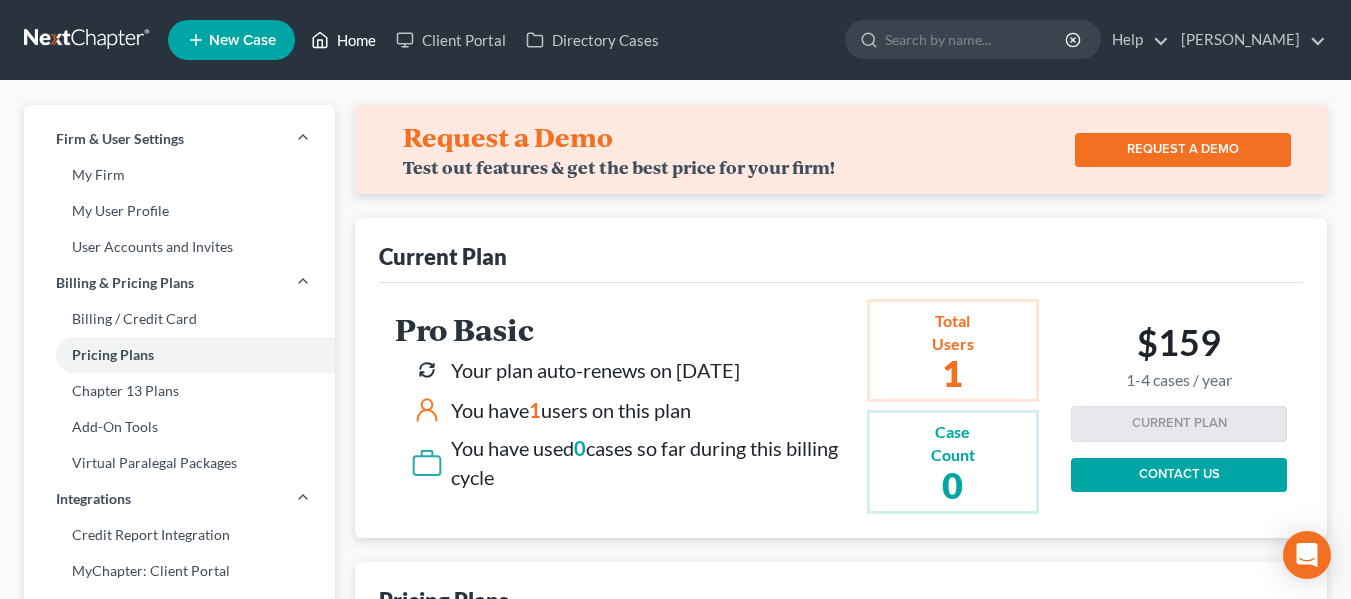 click on "Home" at bounding box center [343, 40] 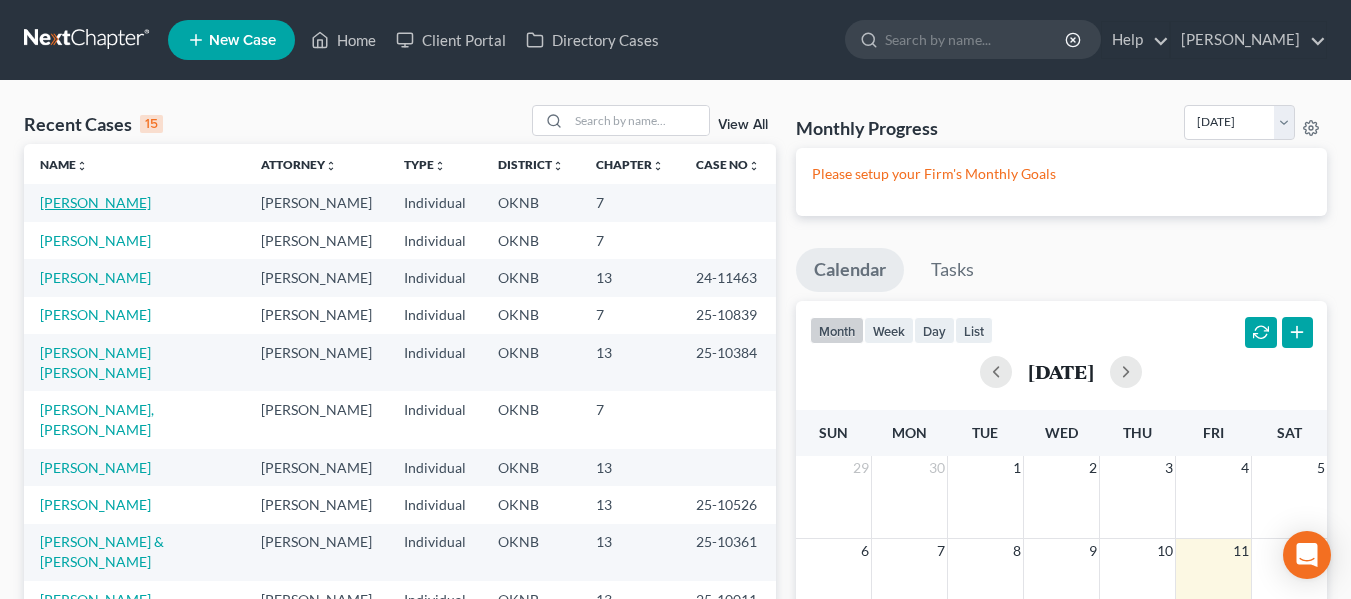 click on "[PERSON_NAME]" at bounding box center [95, 202] 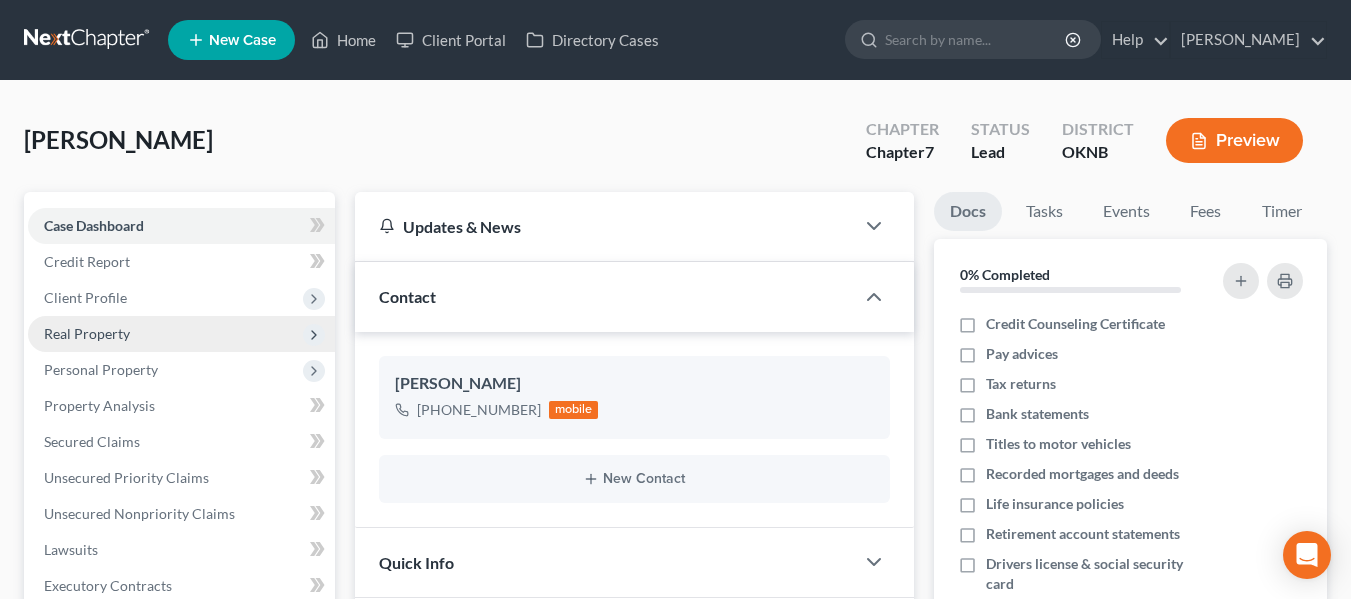 scroll, scrollTop: 464, scrollLeft: 0, axis: vertical 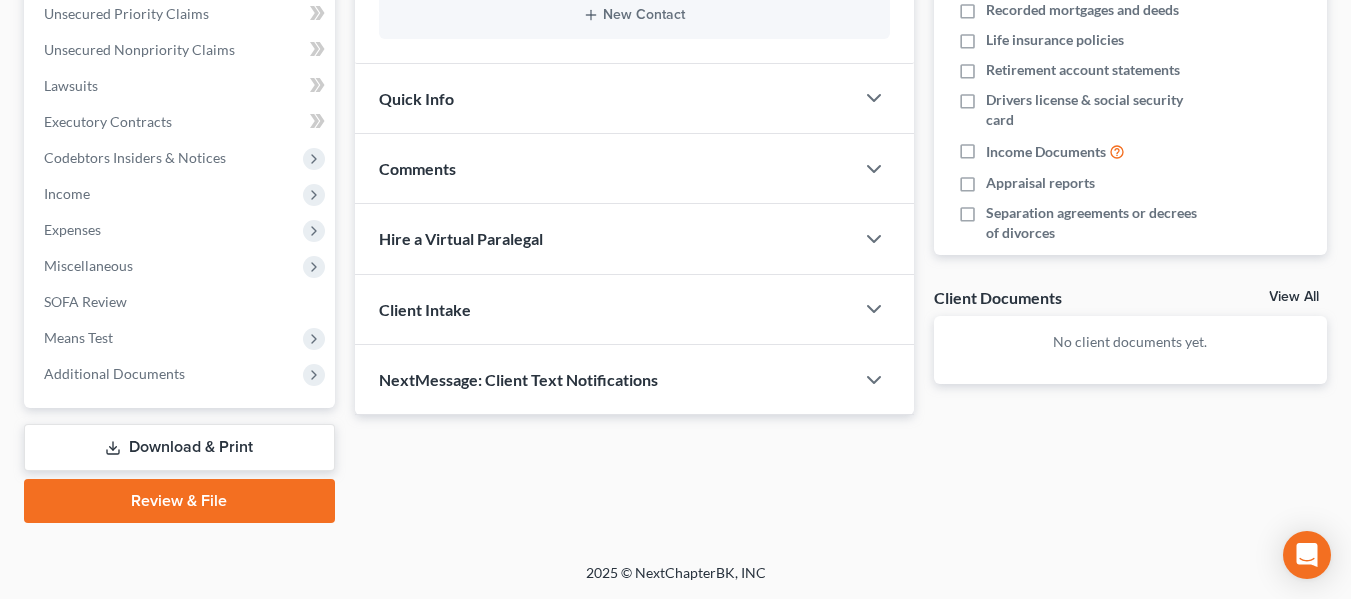 click on "Download & Print" at bounding box center [179, 447] 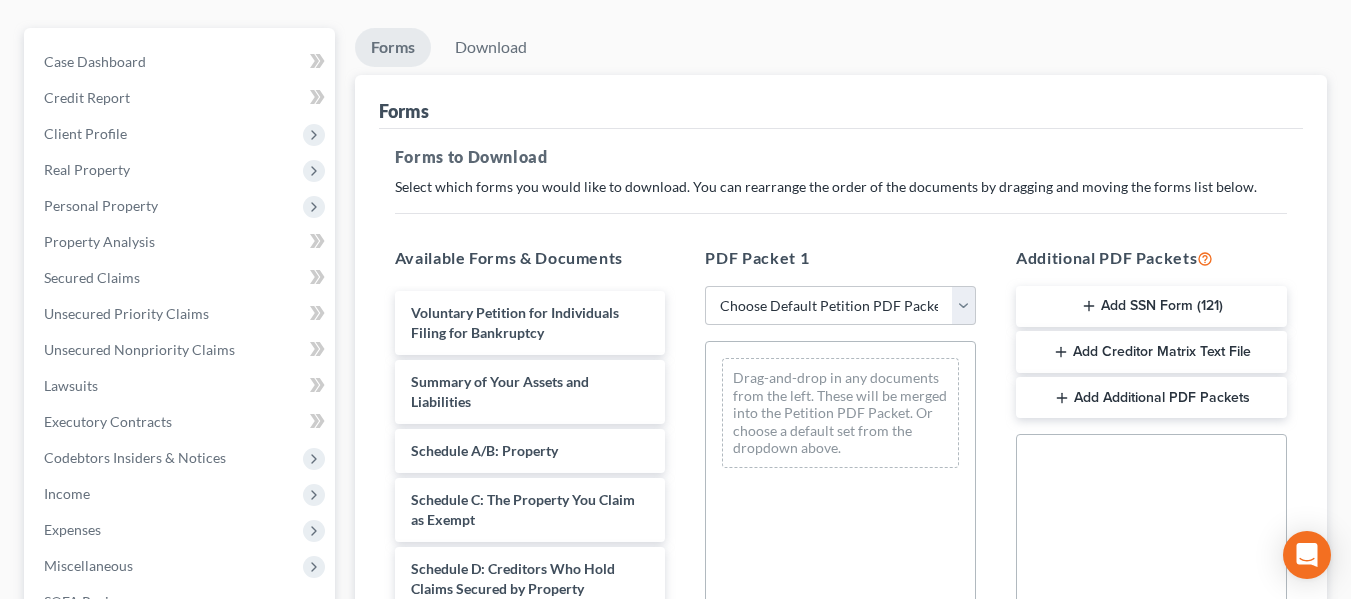 scroll, scrollTop: 165, scrollLeft: 0, axis: vertical 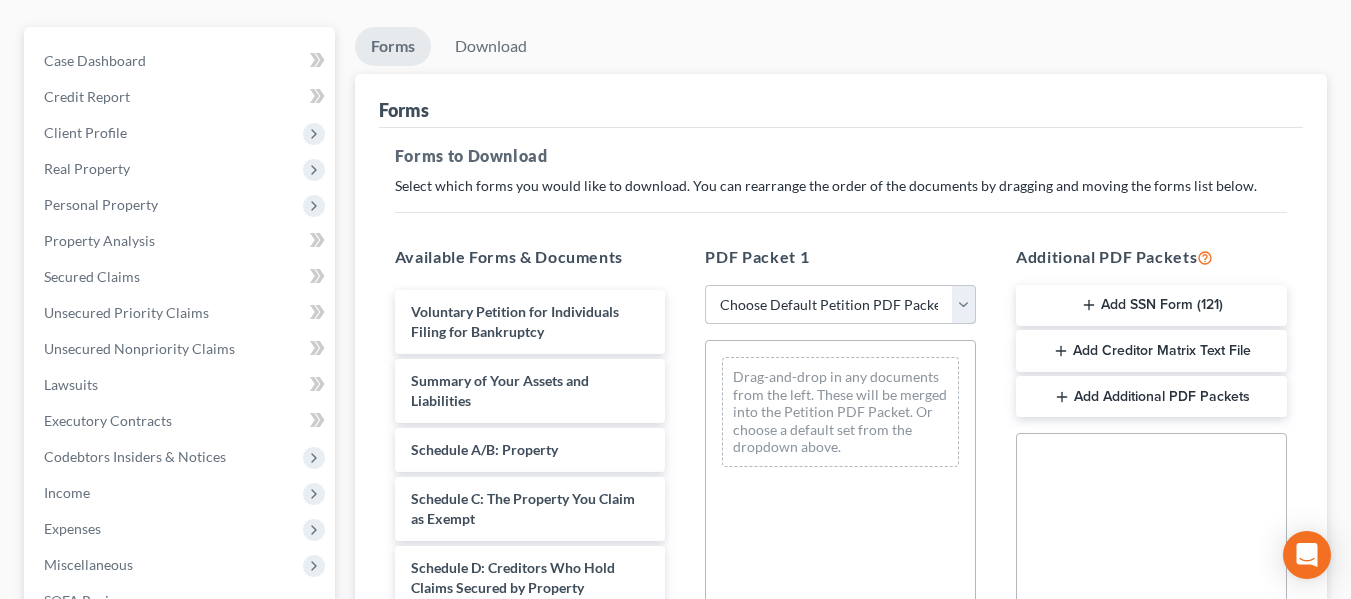 click on "Choose Default Petition PDF Packet Complete Bankruptcy Petition (all forms and schedules) Emergency Filing Forms (Petition and Creditor List Only) Amended Forms Signature Pages Only Peitition" at bounding box center (840, 305) 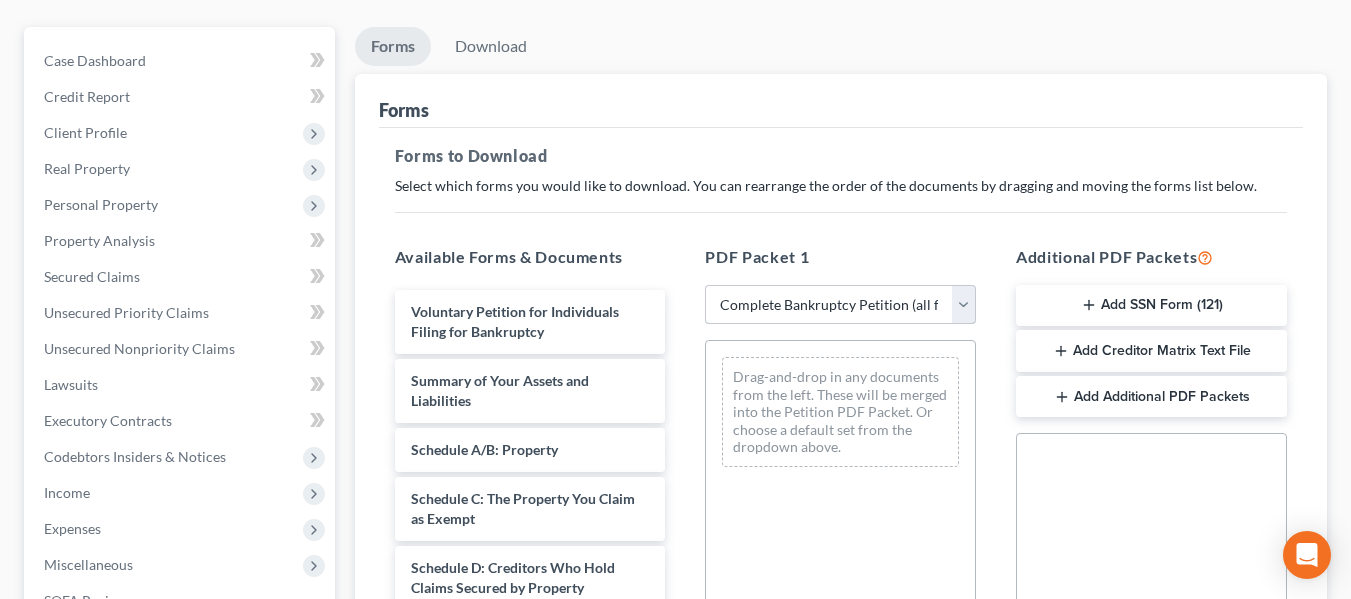 click on "Choose Default Petition PDF Packet Complete Bankruptcy Petition (all forms and schedules) Emergency Filing Forms (Petition and Creditor List Only) Amended Forms Signature Pages Only Peitition" at bounding box center (840, 305) 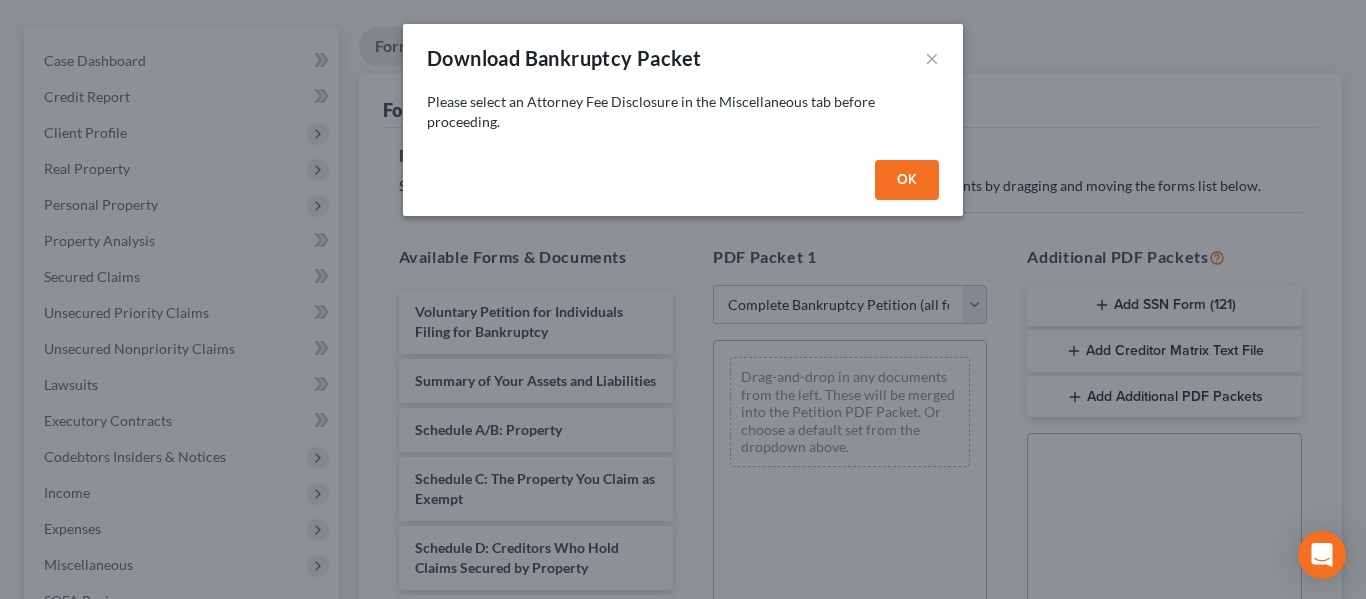 click on "OK" at bounding box center (907, 180) 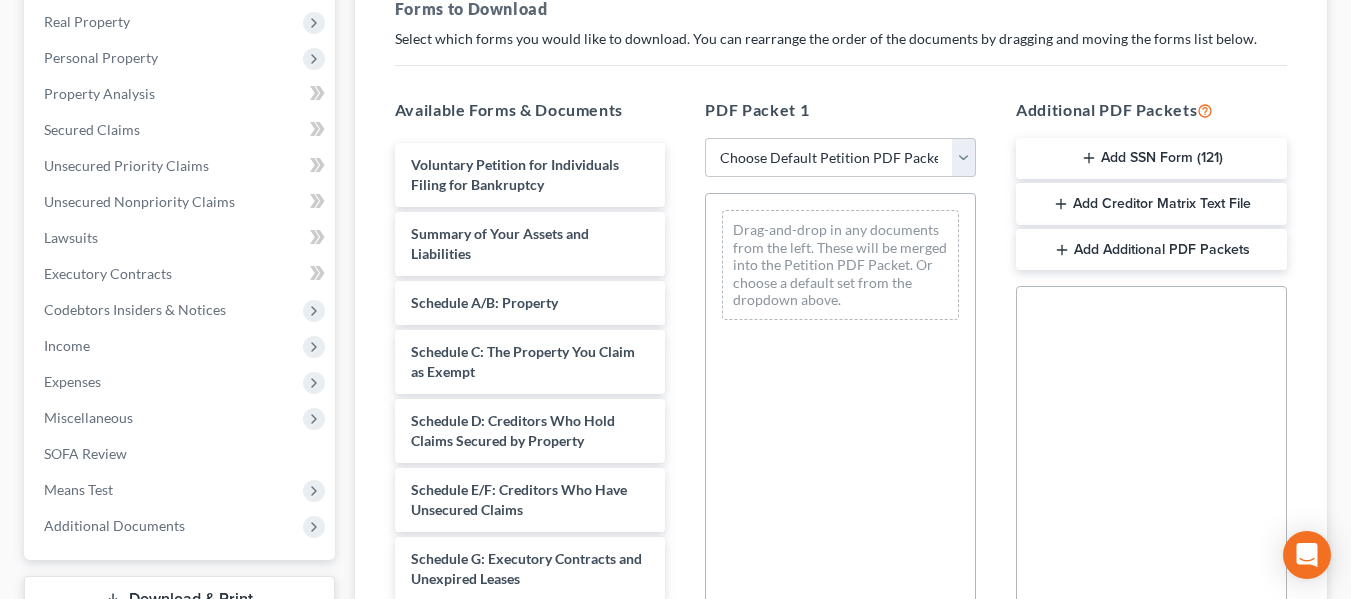 scroll, scrollTop: 336, scrollLeft: 0, axis: vertical 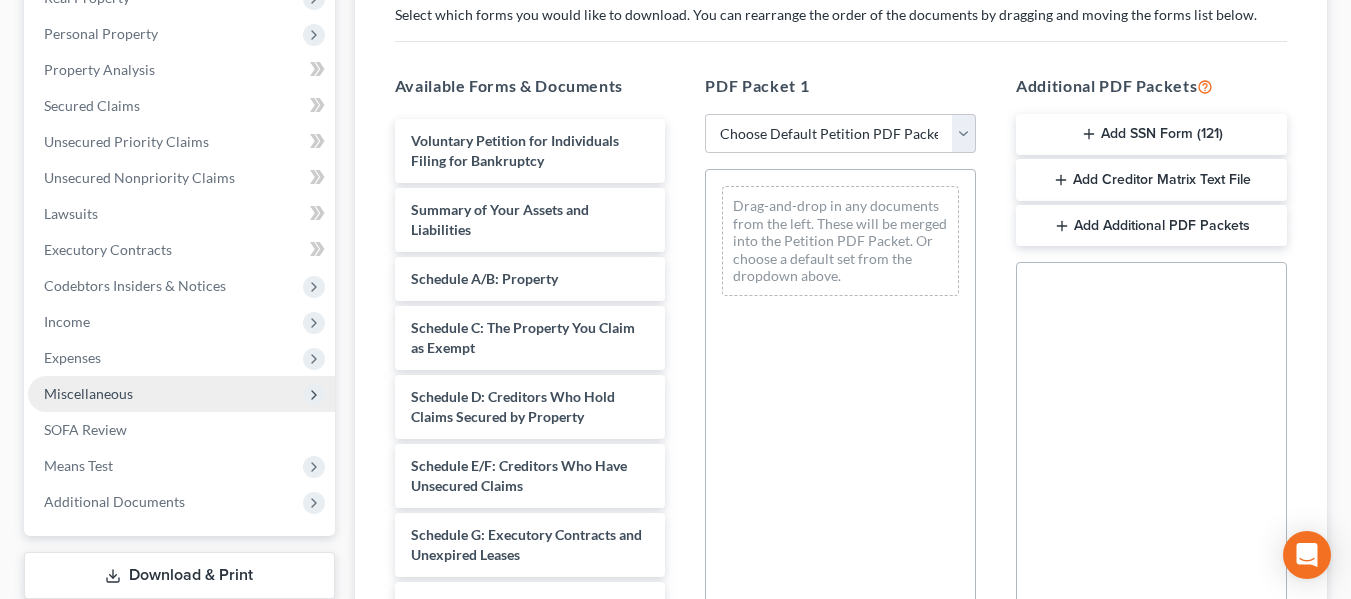 click on "Miscellaneous" at bounding box center [181, 394] 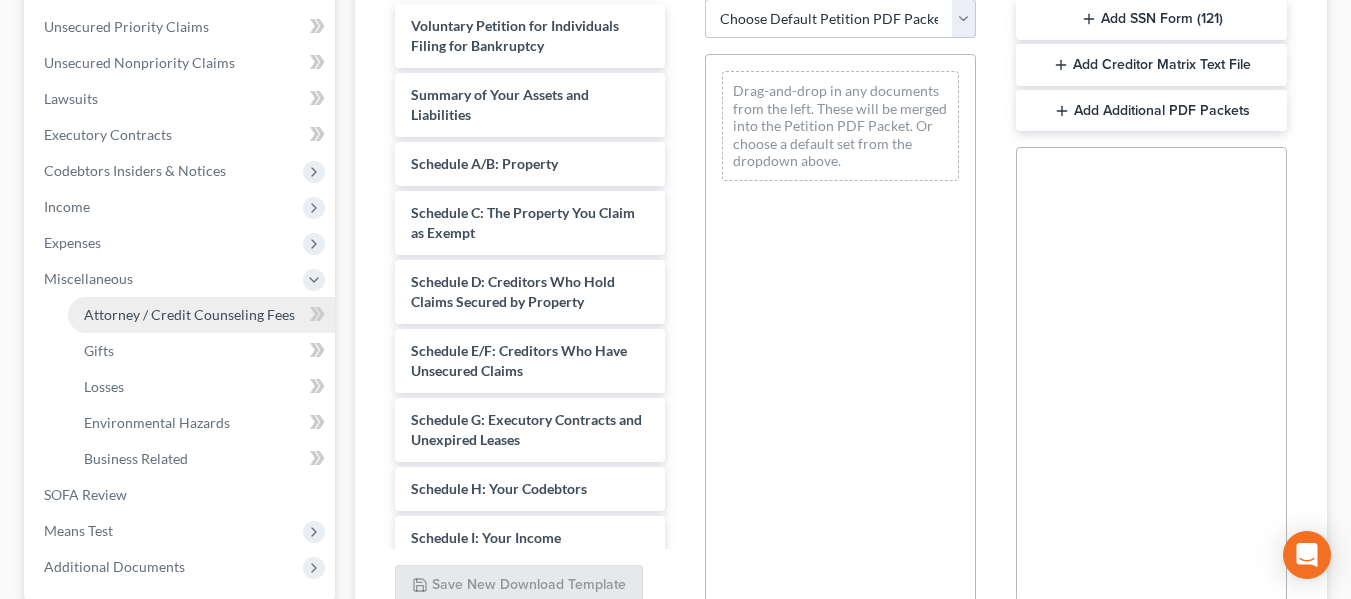 scroll, scrollTop: 452, scrollLeft: 0, axis: vertical 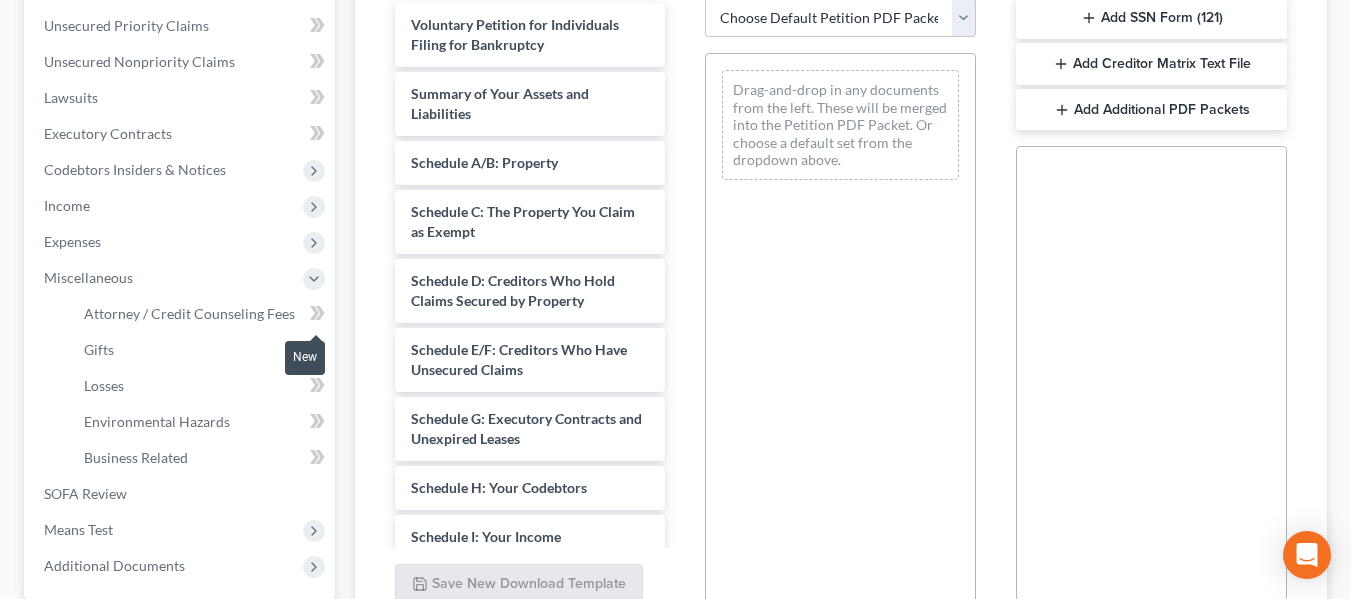 click 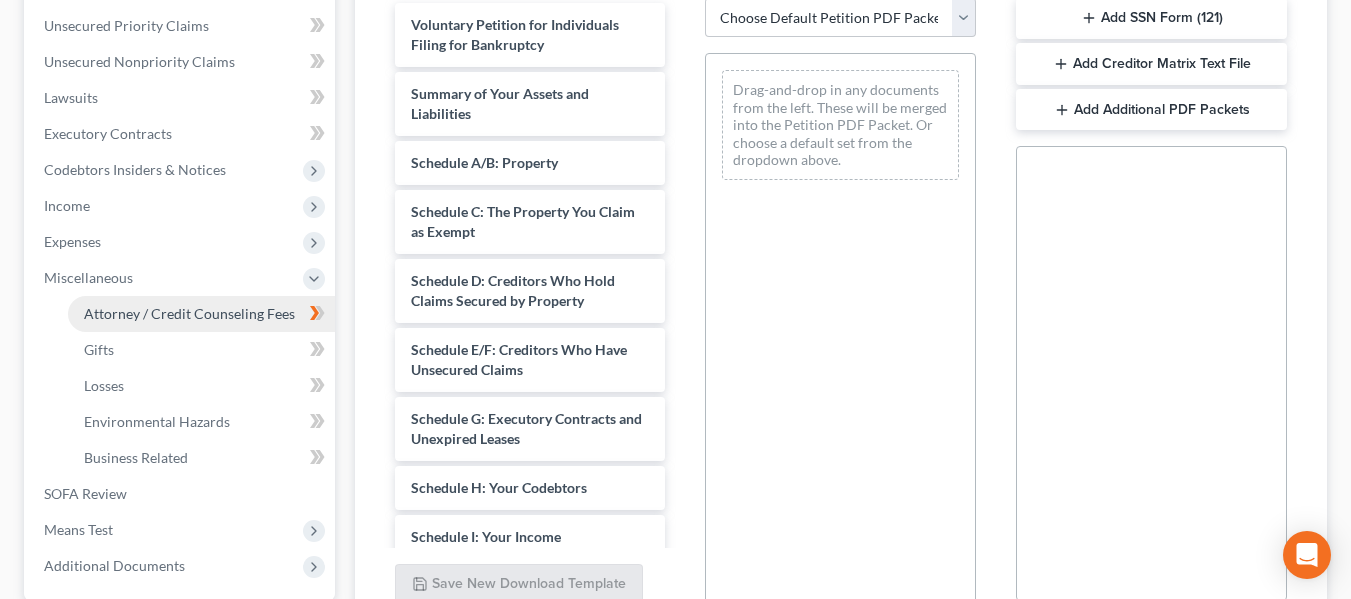 click on "Attorney / Credit Counseling Fees" at bounding box center [189, 313] 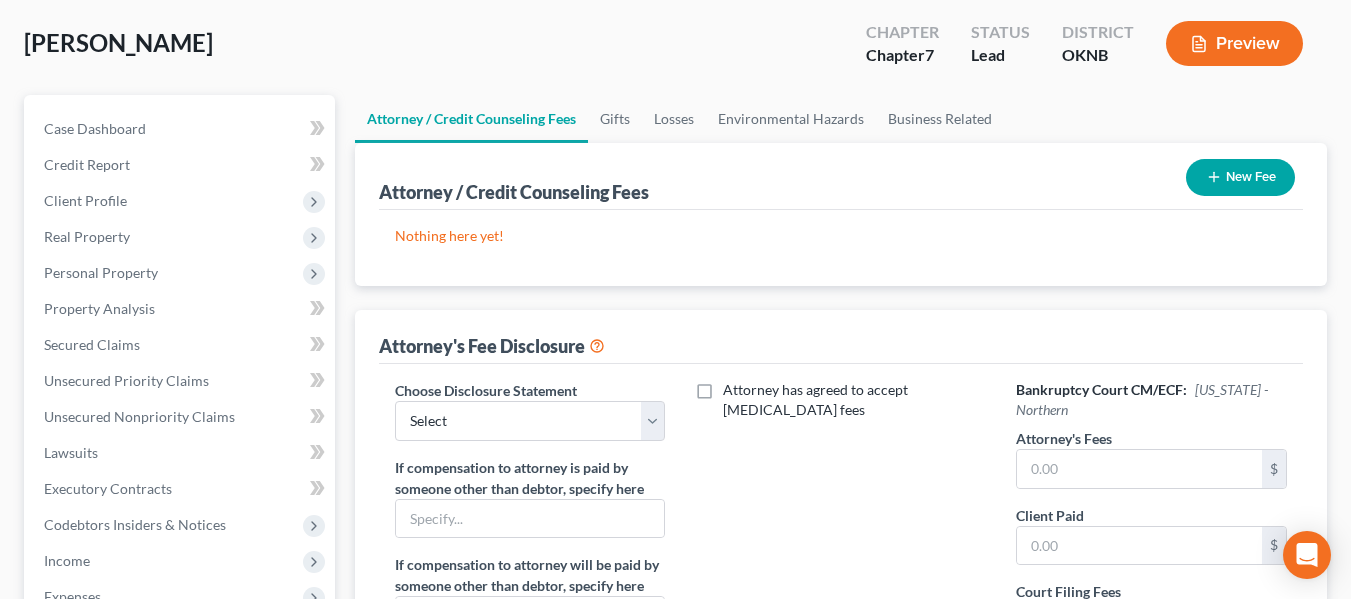 scroll, scrollTop: 98, scrollLeft: 0, axis: vertical 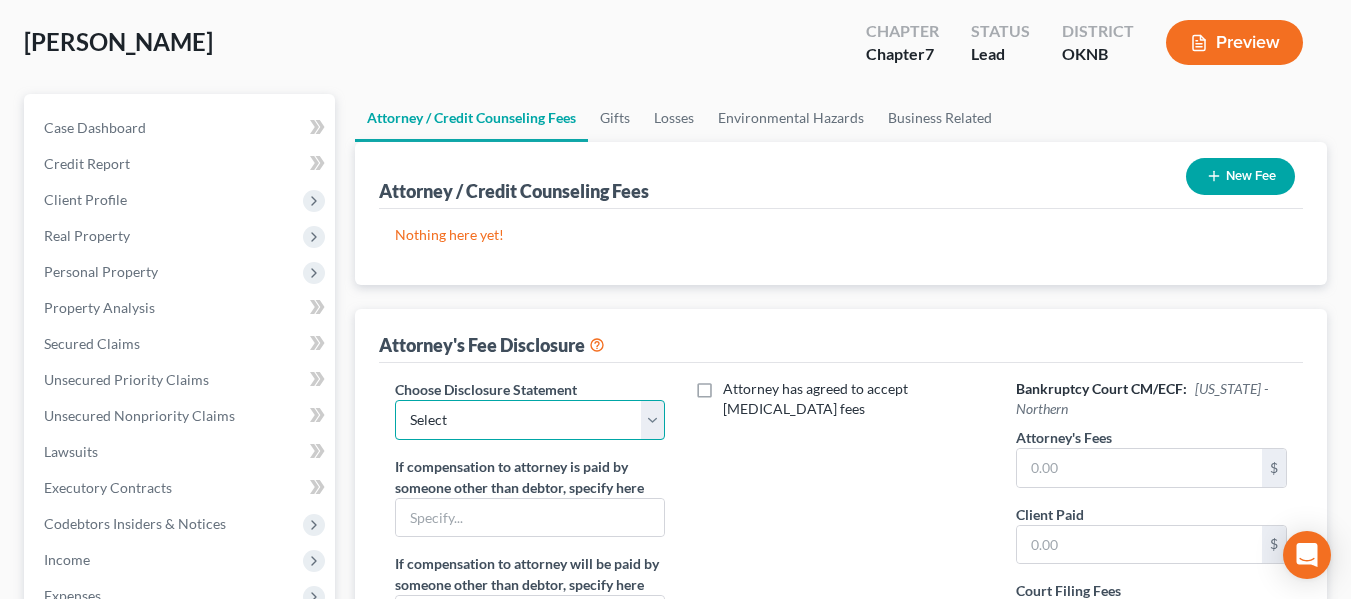 click on "Select [PERSON_NAME]" at bounding box center (530, 420) 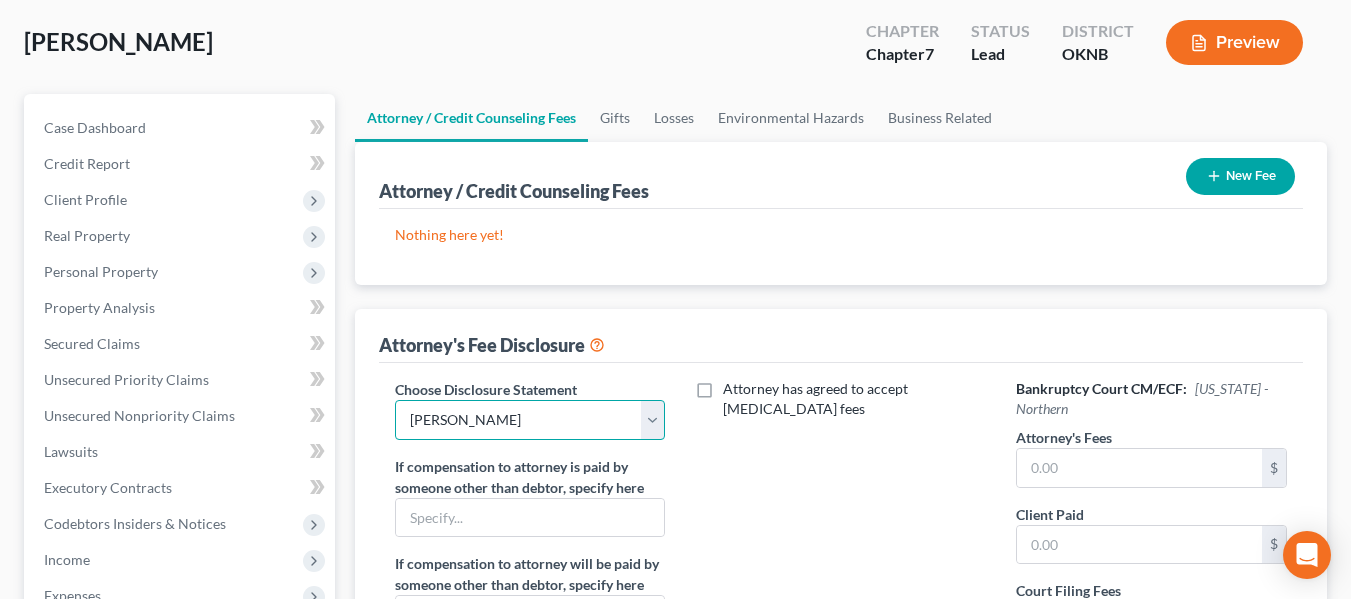 click on "Select [PERSON_NAME]" at bounding box center (530, 420) 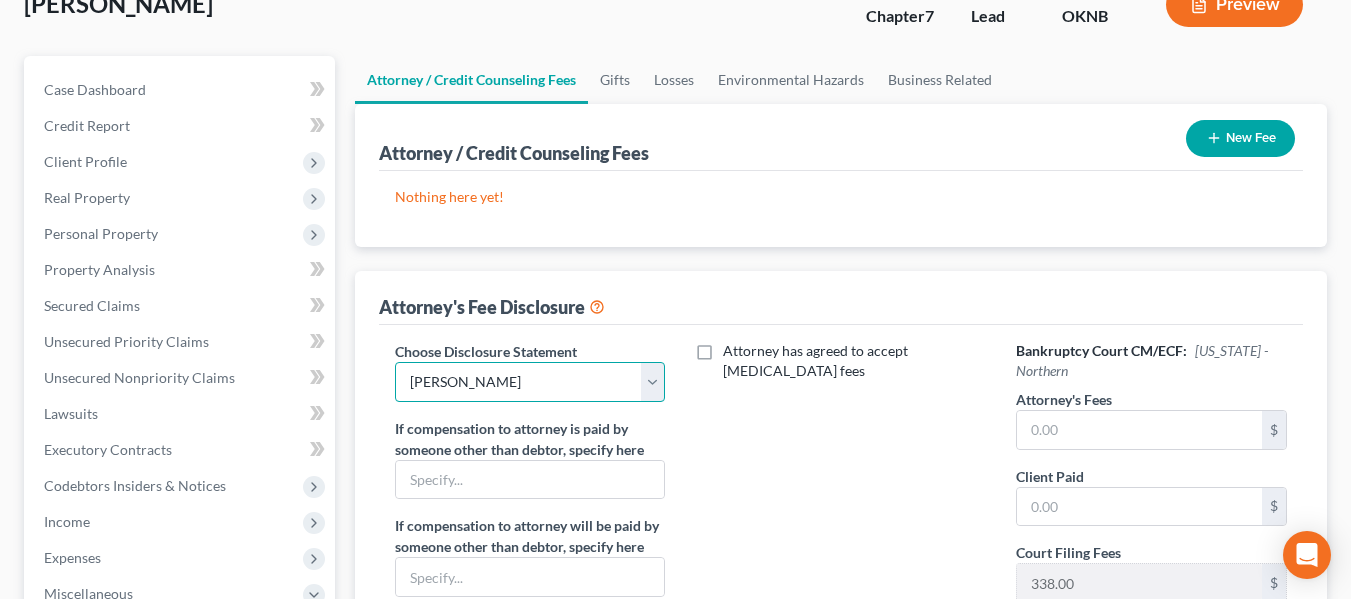 scroll, scrollTop: 137, scrollLeft: 0, axis: vertical 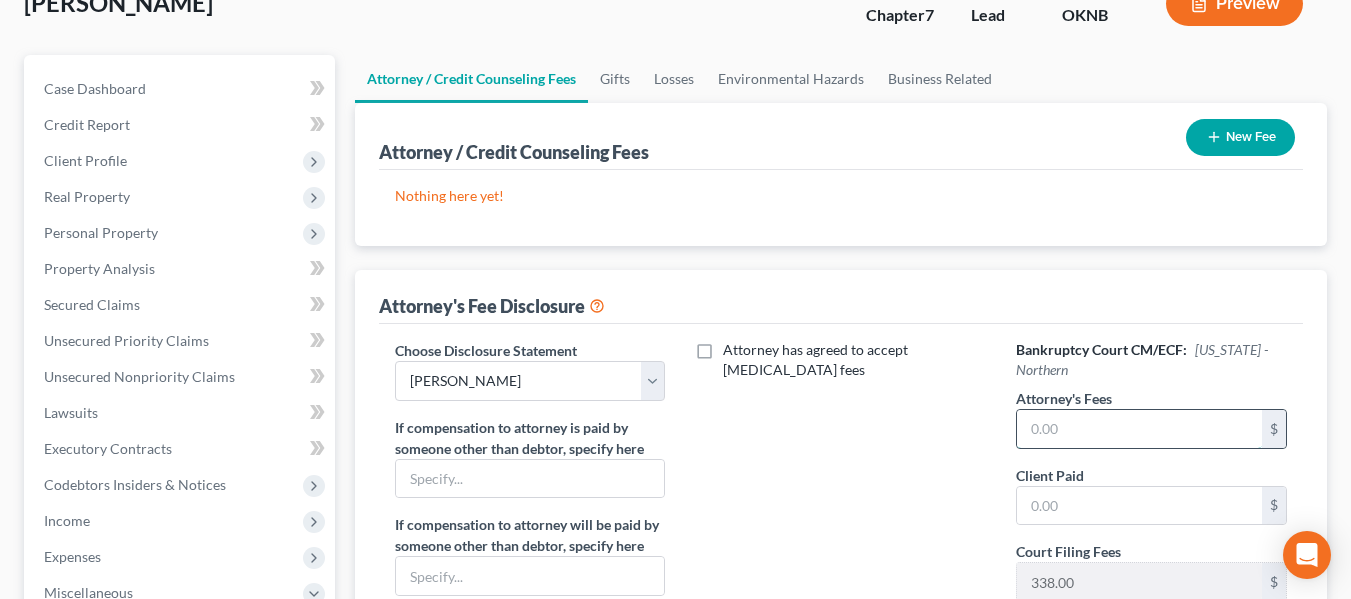 click at bounding box center (1139, 429) 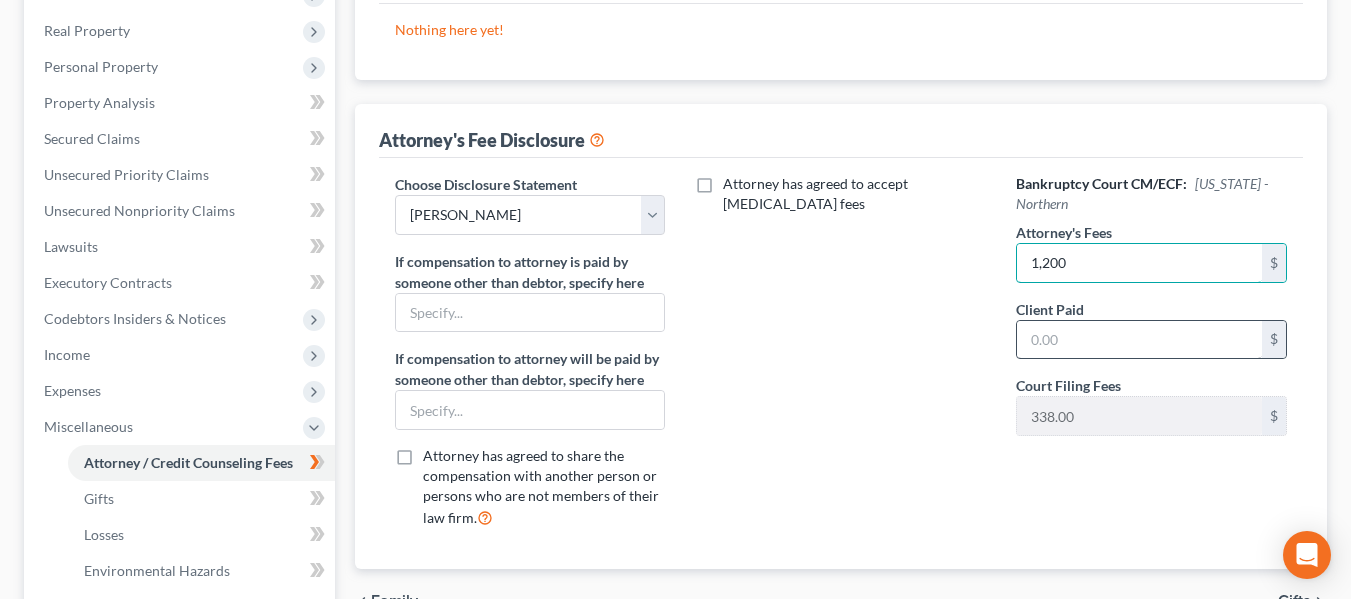 scroll, scrollTop: 304, scrollLeft: 0, axis: vertical 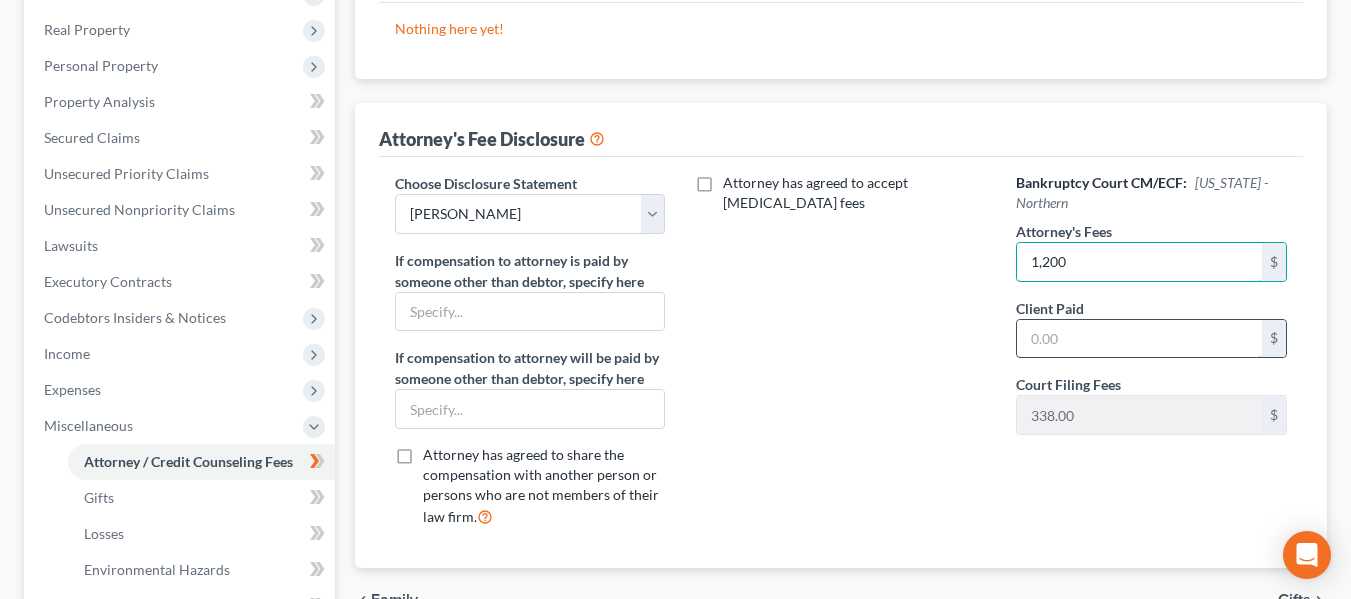 type on "1,200" 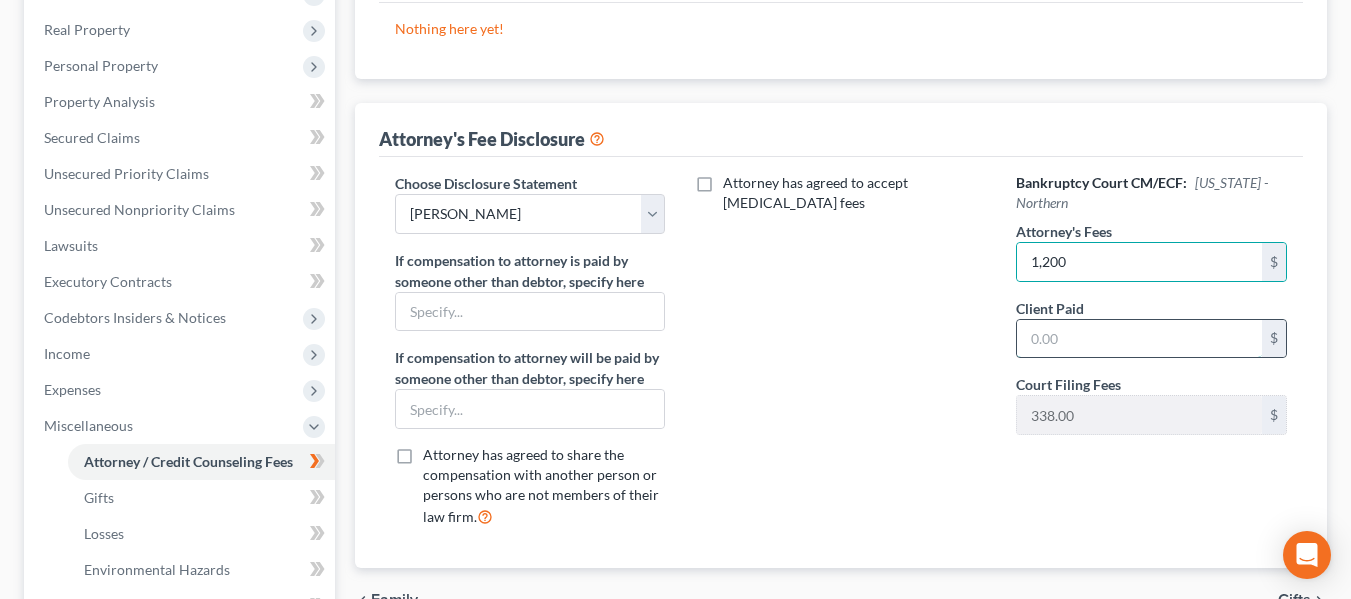 click at bounding box center [1139, 339] 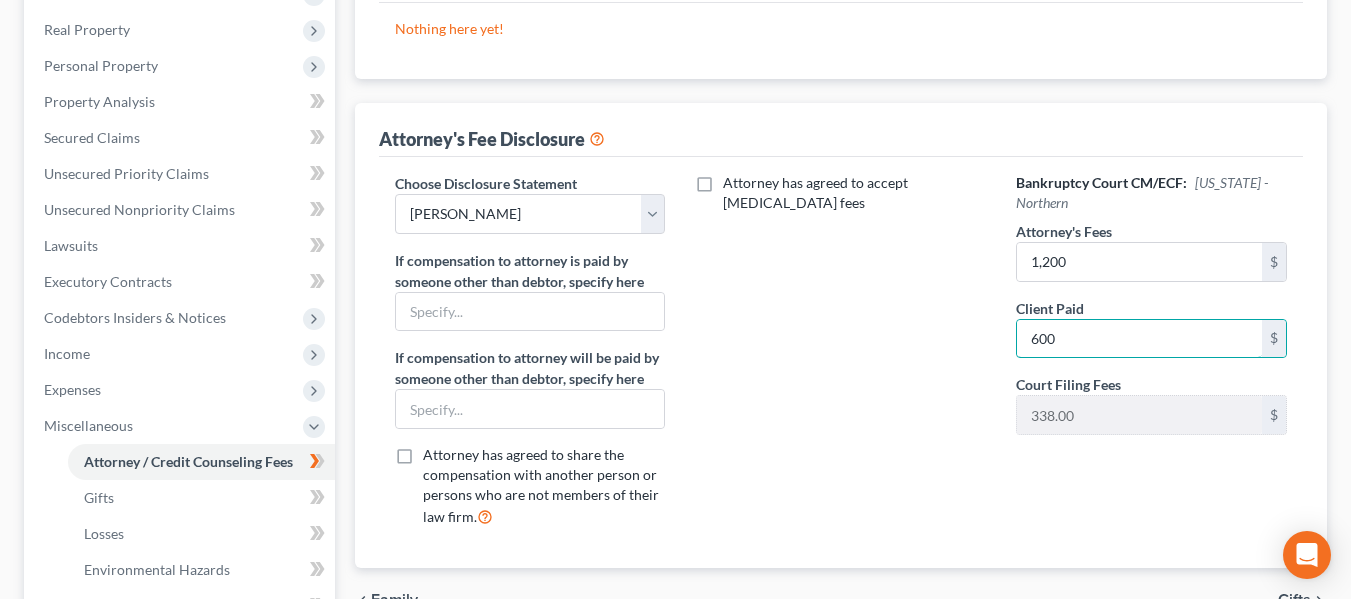 type on "600" 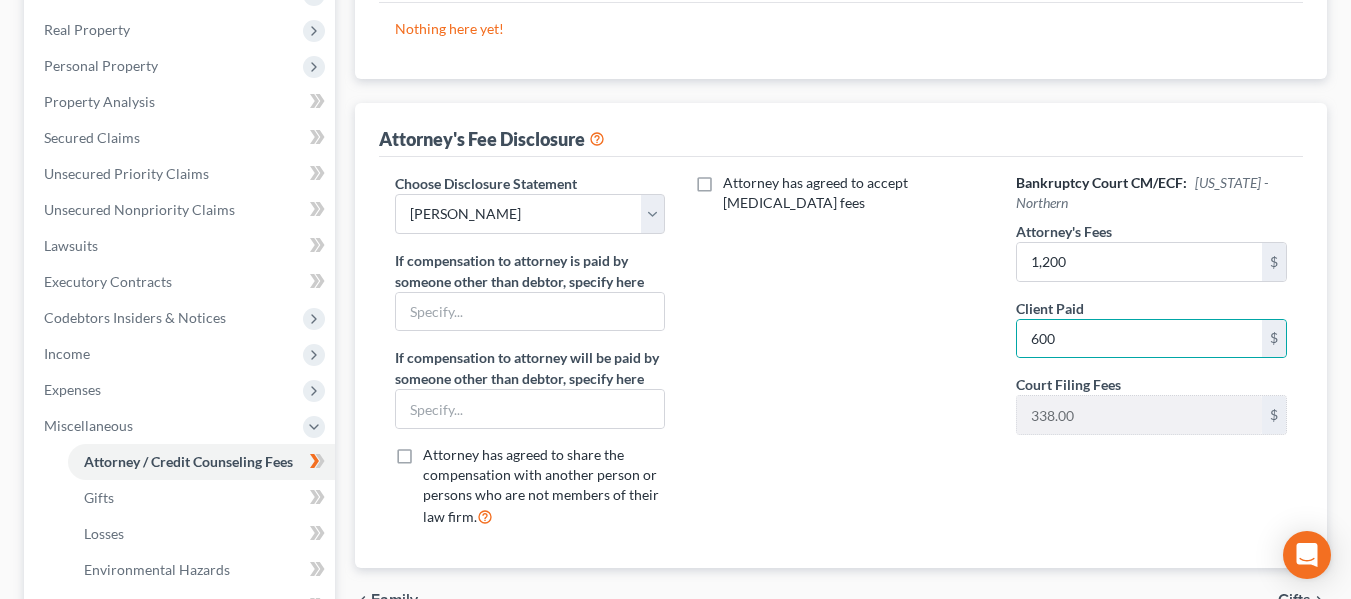 click on "Attorney has agreed to accept [MEDICAL_DATA] fees" at bounding box center [840, 358] 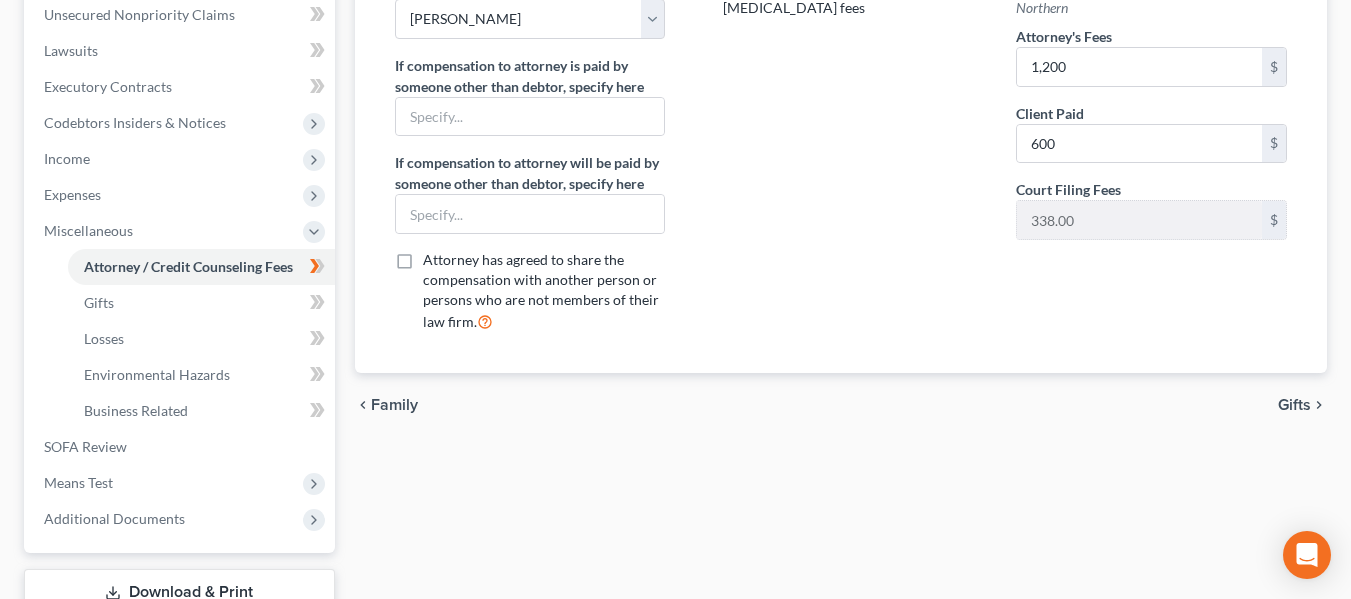 scroll, scrollTop: 500, scrollLeft: 0, axis: vertical 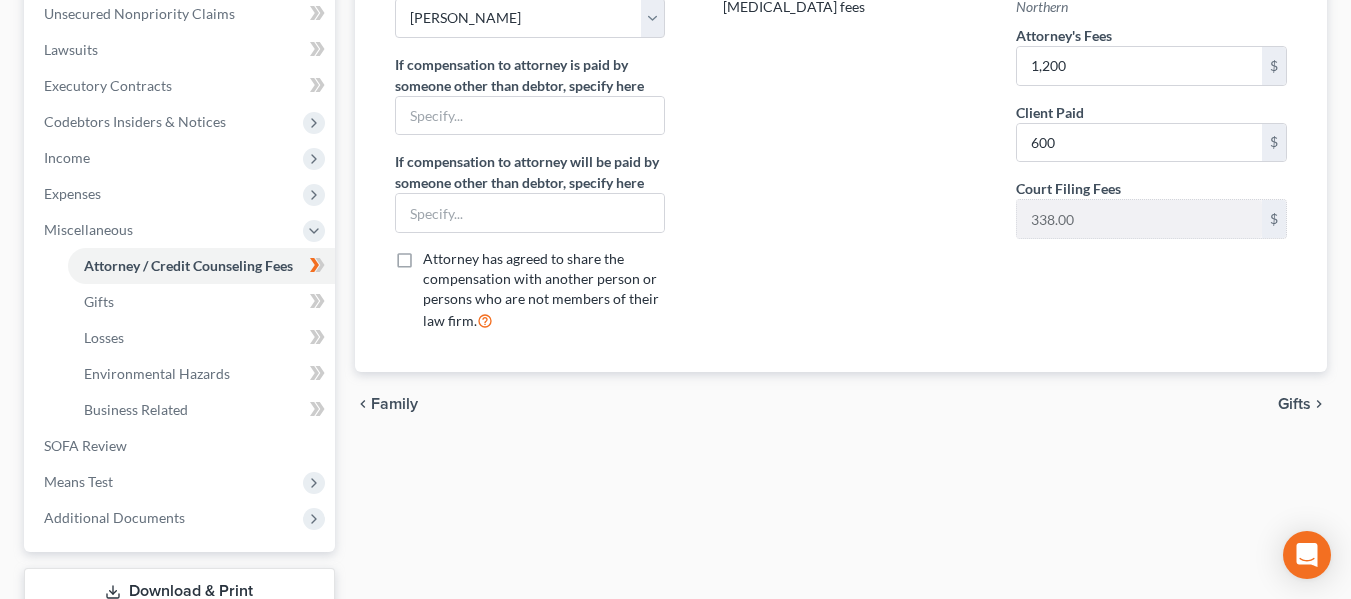 click on "chevron_left
Family
Gifts
chevron_right" at bounding box center [841, 404] 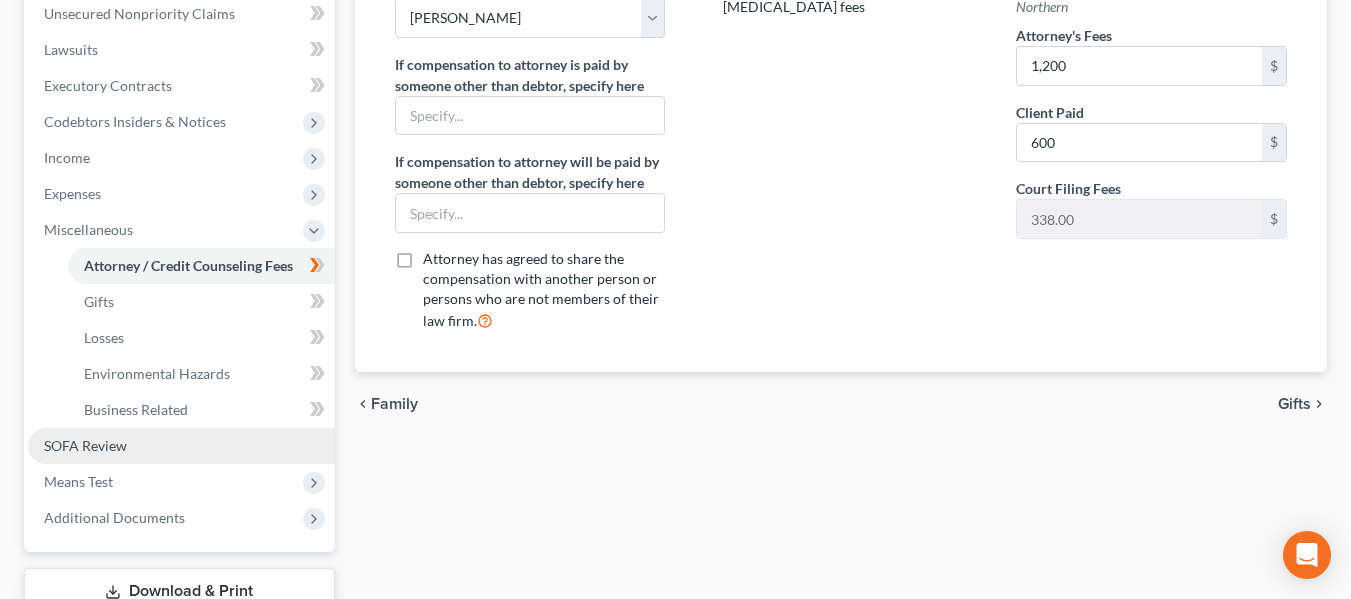 click on "SOFA Review" at bounding box center (181, 446) 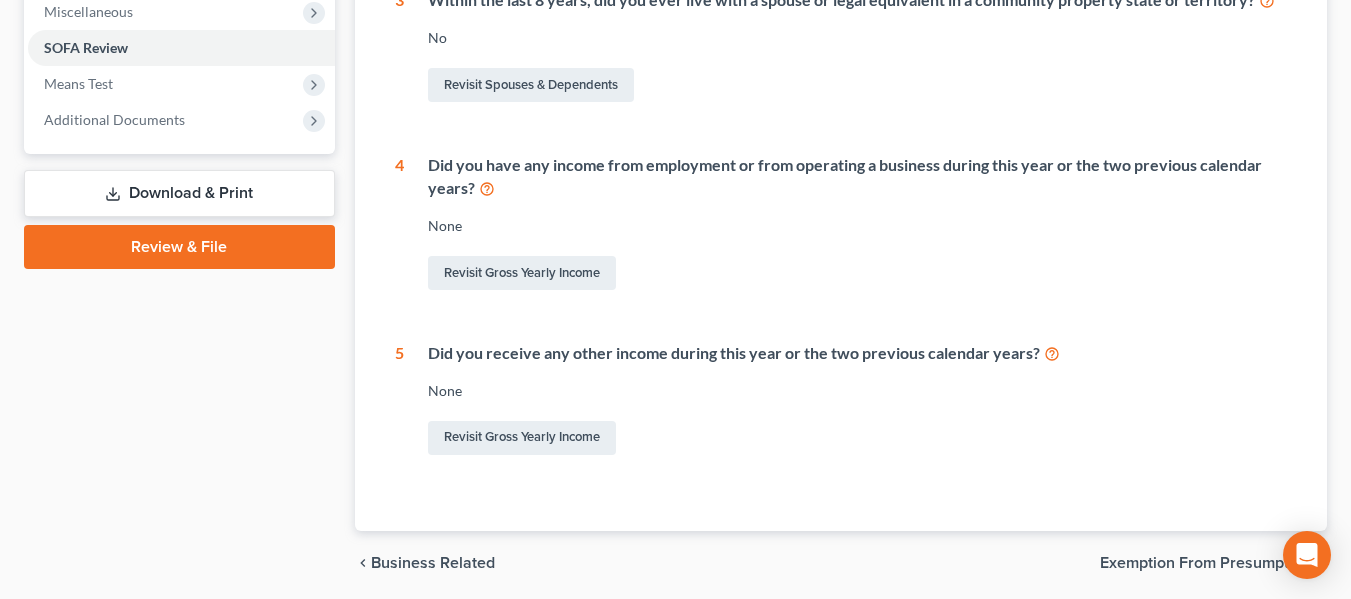 scroll, scrollTop: 719, scrollLeft: 0, axis: vertical 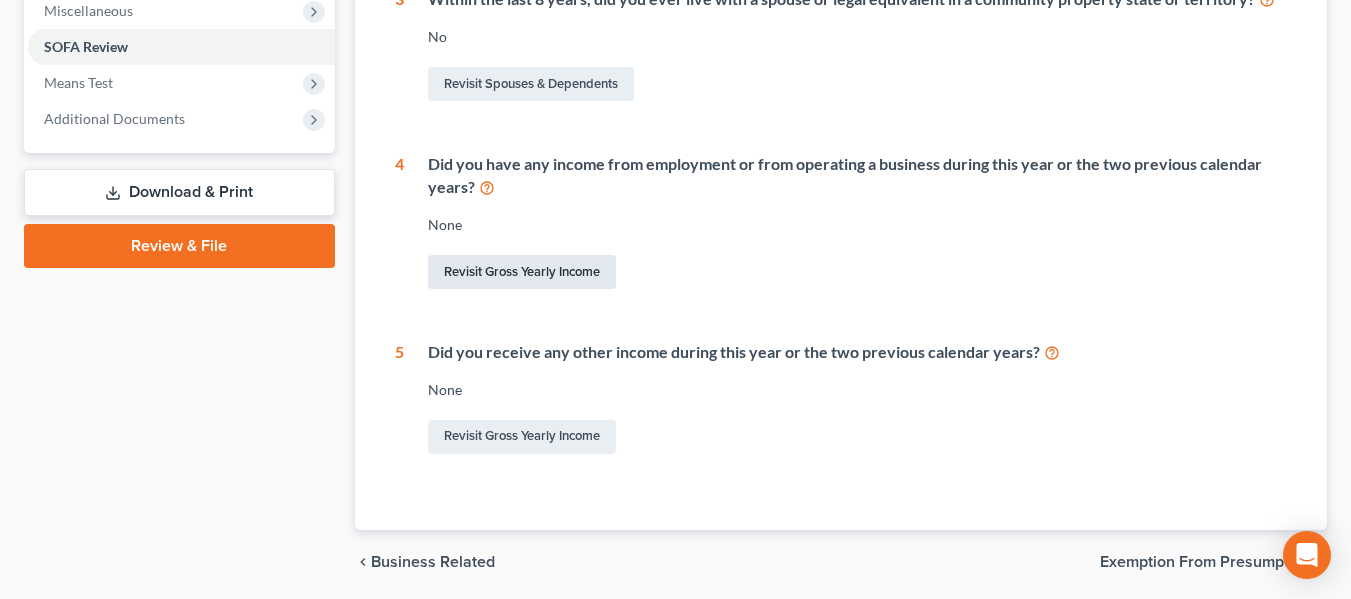 click on "Revisit Gross Yearly Income" at bounding box center (522, 272) 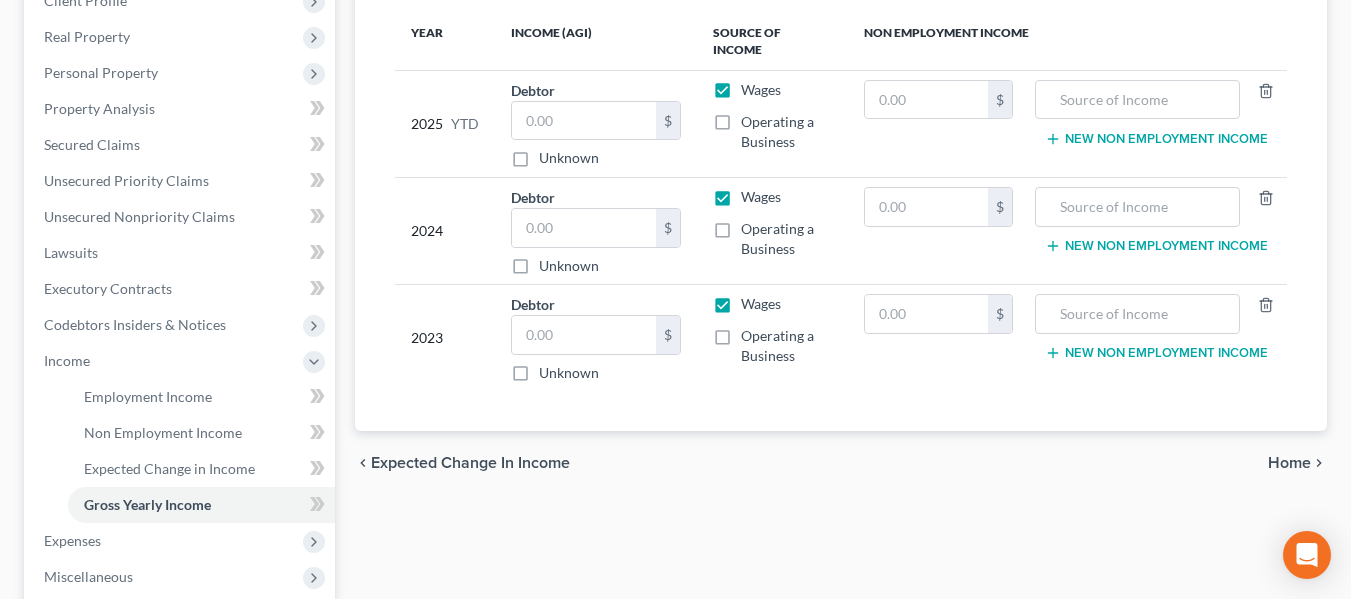 scroll, scrollTop: 0, scrollLeft: 0, axis: both 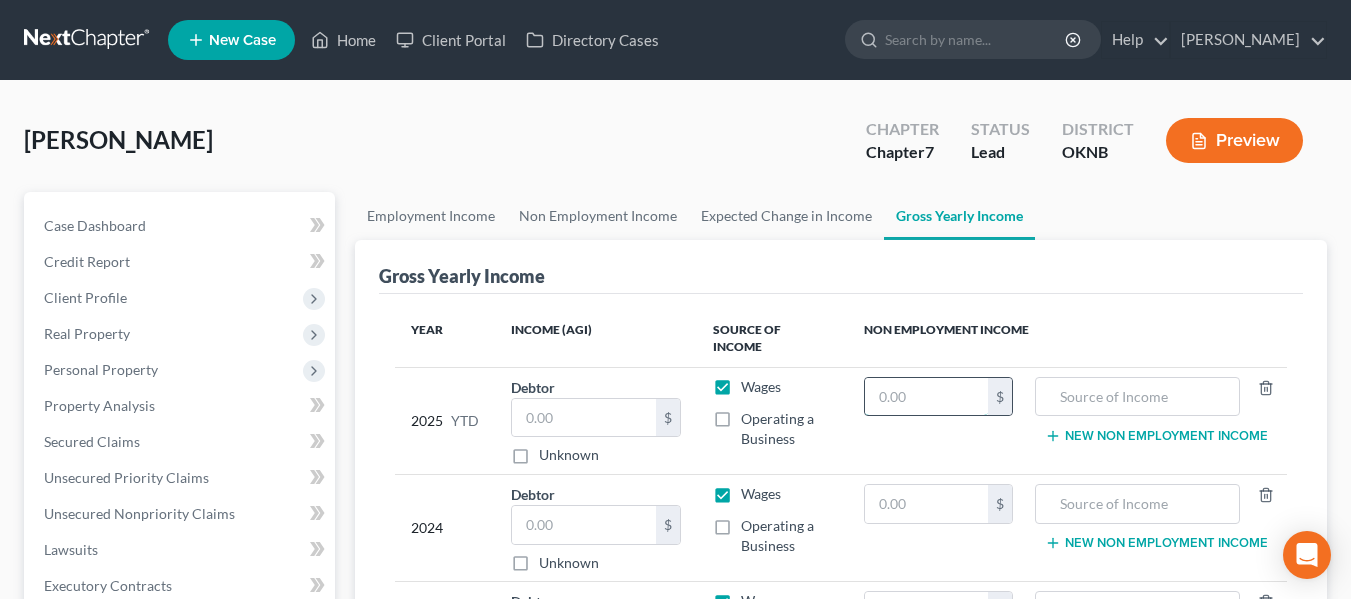 click at bounding box center [926, 397] 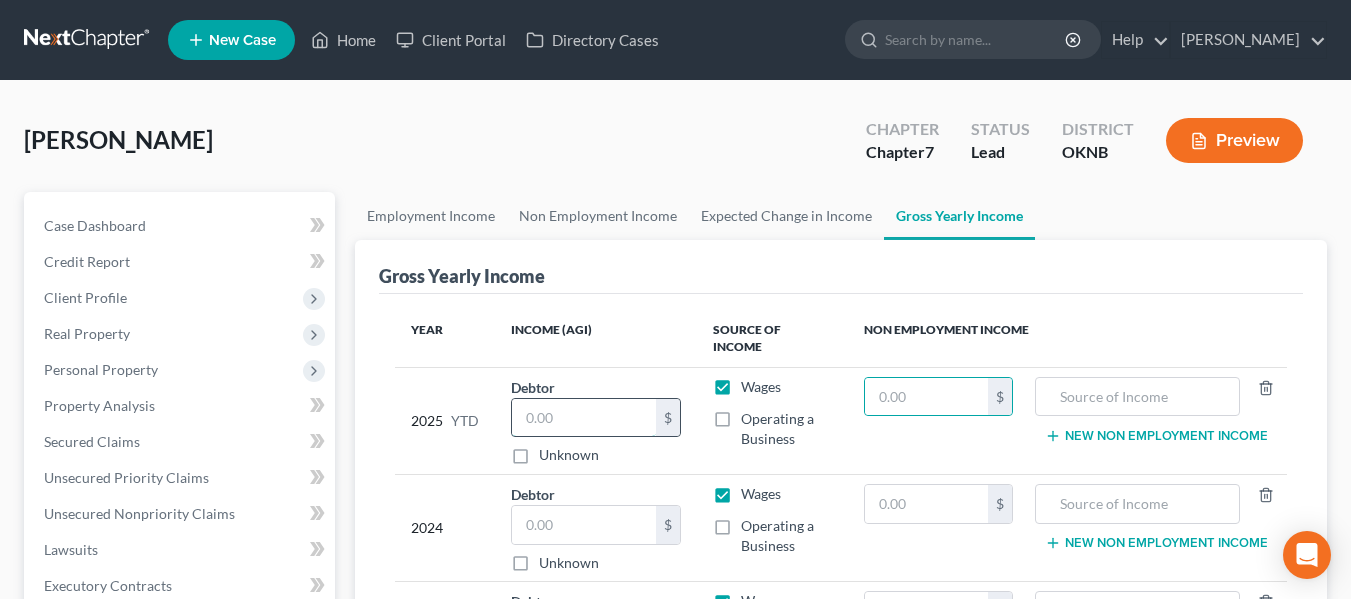click at bounding box center (584, 418) 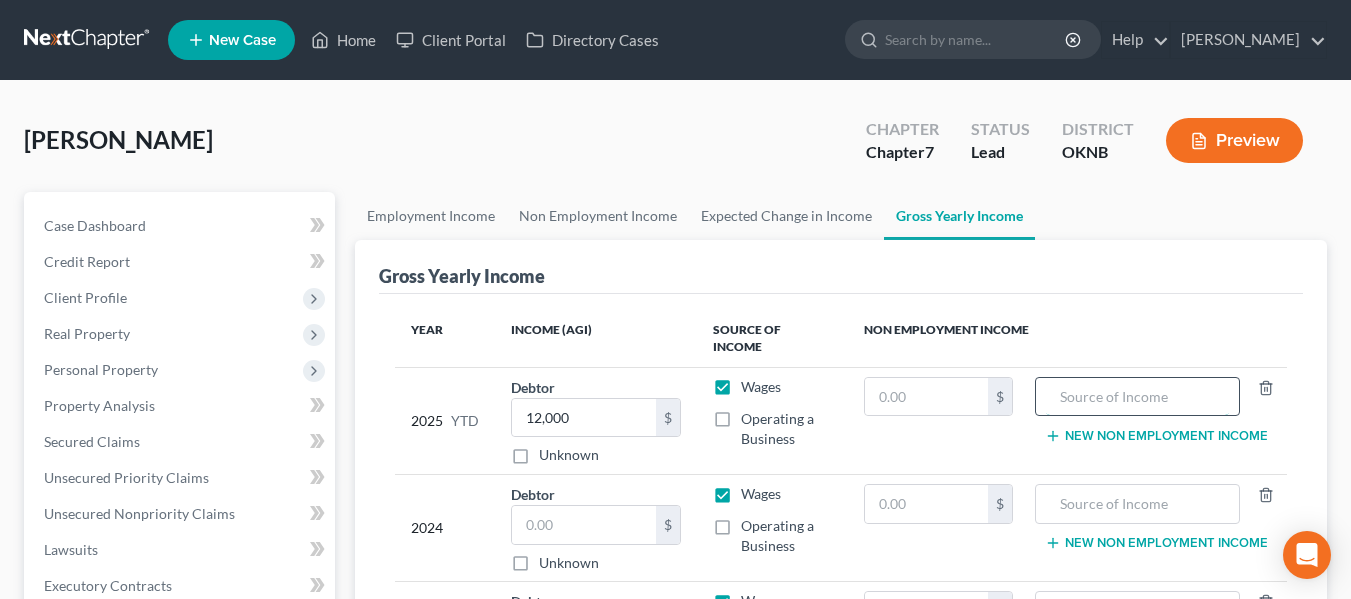 click at bounding box center (1137, 397) 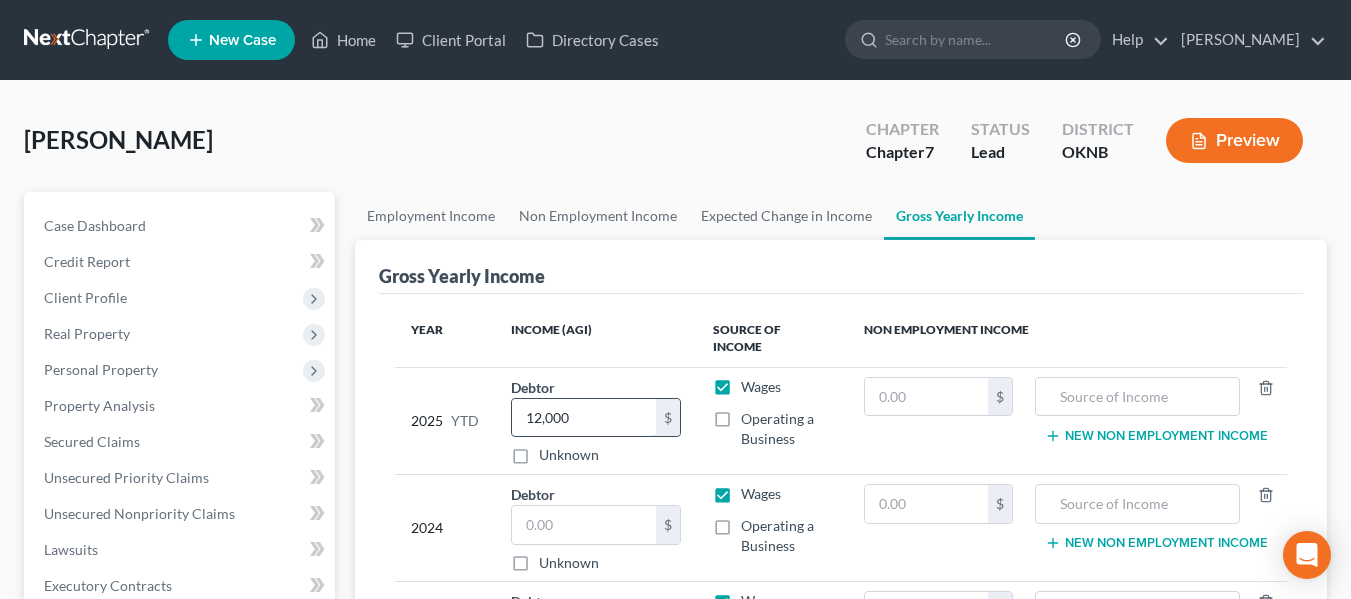 click on "12,000" at bounding box center [584, 418] 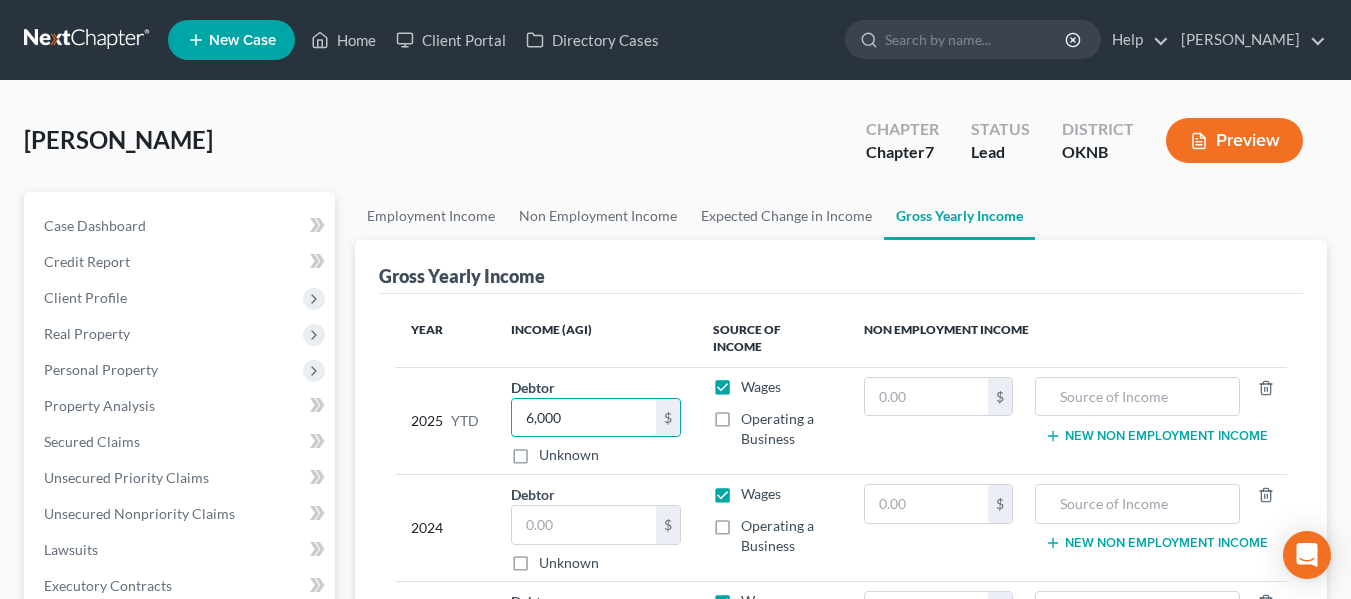type on "6,000" 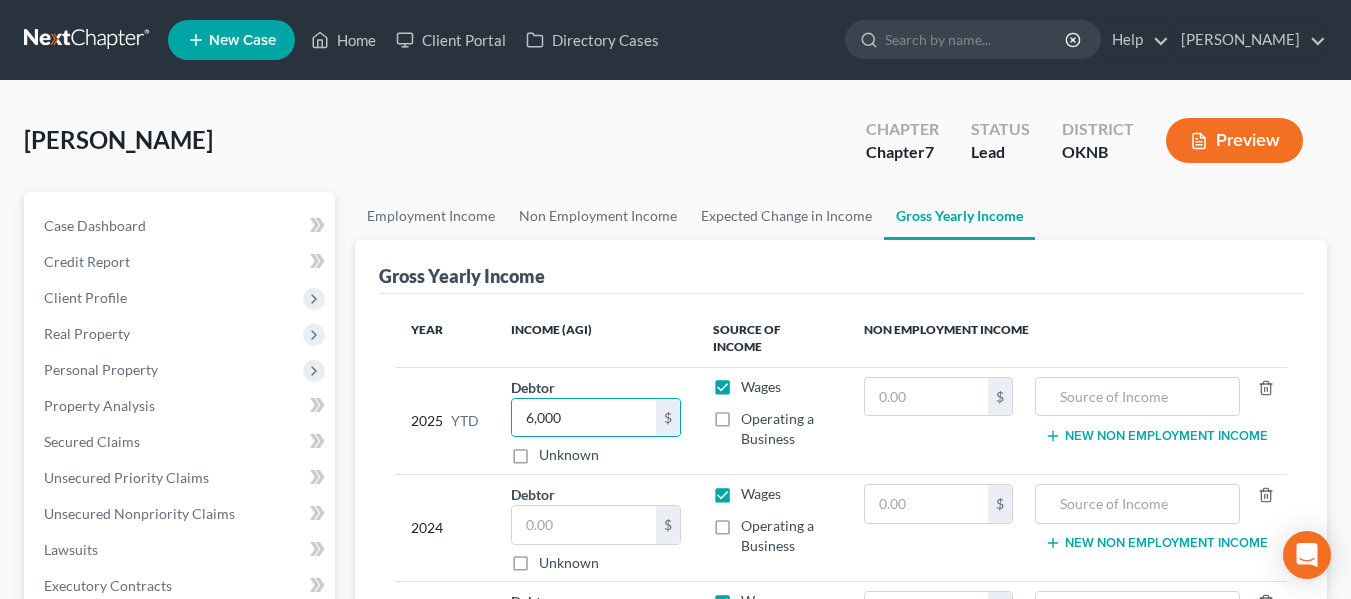 click on "2024" at bounding box center (445, 528) 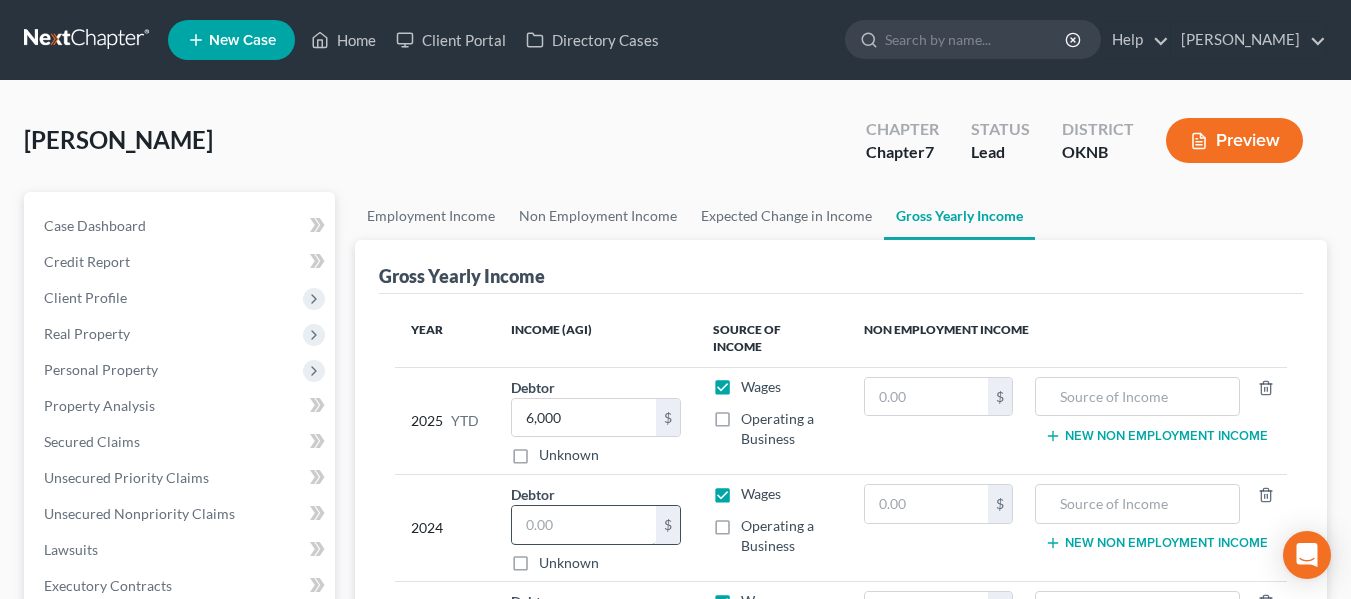 click at bounding box center (584, 525) 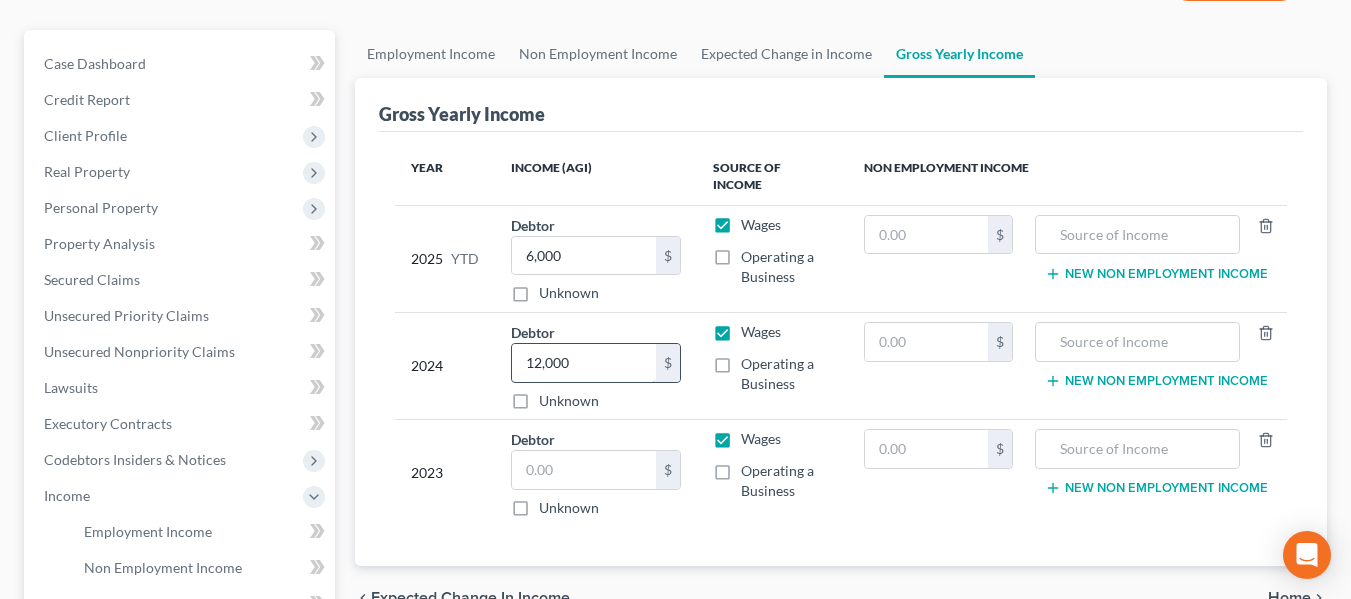 scroll, scrollTop: 163, scrollLeft: 0, axis: vertical 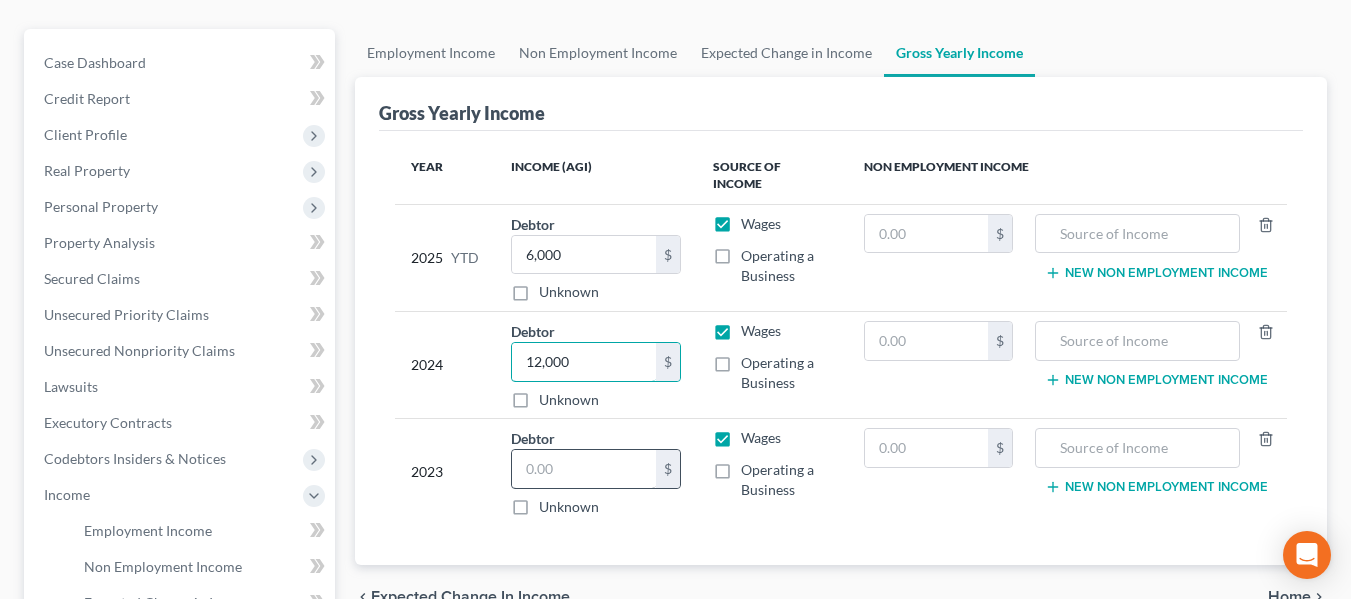 type on "12,000" 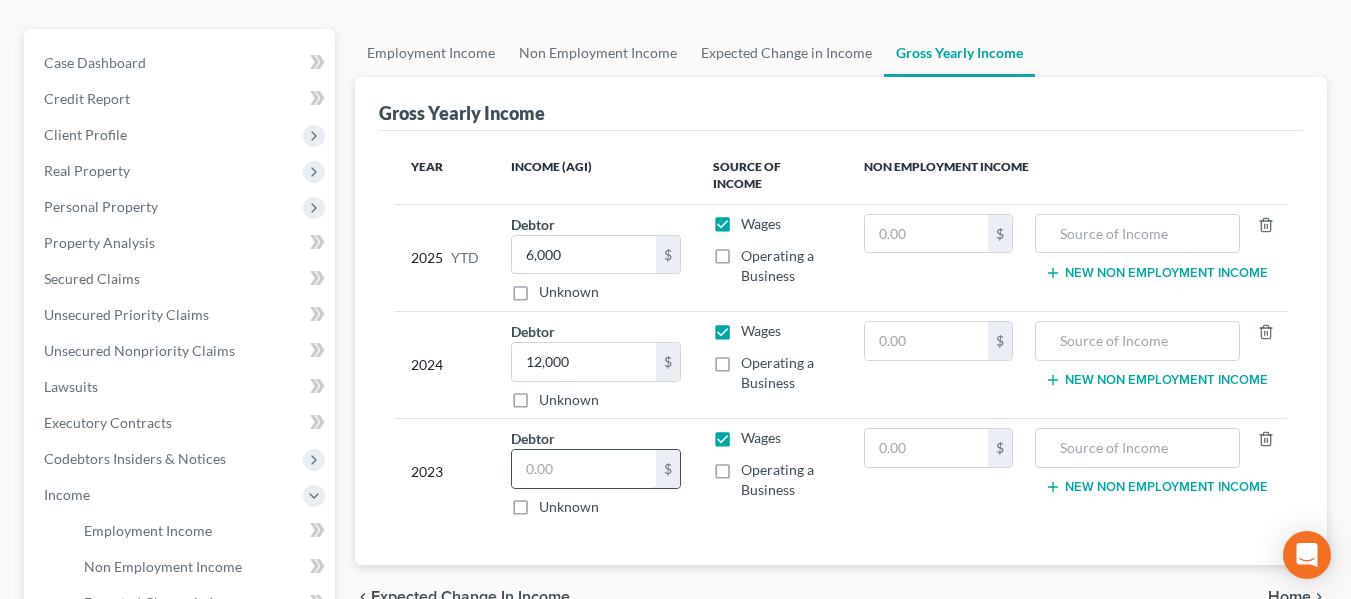 click at bounding box center [584, 469] 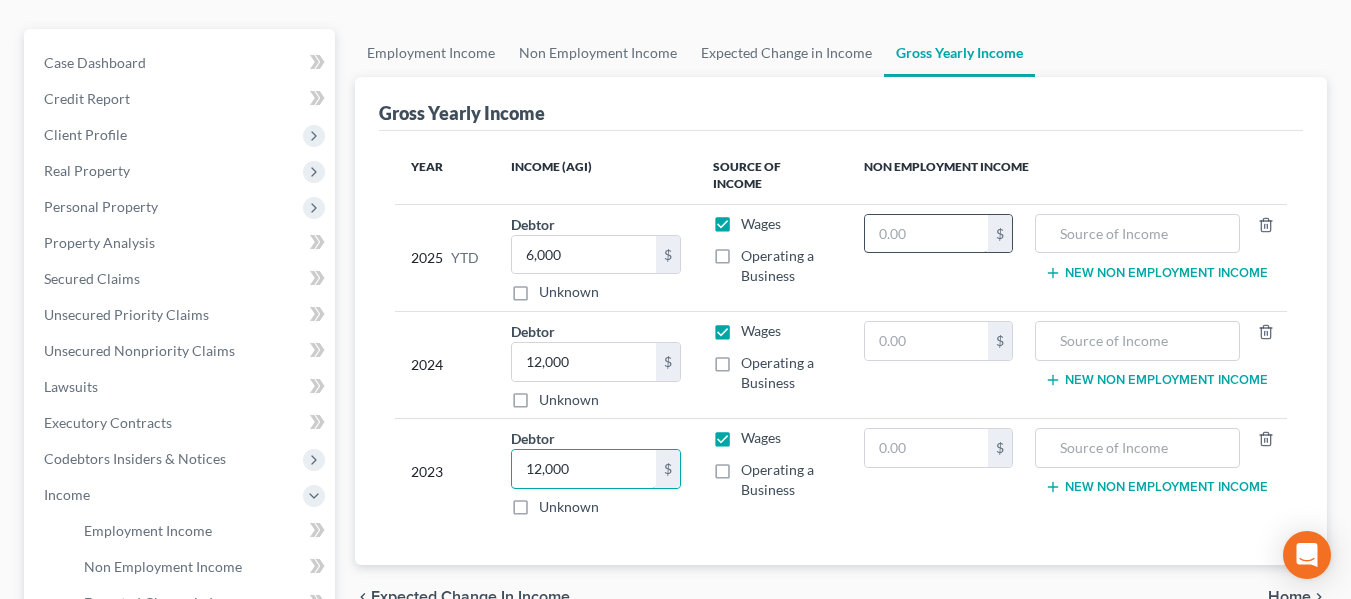 type on "12,000" 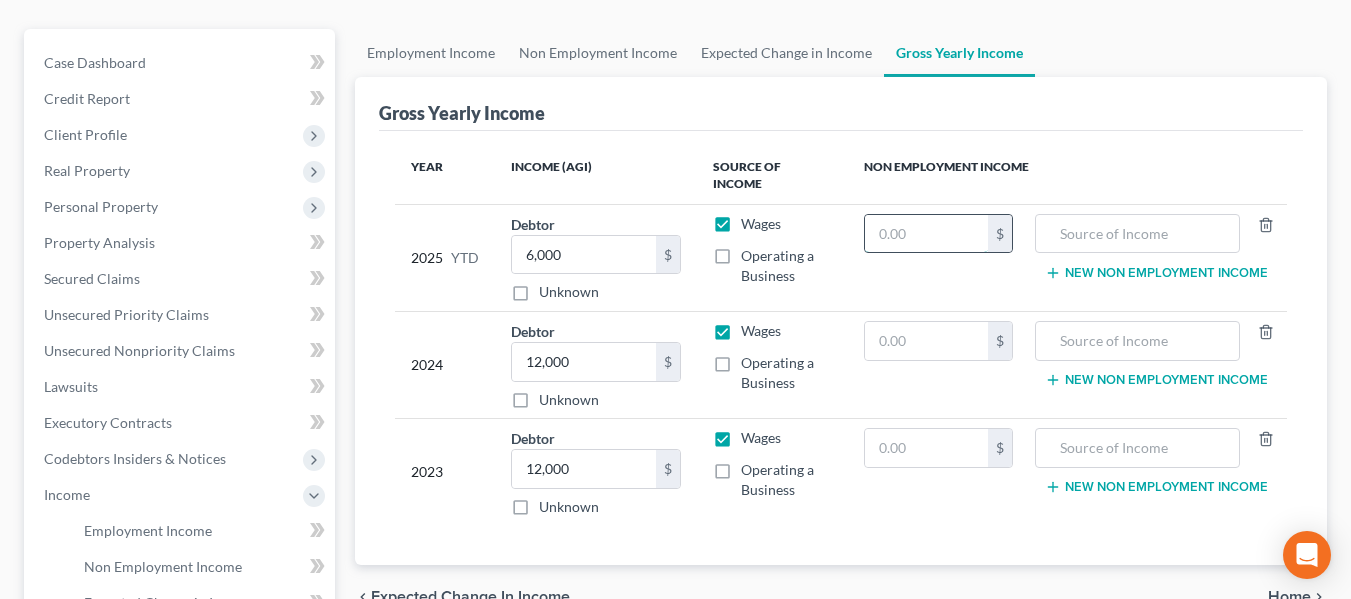 click at bounding box center (926, 234) 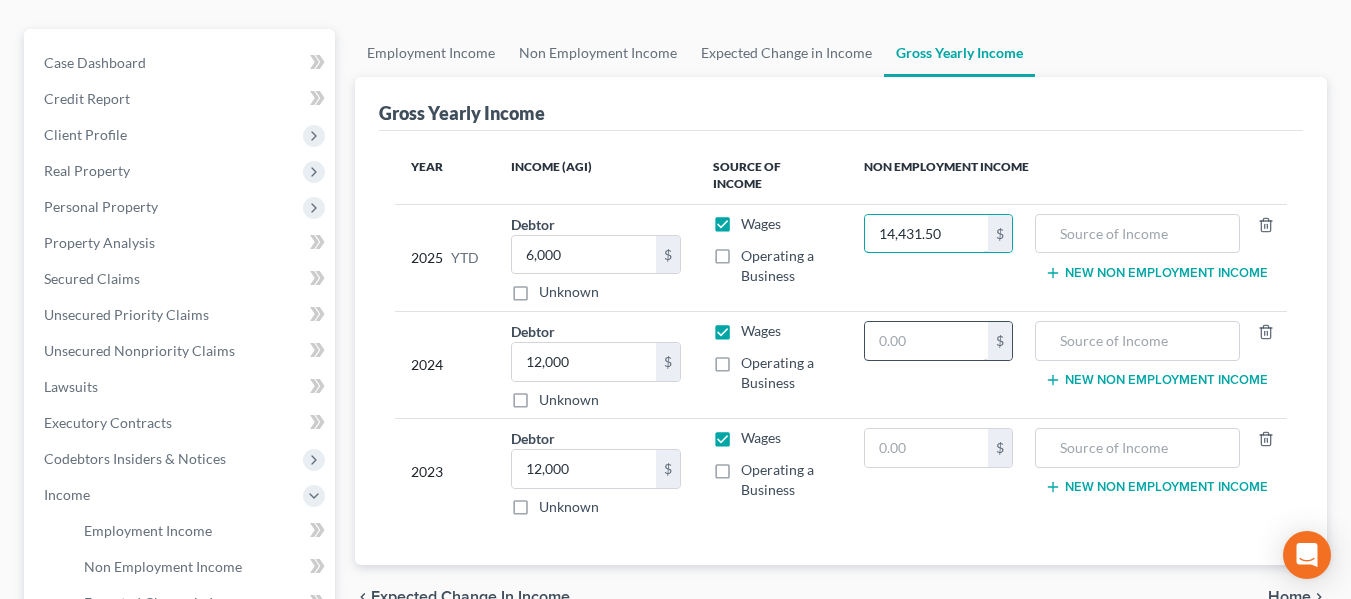 type on "14,431.50" 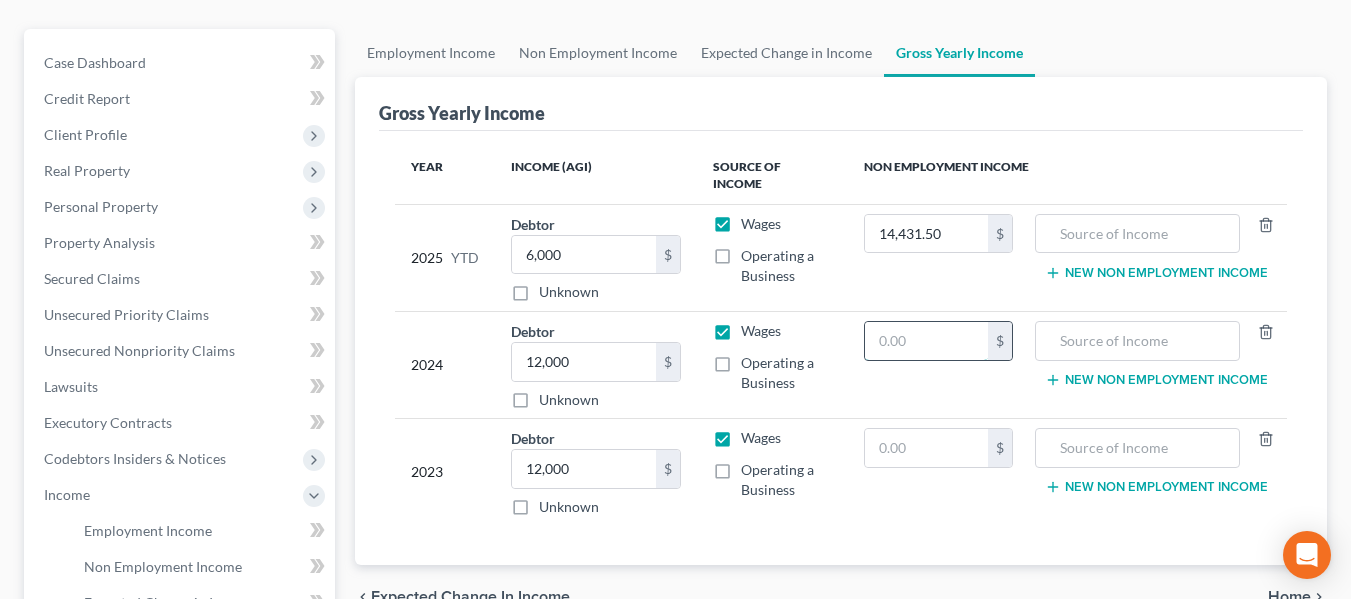 click at bounding box center [926, 341] 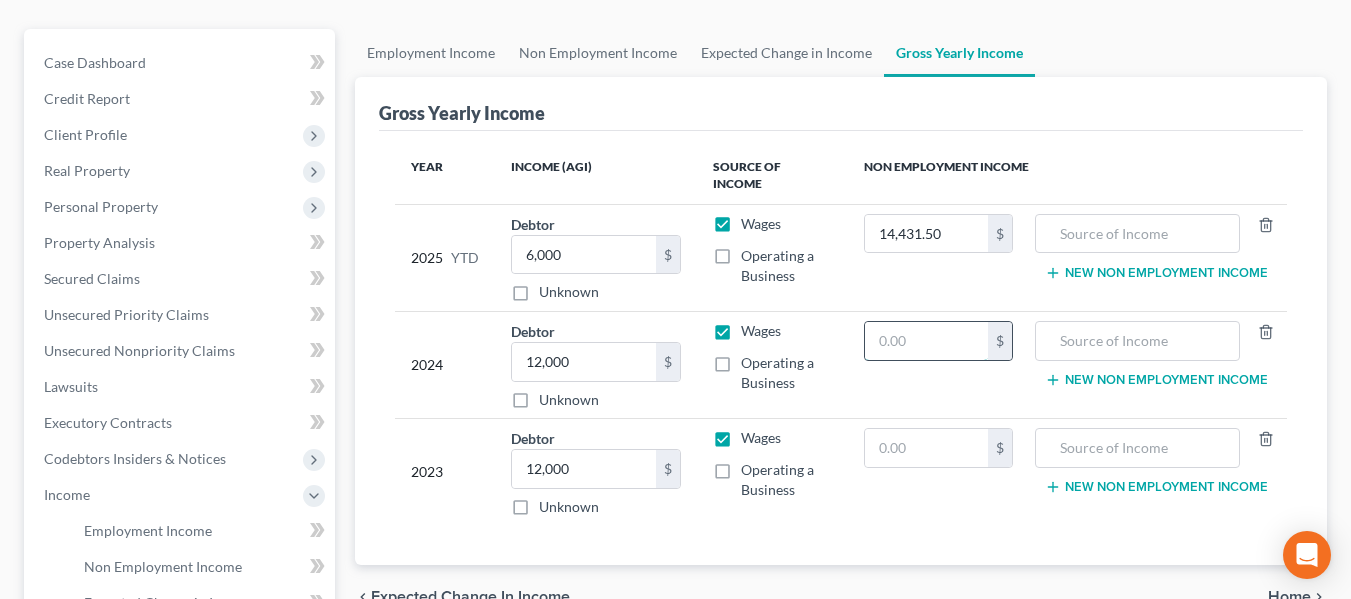 click at bounding box center (926, 341) 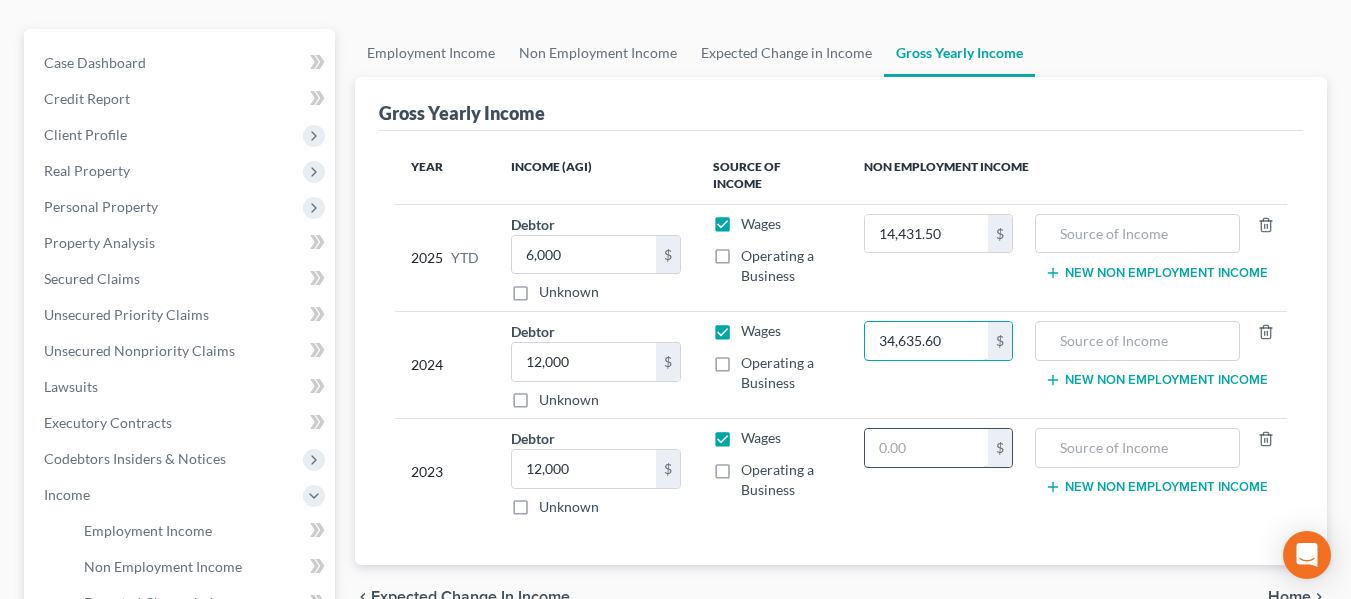 type on "34,635.60" 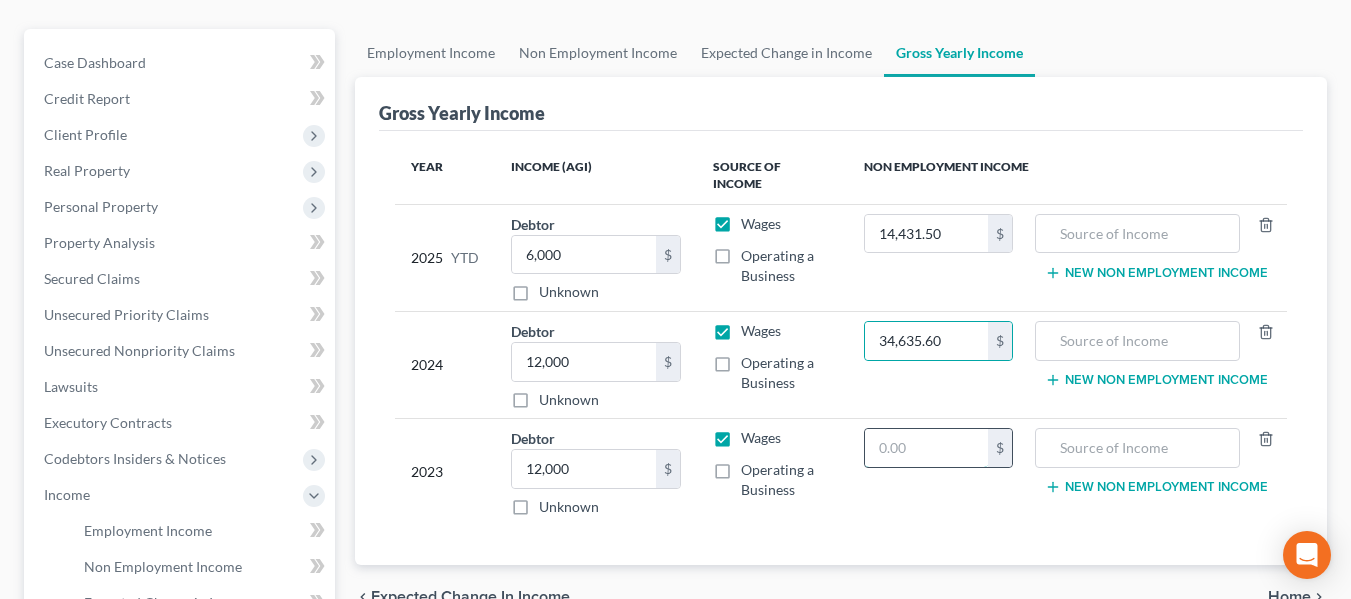 click at bounding box center [926, 448] 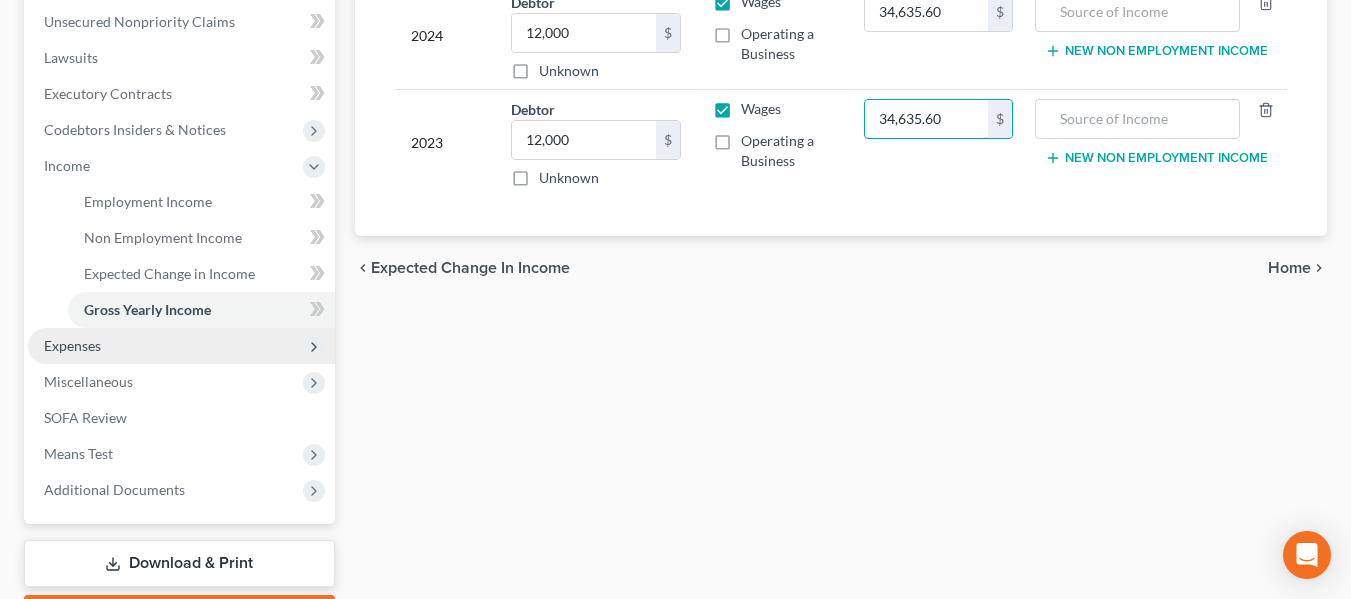 scroll, scrollTop: 493, scrollLeft: 0, axis: vertical 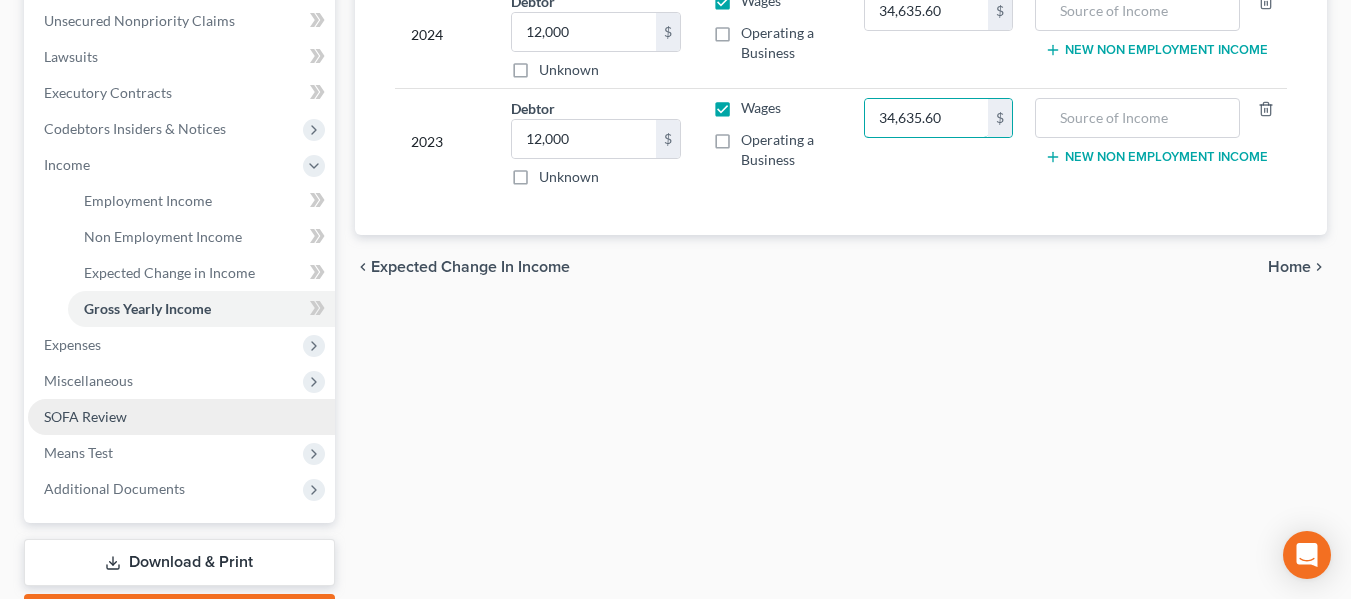 type on "34,635.60" 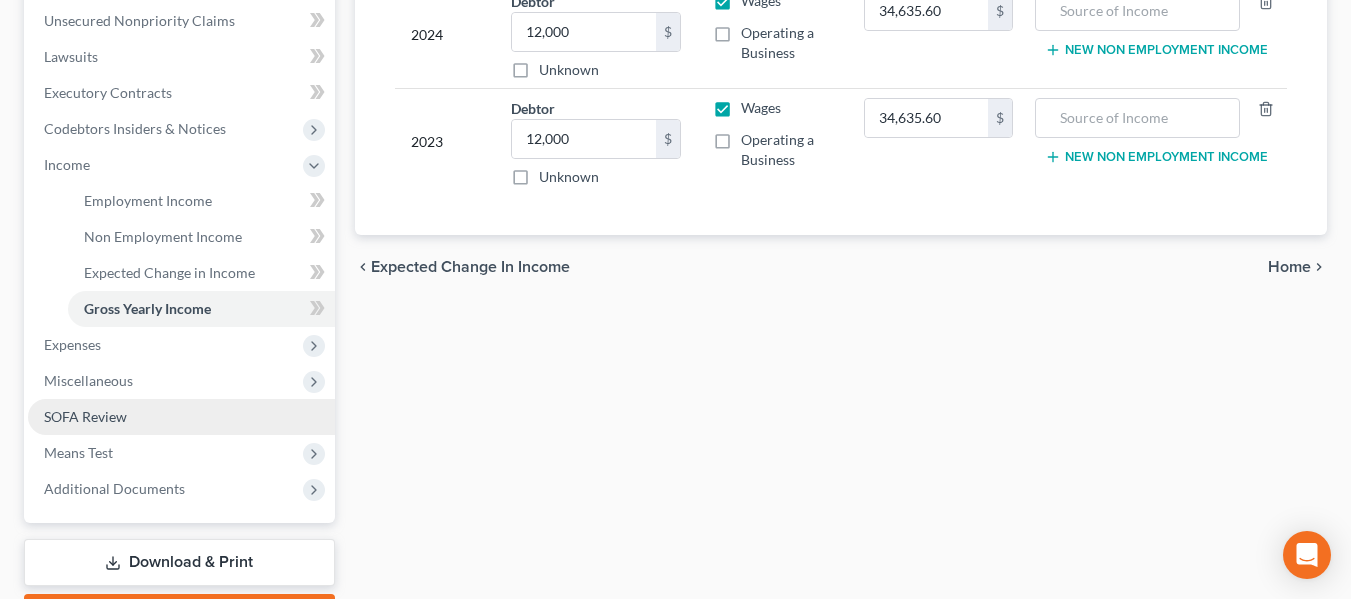 click on "SOFA Review" at bounding box center (181, 417) 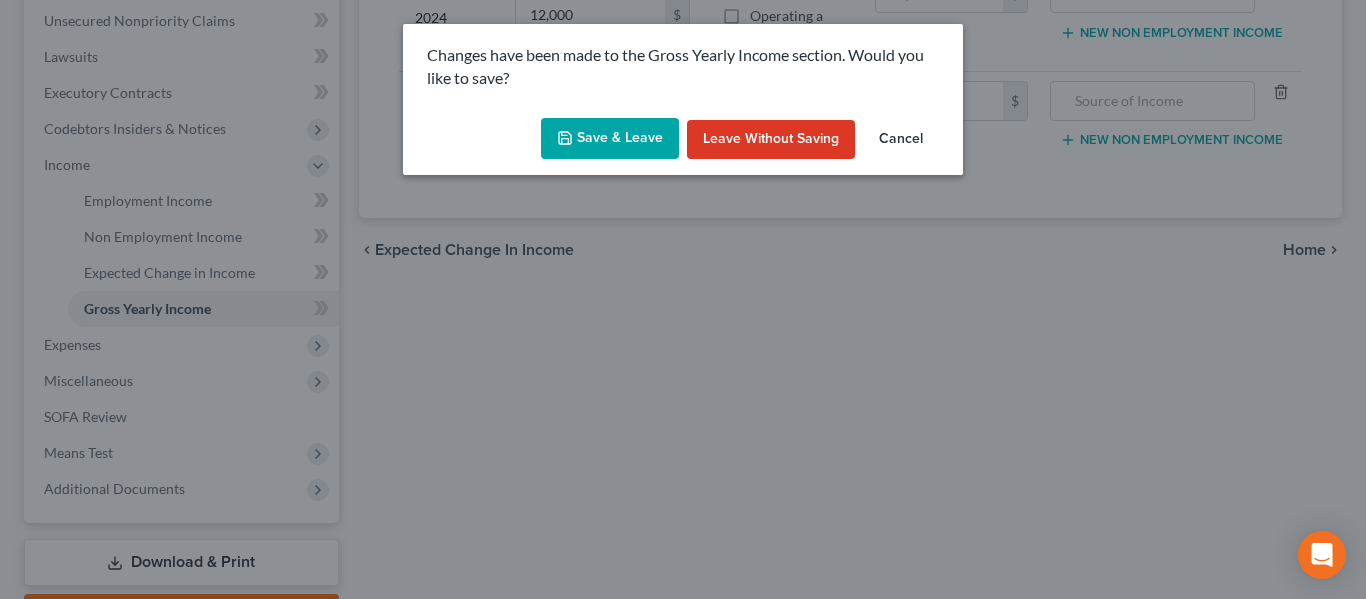 click on "Save & Leave" at bounding box center [610, 139] 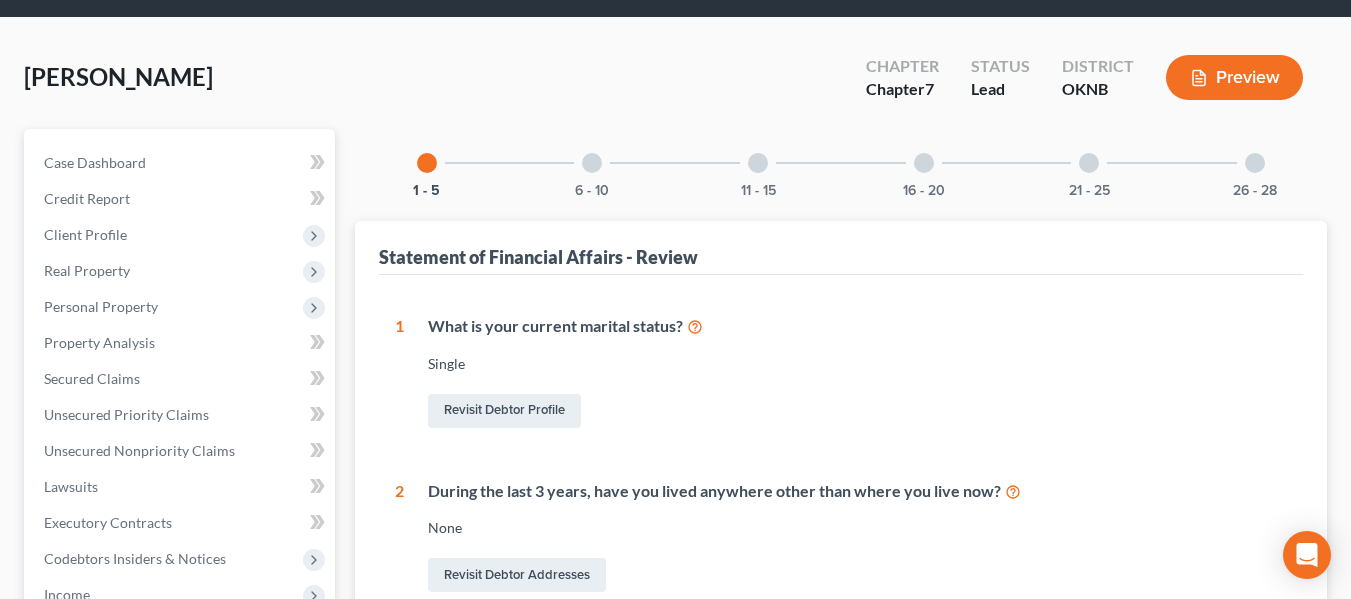 scroll, scrollTop: 62, scrollLeft: 0, axis: vertical 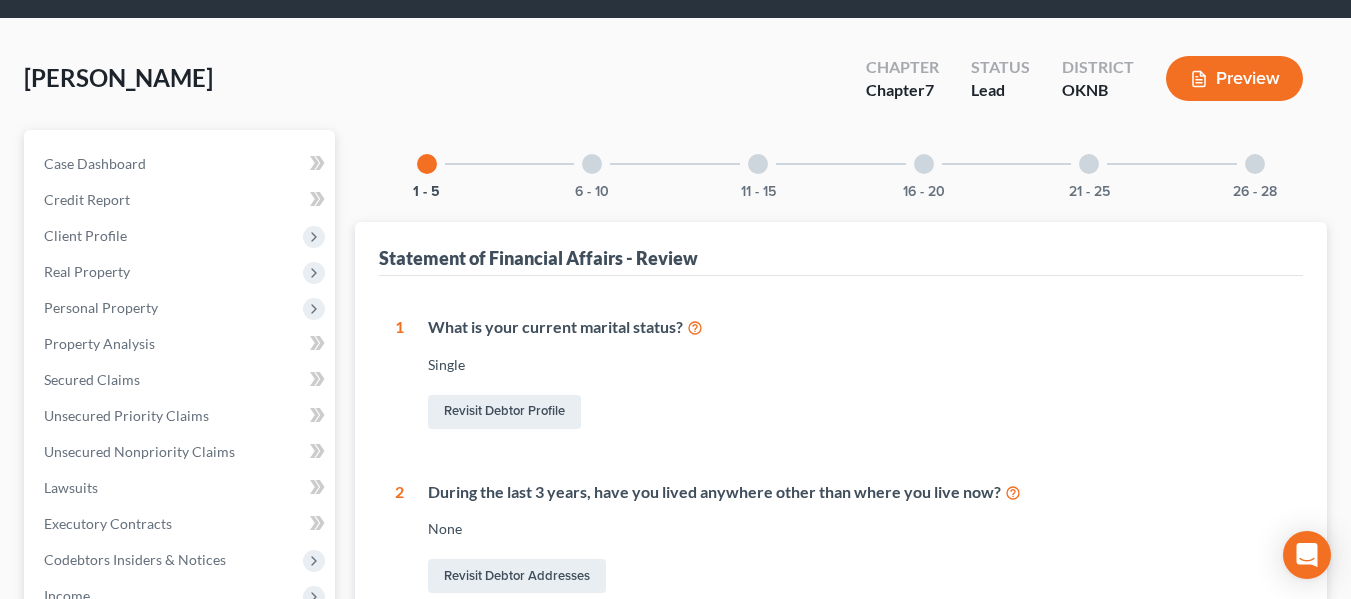 click at bounding box center (592, 164) 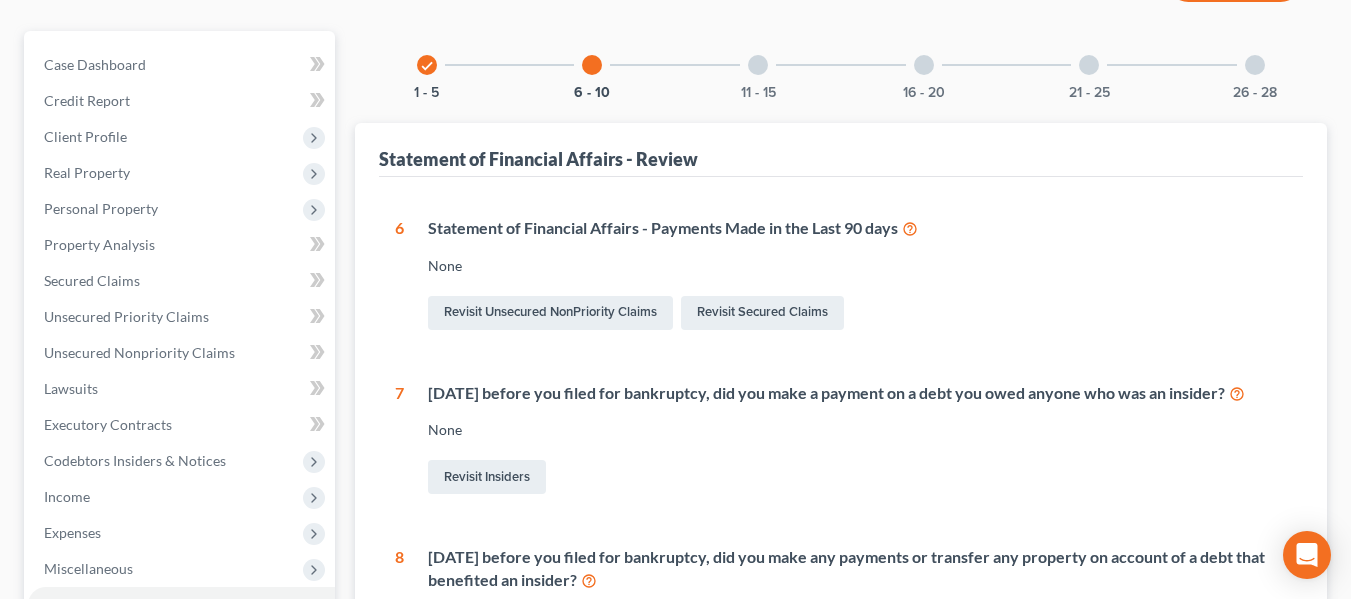 scroll, scrollTop: 160, scrollLeft: 0, axis: vertical 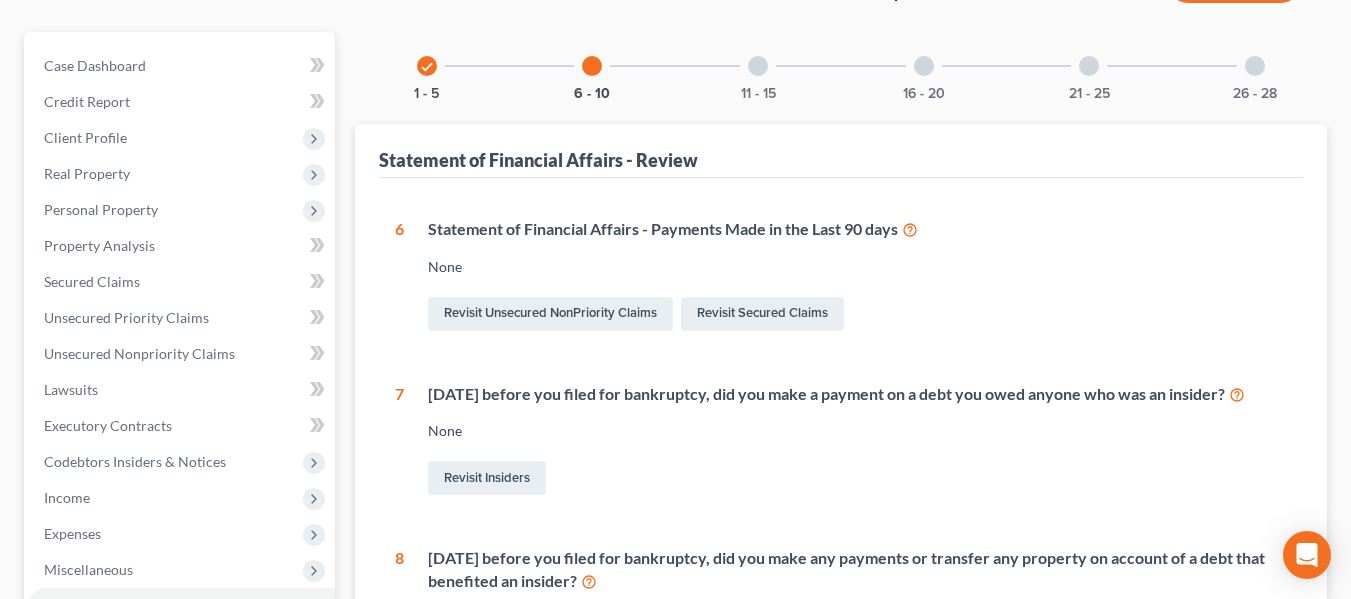 click at bounding box center [758, 66] 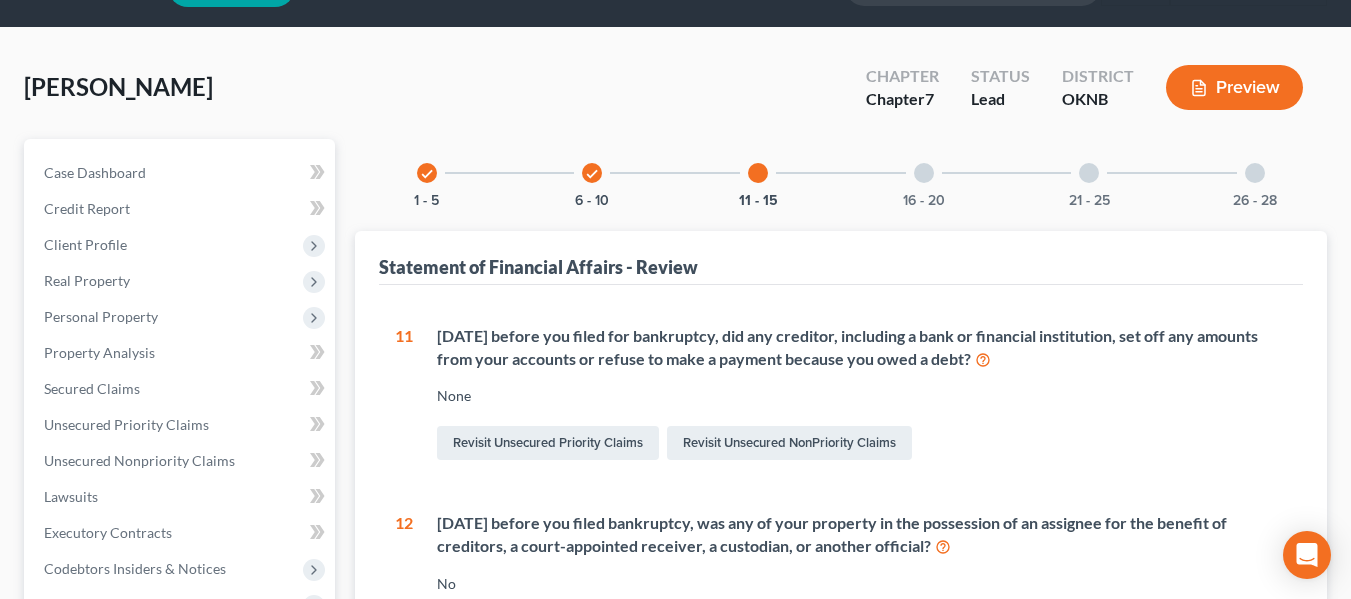 scroll, scrollTop: 52, scrollLeft: 0, axis: vertical 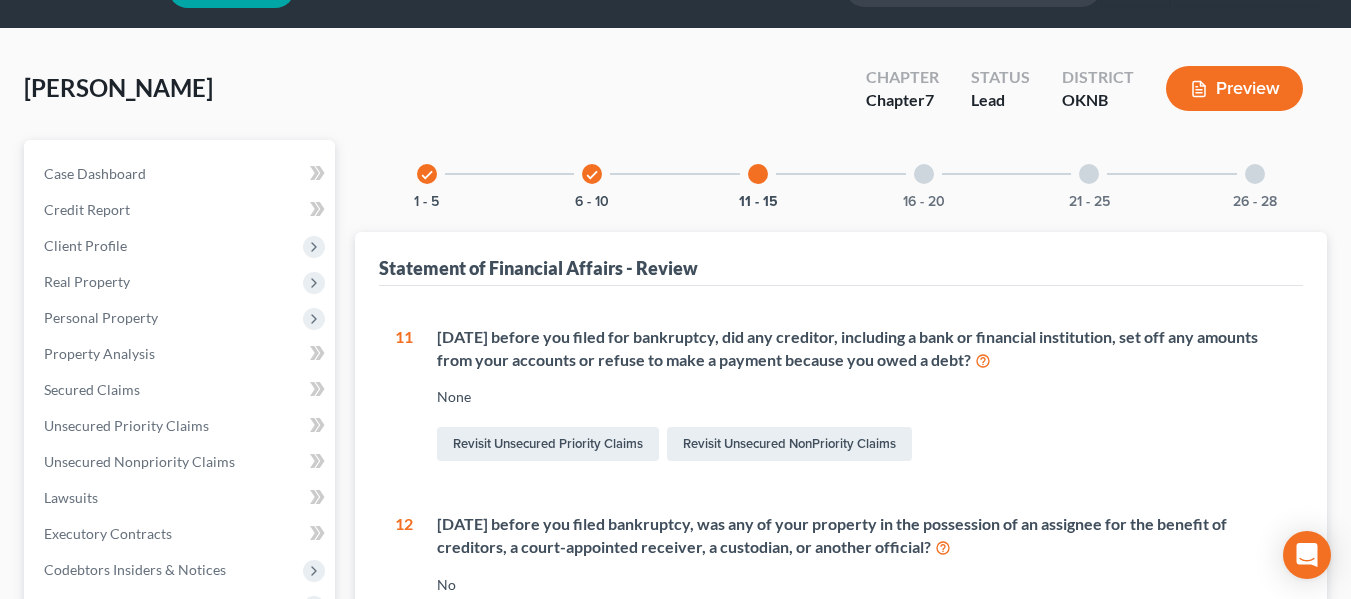 click at bounding box center (924, 174) 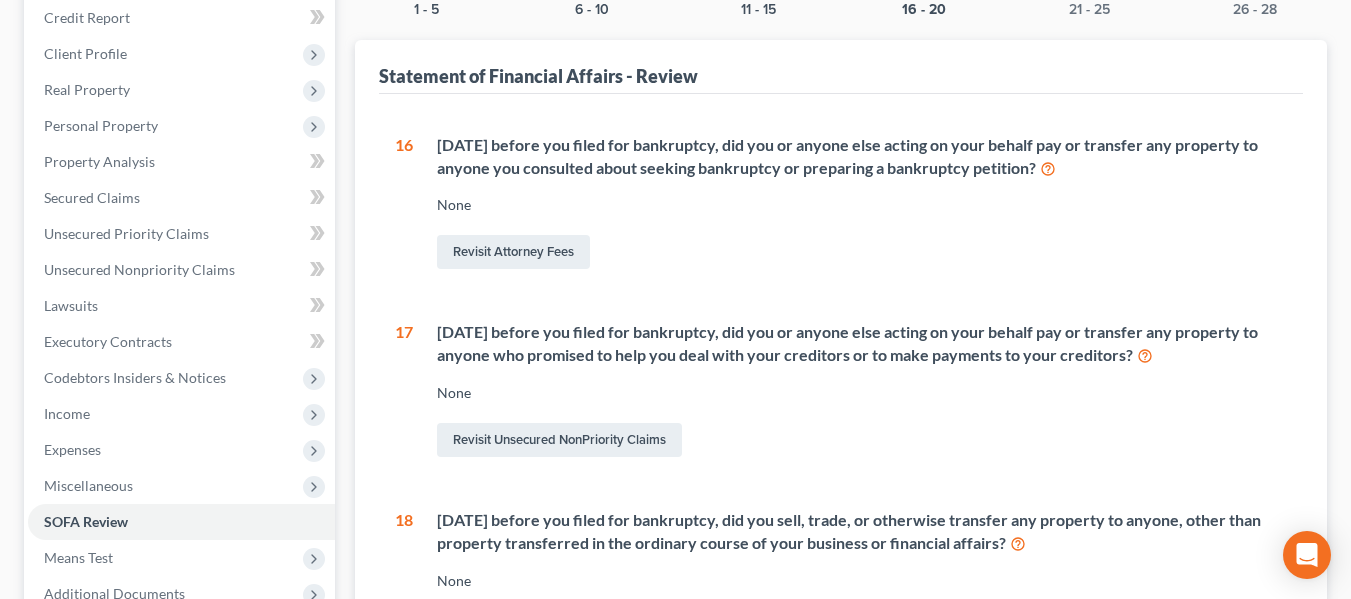 scroll, scrollTop: 241, scrollLeft: 0, axis: vertical 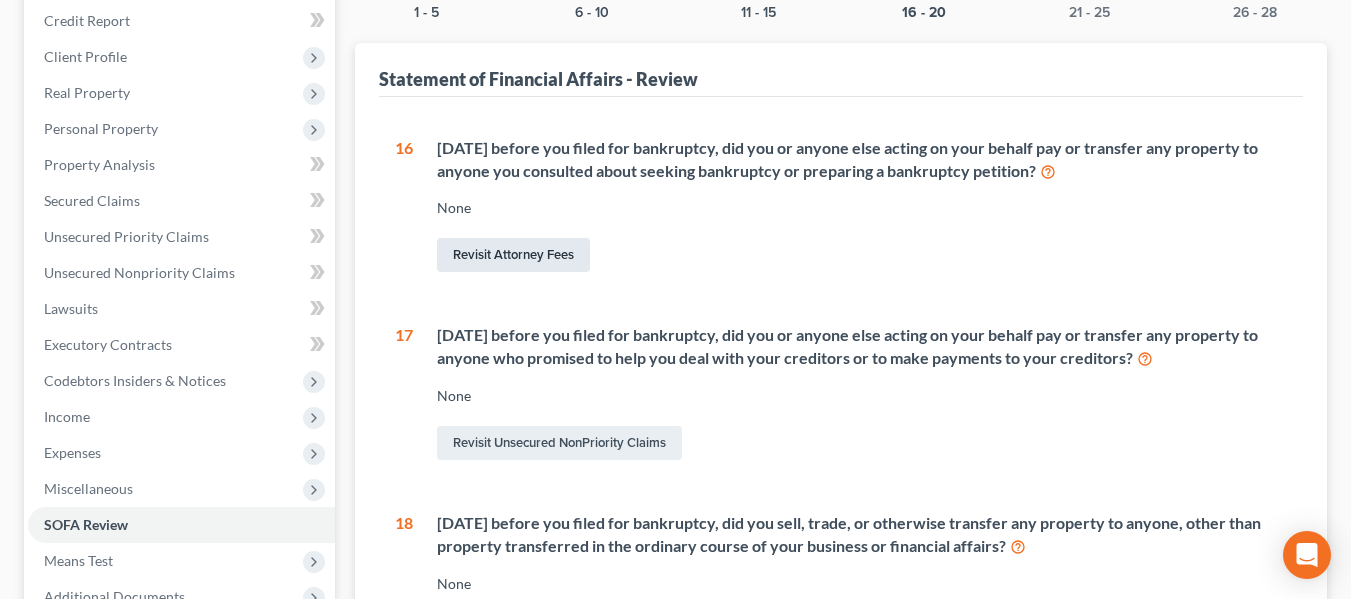 click on "Revisit Attorney Fees" at bounding box center (513, 255) 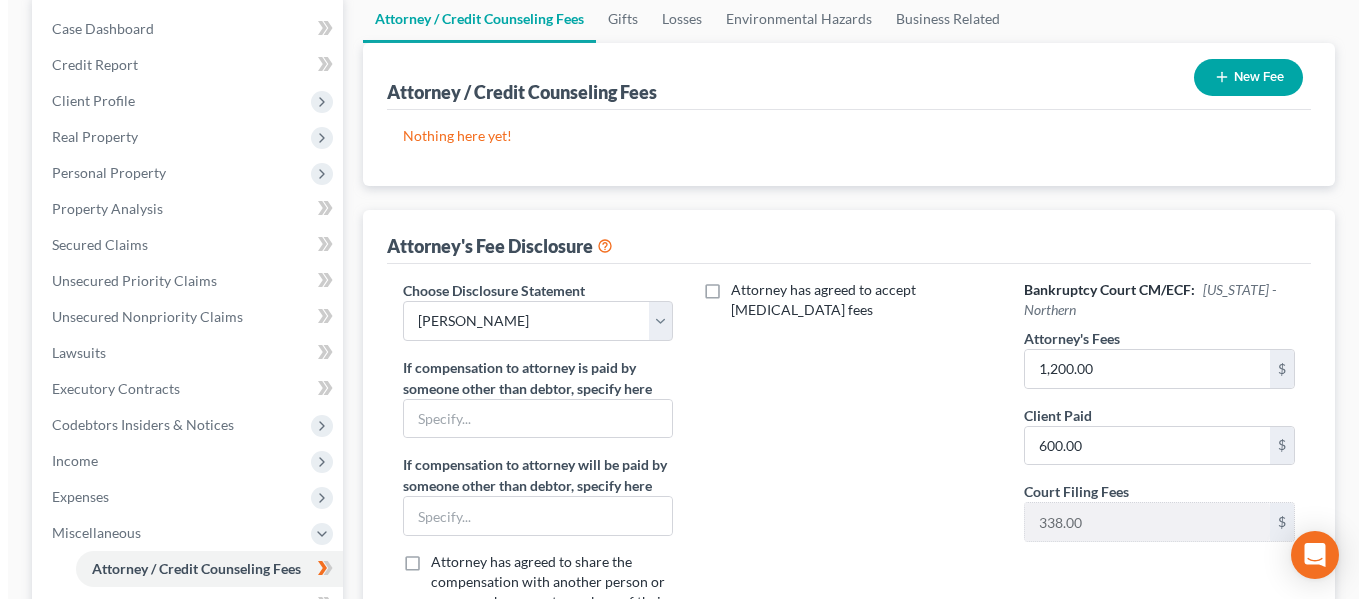 scroll, scrollTop: 177, scrollLeft: 0, axis: vertical 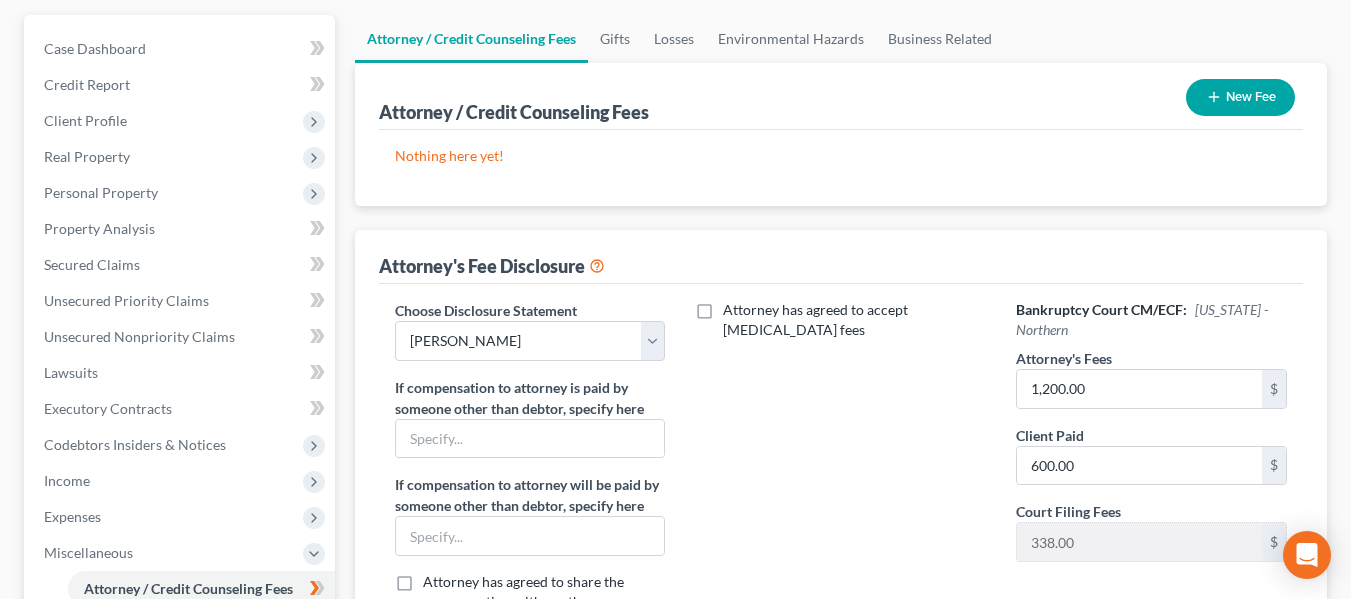 click on "New Fee" at bounding box center (1240, 97) 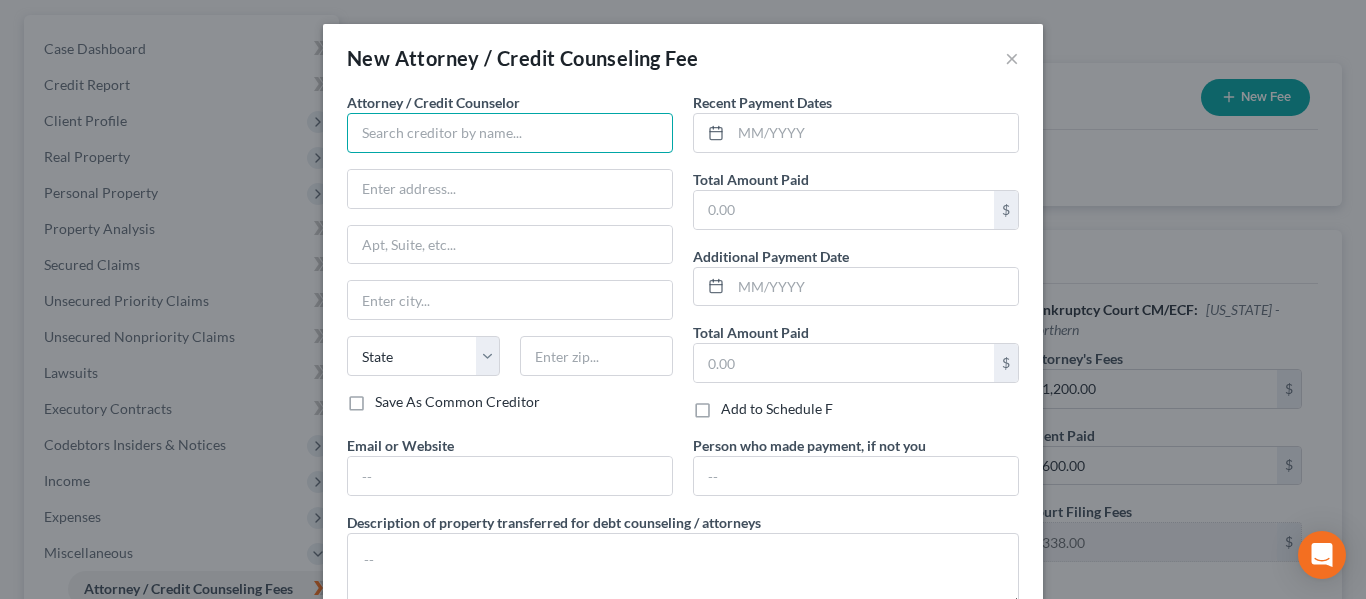 click at bounding box center (510, 133) 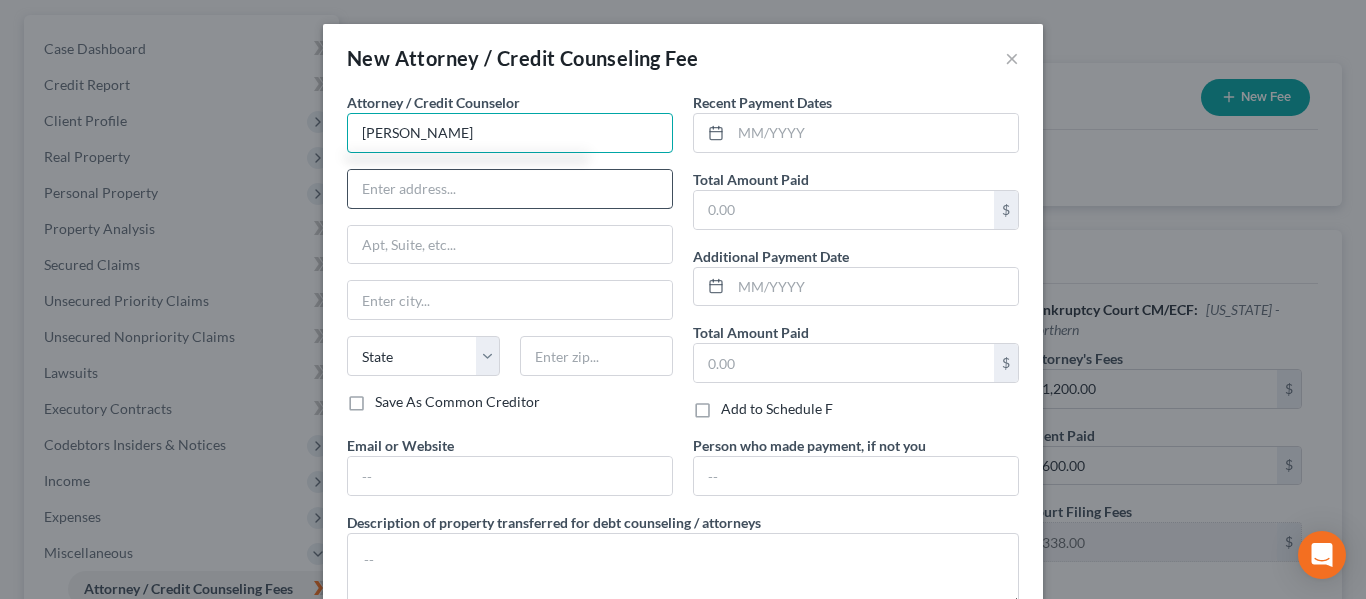 type on "[PERSON_NAME]" 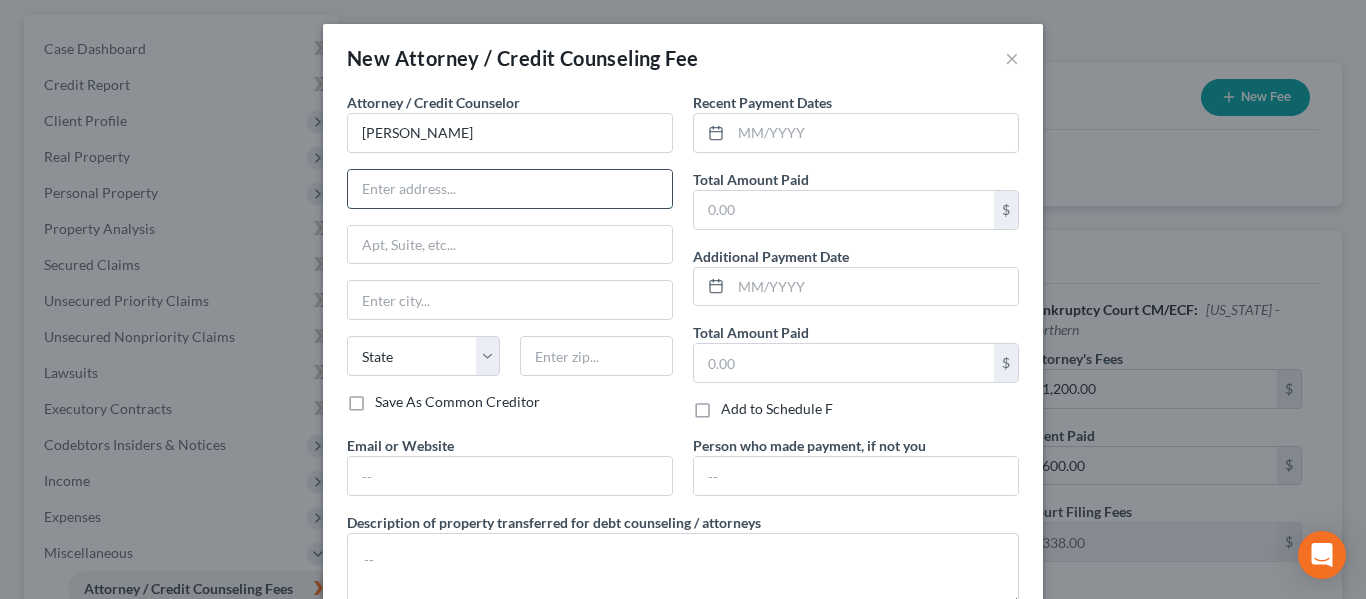 click at bounding box center [510, 189] 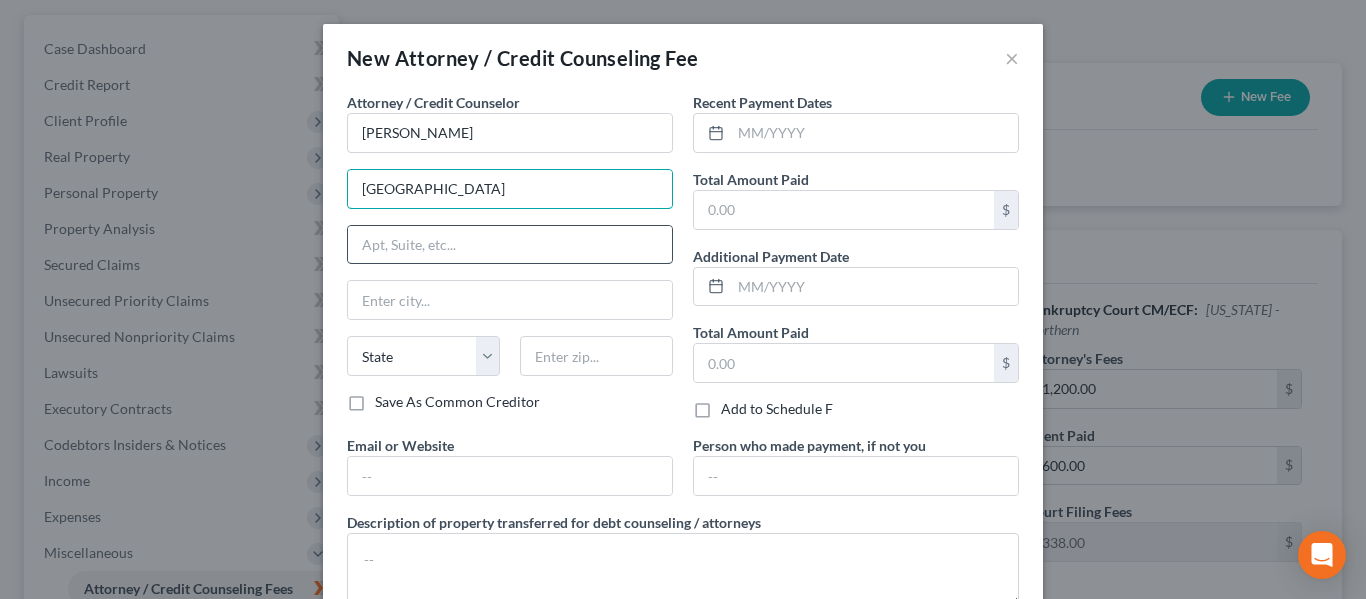 type on "[GEOGRAPHIC_DATA]" 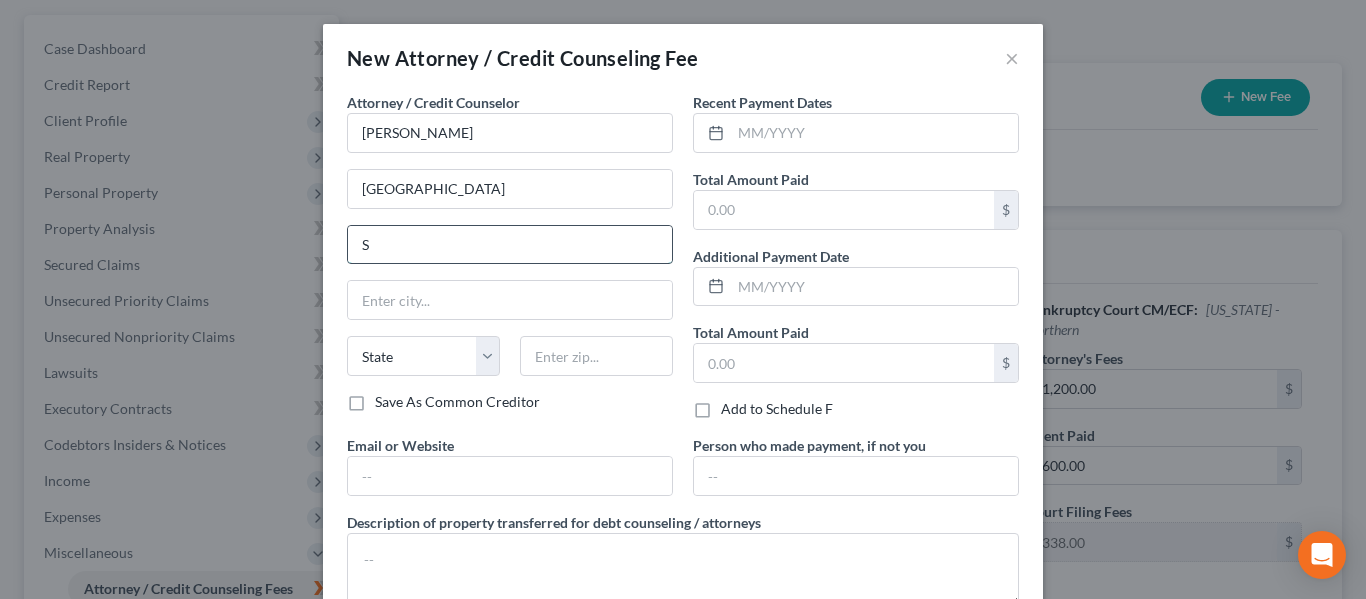 click on "S" at bounding box center (510, 245) 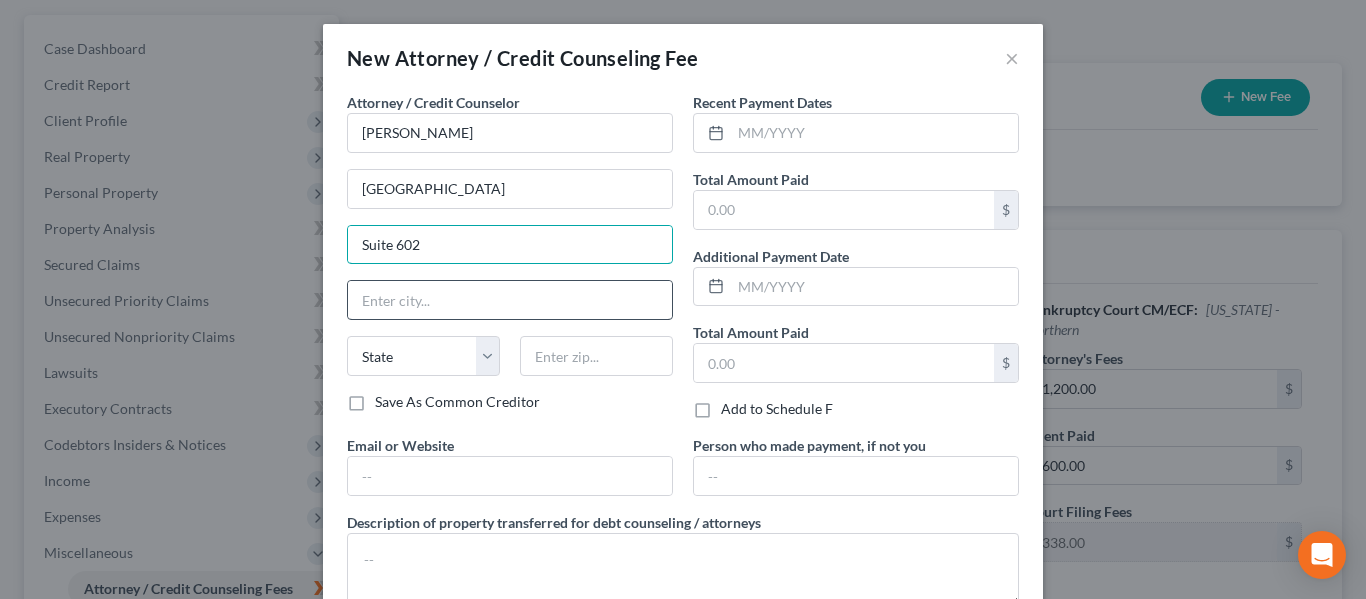 type on "Suite 602" 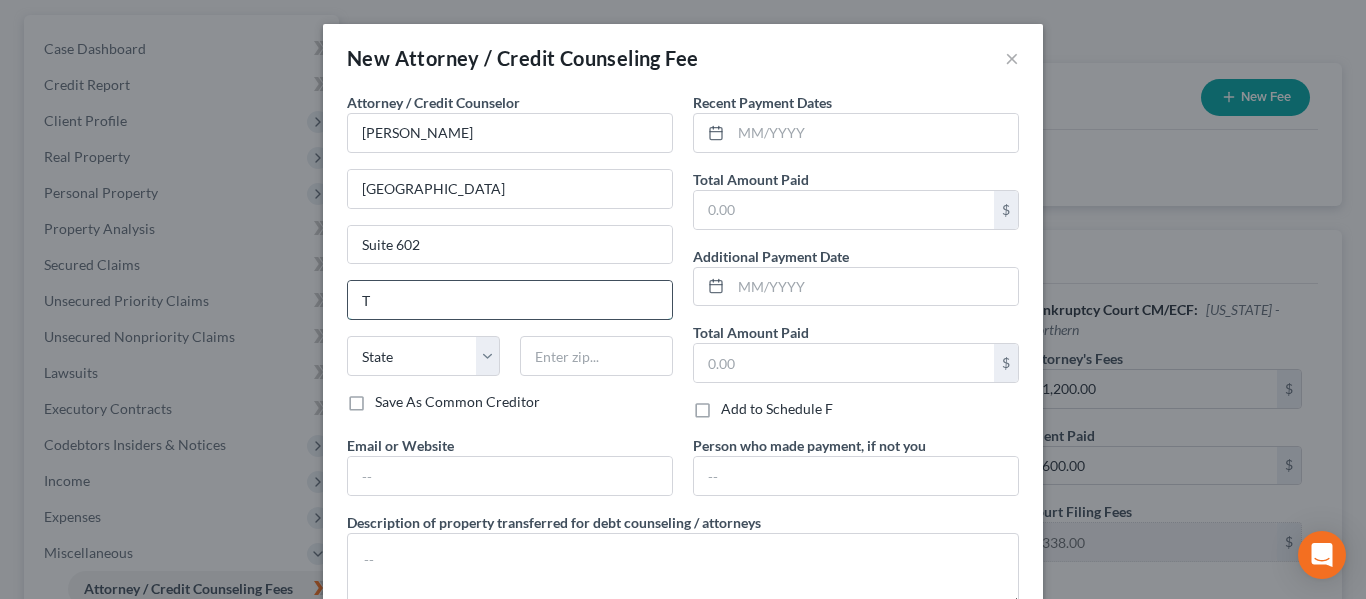 click on "T" at bounding box center (510, 300) 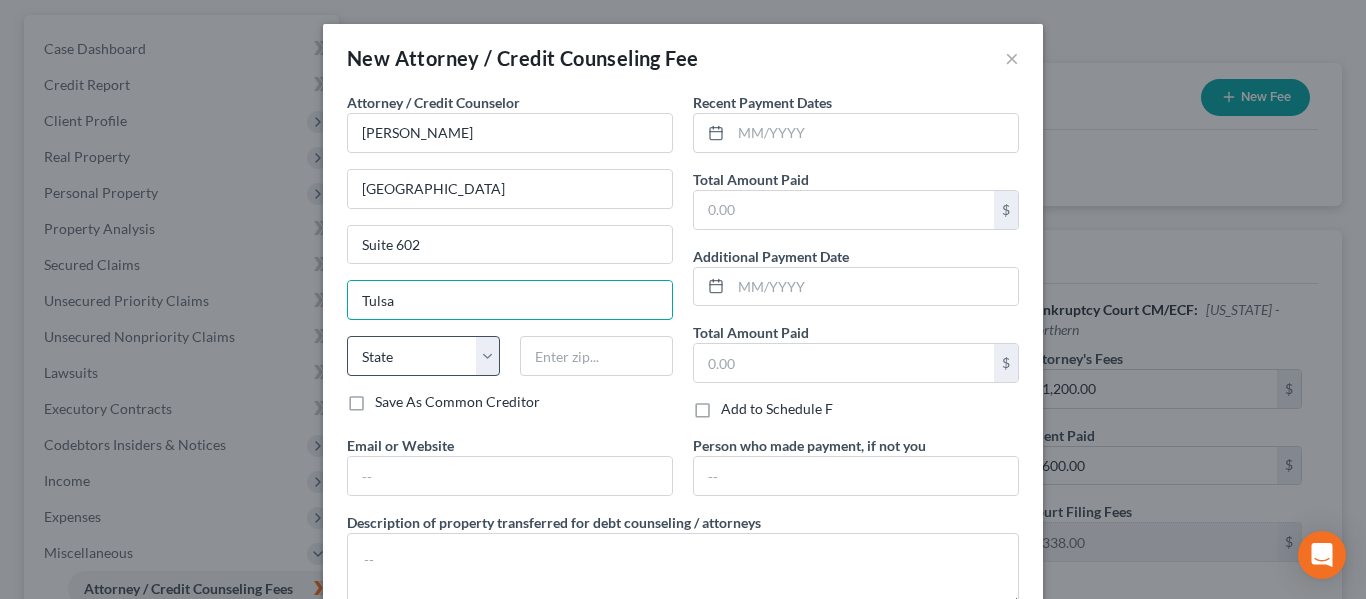 type on "Tulsa" 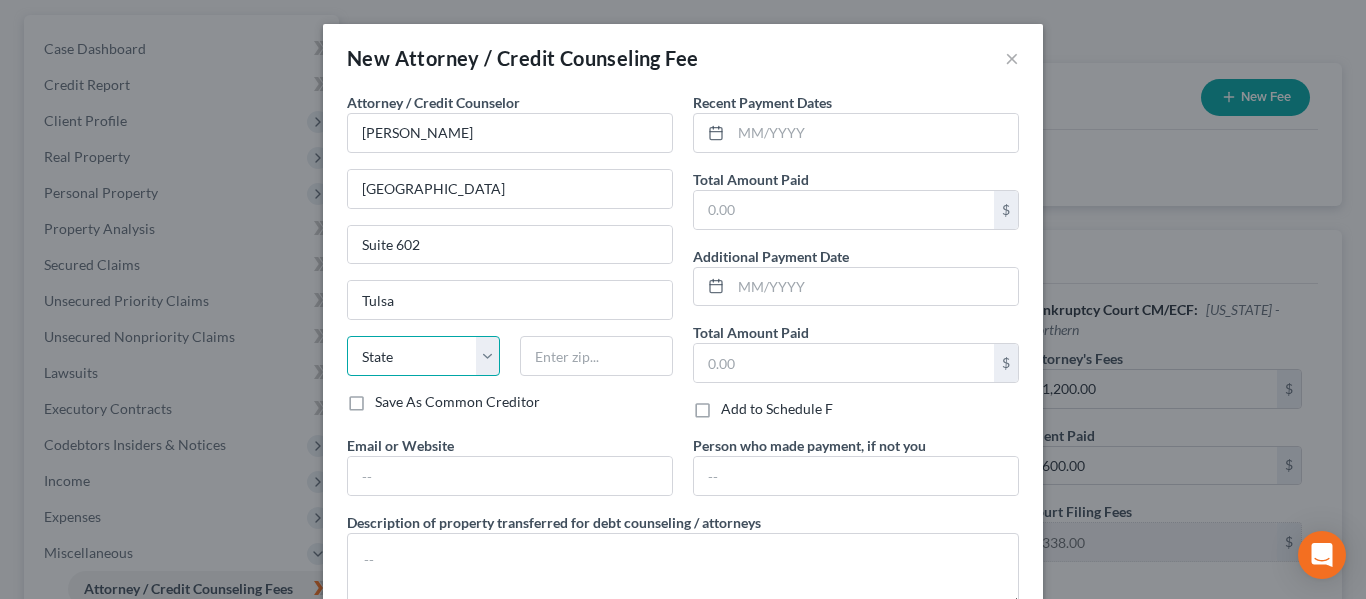 click on "State [US_STATE] AK AR AZ CA CO CT DE DC [GEOGRAPHIC_DATA] [GEOGRAPHIC_DATA] GU HI ID IL IN [GEOGRAPHIC_DATA] [GEOGRAPHIC_DATA] [GEOGRAPHIC_DATA] LA ME MD [GEOGRAPHIC_DATA] [GEOGRAPHIC_DATA] [GEOGRAPHIC_DATA] [GEOGRAPHIC_DATA] [GEOGRAPHIC_DATA] MT NC [GEOGRAPHIC_DATA] [GEOGRAPHIC_DATA] [GEOGRAPHIC_DATA] NH [GEOGRAPHIC_DATA] [GEOGRAPHIC_DATA] [GEOGRAPHIC_DATA] [GEOGRAPHIC_DATA] [GEOGRAPHIC_DATA] [GEOGRAPHIC_DATA] [GEOGRAPHIC_DATA] PR RI SC SD [GEOGRAPHIC_DATA] [GEOGRAPHIC_DATA] [GEOGRAPHIC_DATA] VI [GEOGRAPHIC_DATA] [GEOGRAPHIC_DATA] [GEOGRAPHIC_DATA] WV WI WY" at bounding box center [423, 356] 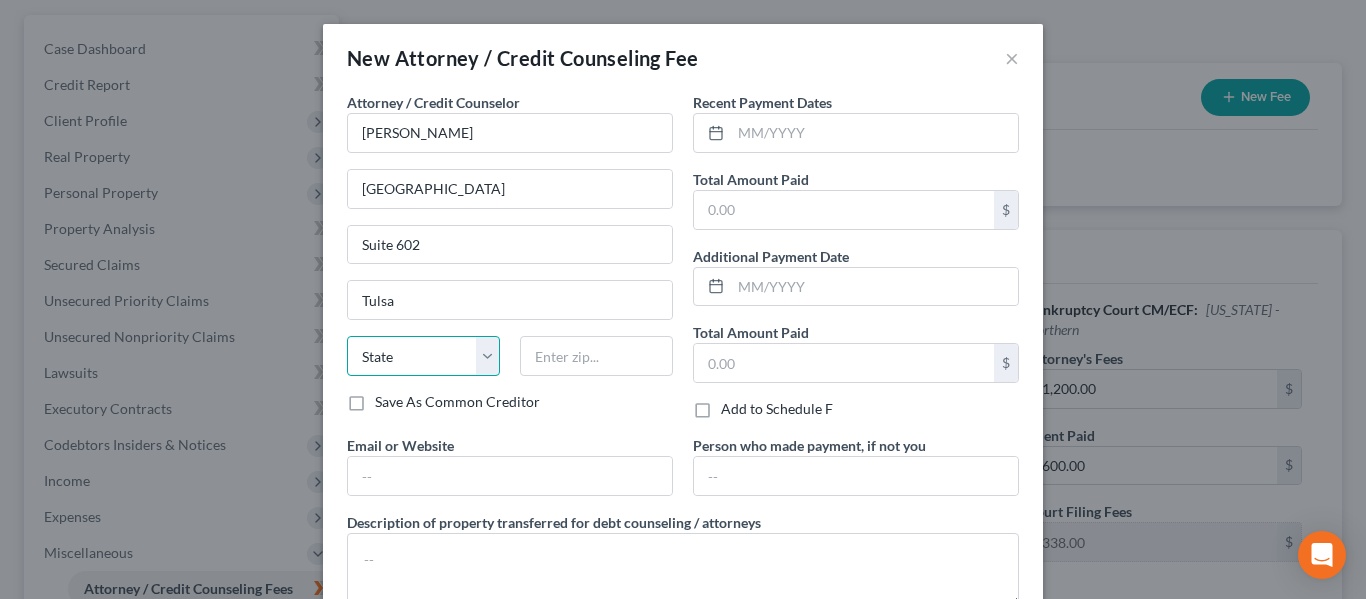 select on "37" 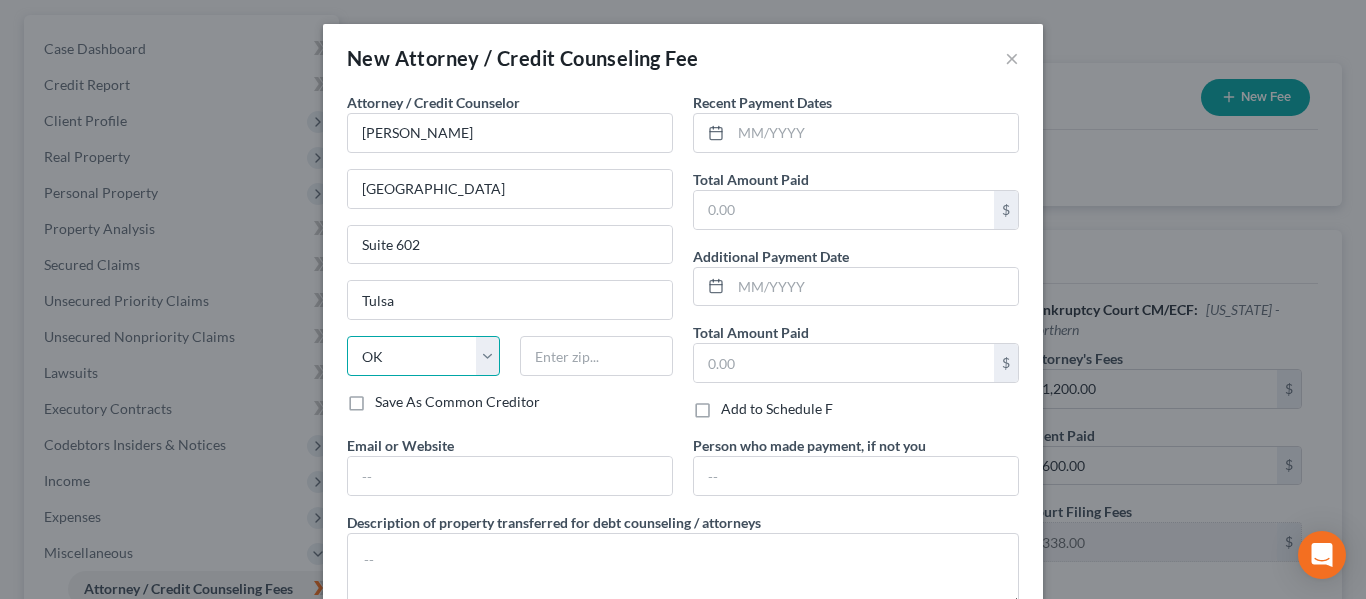 click on "State [US_STATE] AK AR AZ CA CO CT DE DC [GEOGRAPHIC_DATA] [GEOGRAPHIC_DATA] GU HI ID IL IN [GEOGRAPHIC_DATA] [GEOGRAPHIC_DATA] [GEOGRAPHIC_DATA] LA ME MD [GEOGRAPHIC_DATA] [GEOGRAPHIC_DATA] [GEOGRAPHIC_DATA] [GEOGRAPHIC_DATA] [GEOGRAPHIC_DATA] MT NC [GEOGRAPHIC_DATA] [GEOGRAPHIC_DATA] [GEOGRAPHIC_DATA] NH [GEOGRAPHIC_DATA] [GEOGRAPHIC_DATA] [GEOGRAPHIC_DATA] [GEOGRAPHIC_DATA] [GEOGRAPHIC_DATA] [GEOGRAPHIC_DATA] [GEOGRAPHIC_DATA] PR RI SC SD [GEOGRAPHIC_DATA] [GEOGRAPHIC_DATA] [GEOGRAPHIC_DATA] VI [GEOGRAPHIC_DATA] [GEOGRAPHIC_DATA] [GEOGRAPHIC_DATA] WV WI WY" at bounding box center (423, 356) 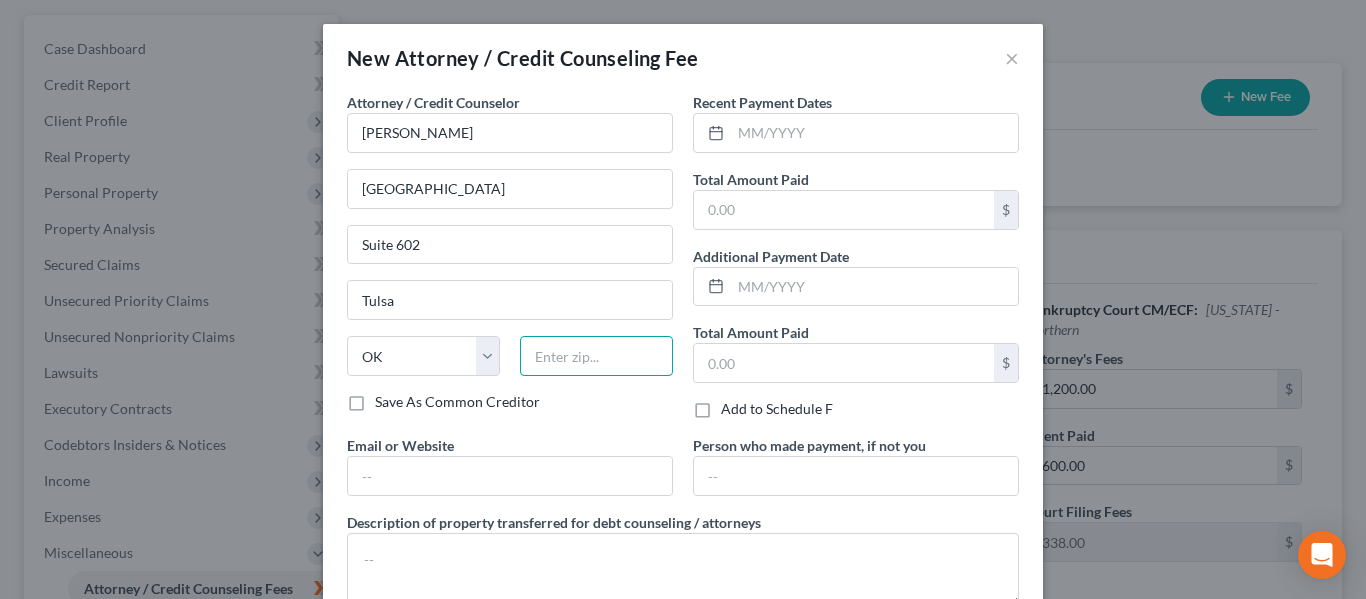 click at bounding box center [596, 356] 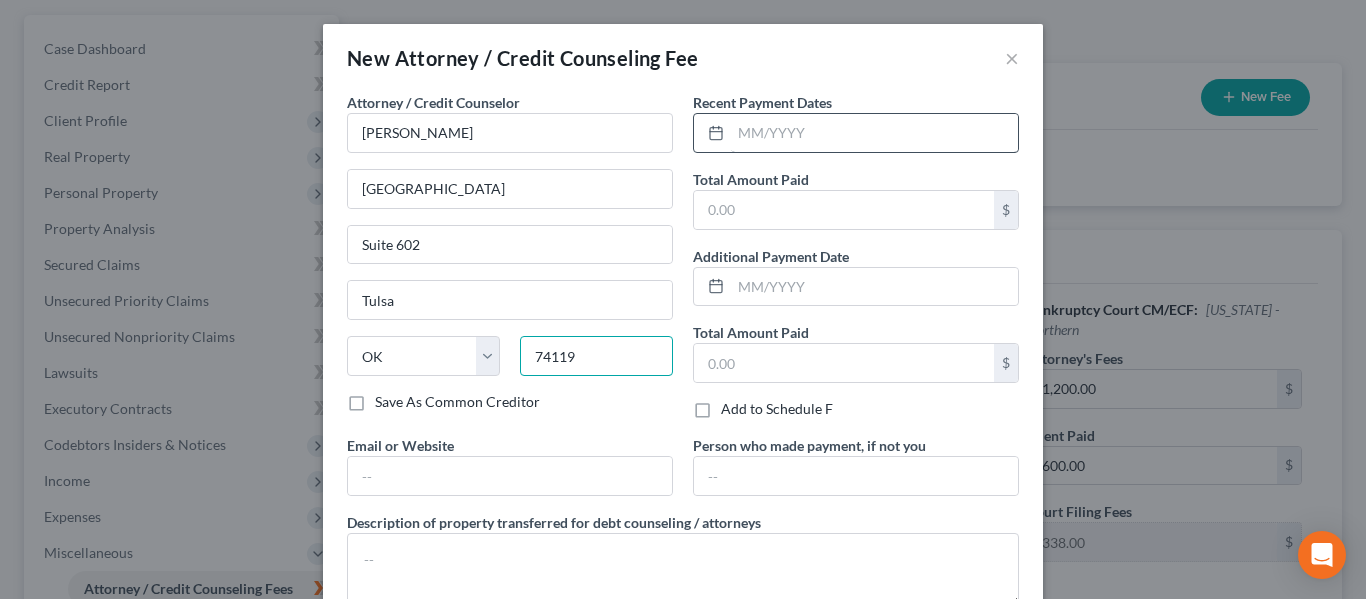 type on "74119" 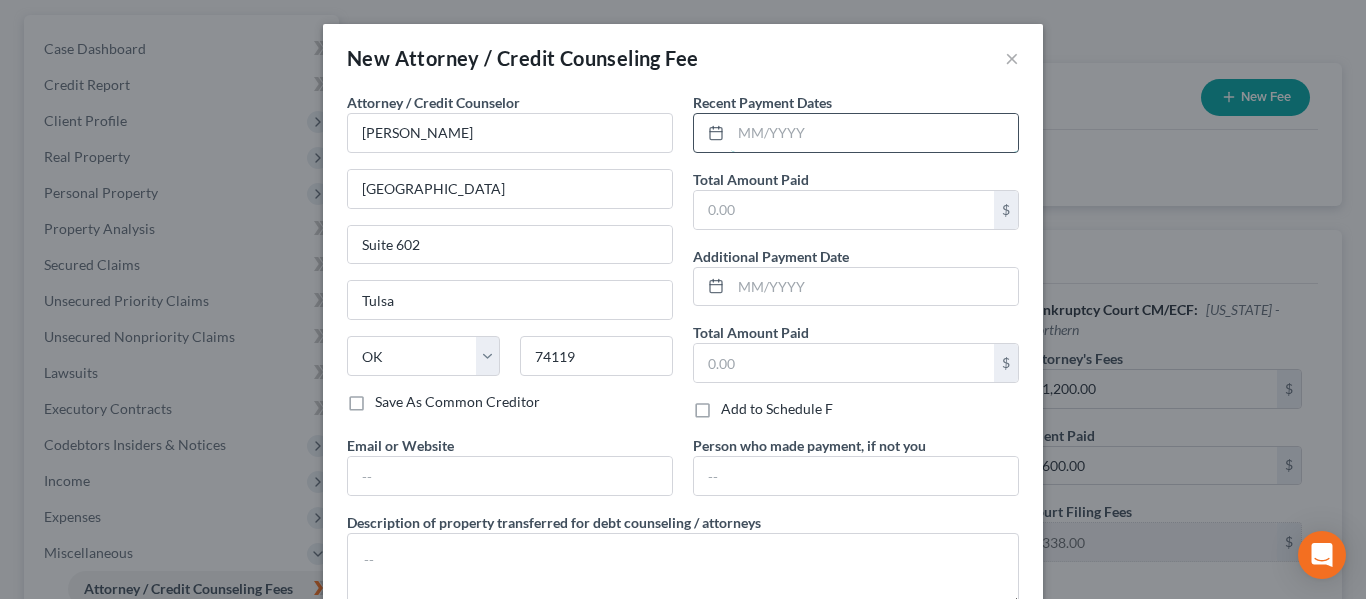 click at bounding box center [874, 133] 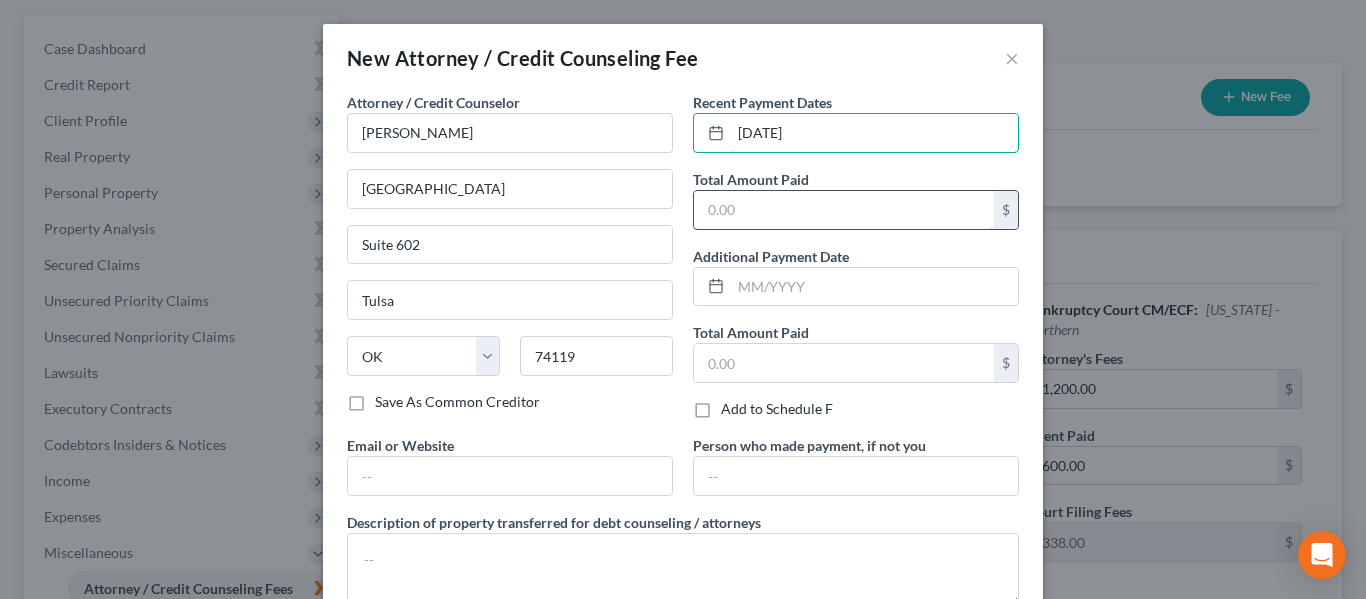 type on "[DATE]" 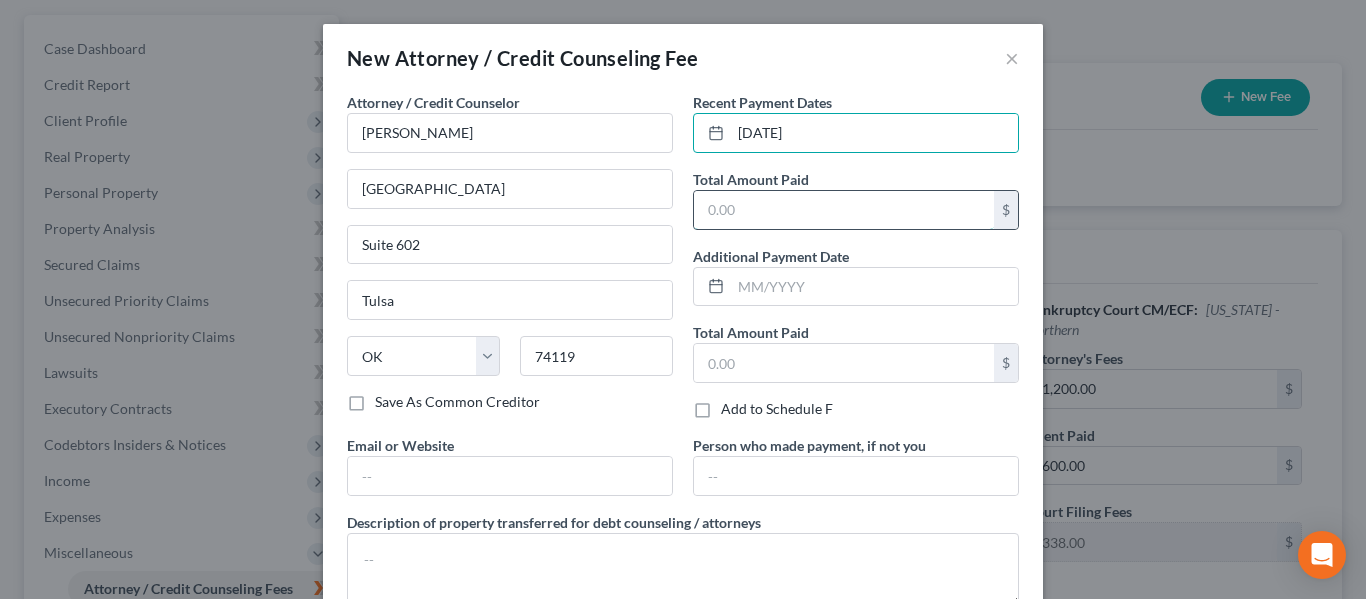 click at bounding box center [844, 210] 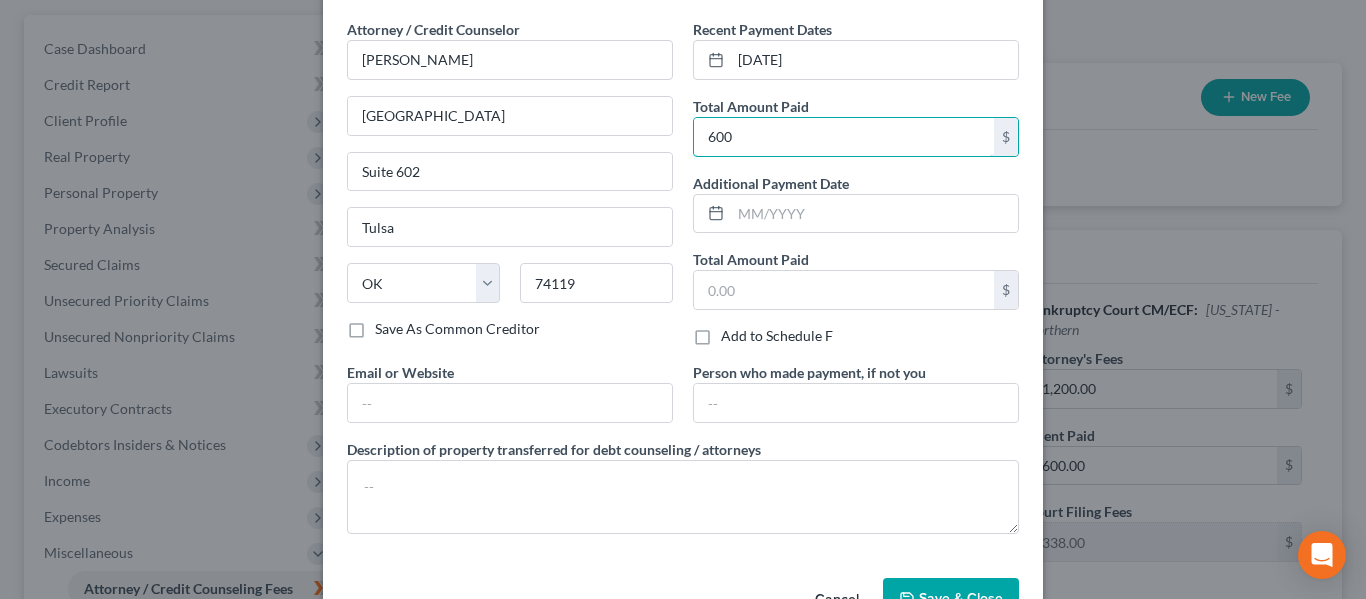 scroll, scrollTop: 134, scrollLeft: 0, axis: vertical 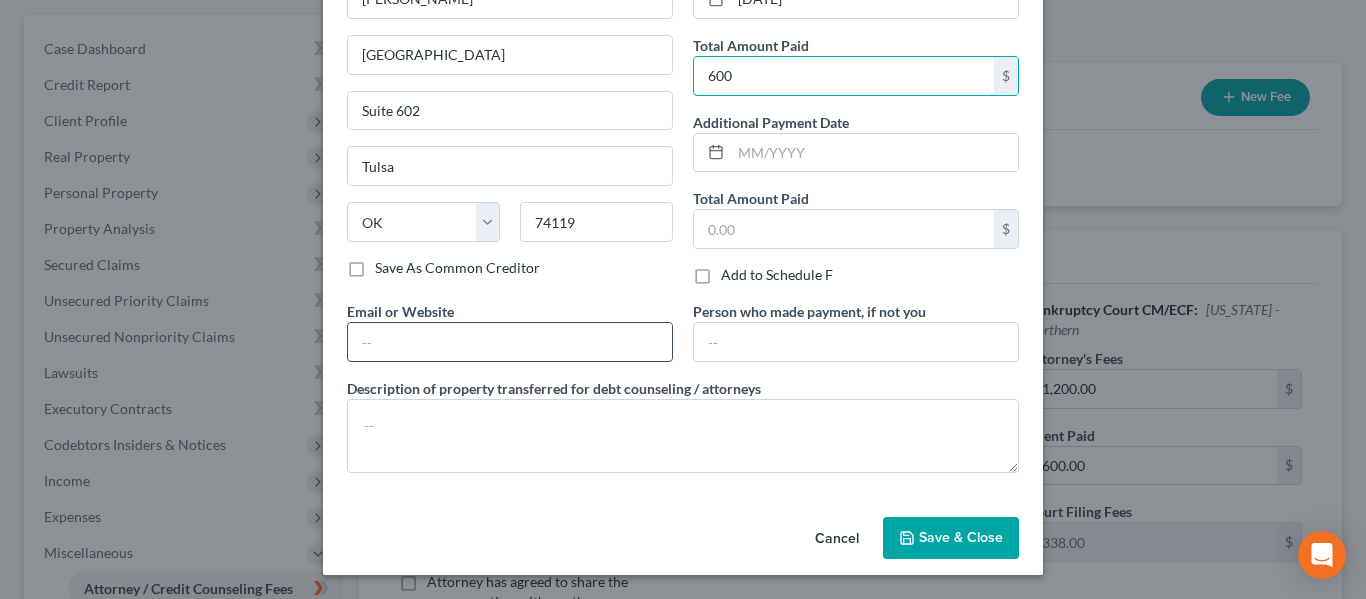 type on "600" 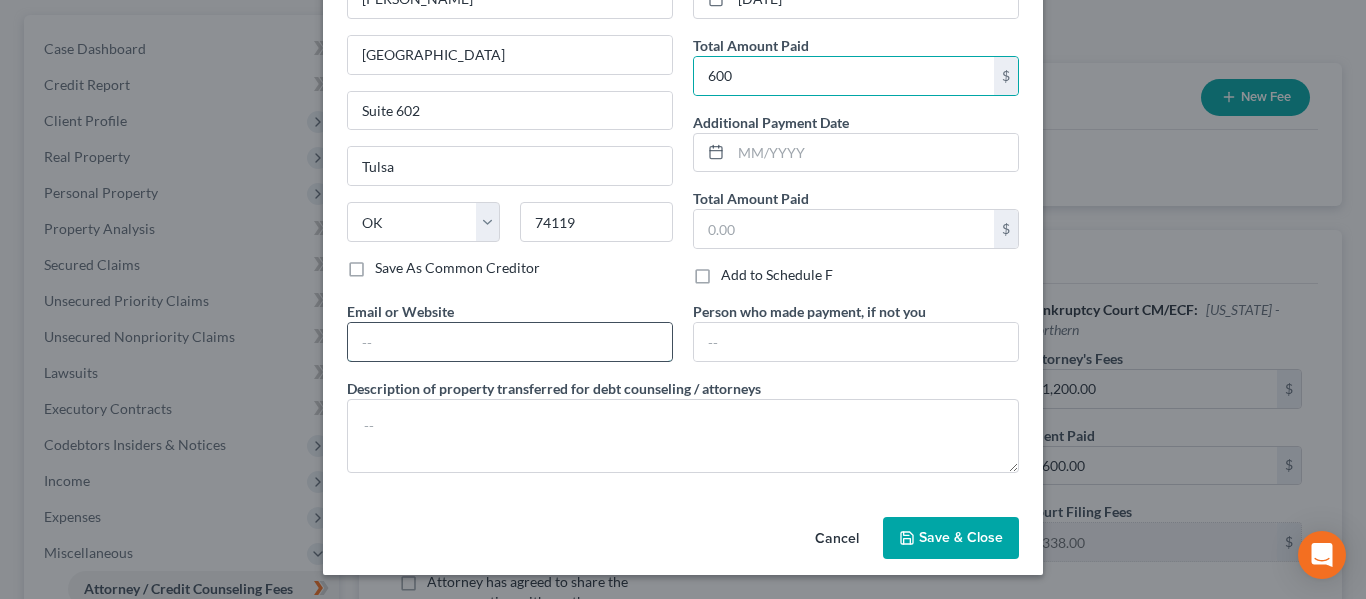 click at bounding box center (510, 342) 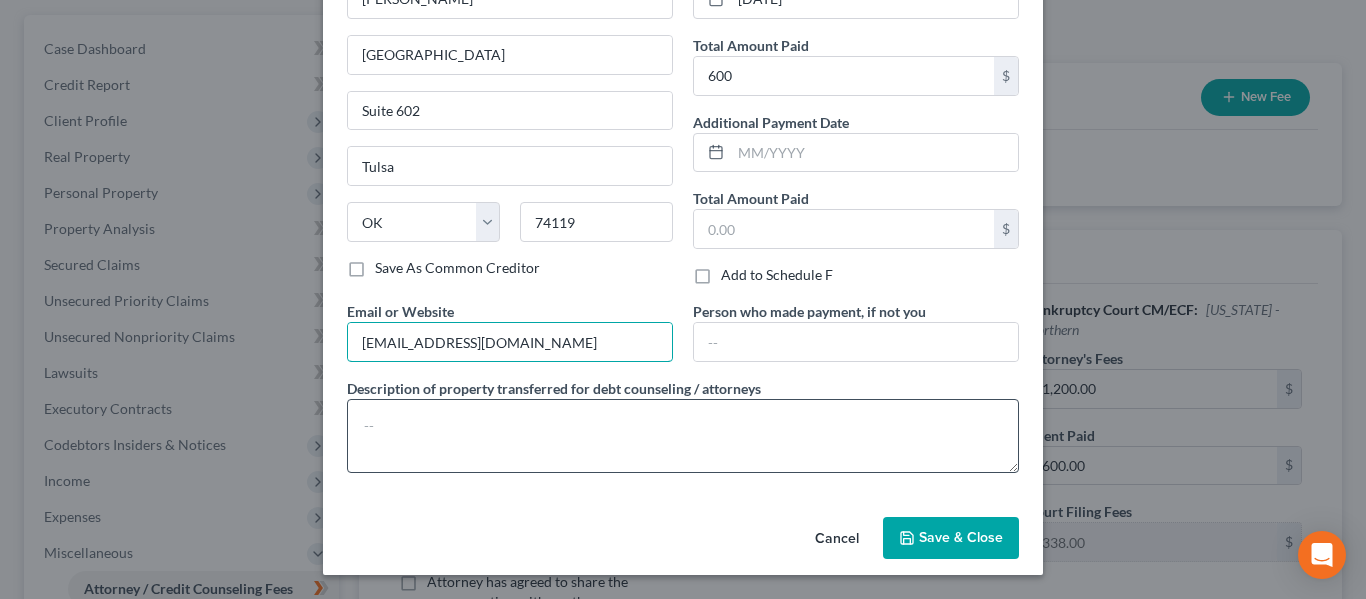 type on "[EMAIL_ADDRESS][DOMAIN_NAME]" 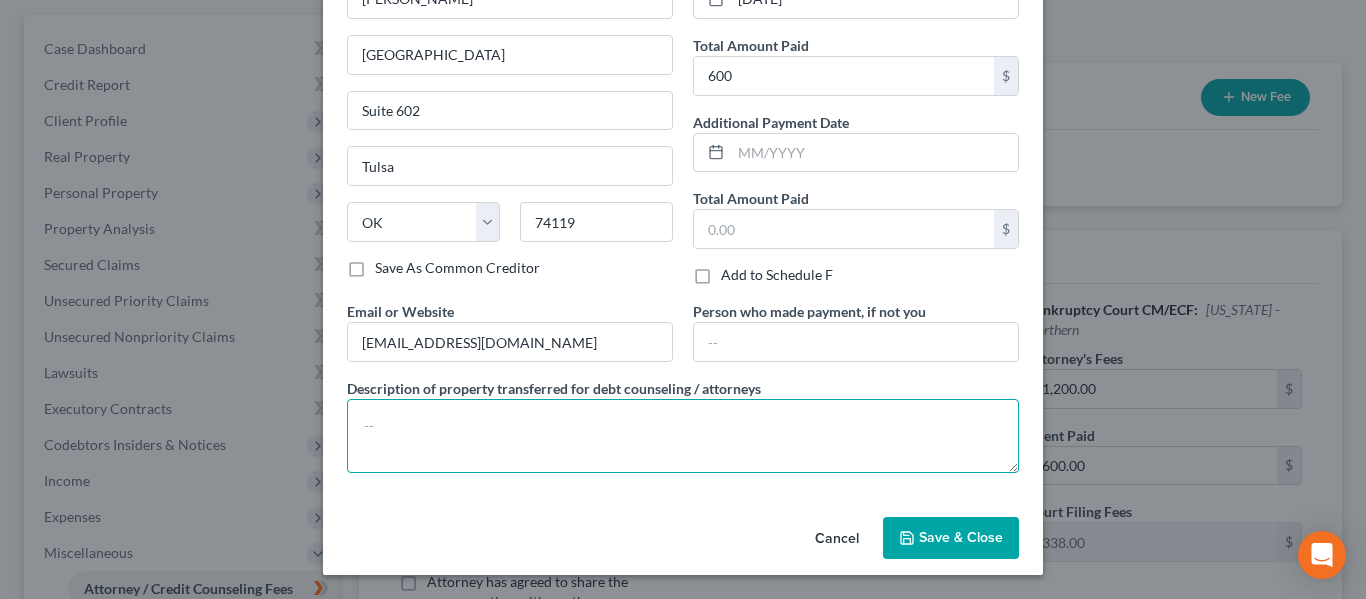 click at bounding box center [683, 436] 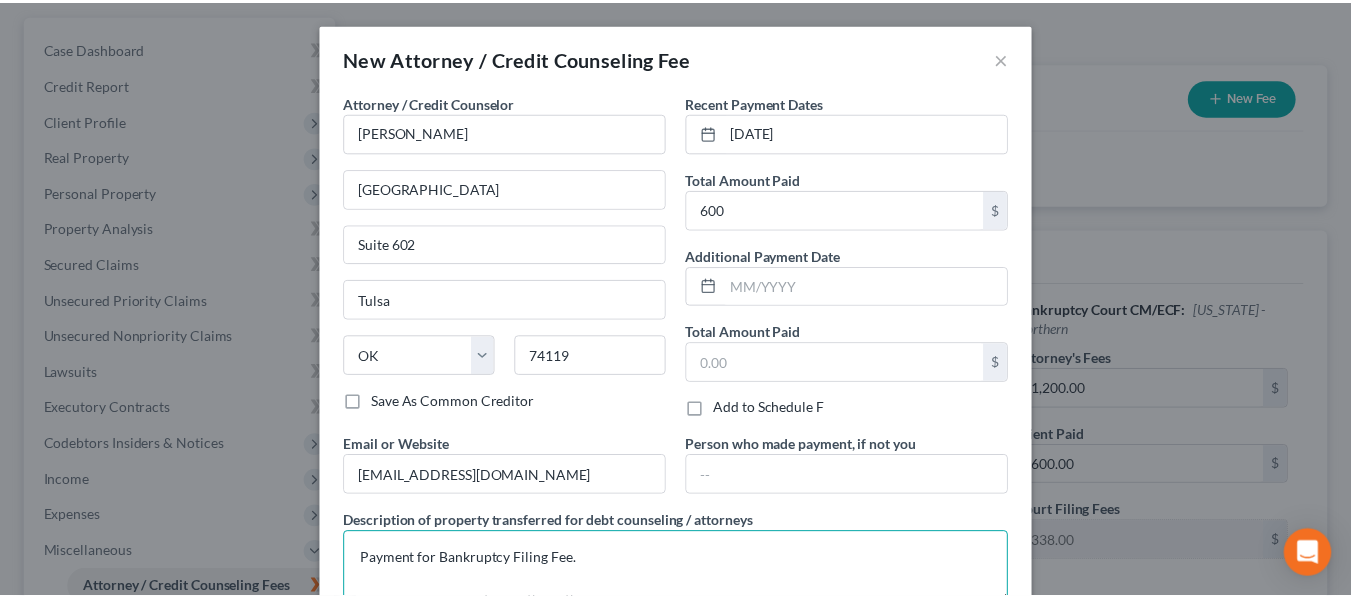 scroll, scrollTop: 134, scrollLeft: 0, axis: vertical 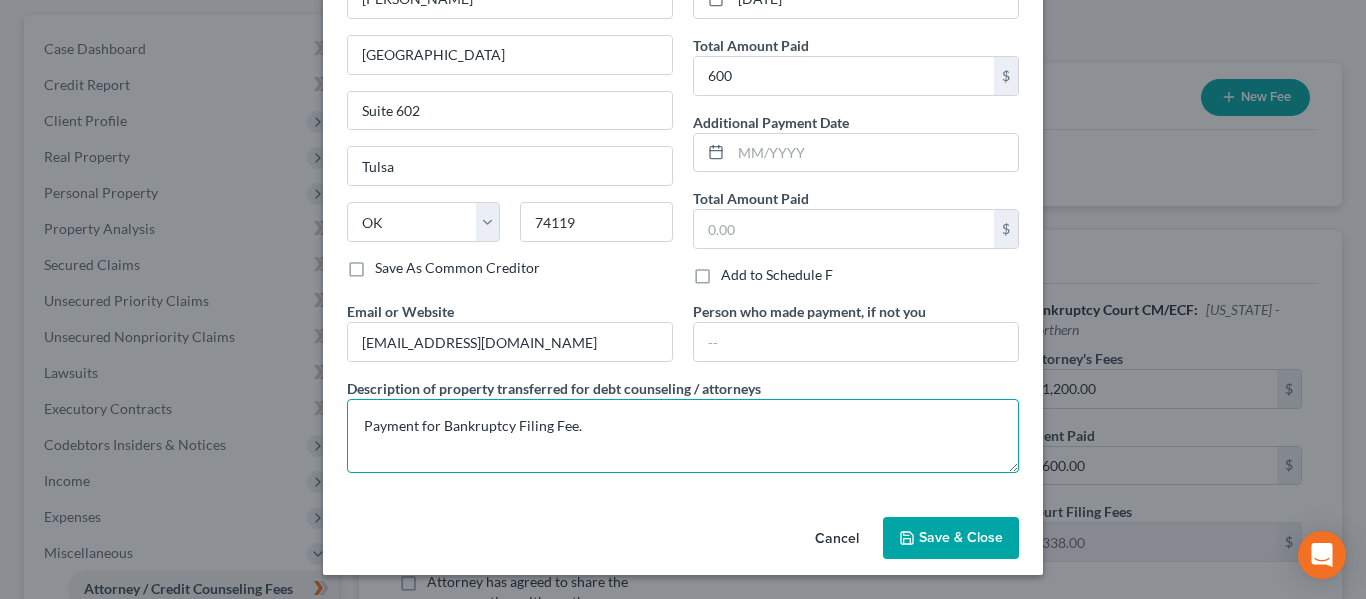 type on "Payment for Bankruptcy Filing Fee." 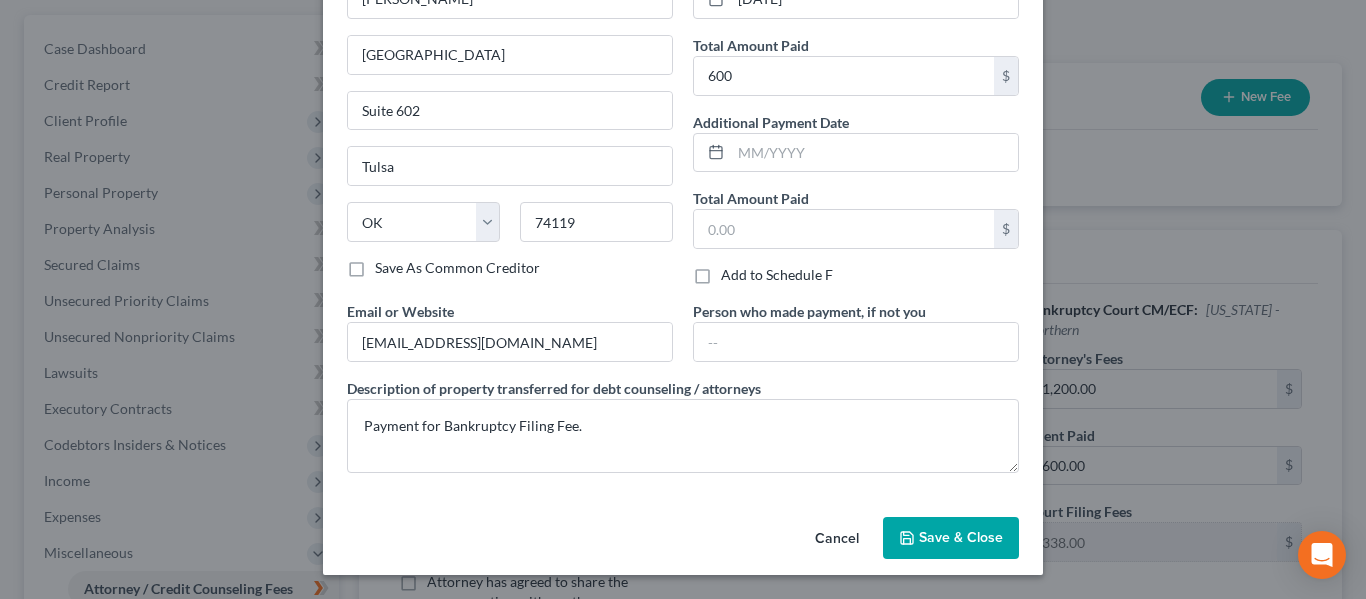 click on "Save & Close" at bounding box center (951, 538) 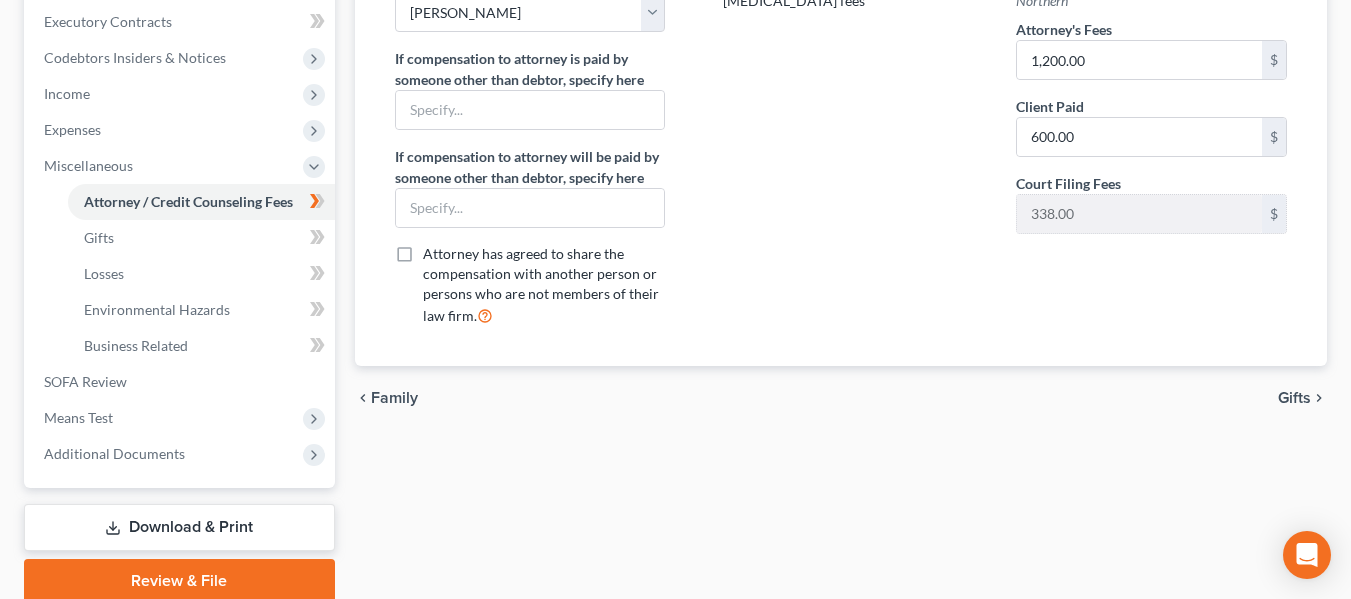 scroll, scrollTop: 565, scrollLeft: 0, axis: vertical 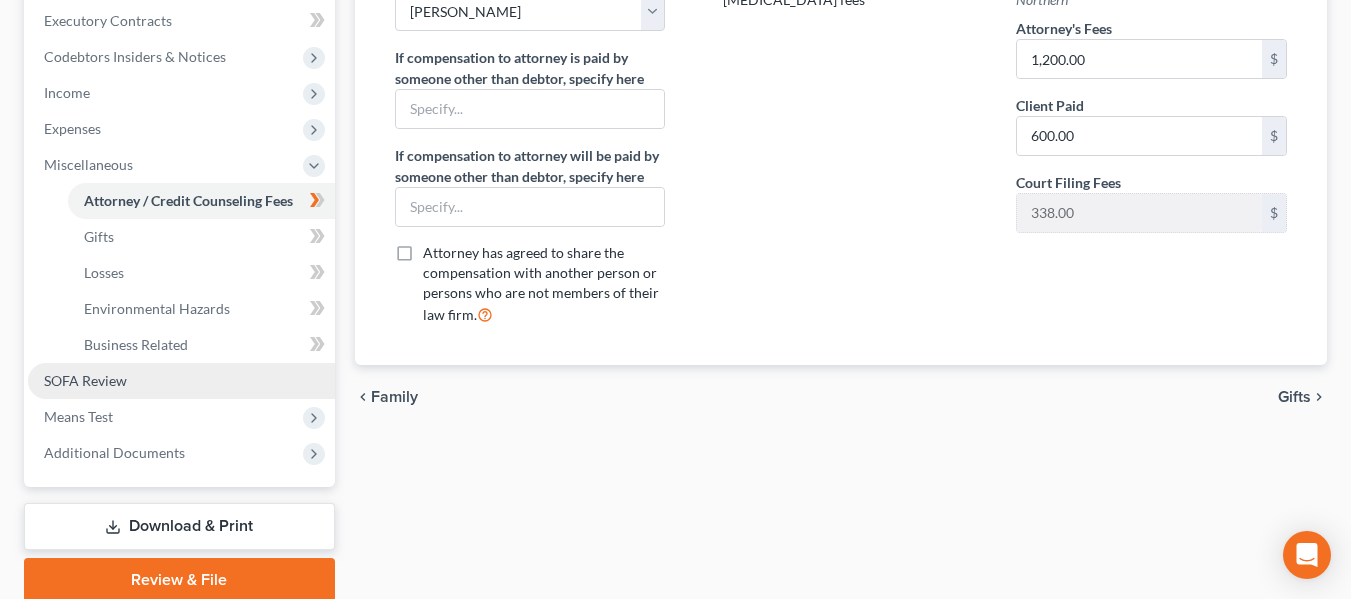 click on "SOFA Review" at bounding box center (181, 381) 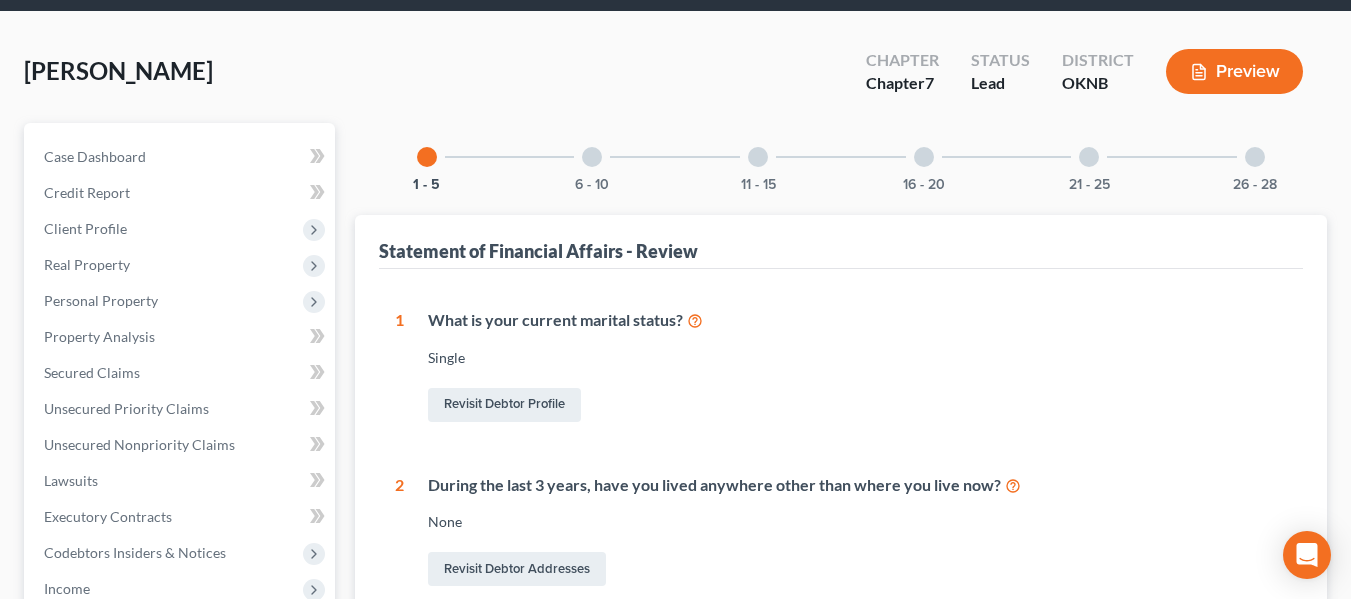 scroll, scrollTop: 0, scrollLeft: 0, axis: both 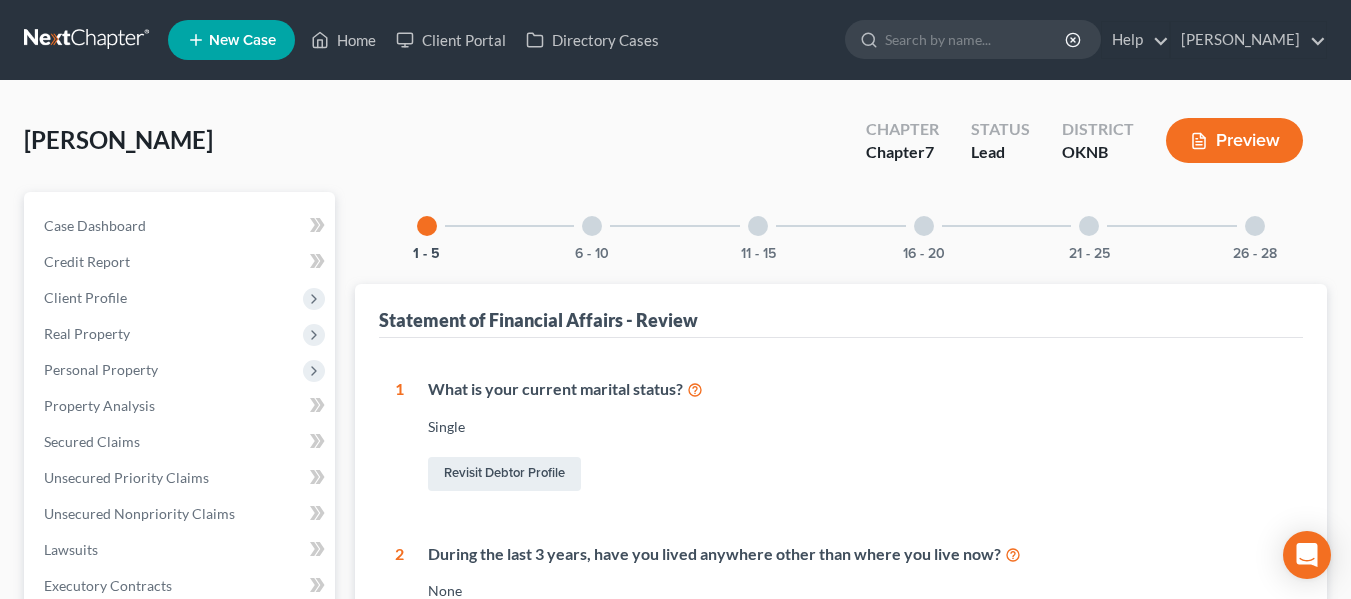 click on "21 - 25" at bounding box center (1089, 226) 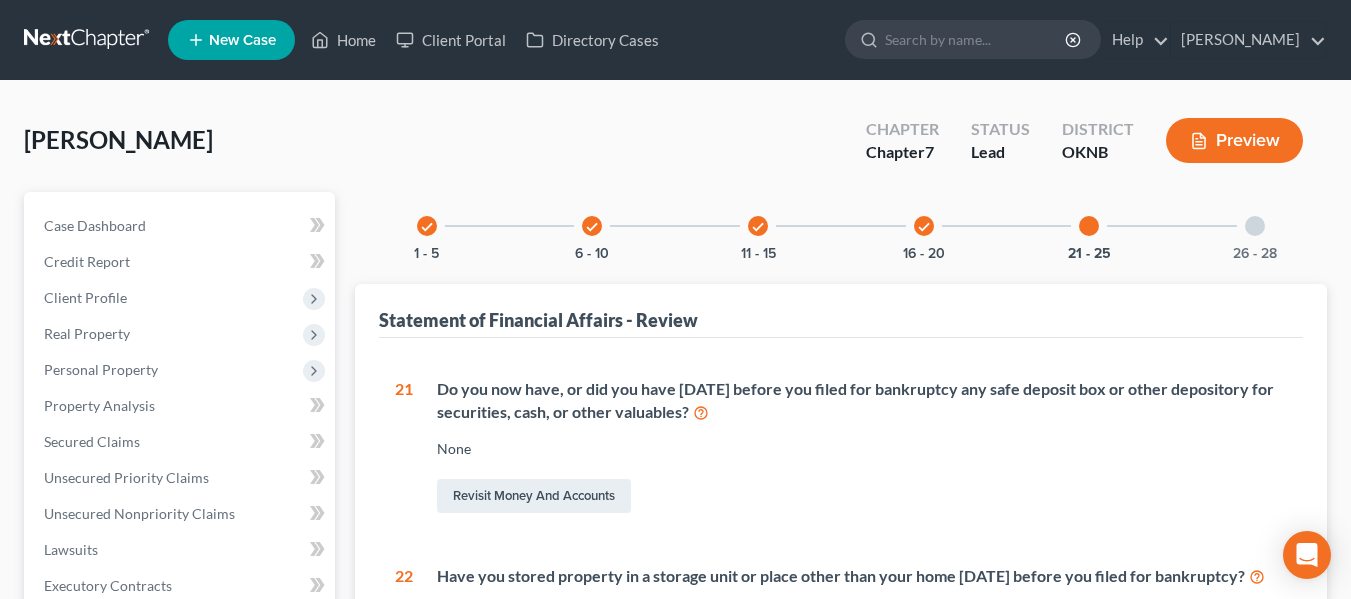 click on "check" at bounding box center (924, 227) 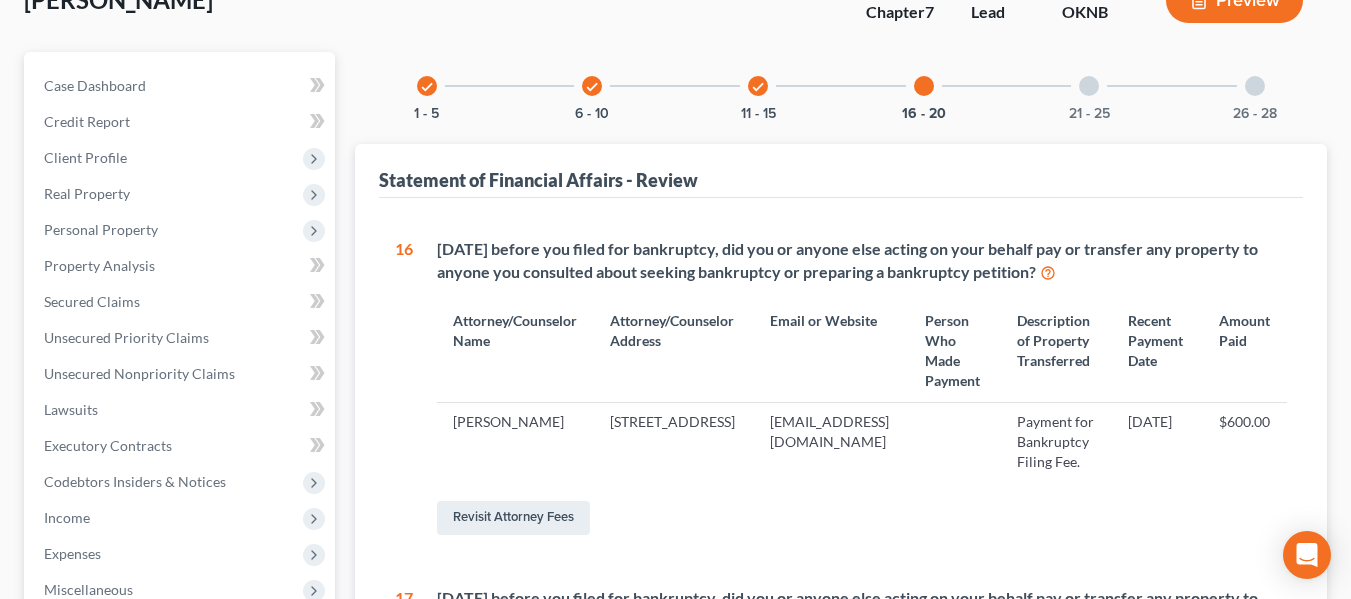 scroll, scrollTop: 139, scrollLeft: 0, axis: vertical 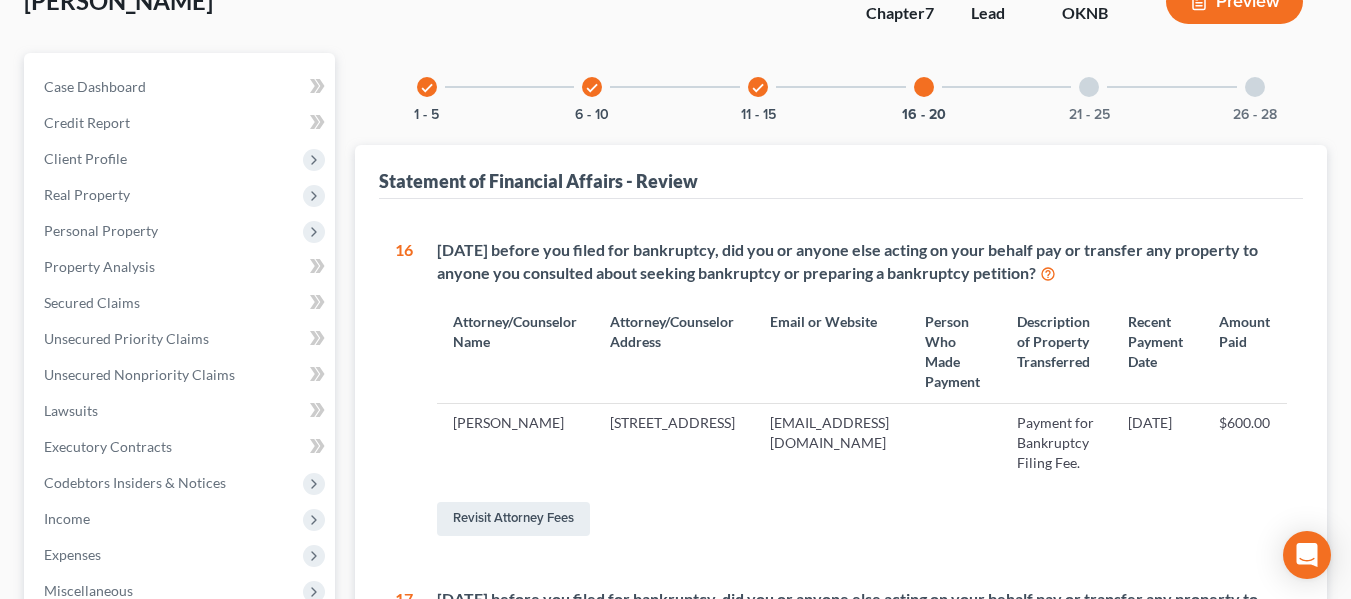 click at bounding box center (1089, 87) 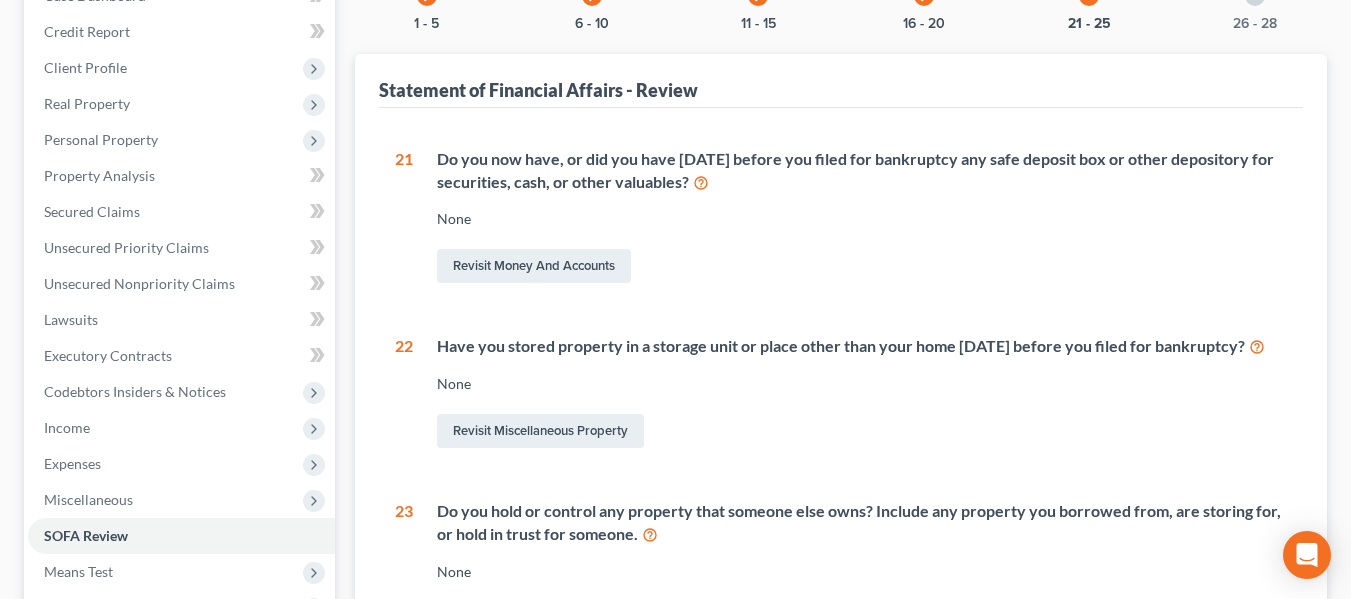 scroll, scrollTop: 0, scrollLeft: 0, axis: both 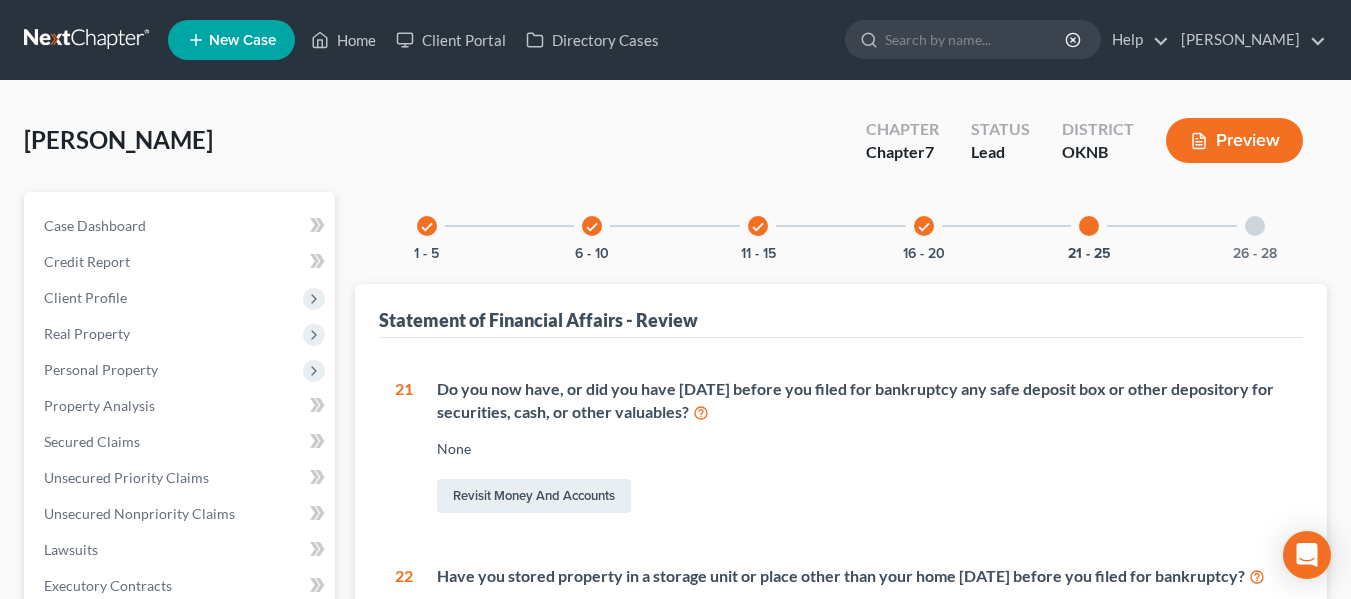 click at bounding box center (1255, 226) 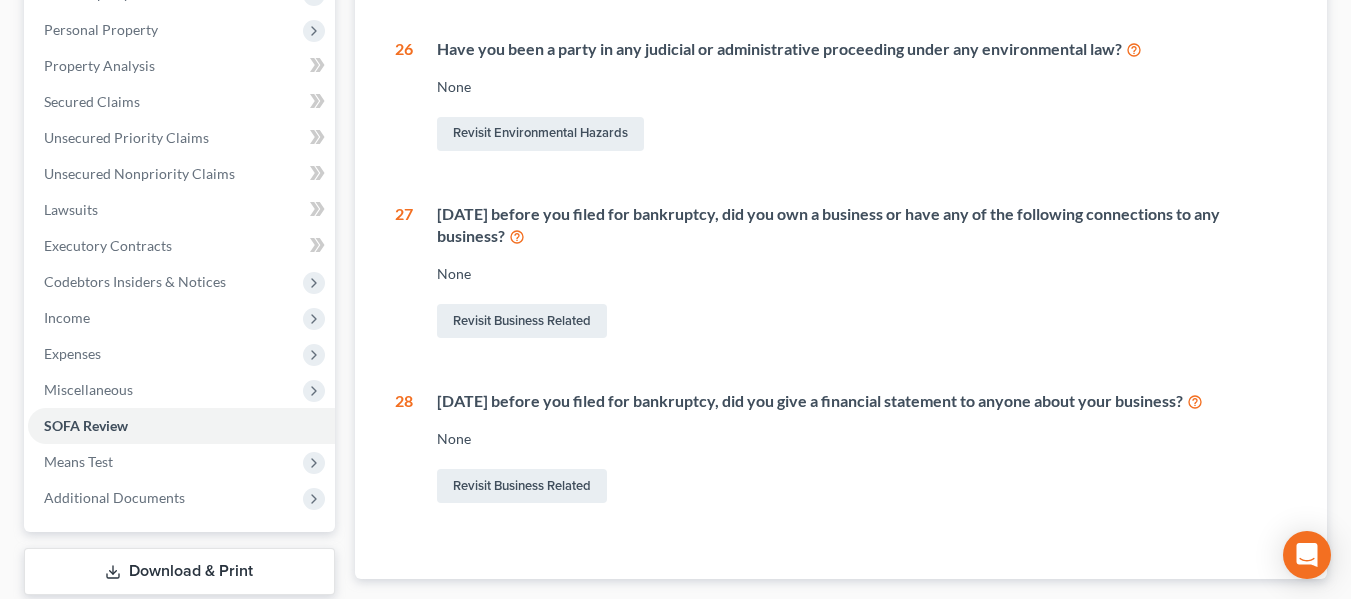 scroll, scrollTop: 0, scrollLeft: 0, axis: both 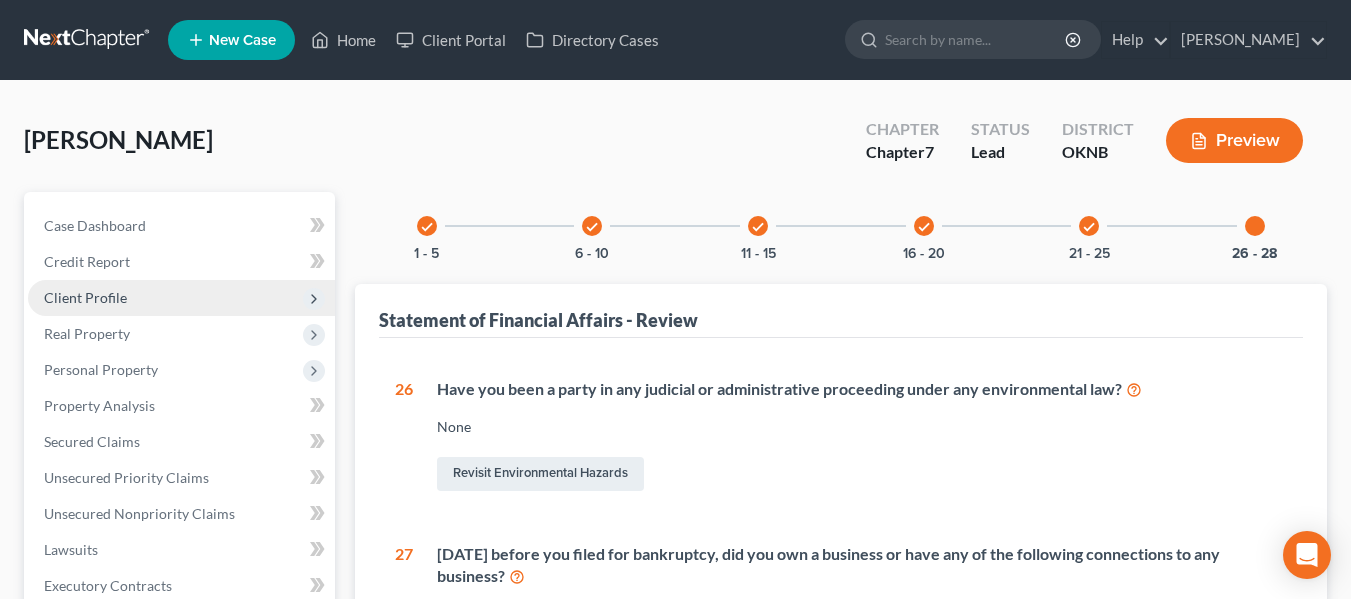 click on "Client Profile" at bounding box center [181, 298] 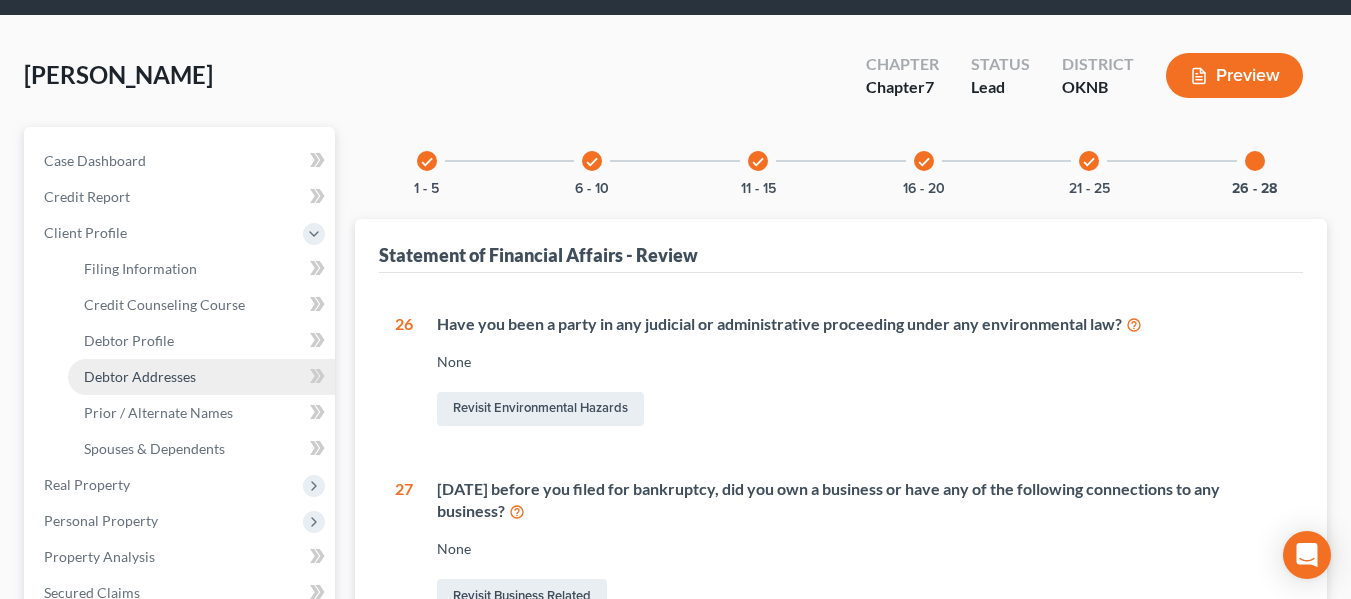 scroll, scrollTop: 66, scrollLeft: 0, axis: vertical 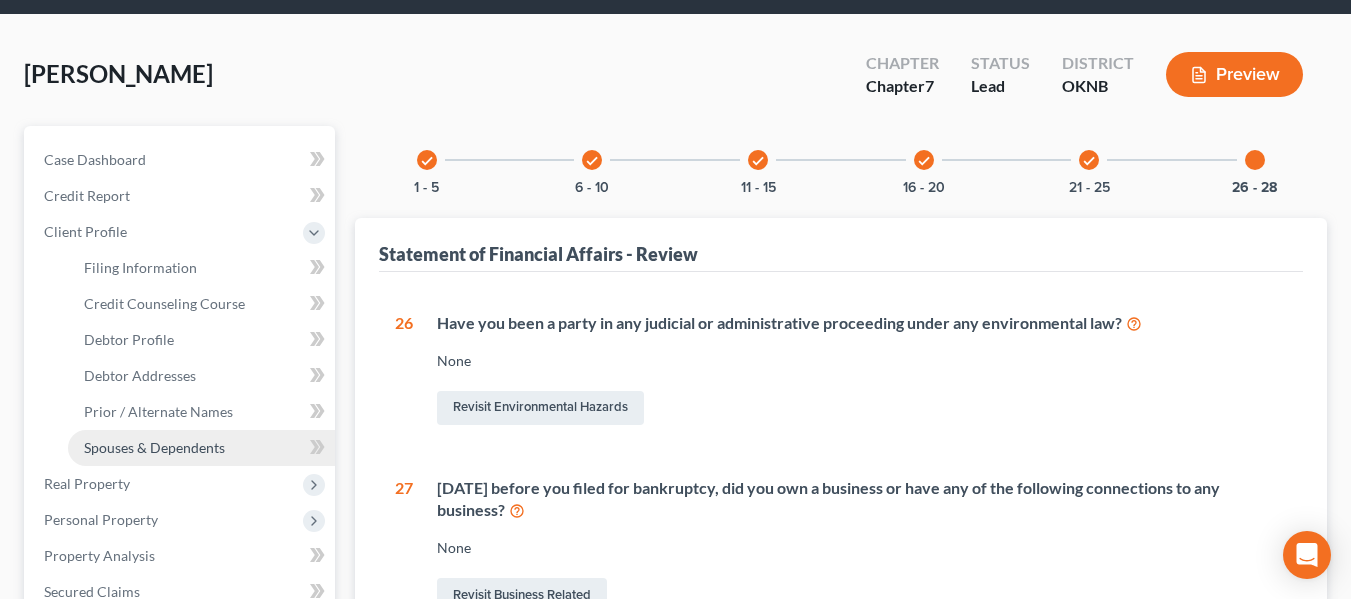 click on "Spouses & Dependents" at bounding box center [154, 447] 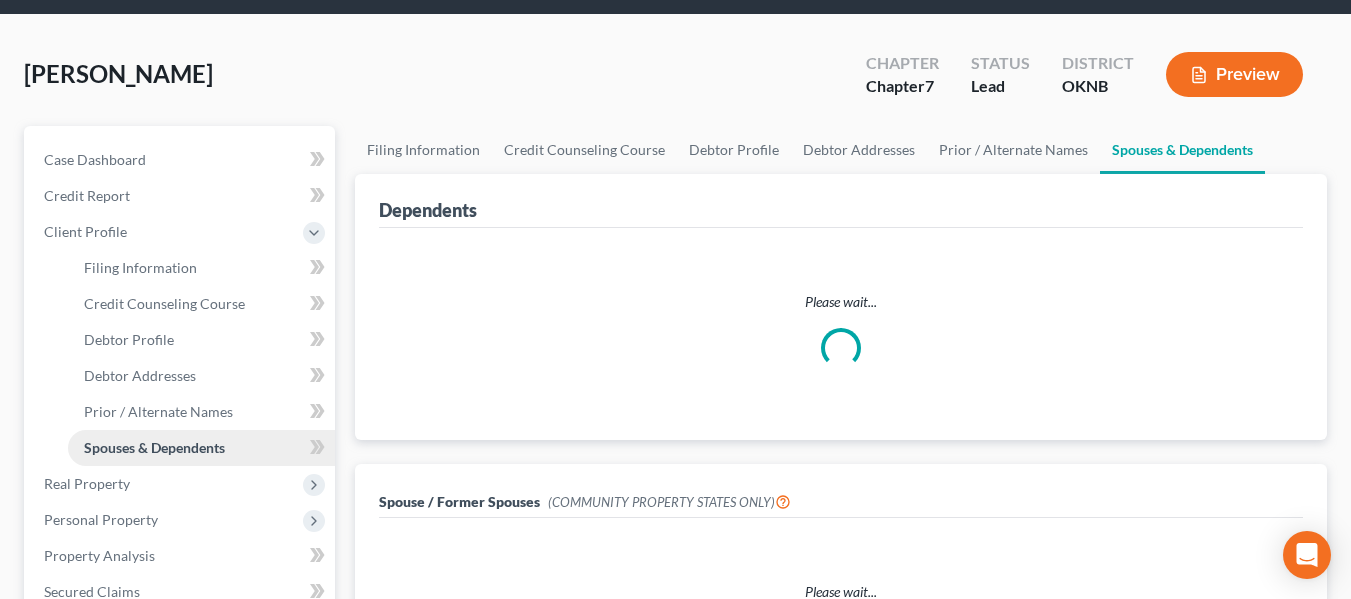 scroll, scrollTop: 0, scrollLeft: 0, axis: both 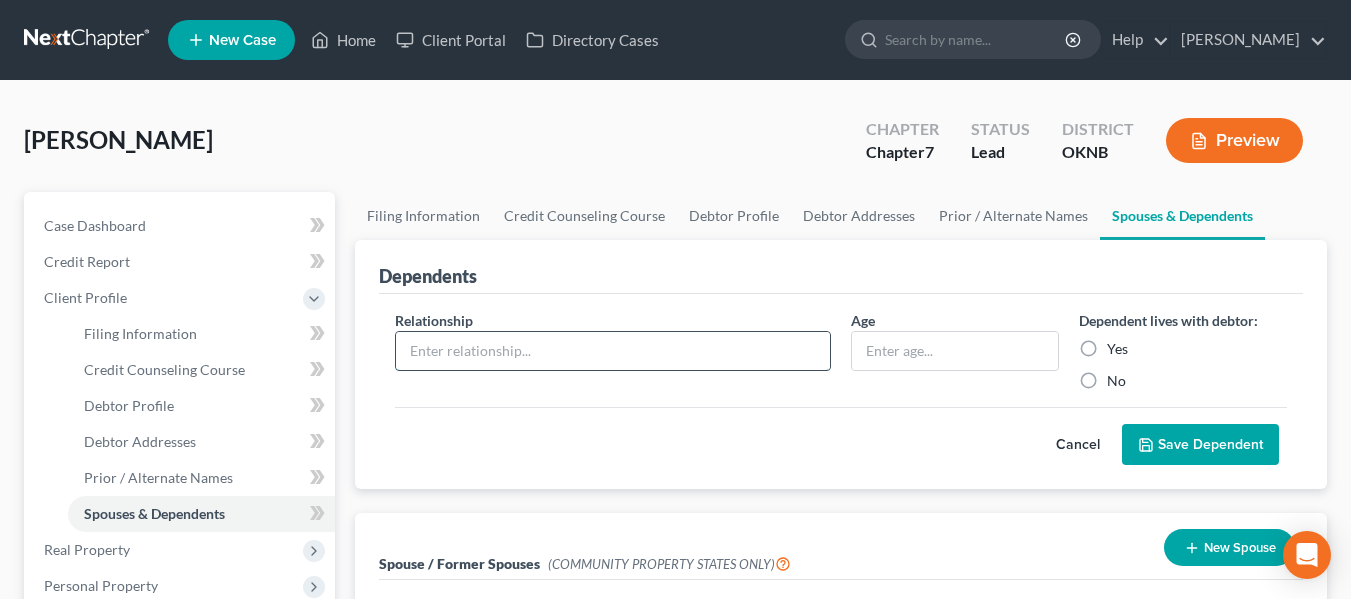 click at bounding box center [613, 351] 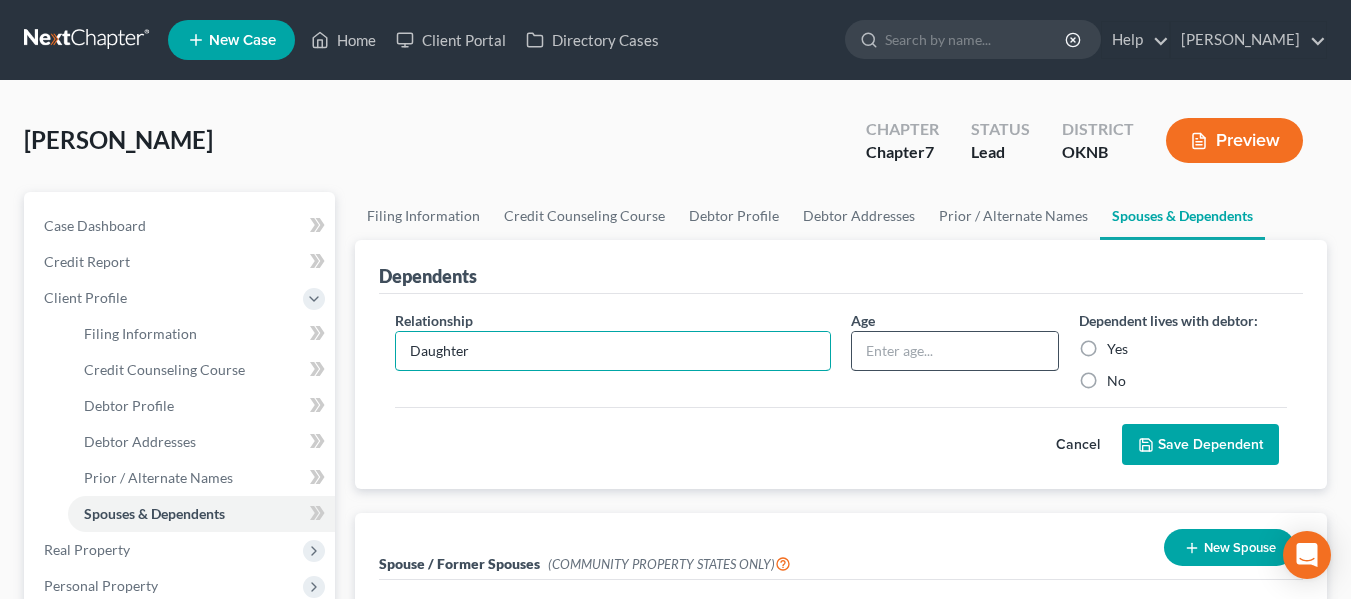 type on "Daughter" 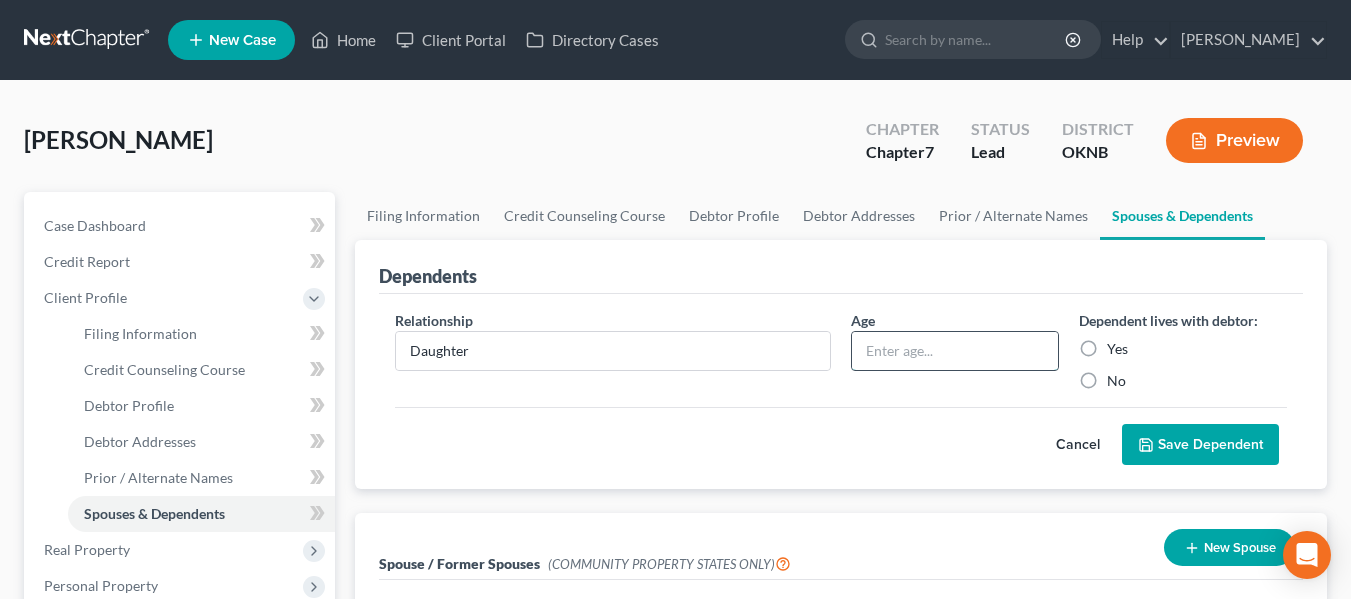 click at bounding box center (955, 351) 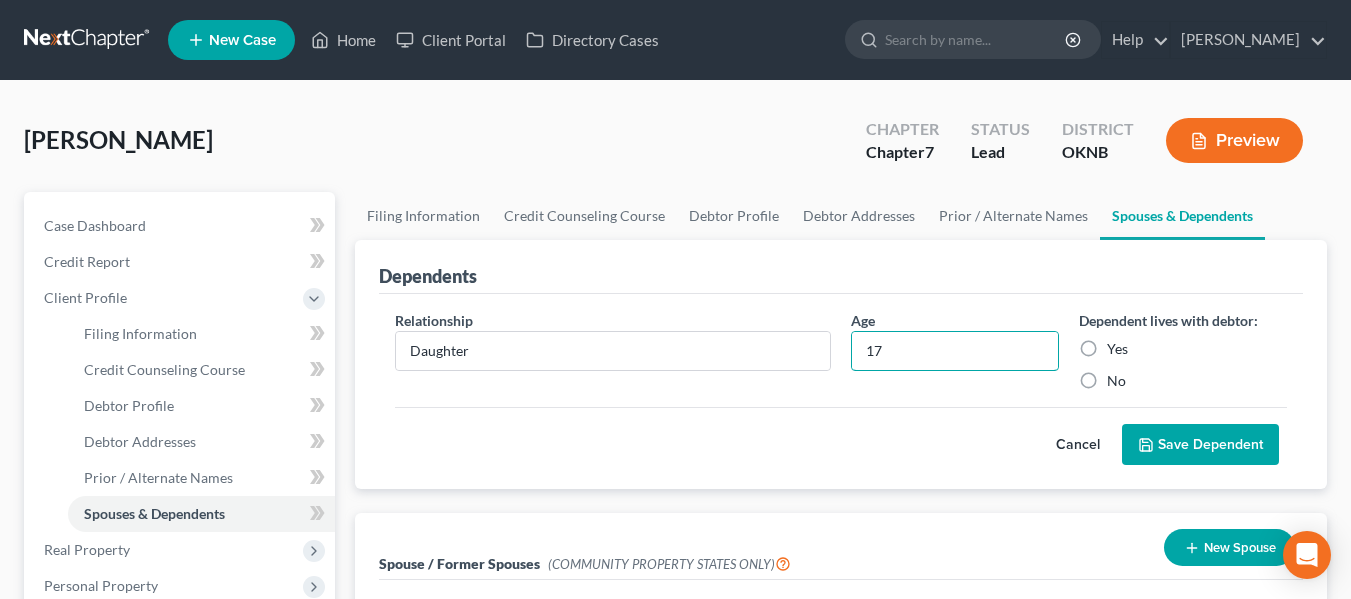 type on "17" 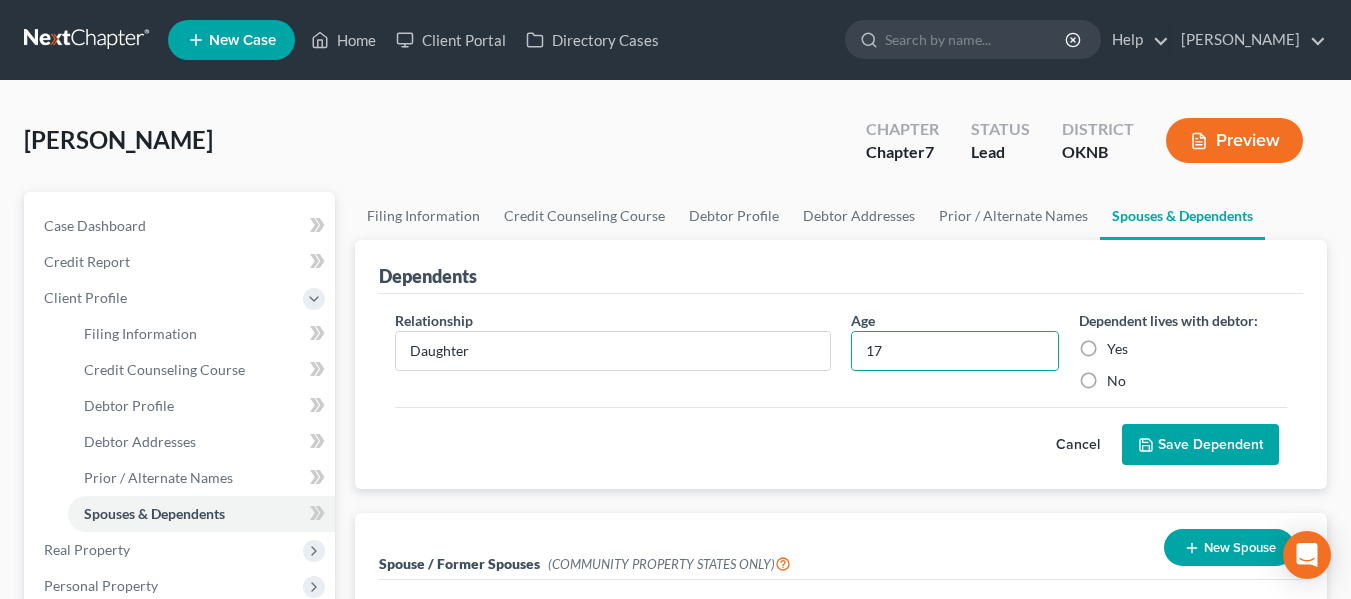 click on "Yes" at bounding box center (1117, 349) 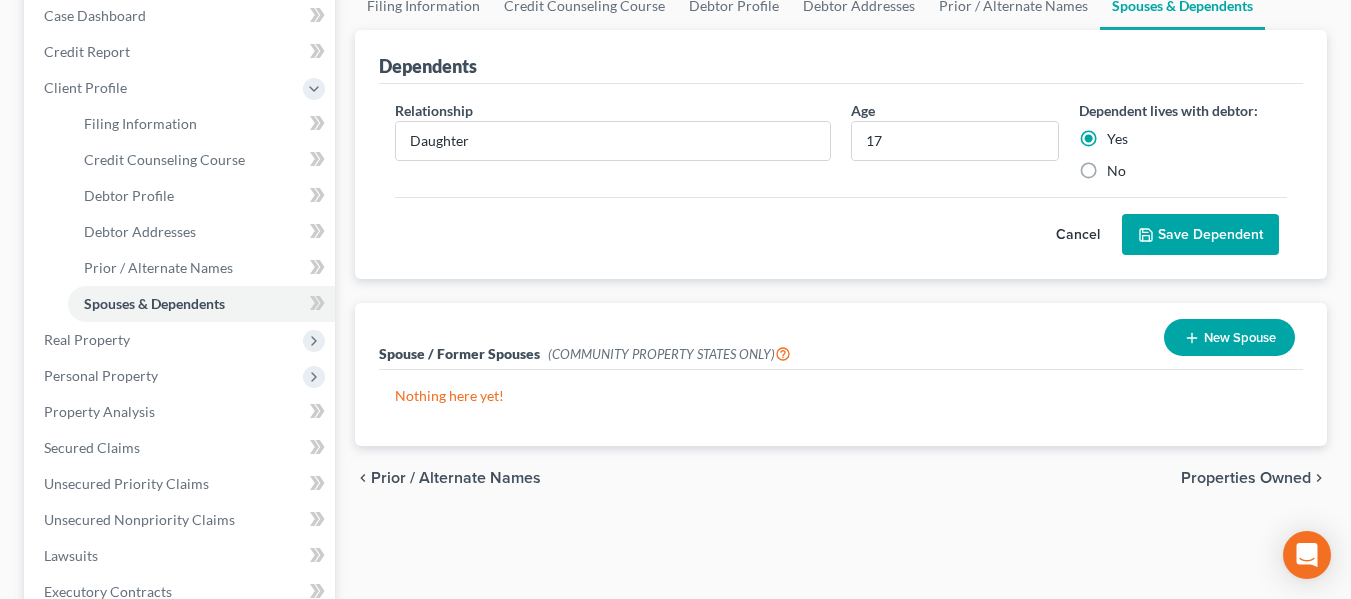 scroll, scrollTop: 211, scrollLeft: 0, axis: vertical 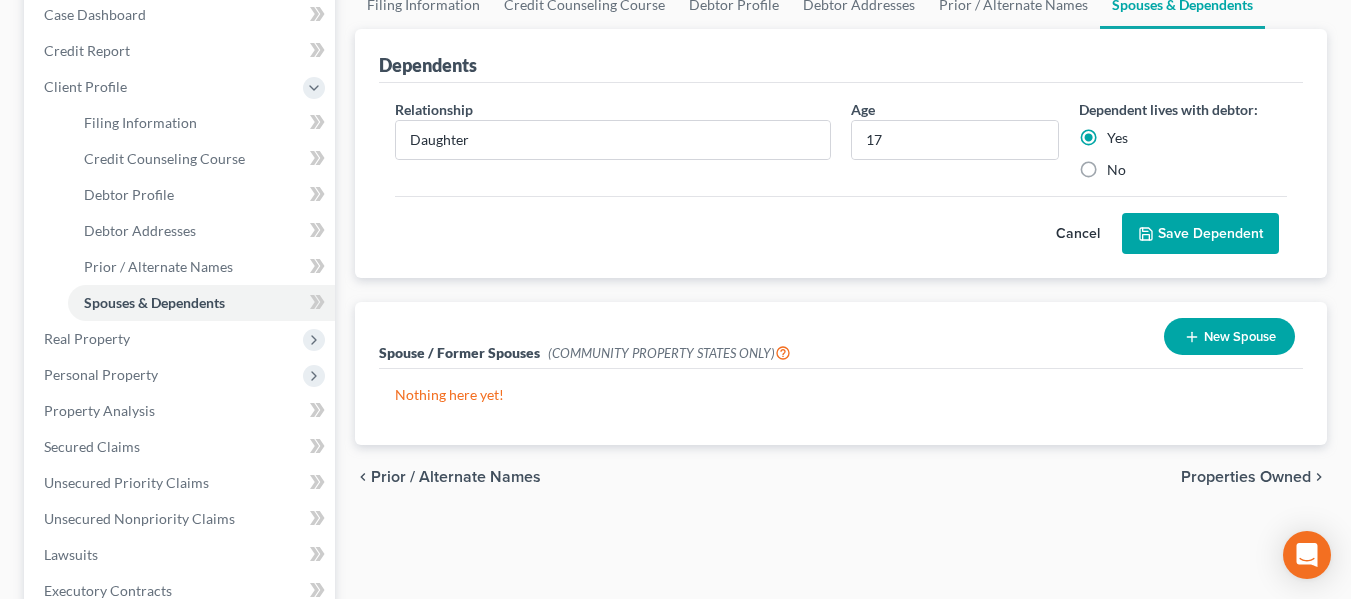 click 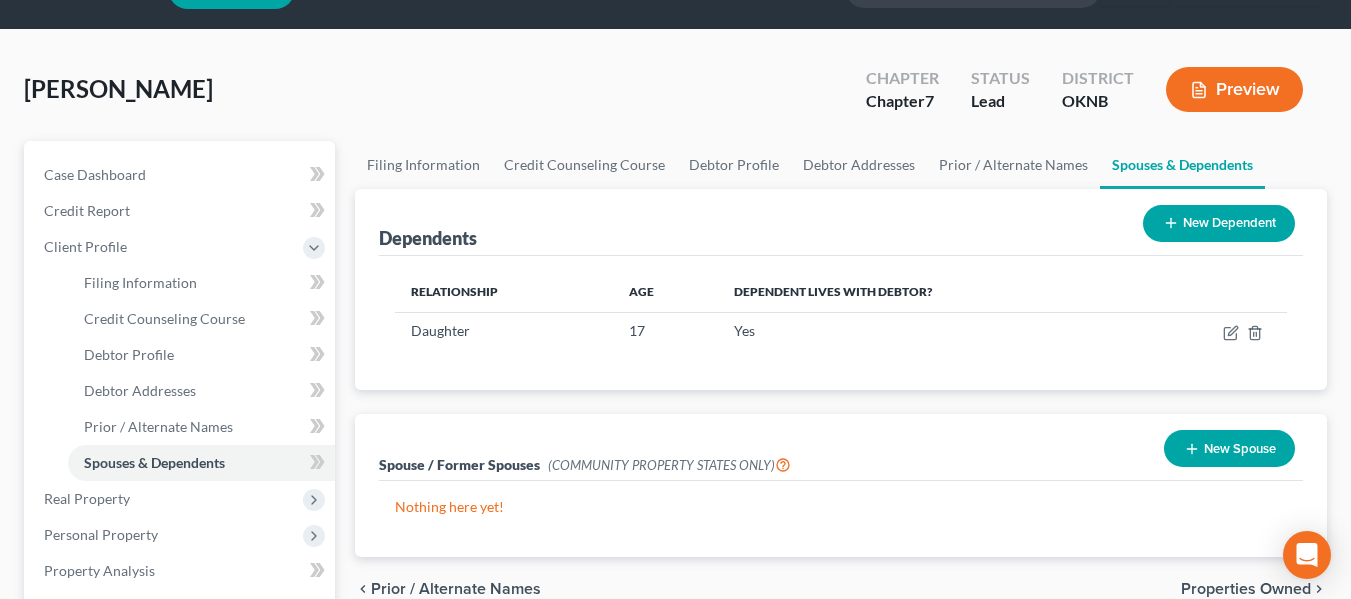 scroll, scrollTop: 52, scrollLeft: 0, axis: vertical 